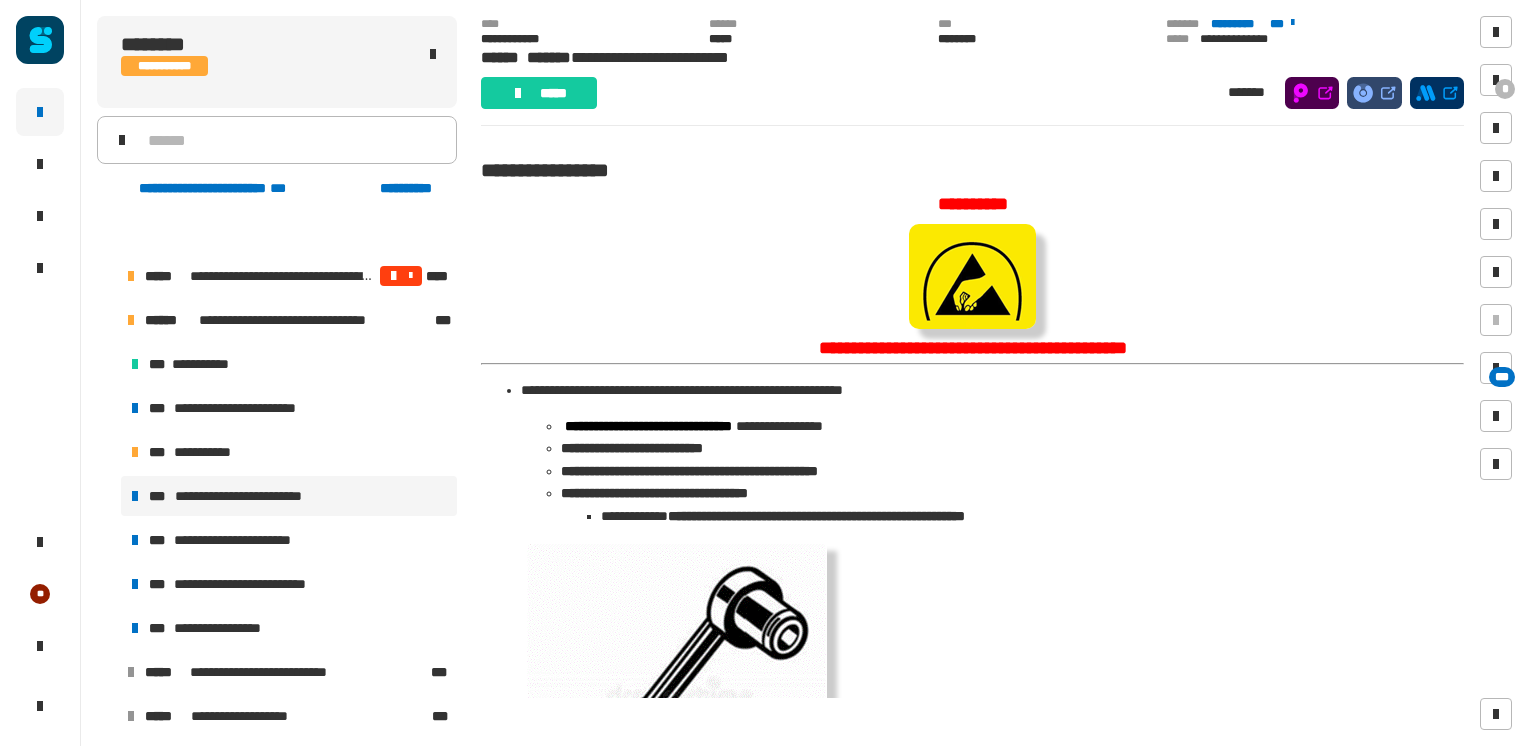 scroll, scrollTop: 0, scrollLeft: 0, axis: both 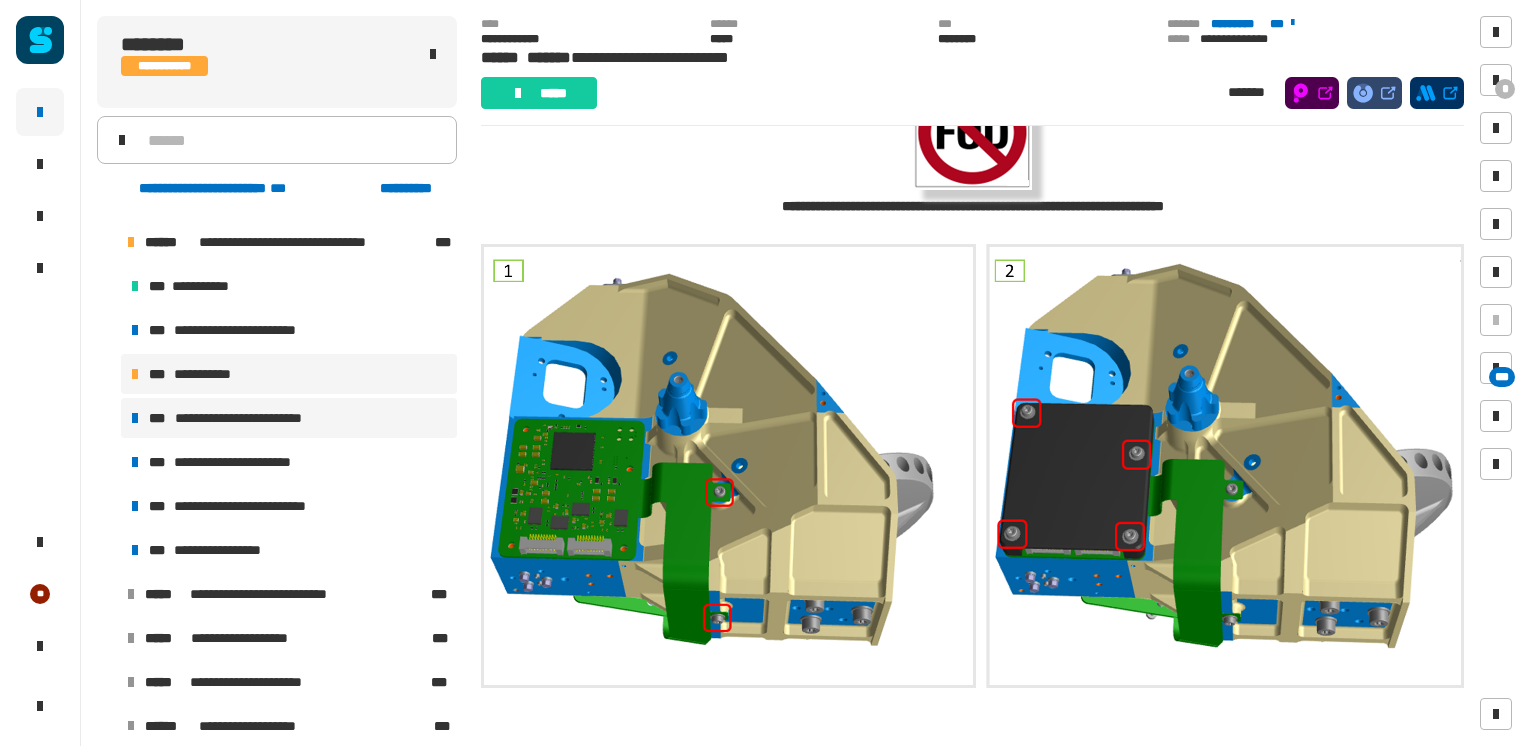 click on "**********" at bounding box center [289, 374] 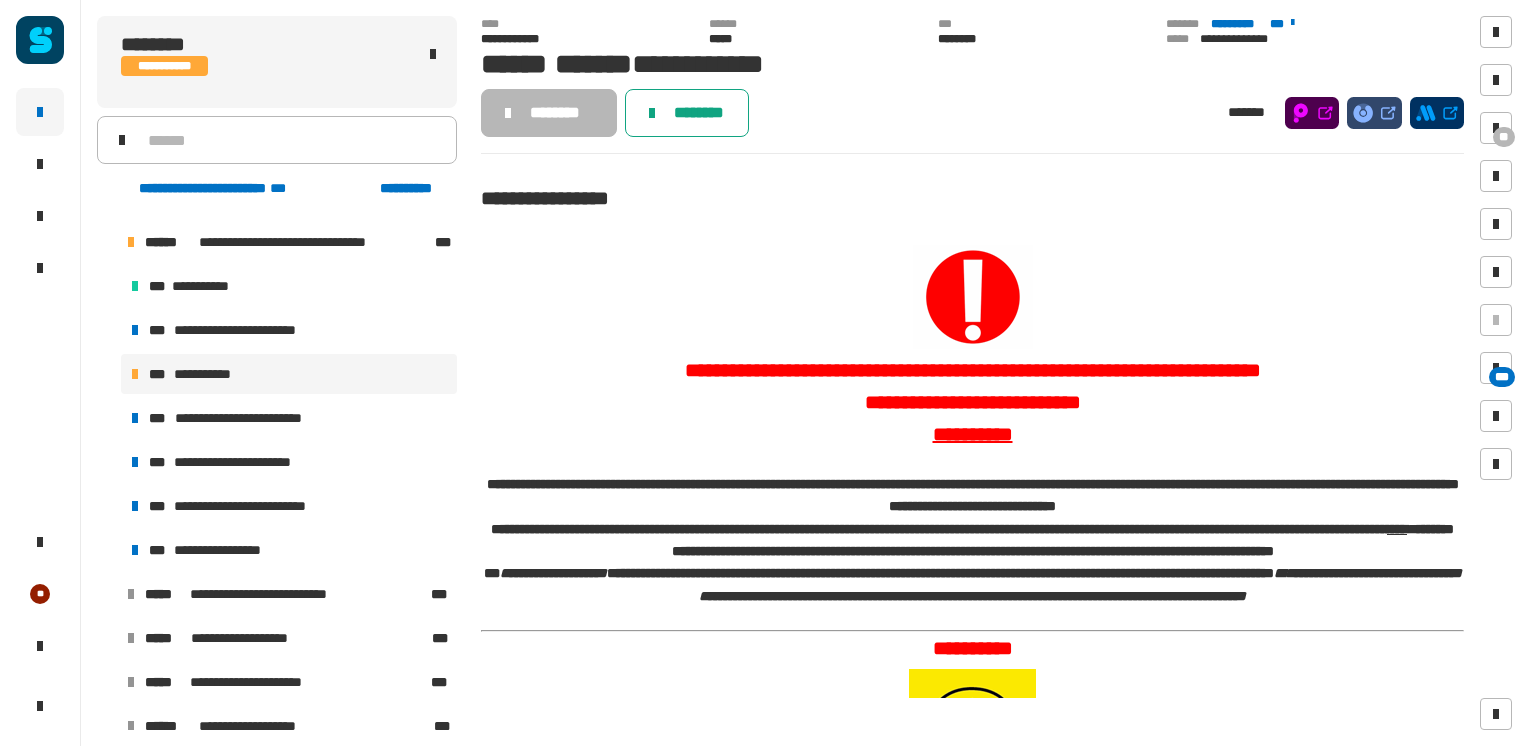 click on "********" 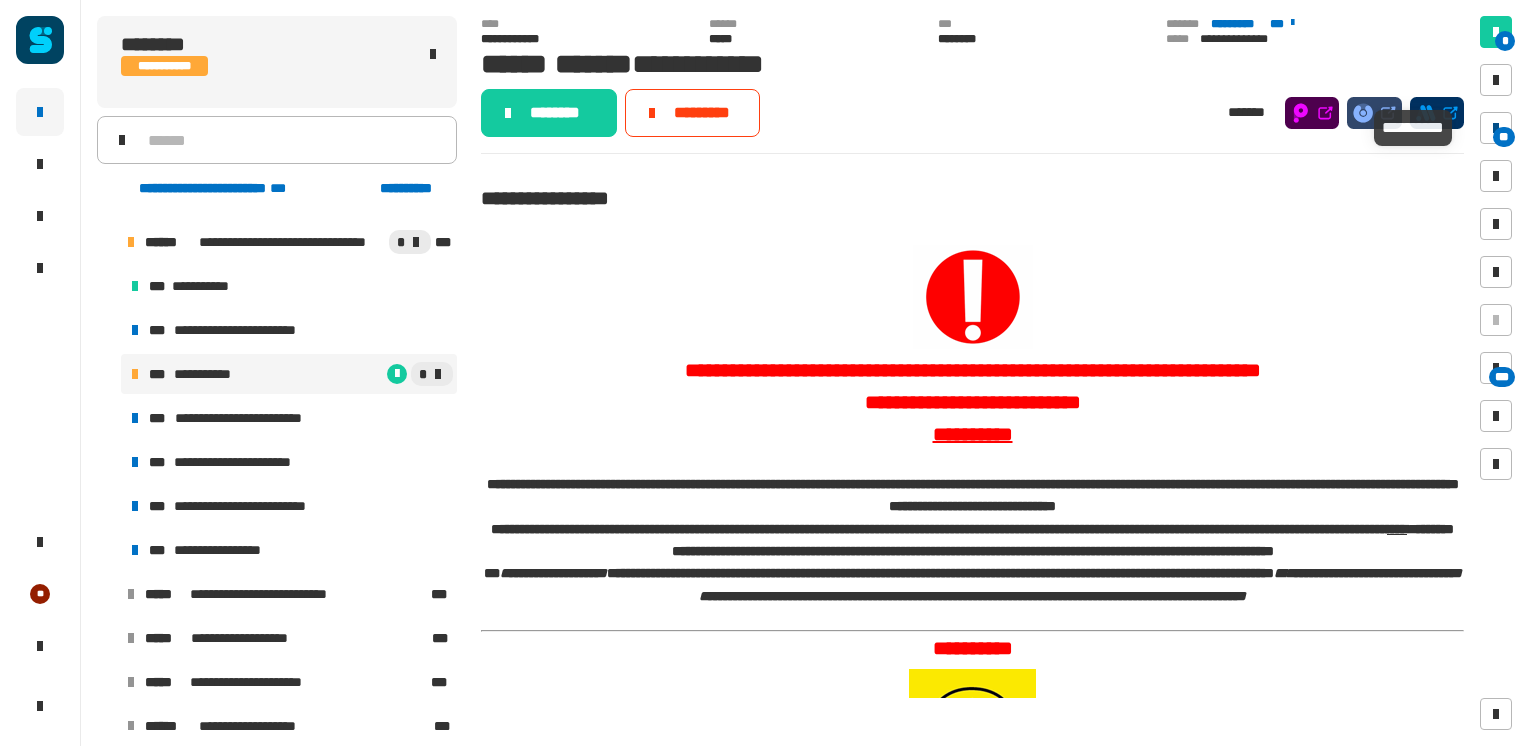 click on "**" at bounding box center (1504, 137) 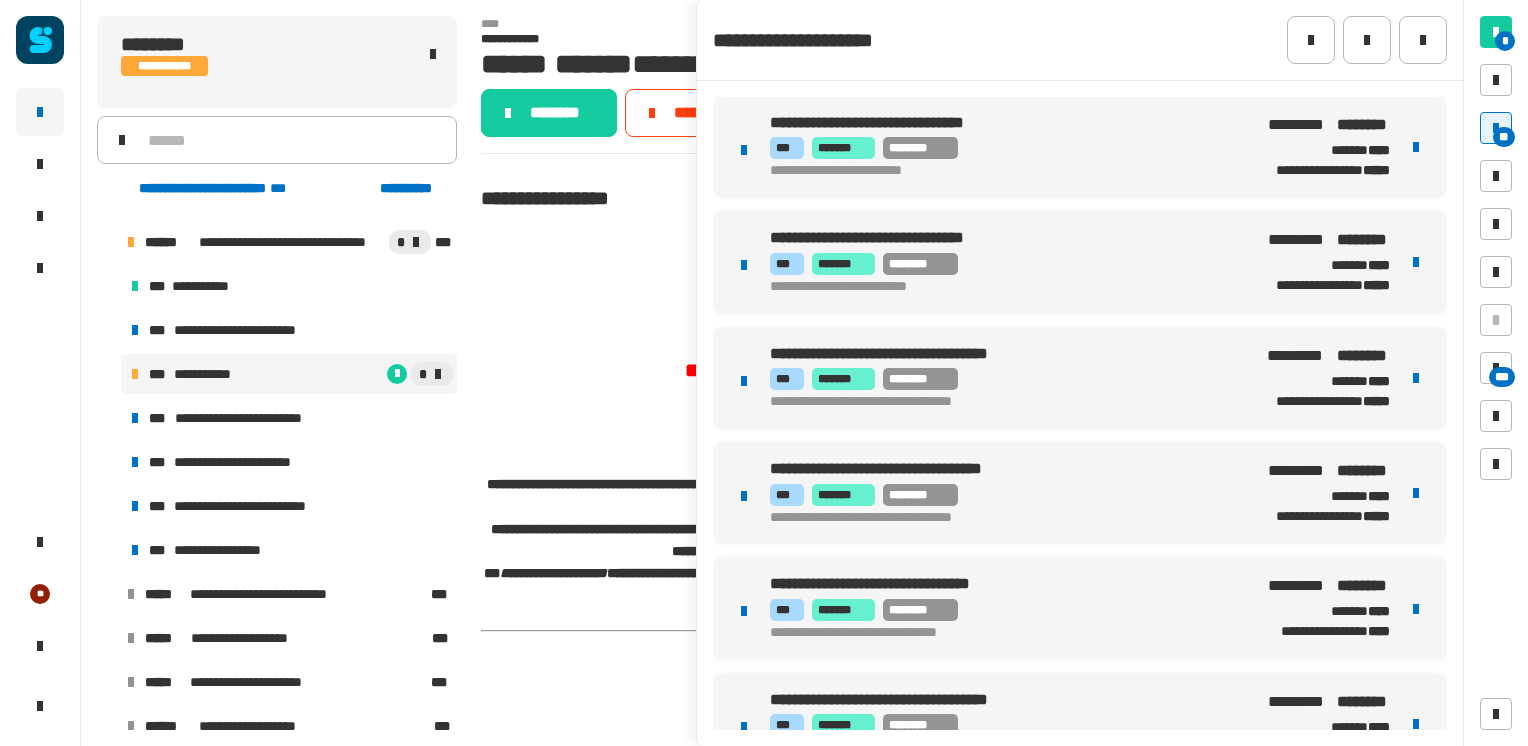 click on "*** ******* ********" at bounding box center (1002, 148) 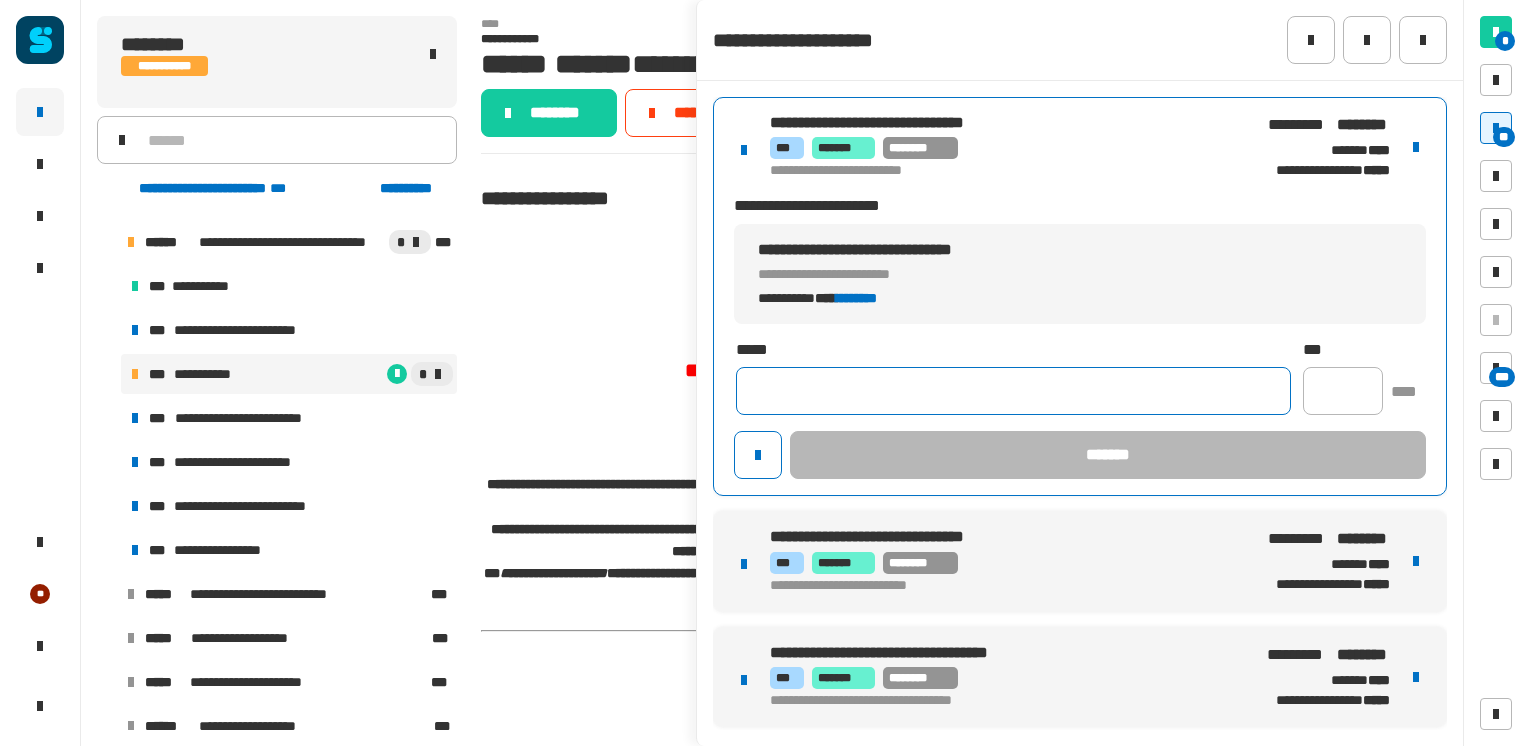 click 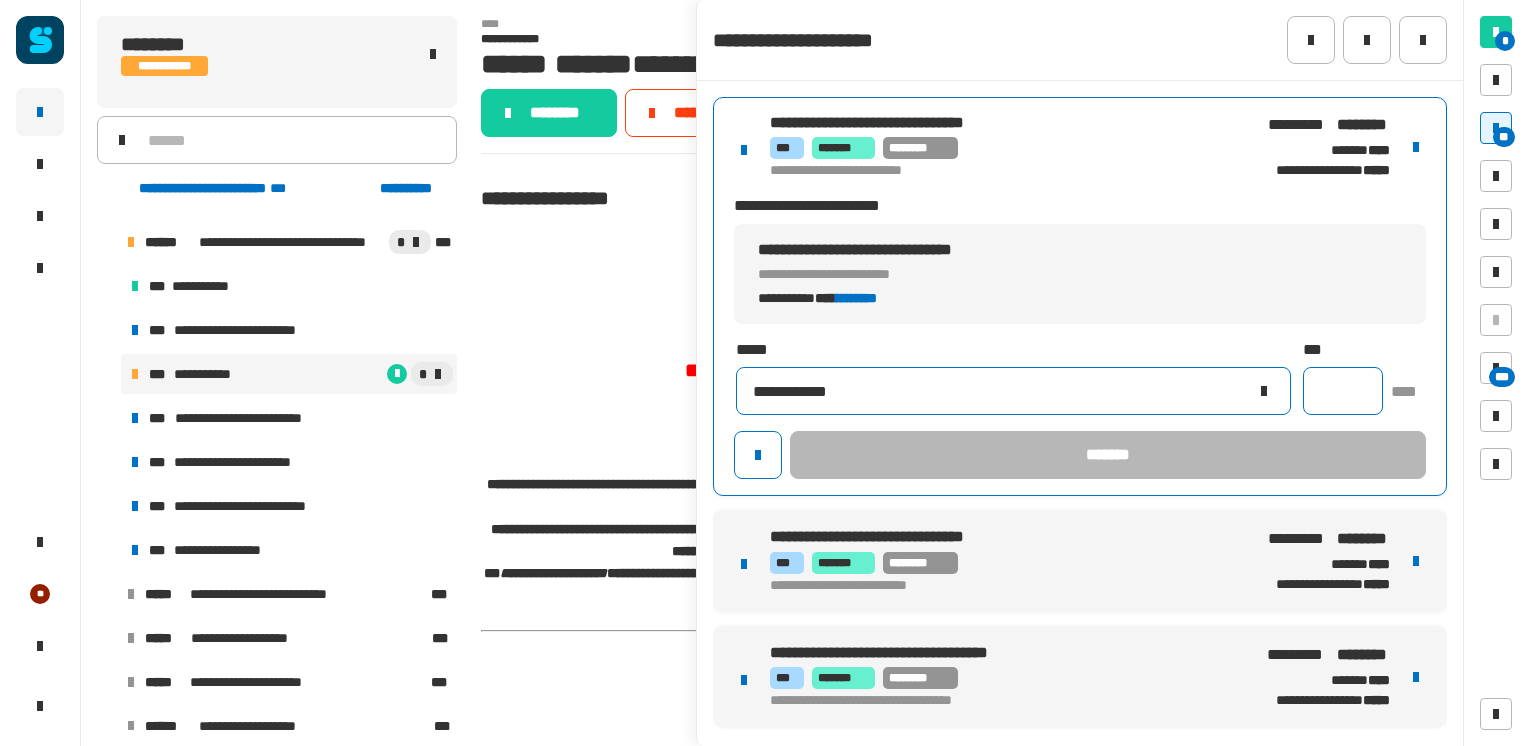 type on "**********" 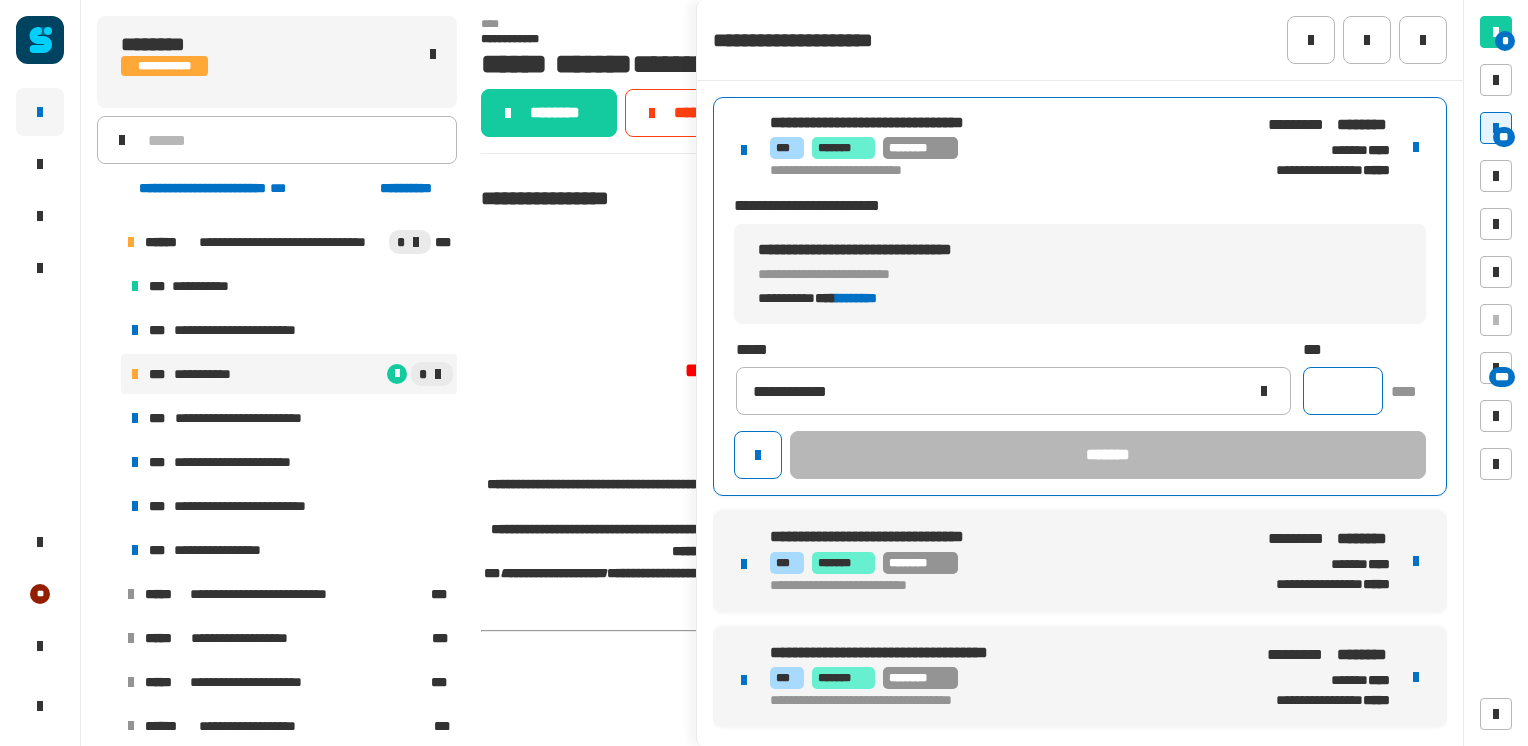 click 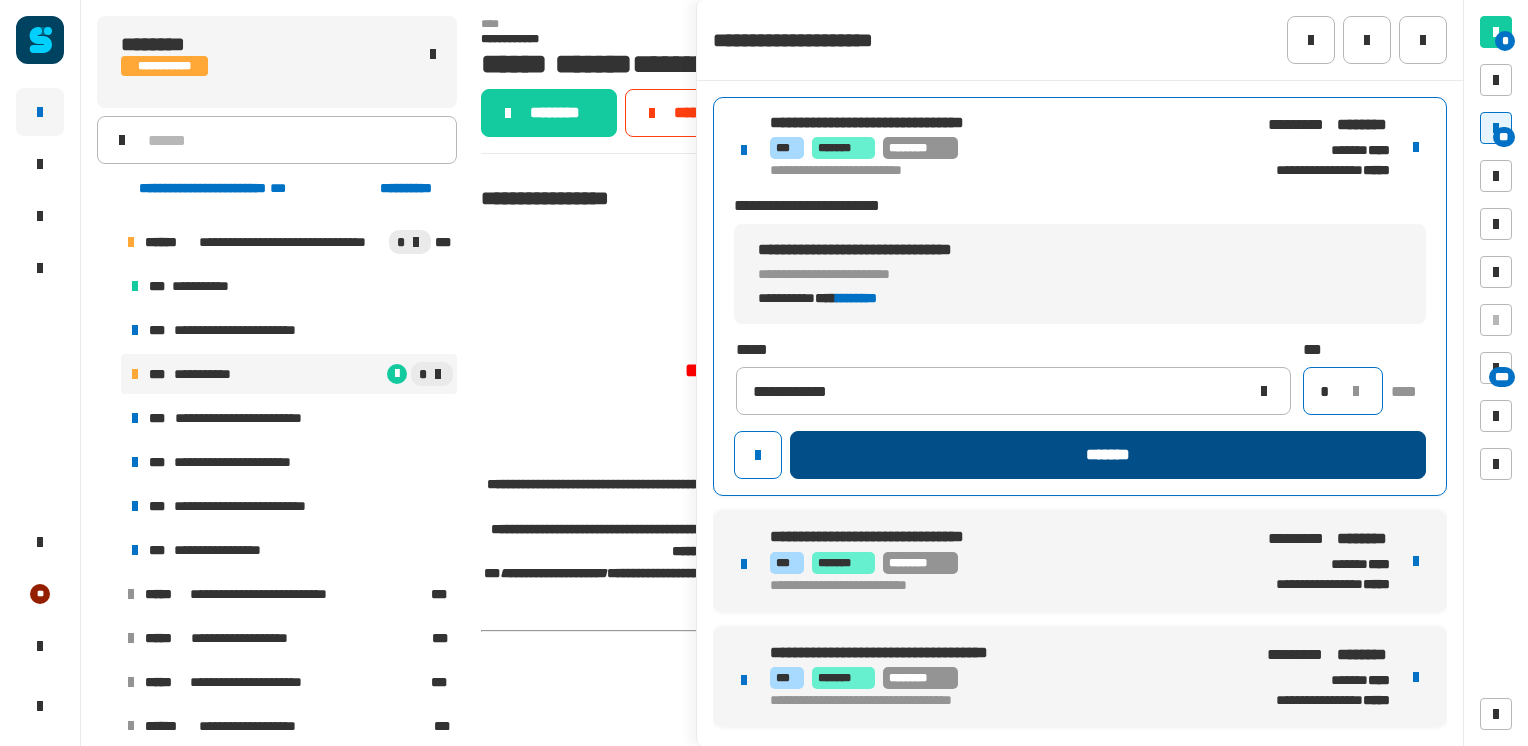 type on "*" 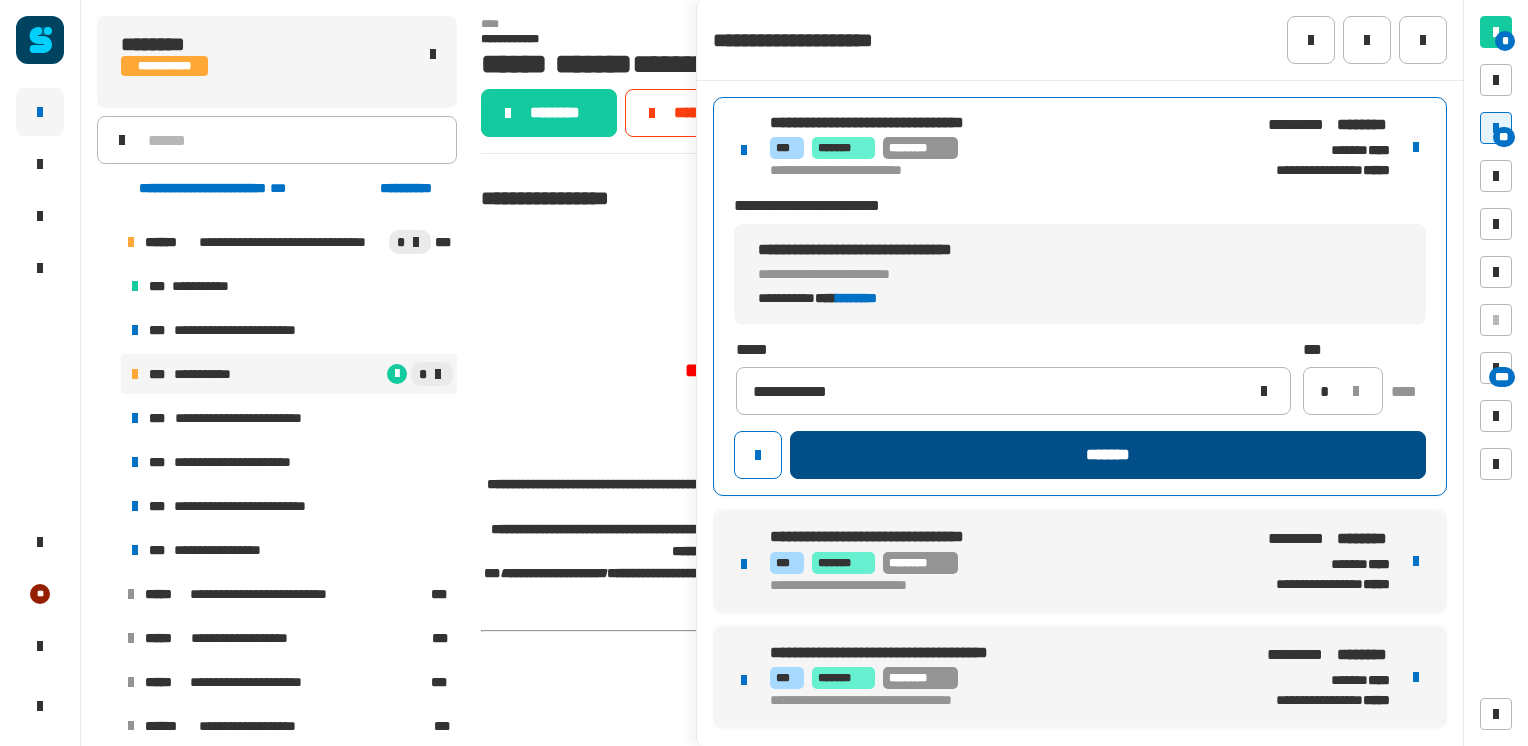 click on "*******" 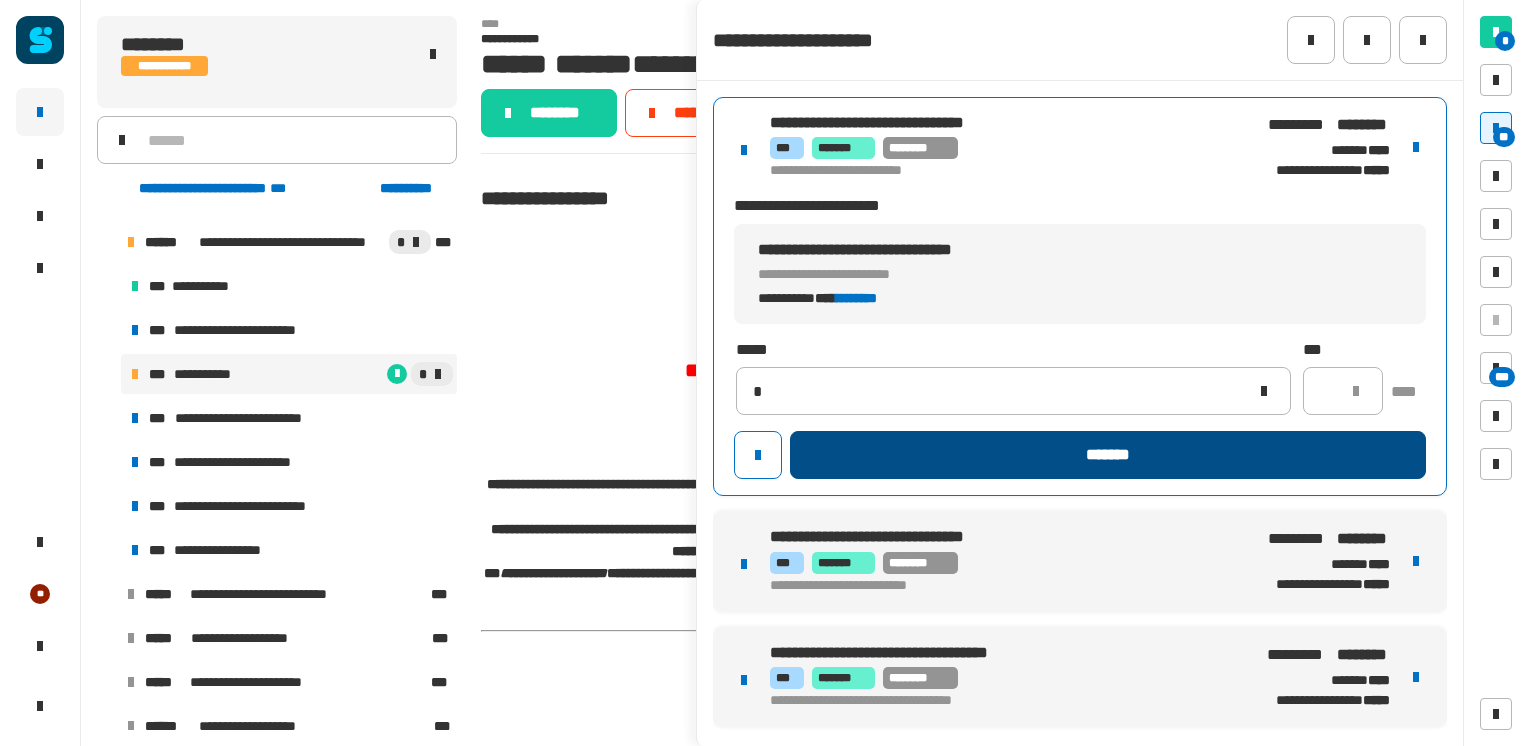 type 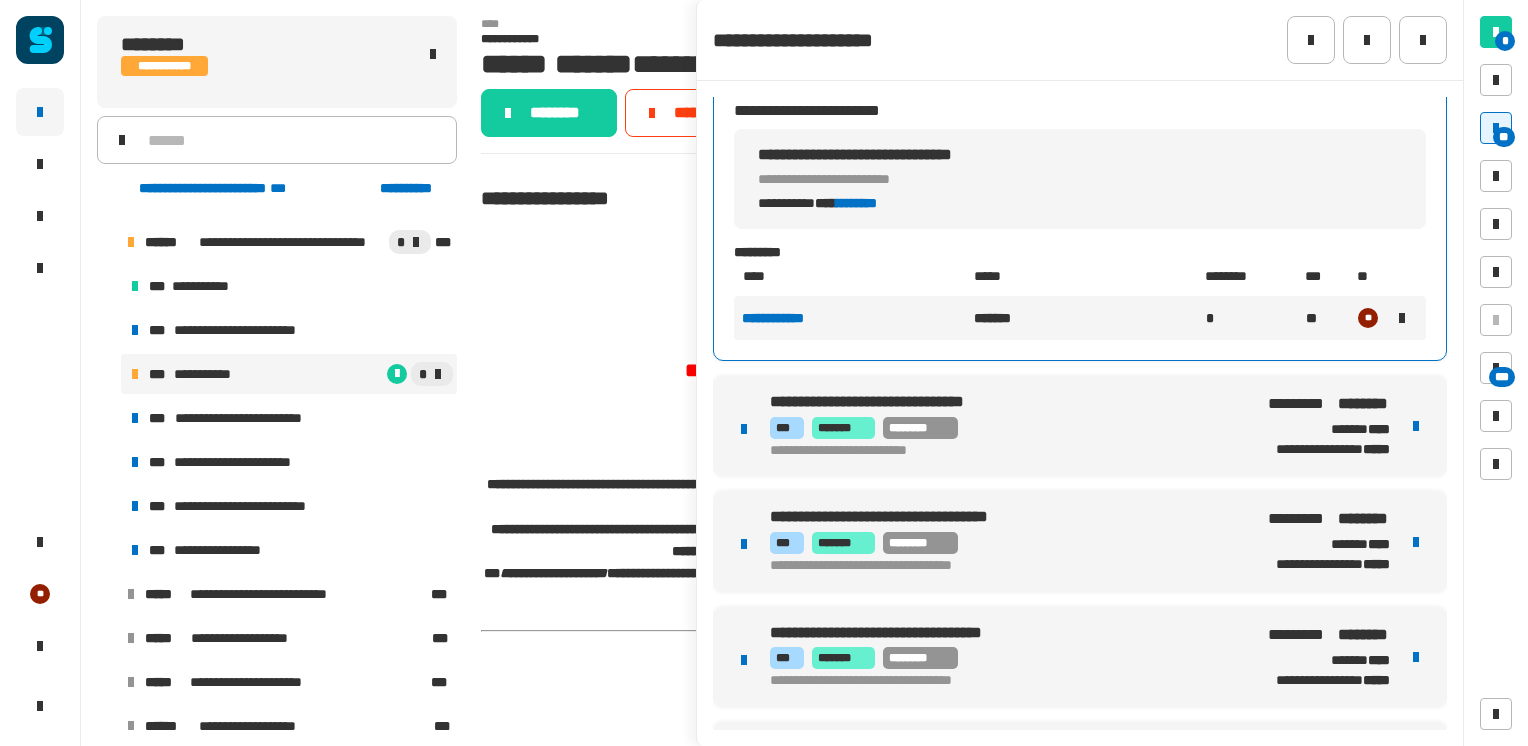 scroll, scrollTop: 96, scrollLeft: 0, axis: vertical 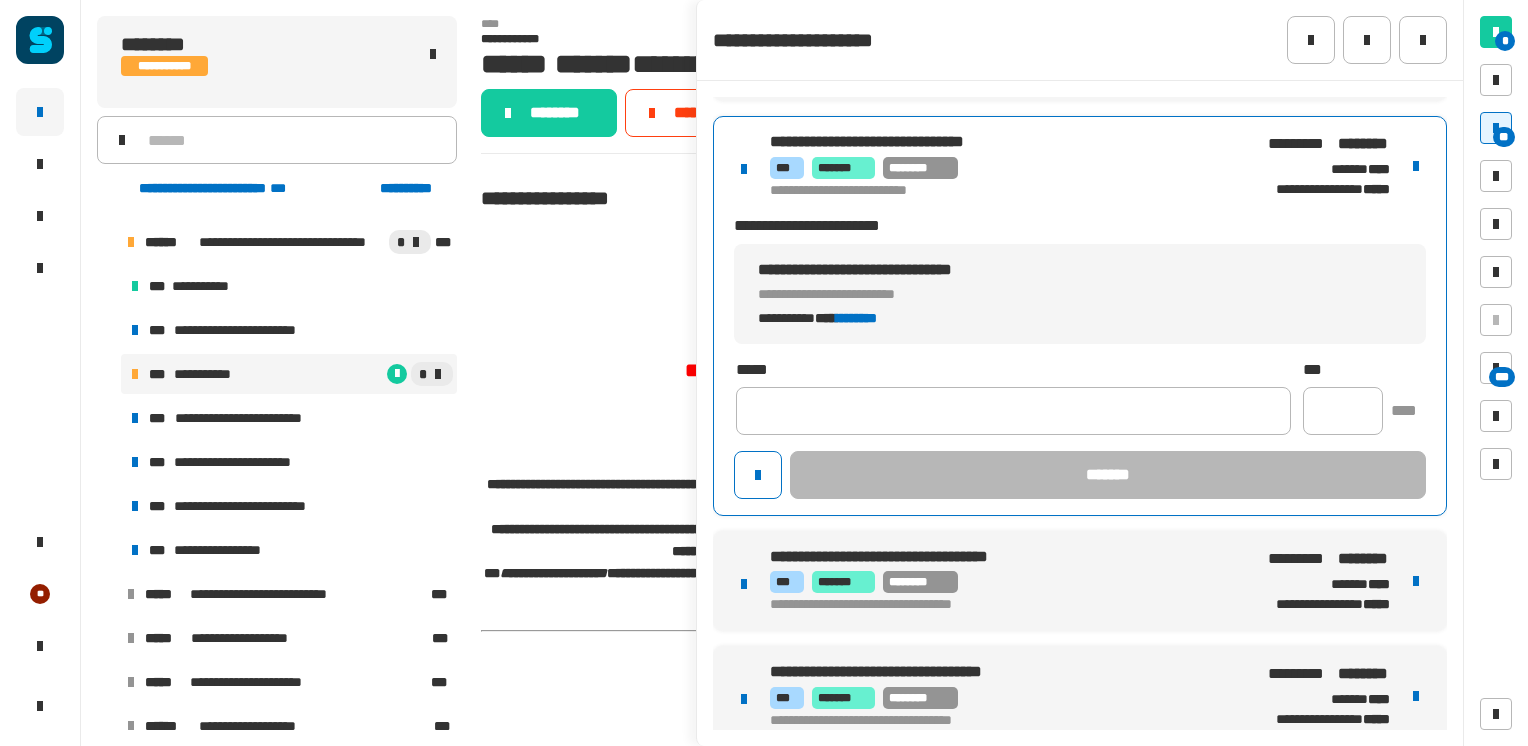 click on "**********" at bounding box center [1080, 315] 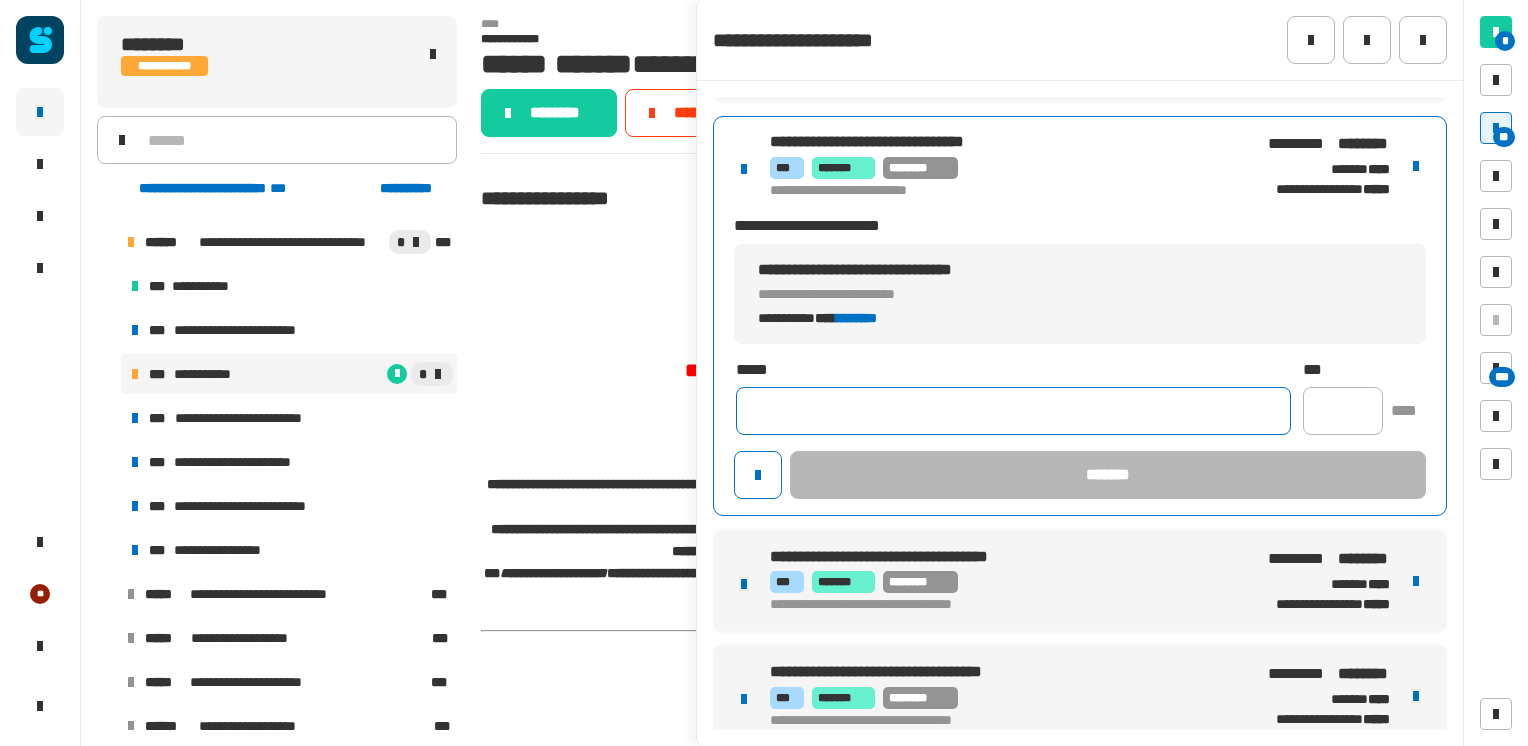 click 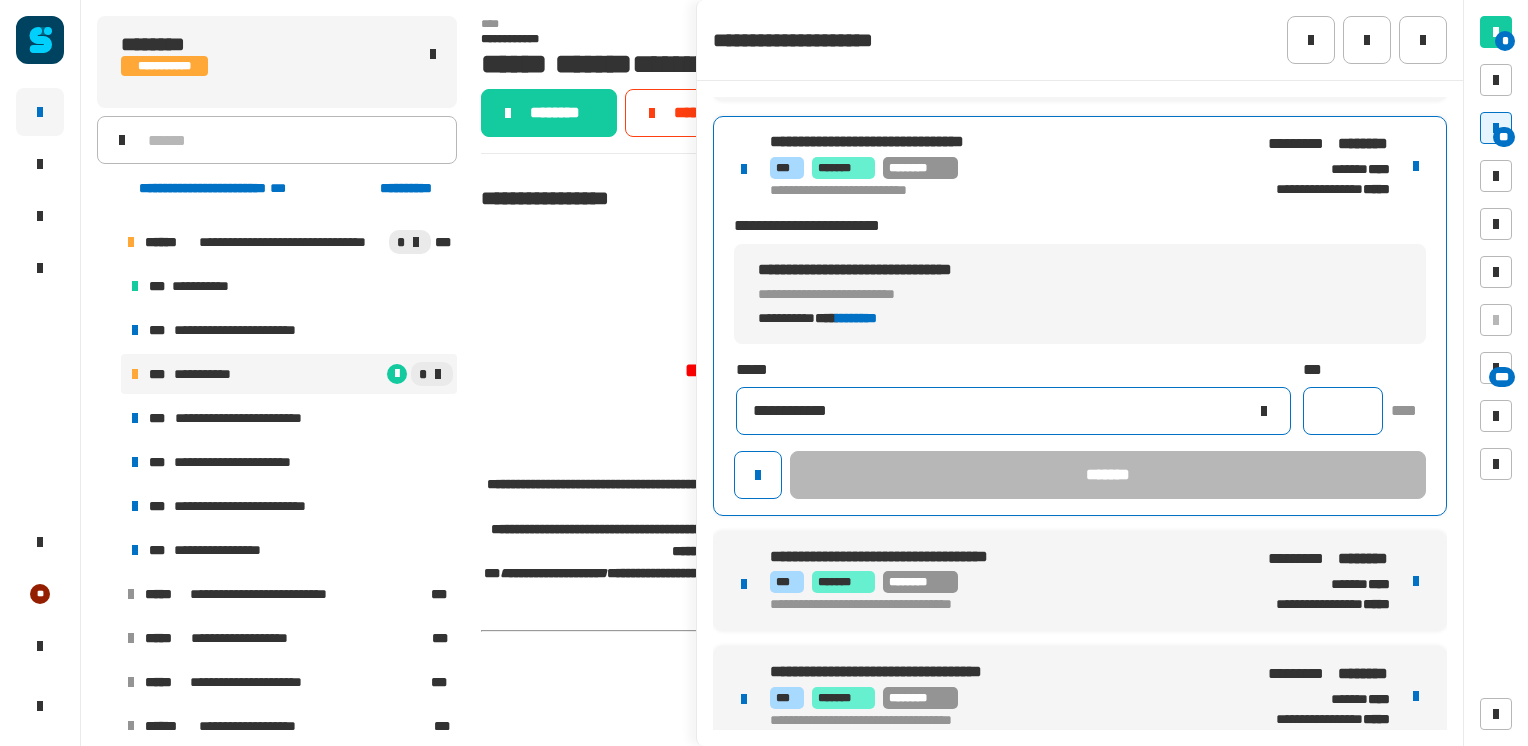 type on "**********" 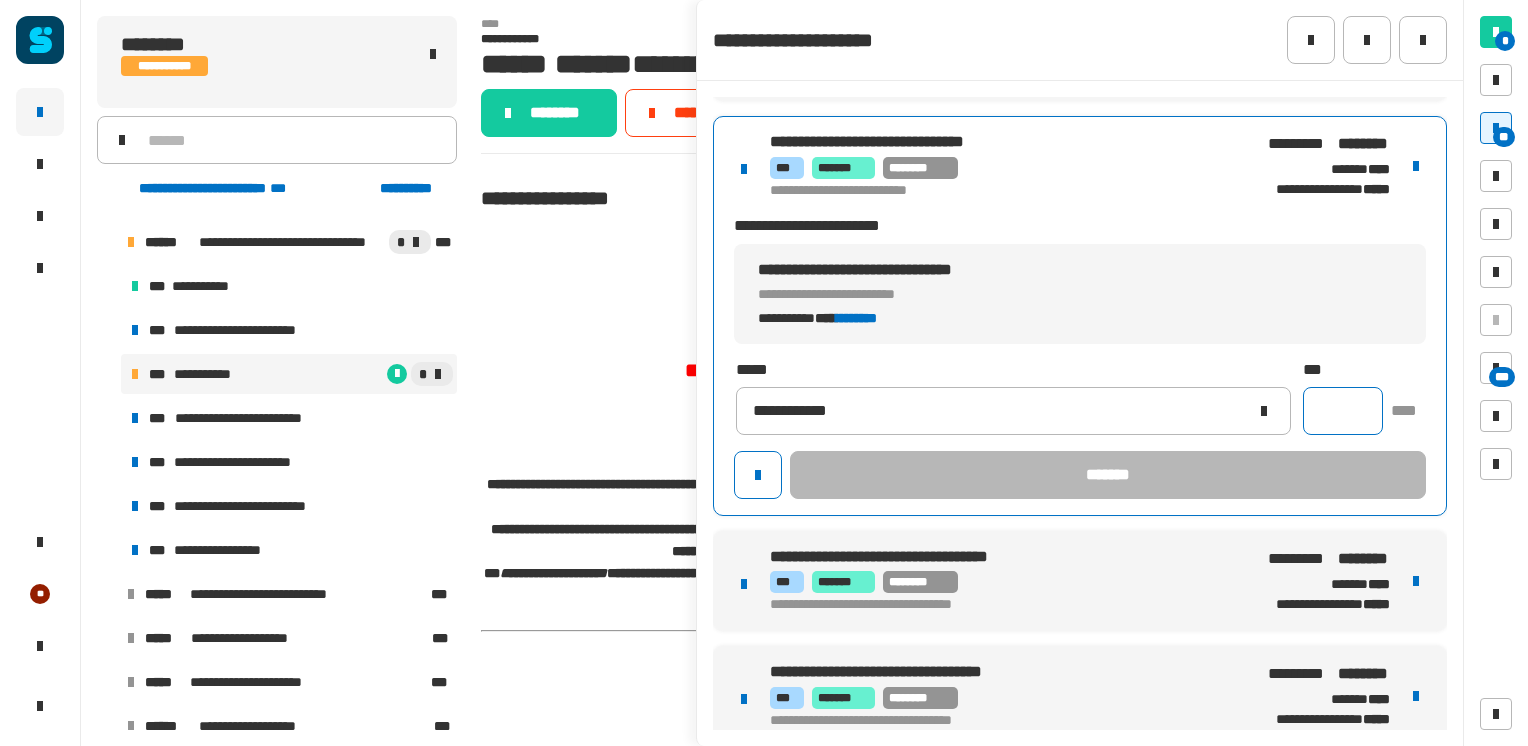 click 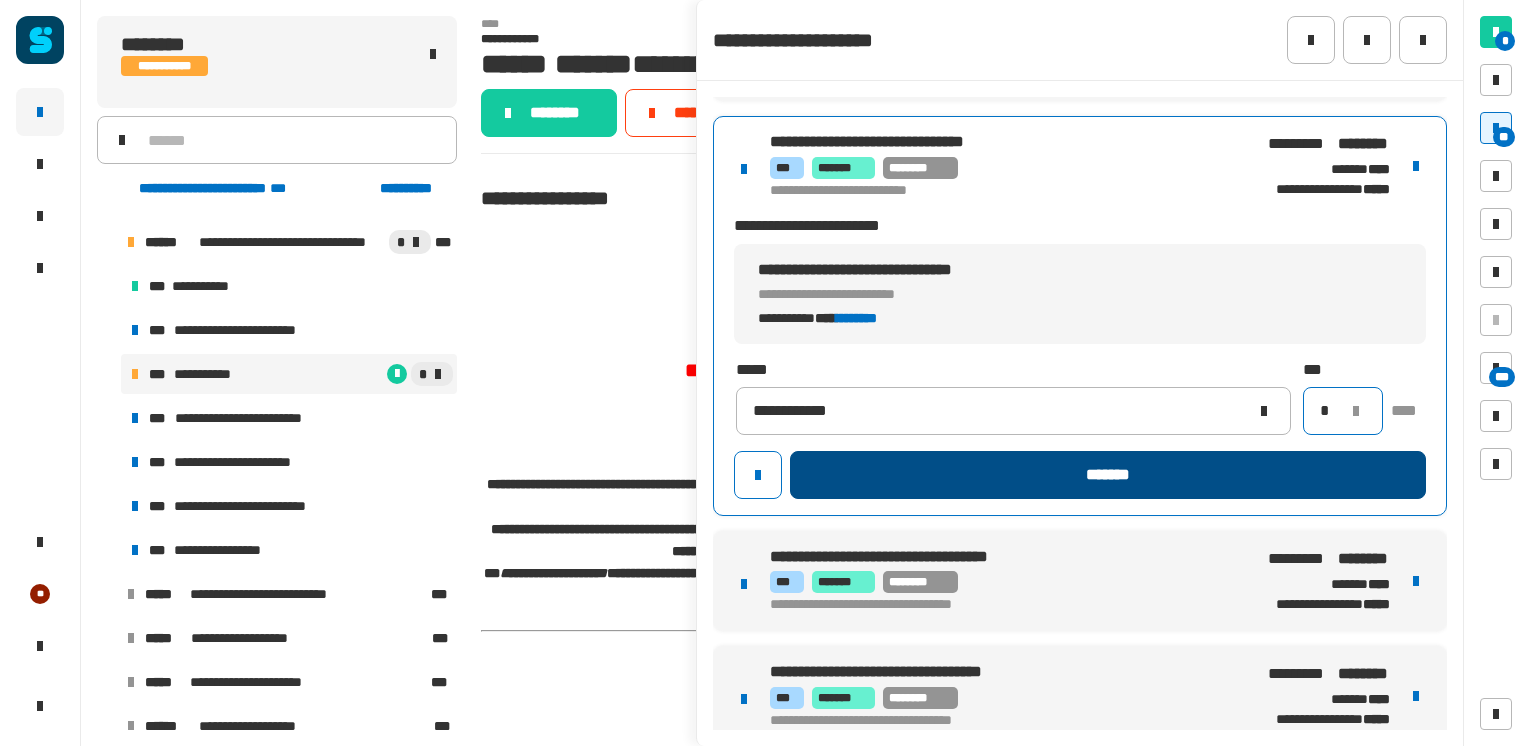 type on "*" 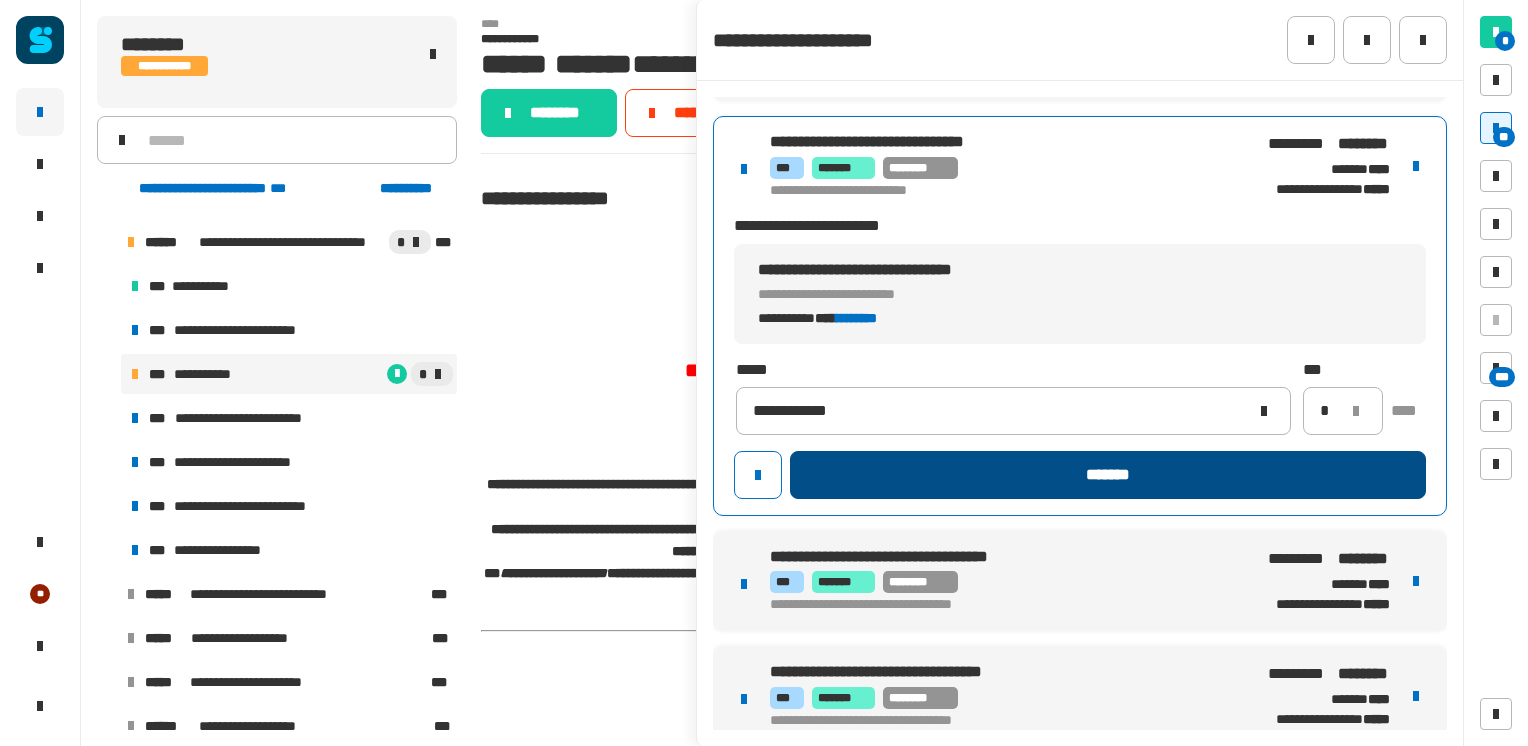 click on "*******" 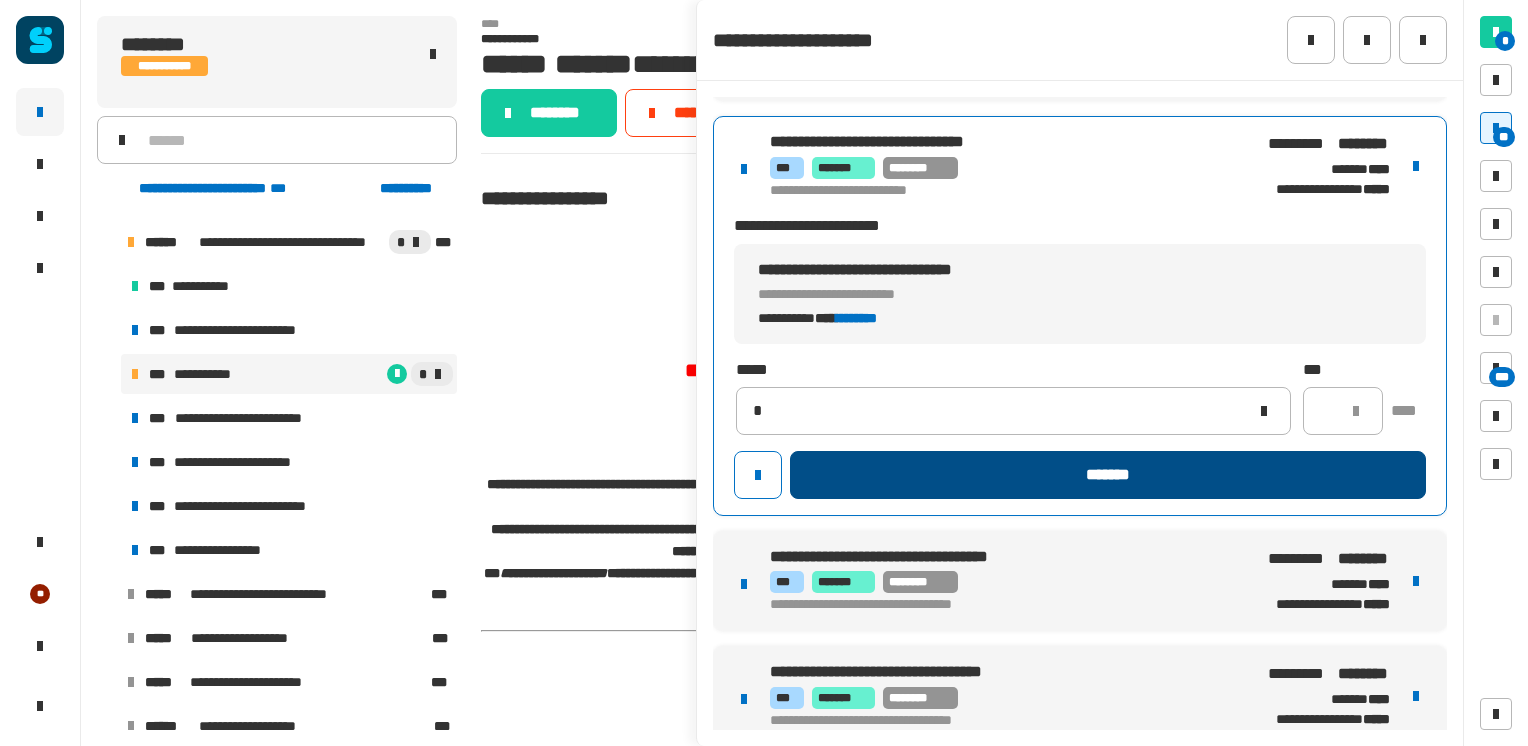 type 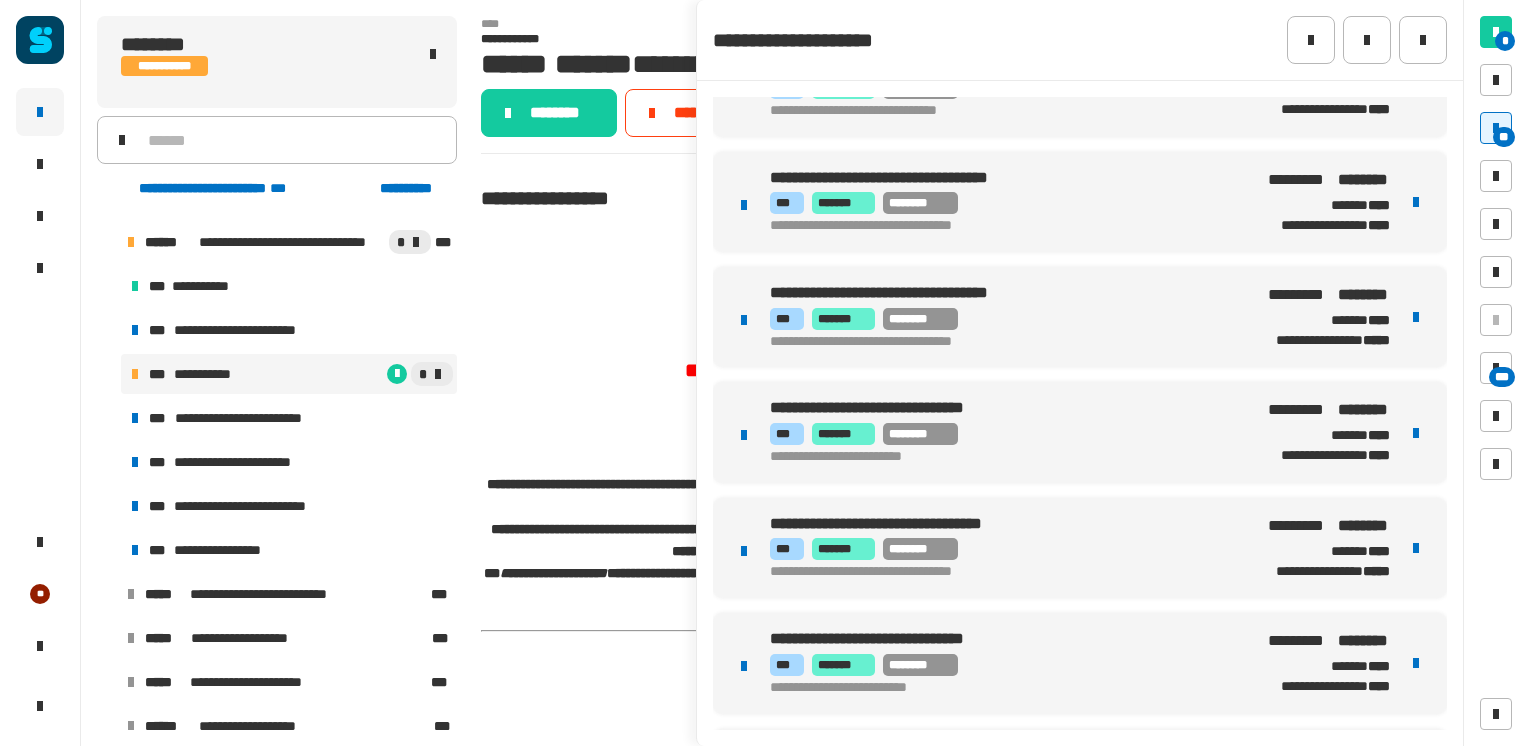 scroll, scrollTop: 797, scrollLeft: 0, axis: vertical 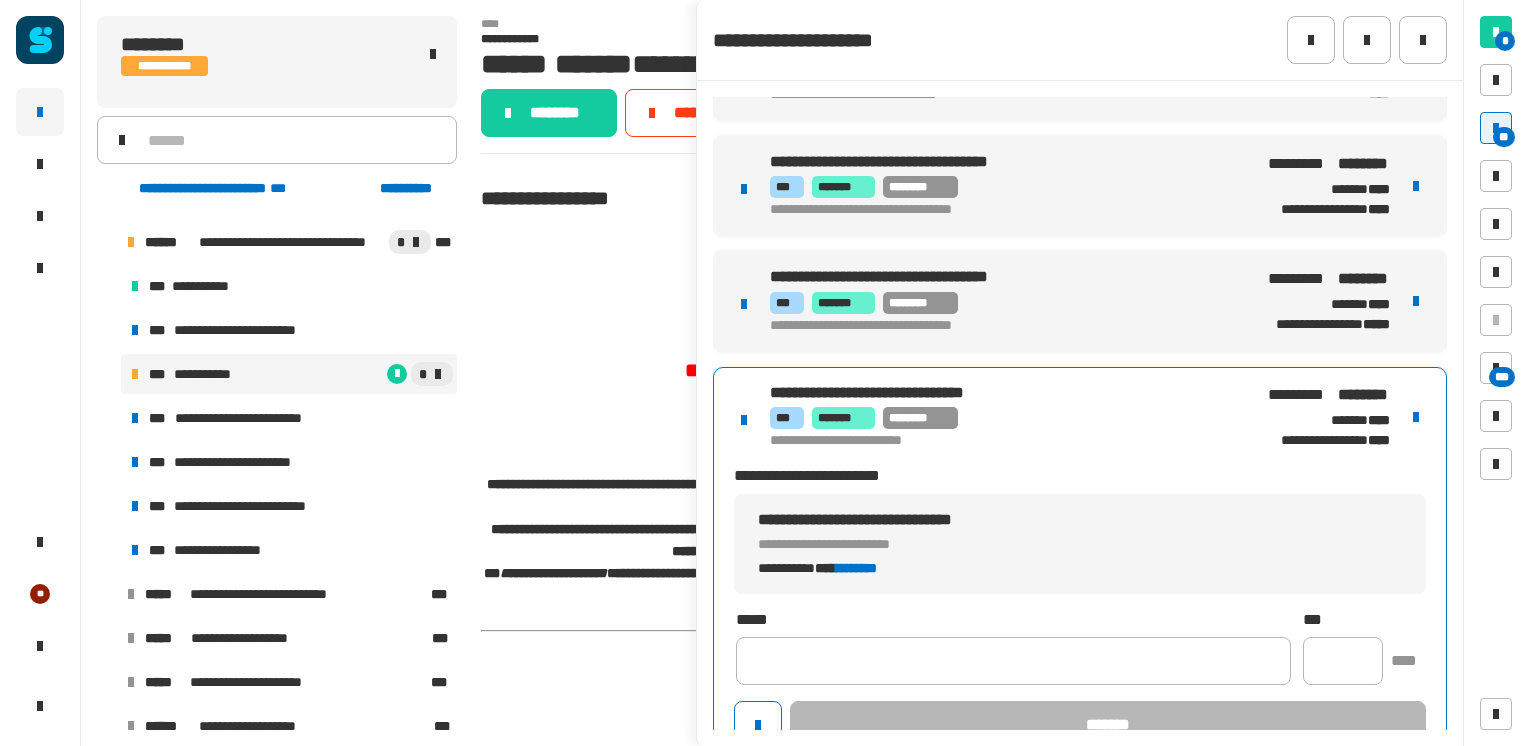 click on "*** ******* ********" at bounding box center [1005, 418] 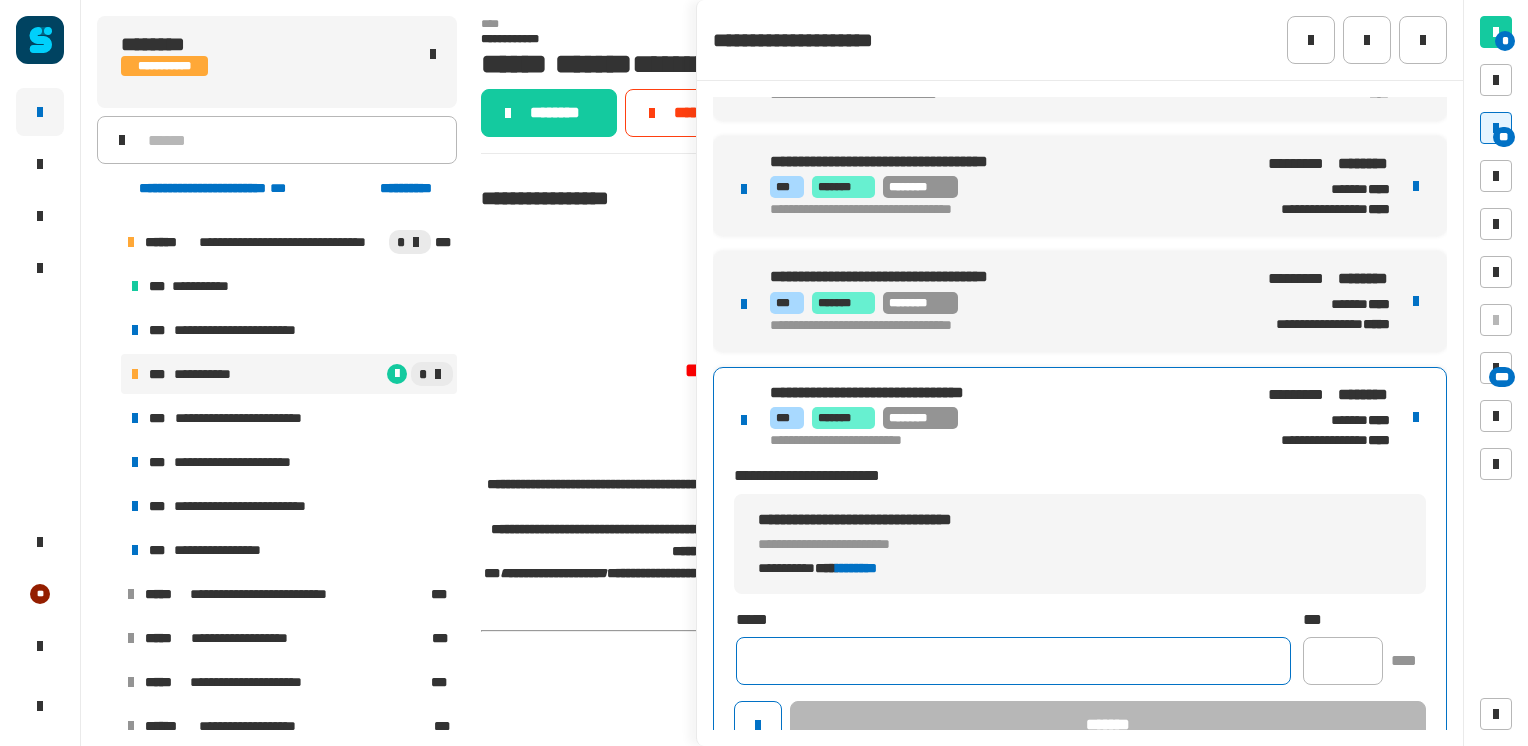 drag, startPoint x: 859, startPoint y: 636, endPoint x: 852, endPoint y: 654, distance: 19.313208 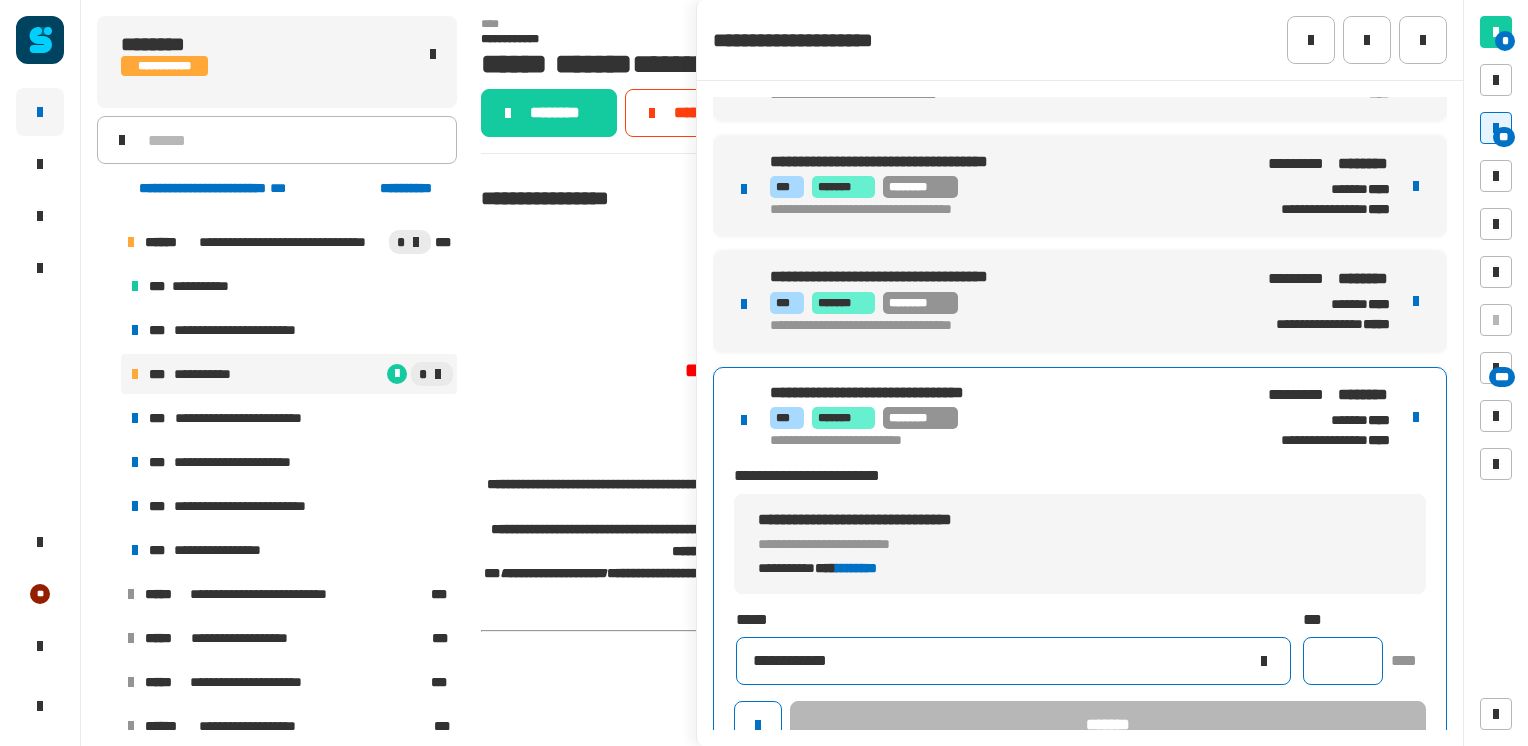 type on "**********" 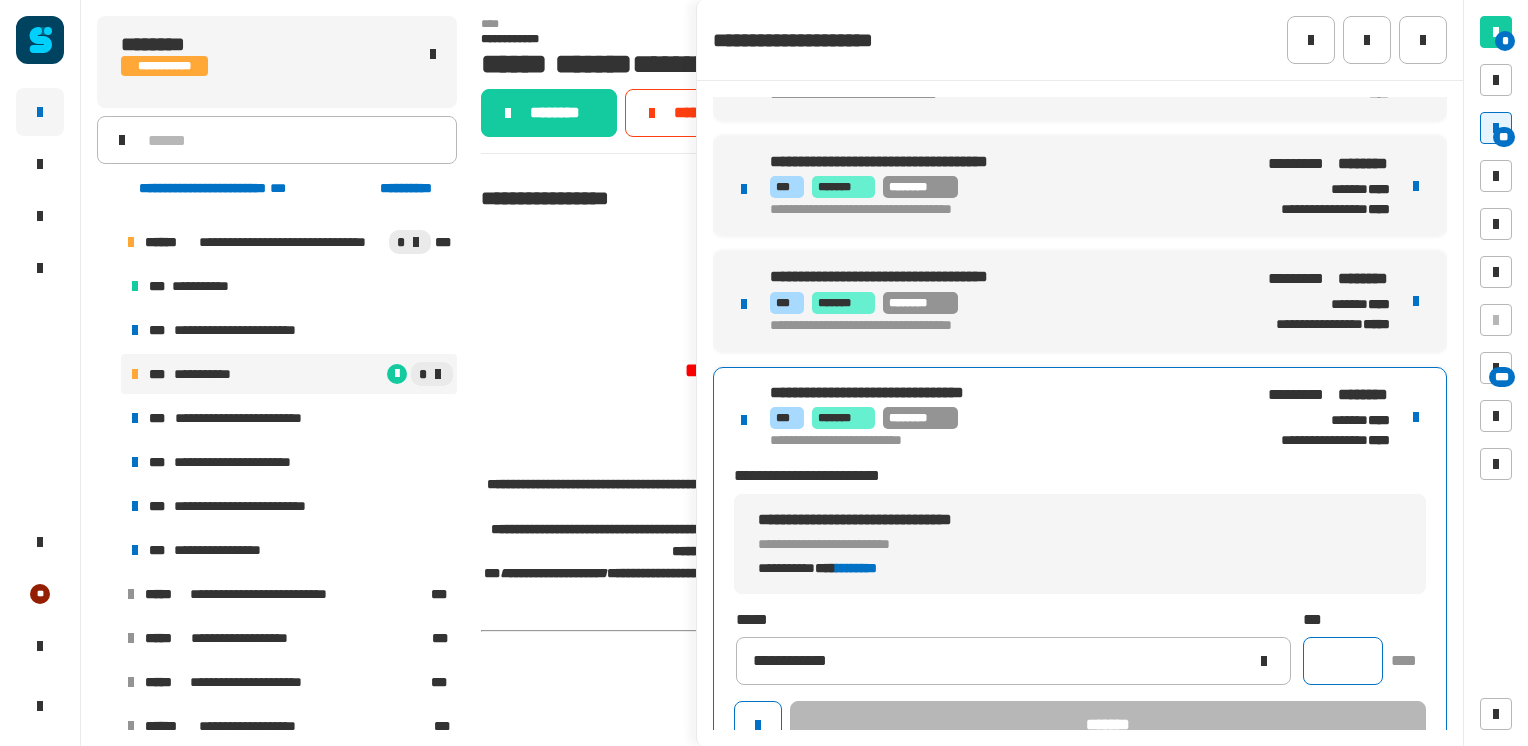 click 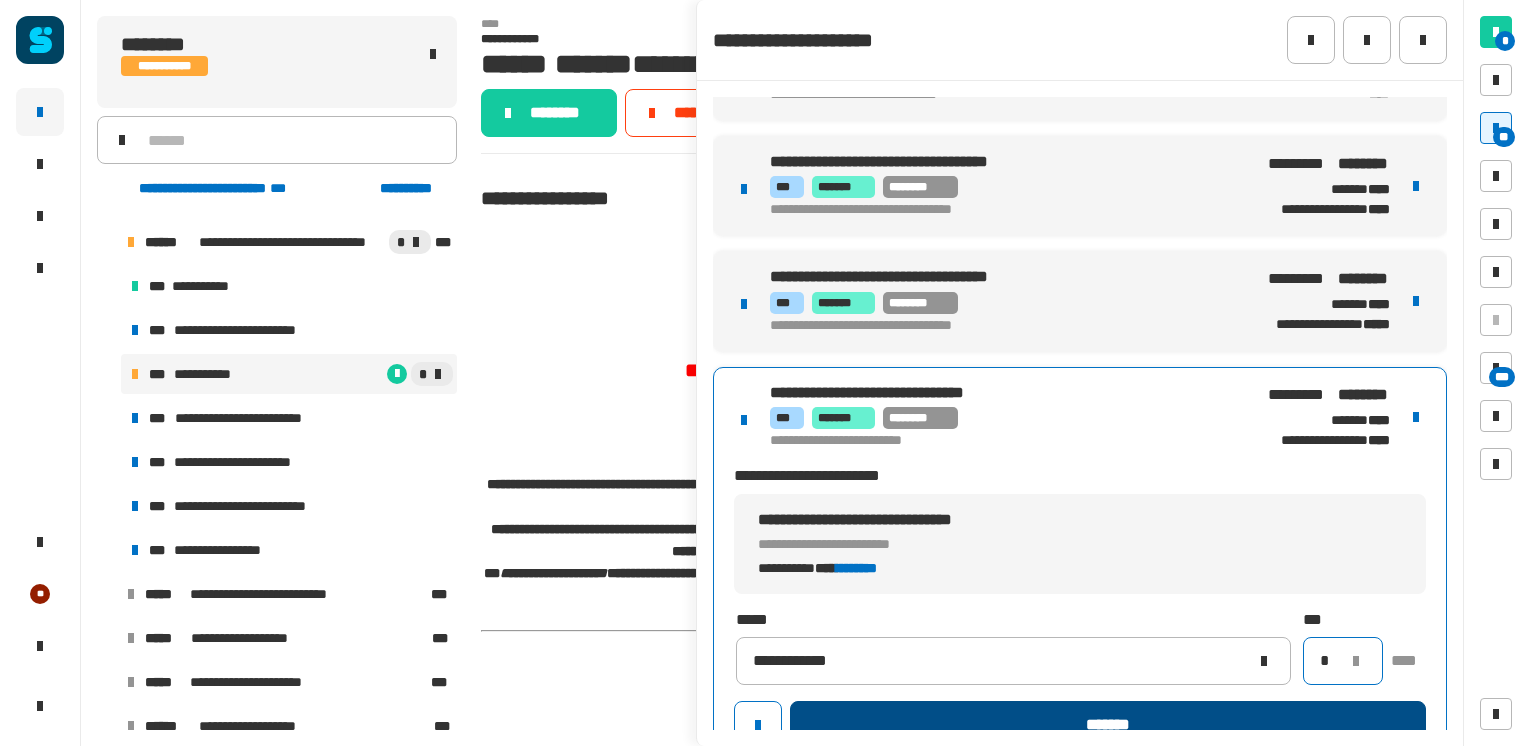 type on "*" 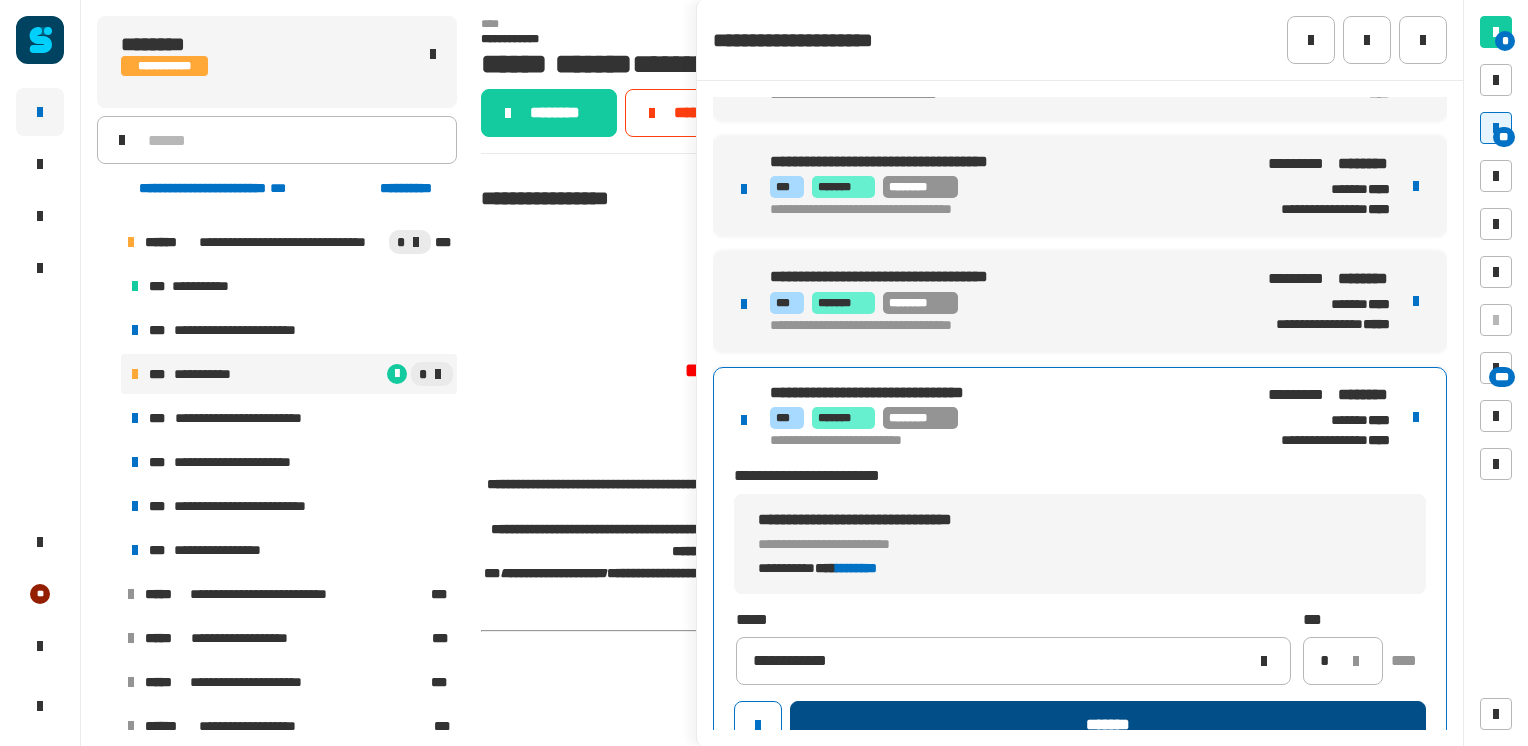 click on "*******" 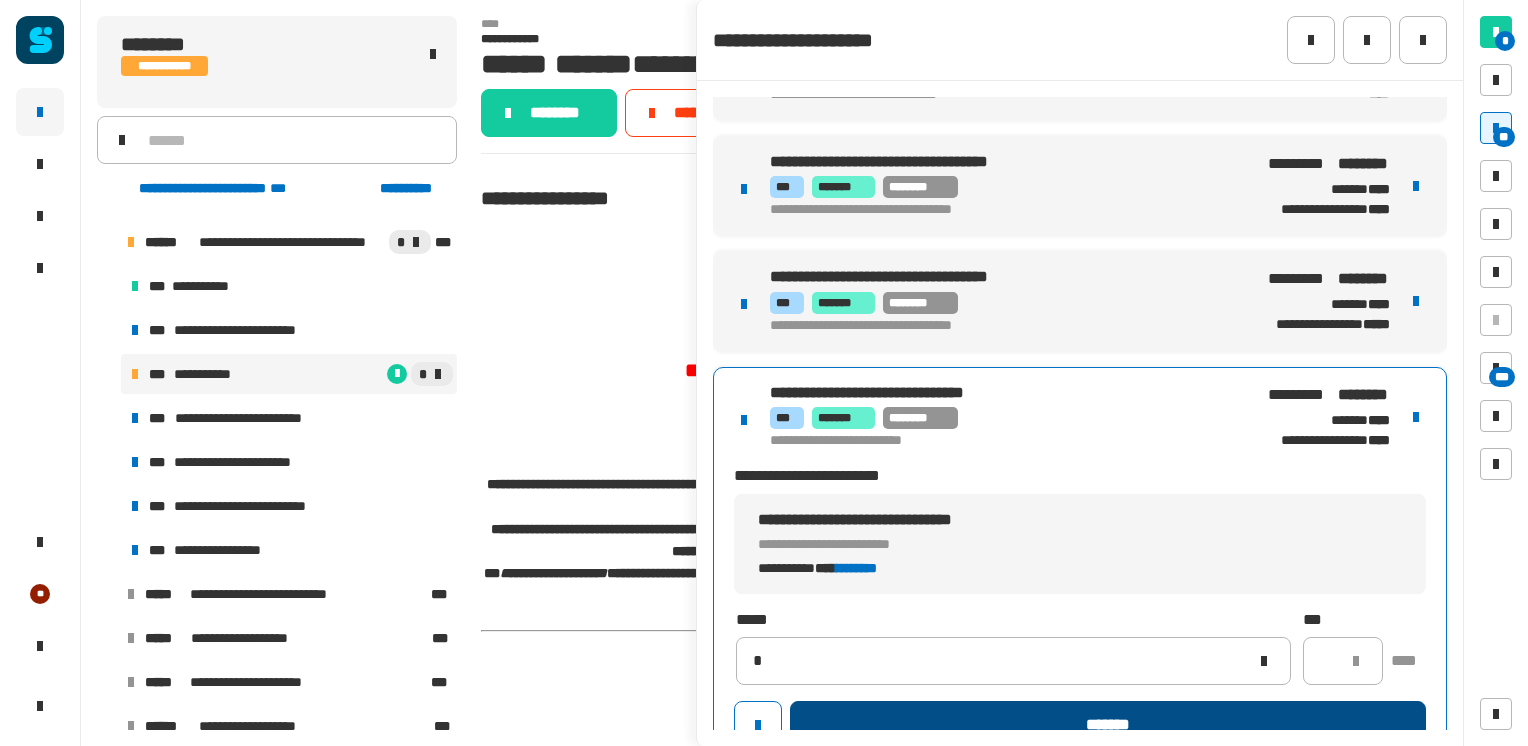 type 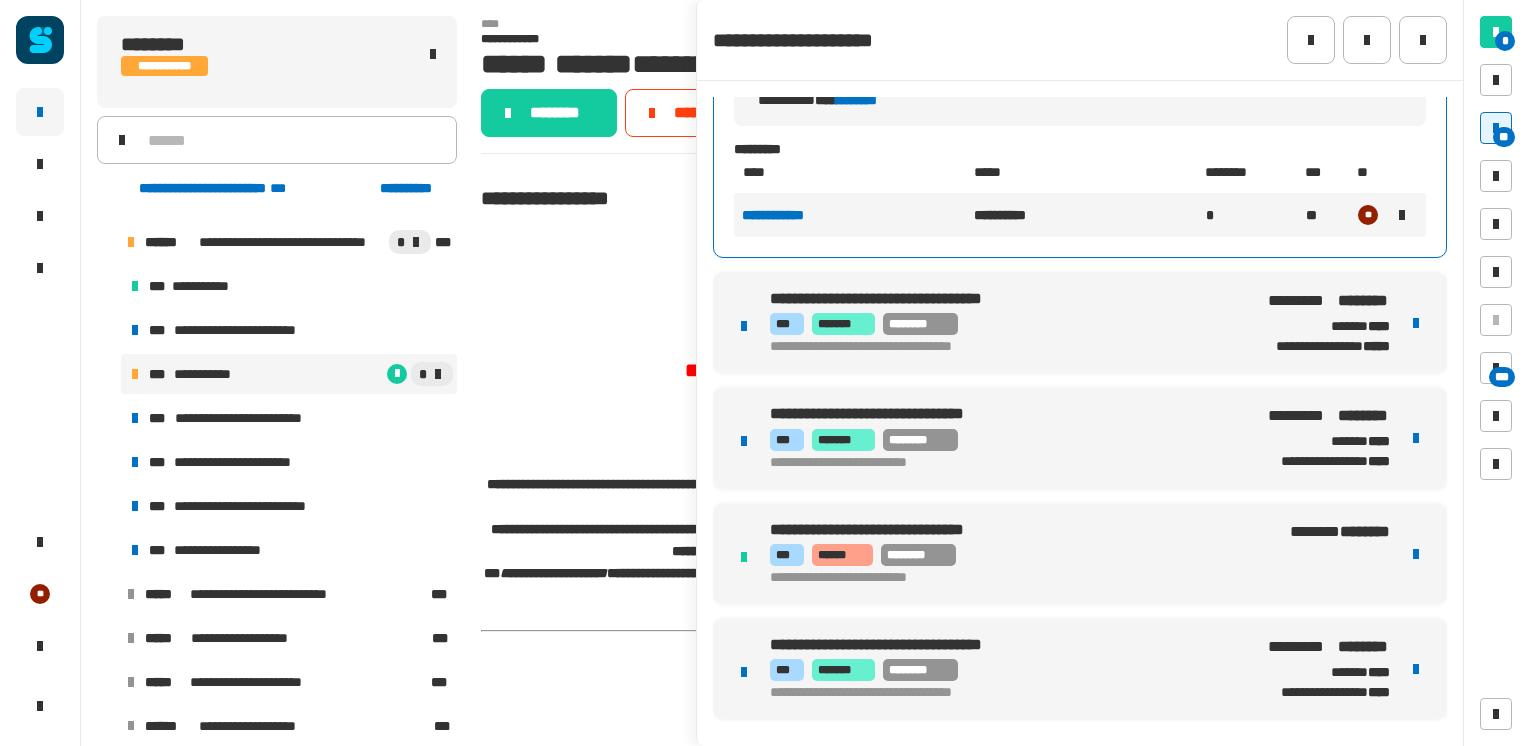 scroll, scrollTop: 1010, scrollLeft: 0, axis: vertical 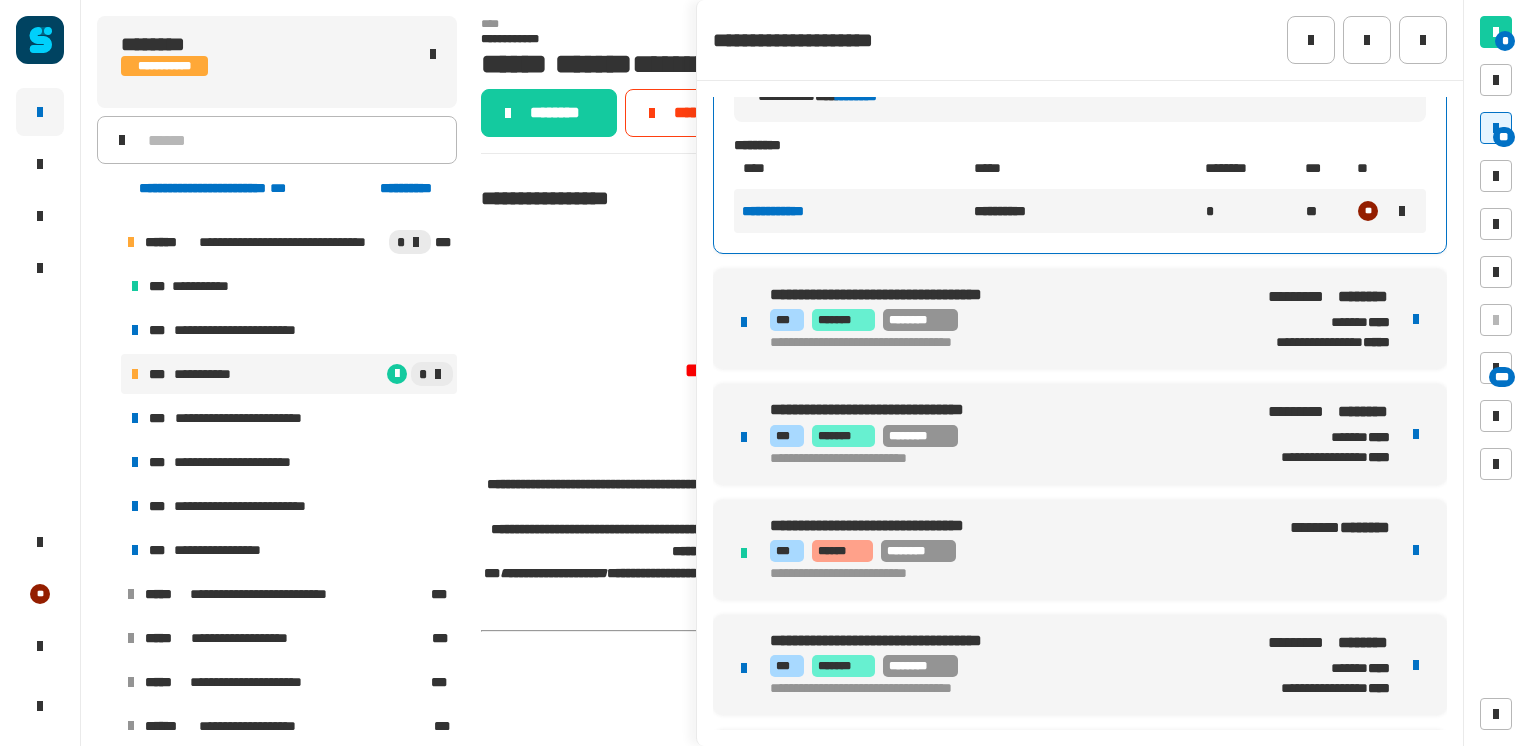 click on "**********" at bounding box center (1080, 434) 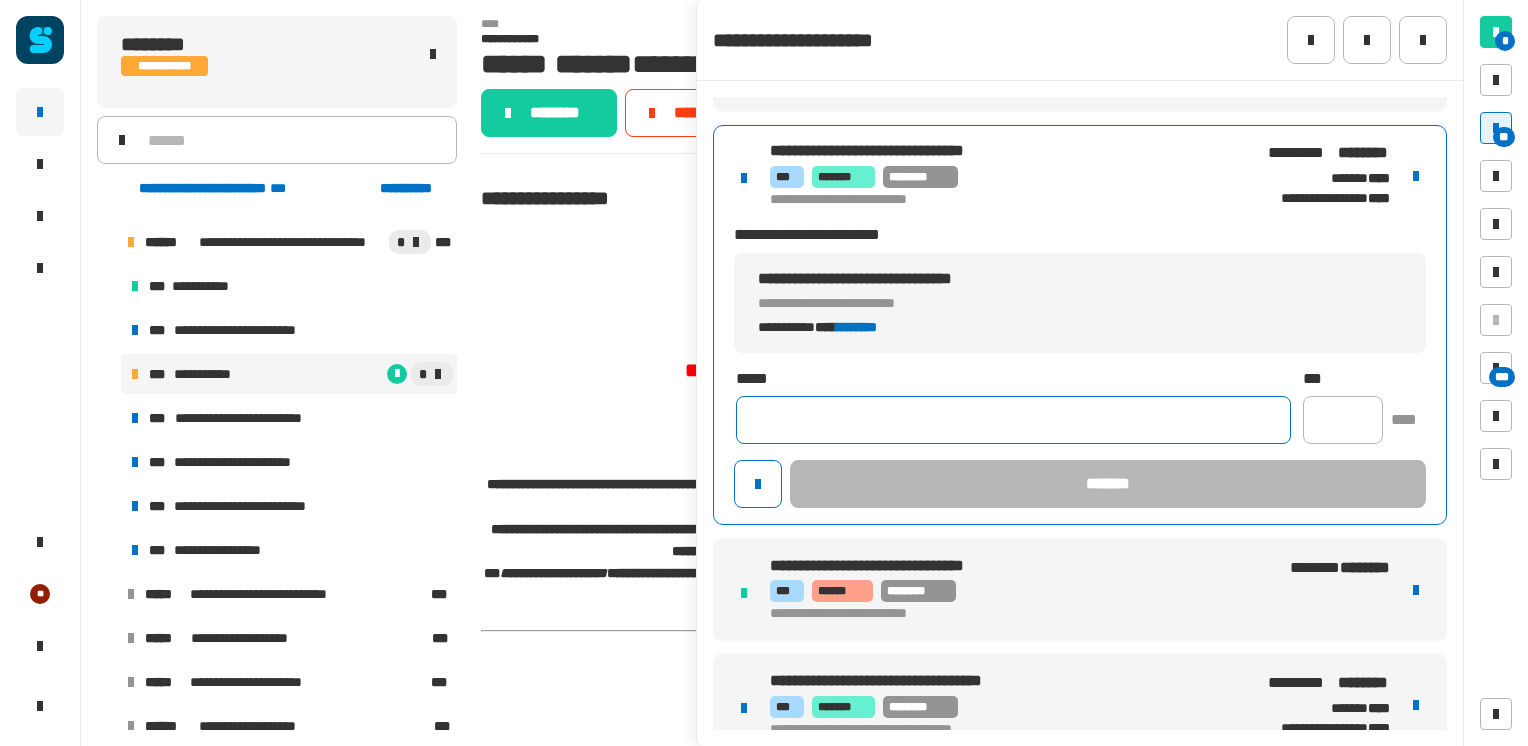 click 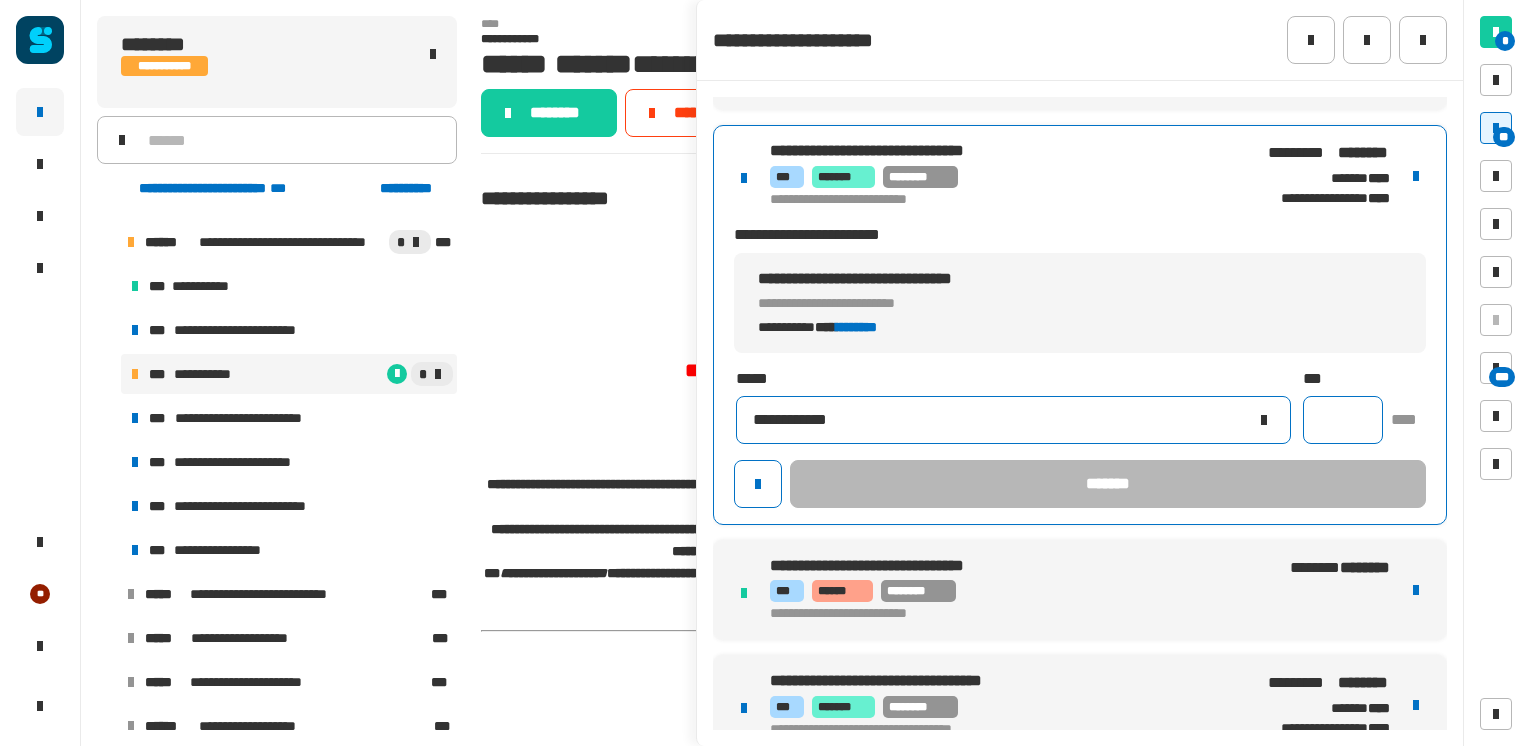 type on "**********" 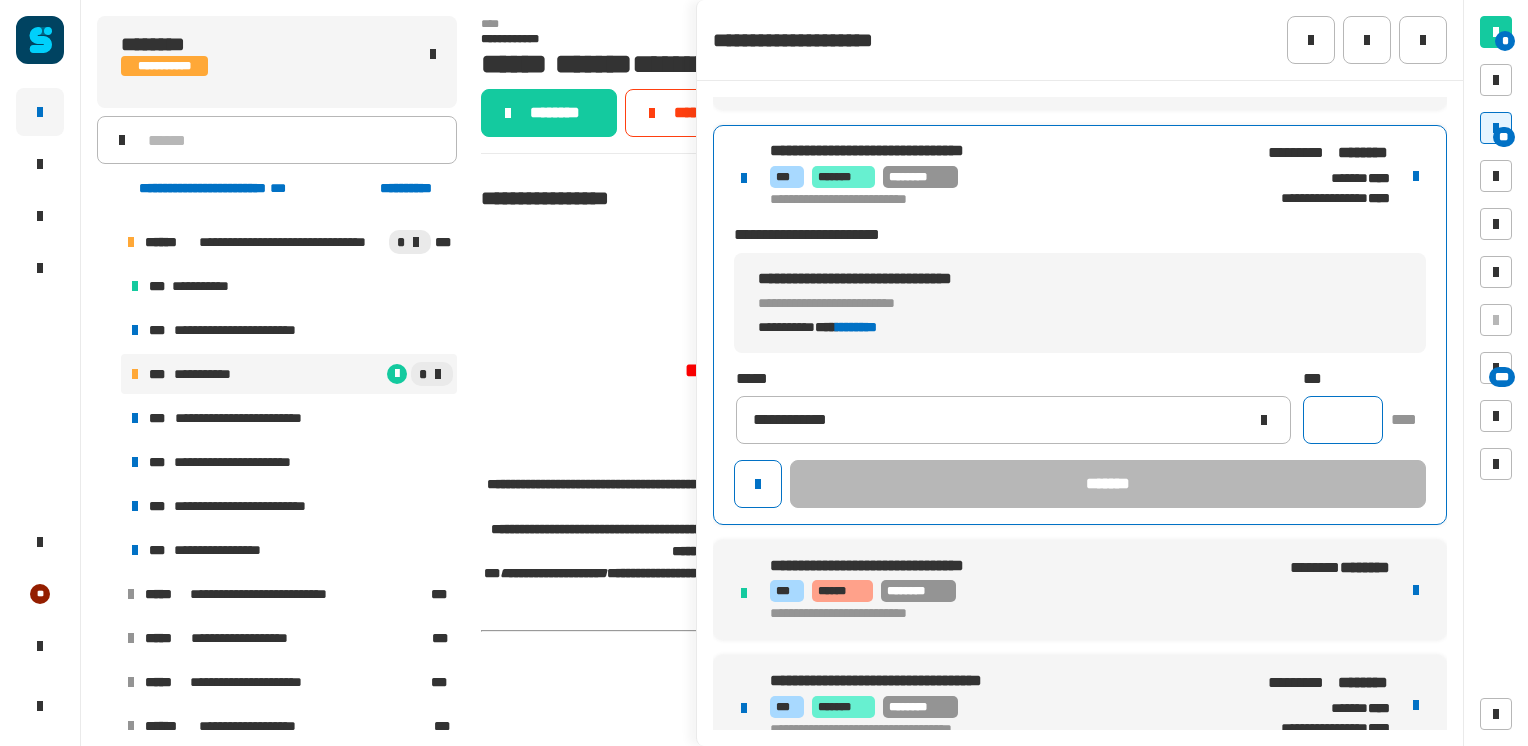 click 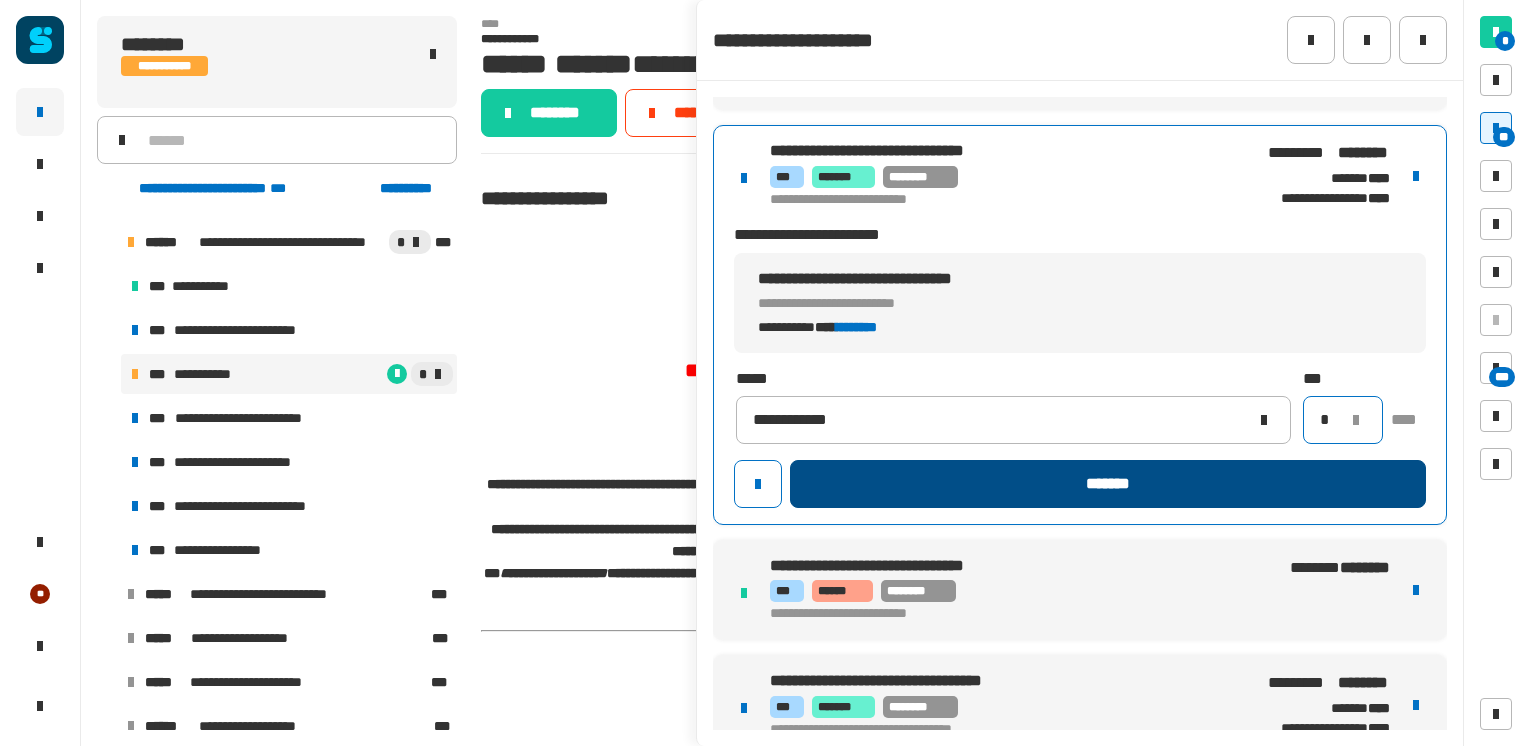 type on "*" 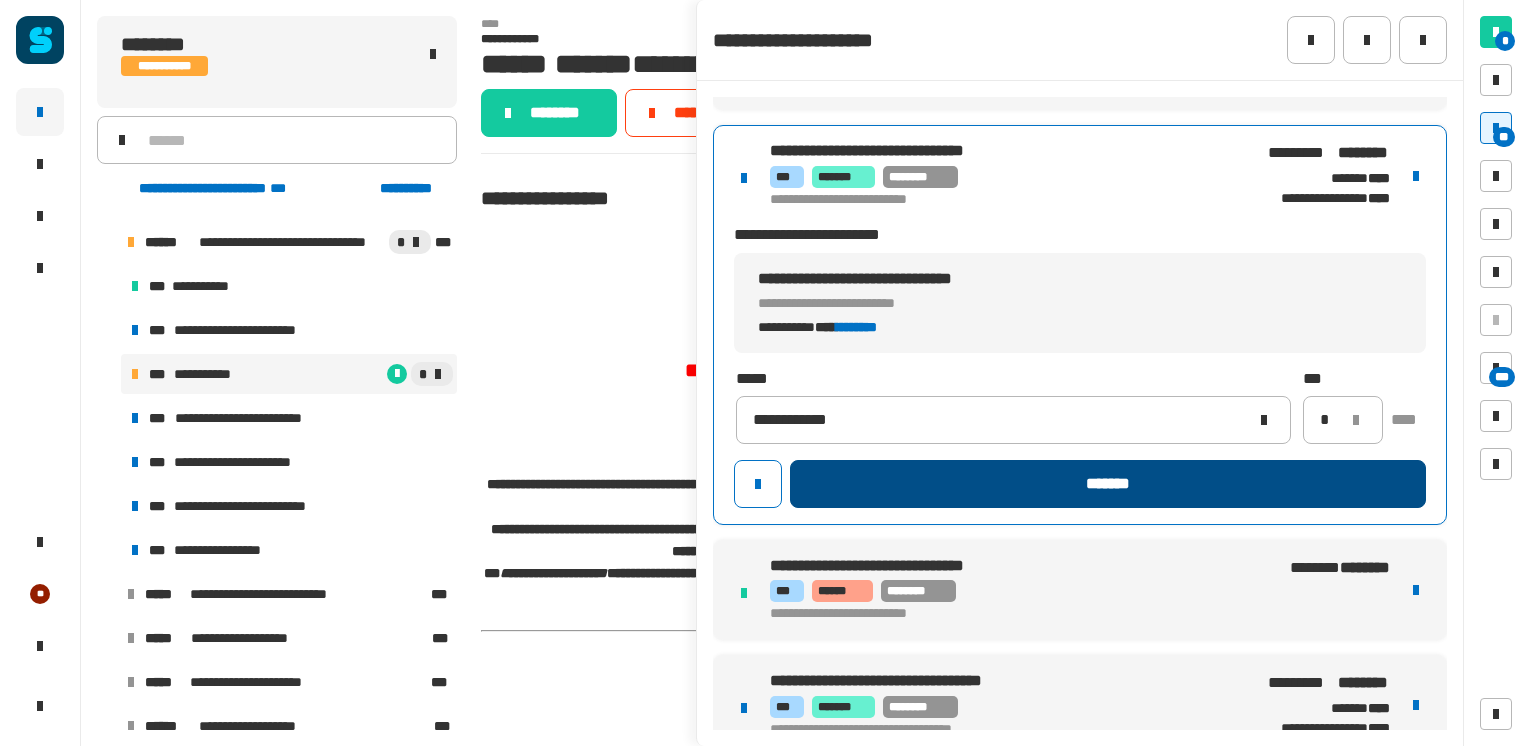 click on "*******" 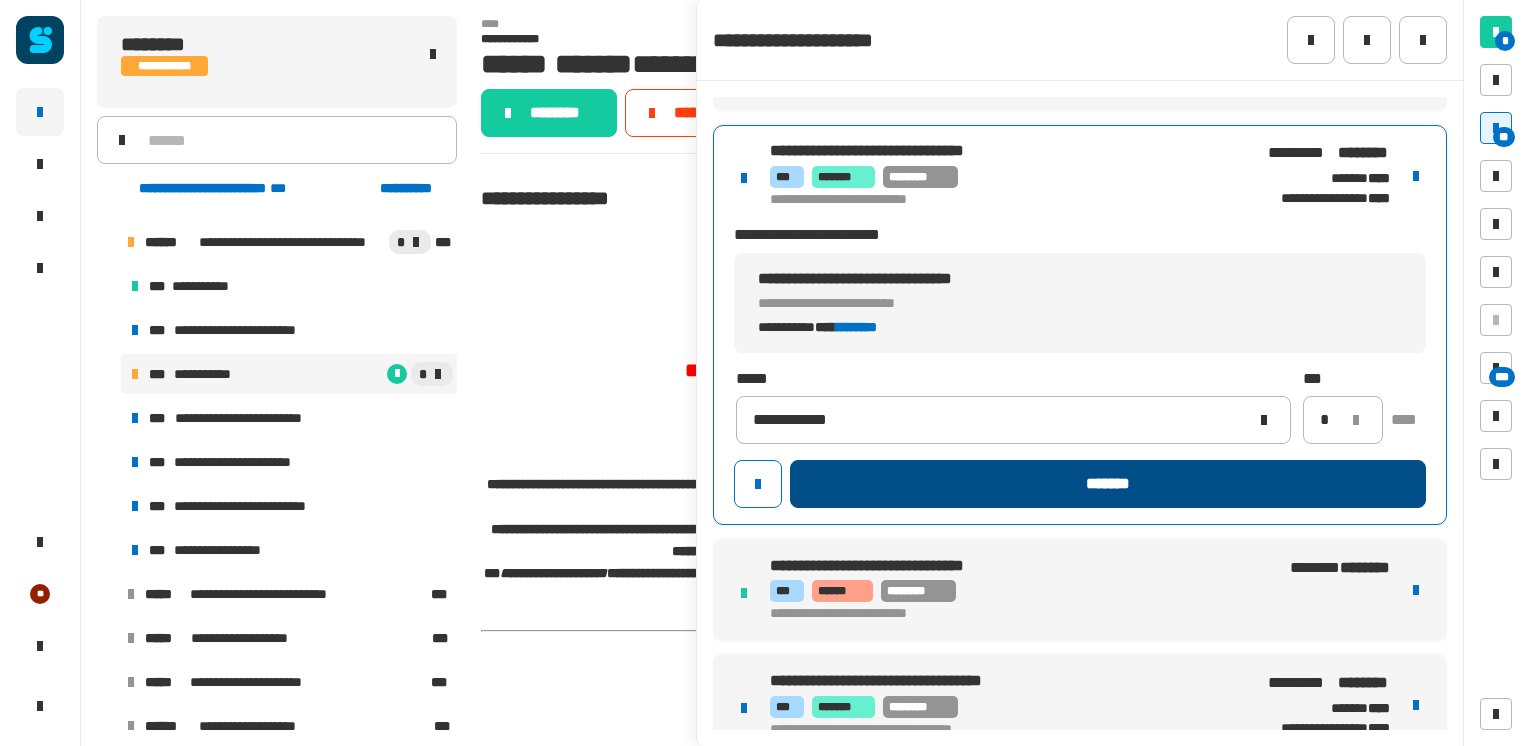 type 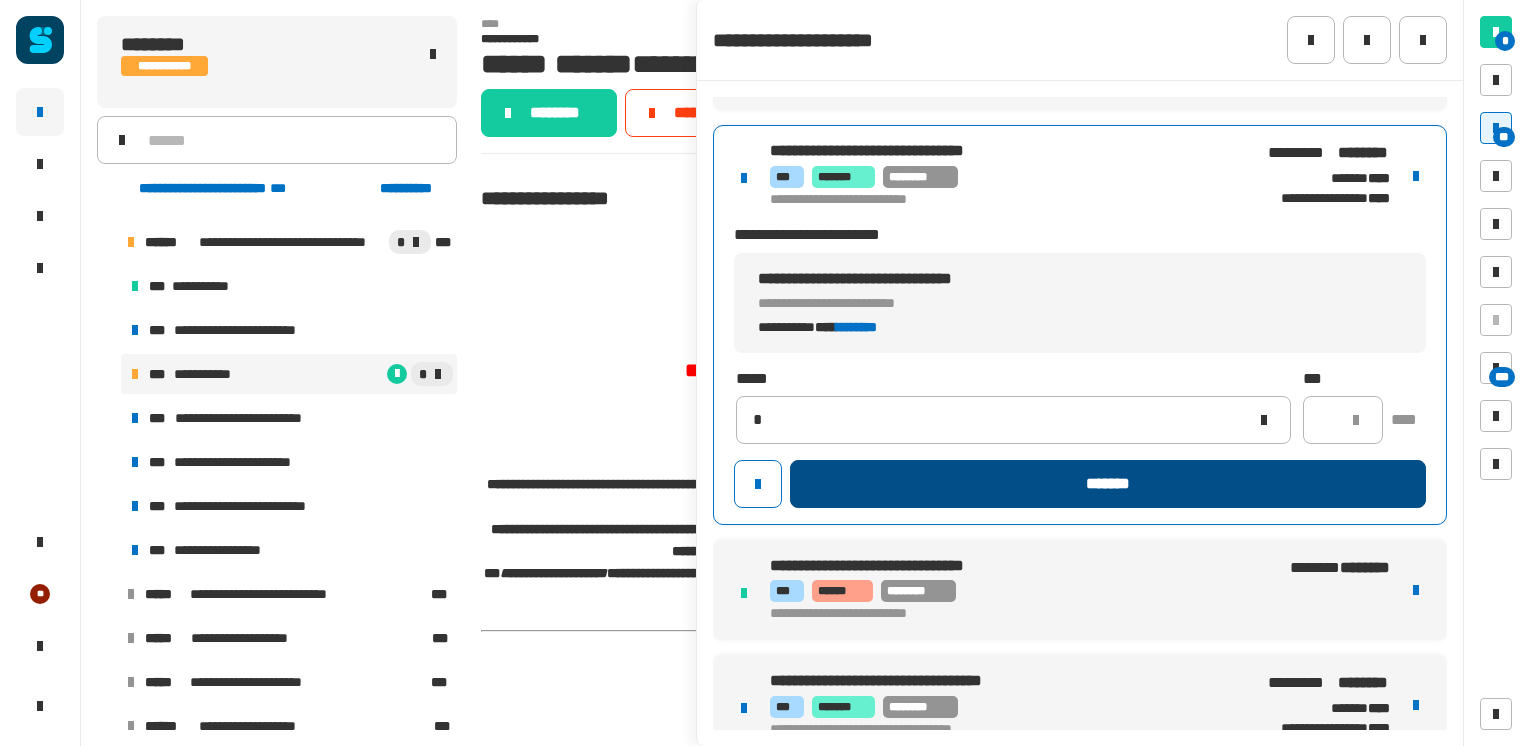 type 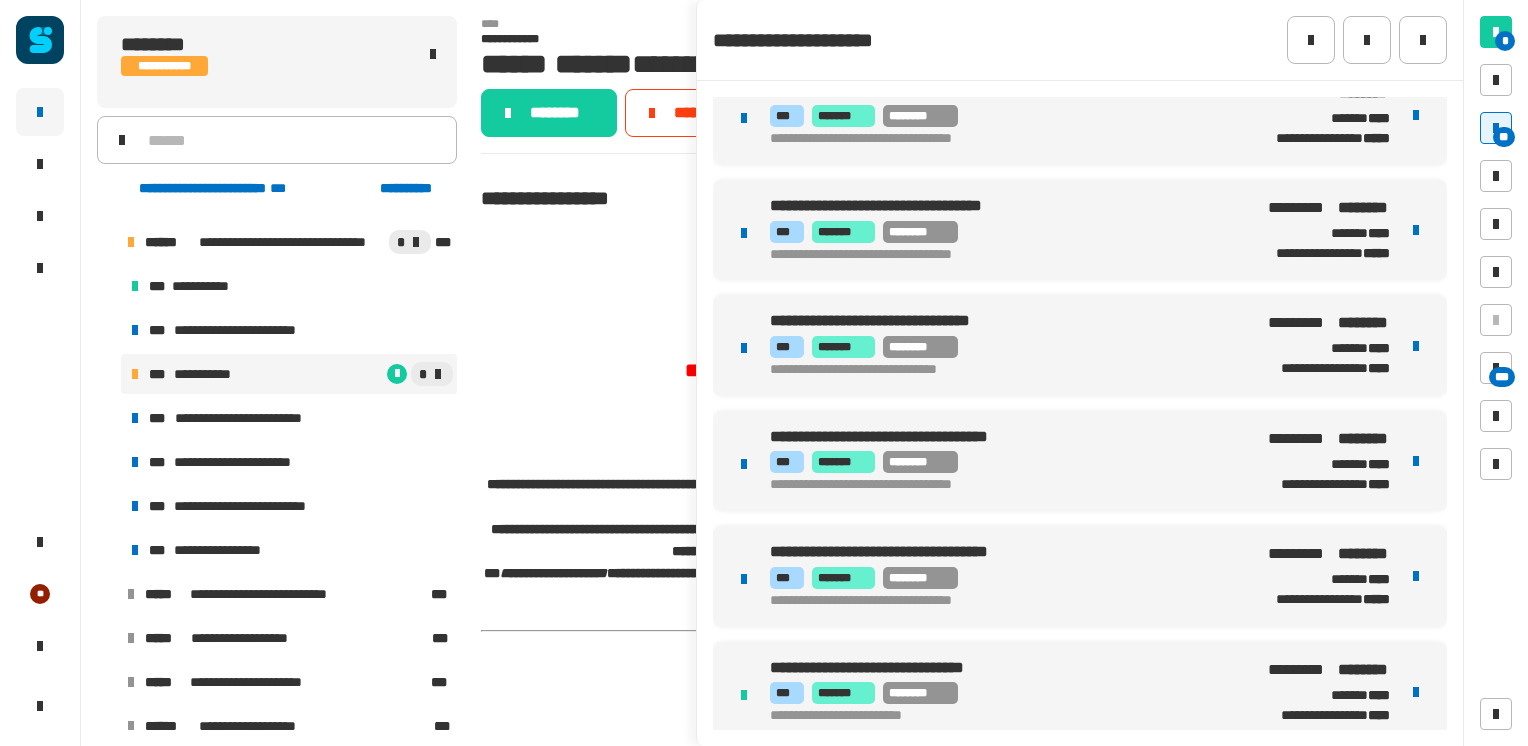 scroll, scrollTop: 0, scrollLeft: 0, axis: both 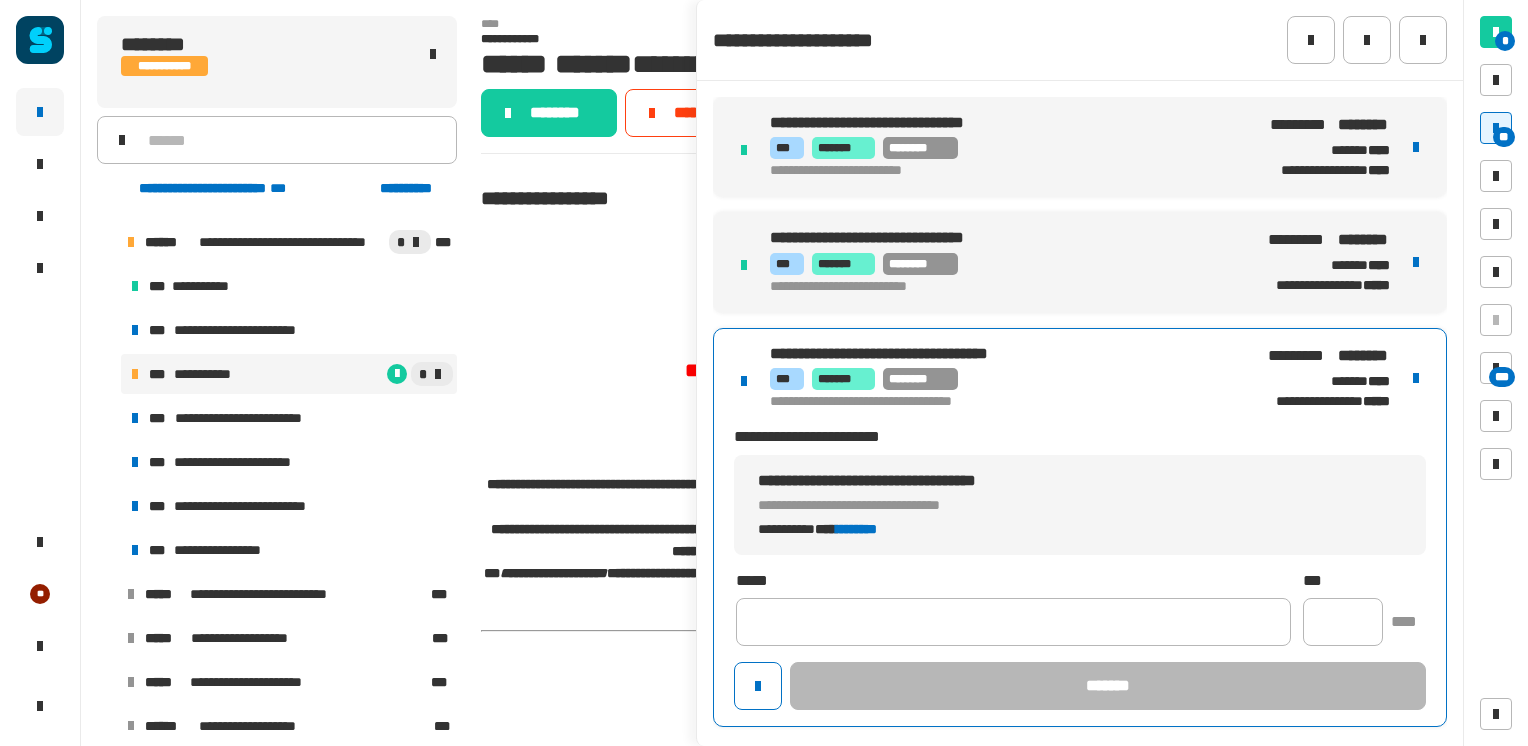 click on "*** ******* ********" at bounding box center [1001, 379] 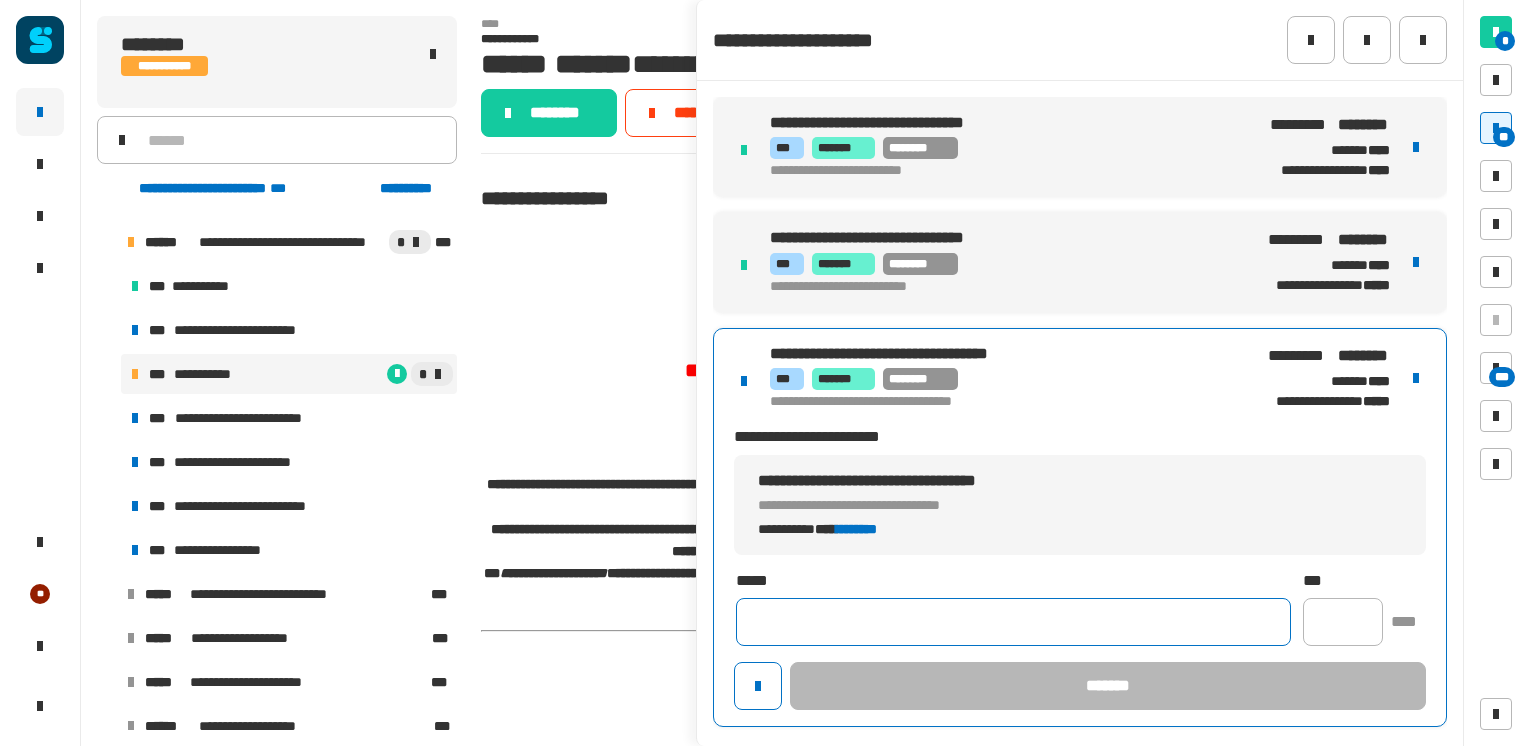 click 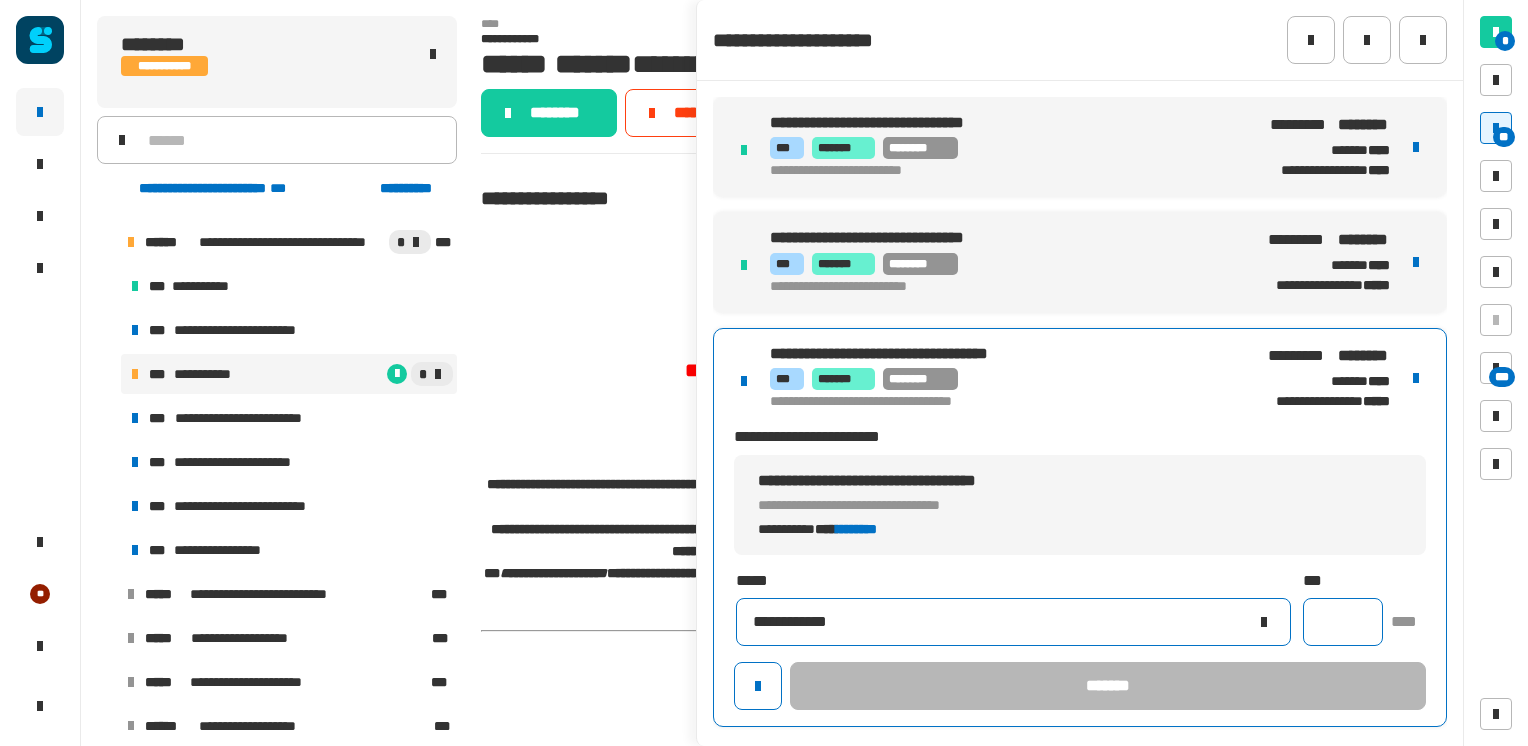 type on "**********" 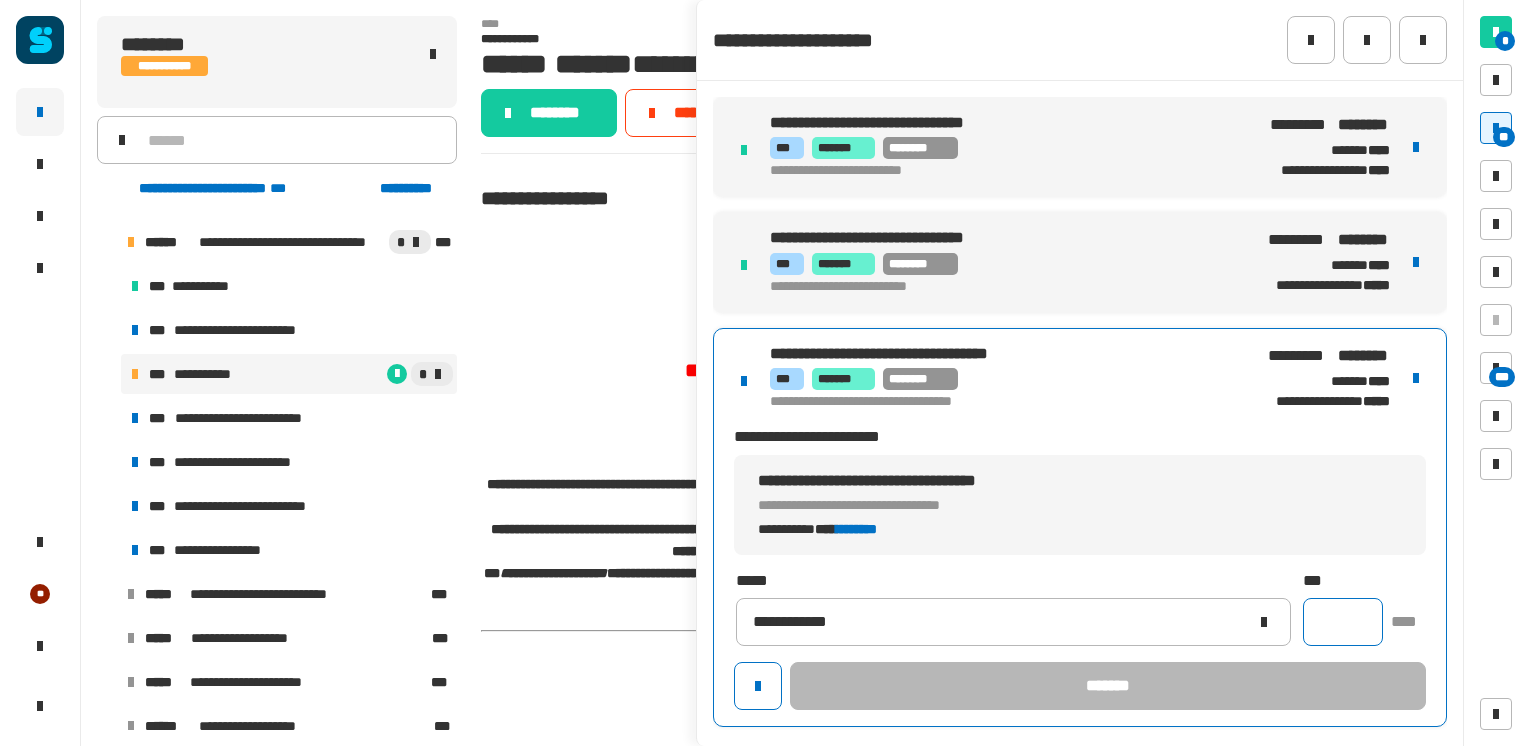 click 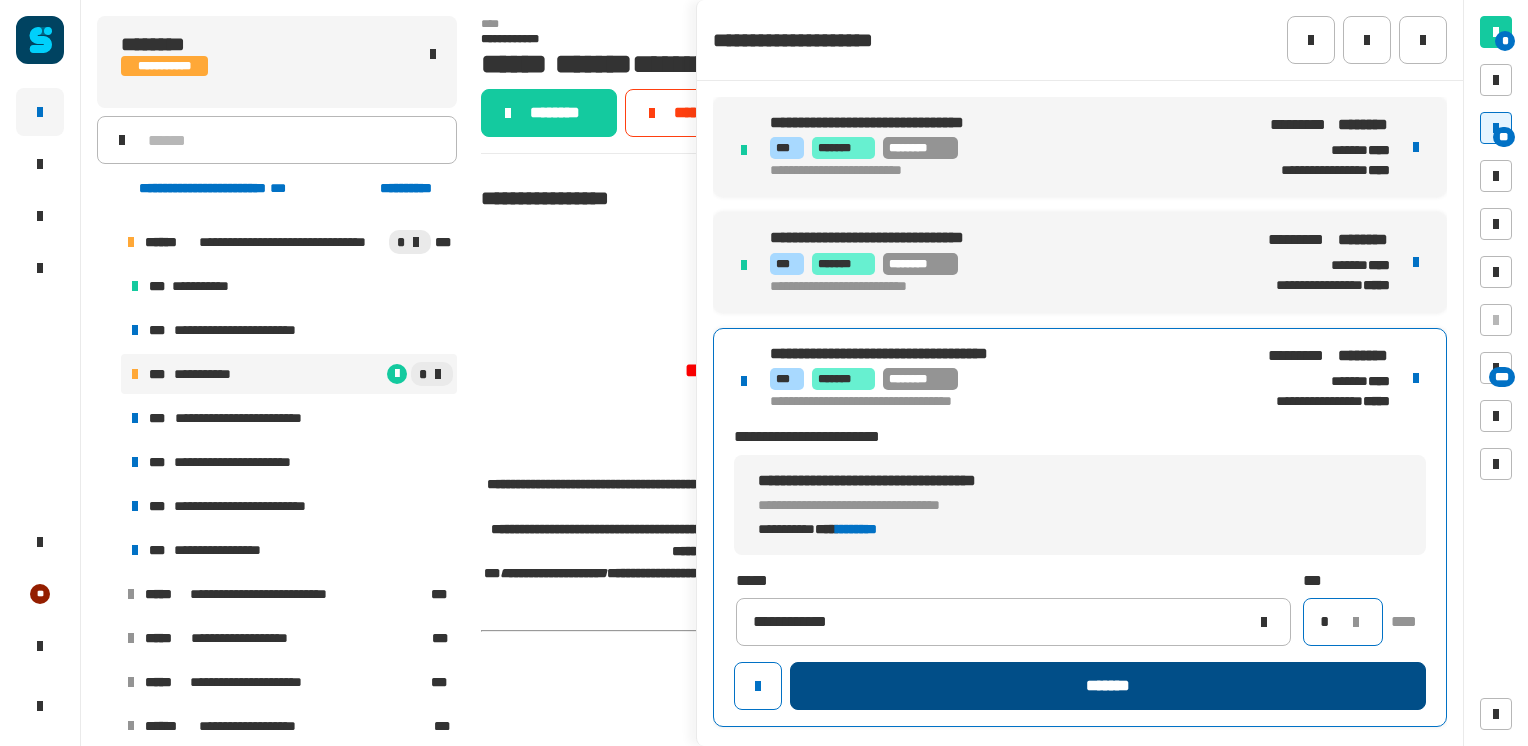 type on "*" 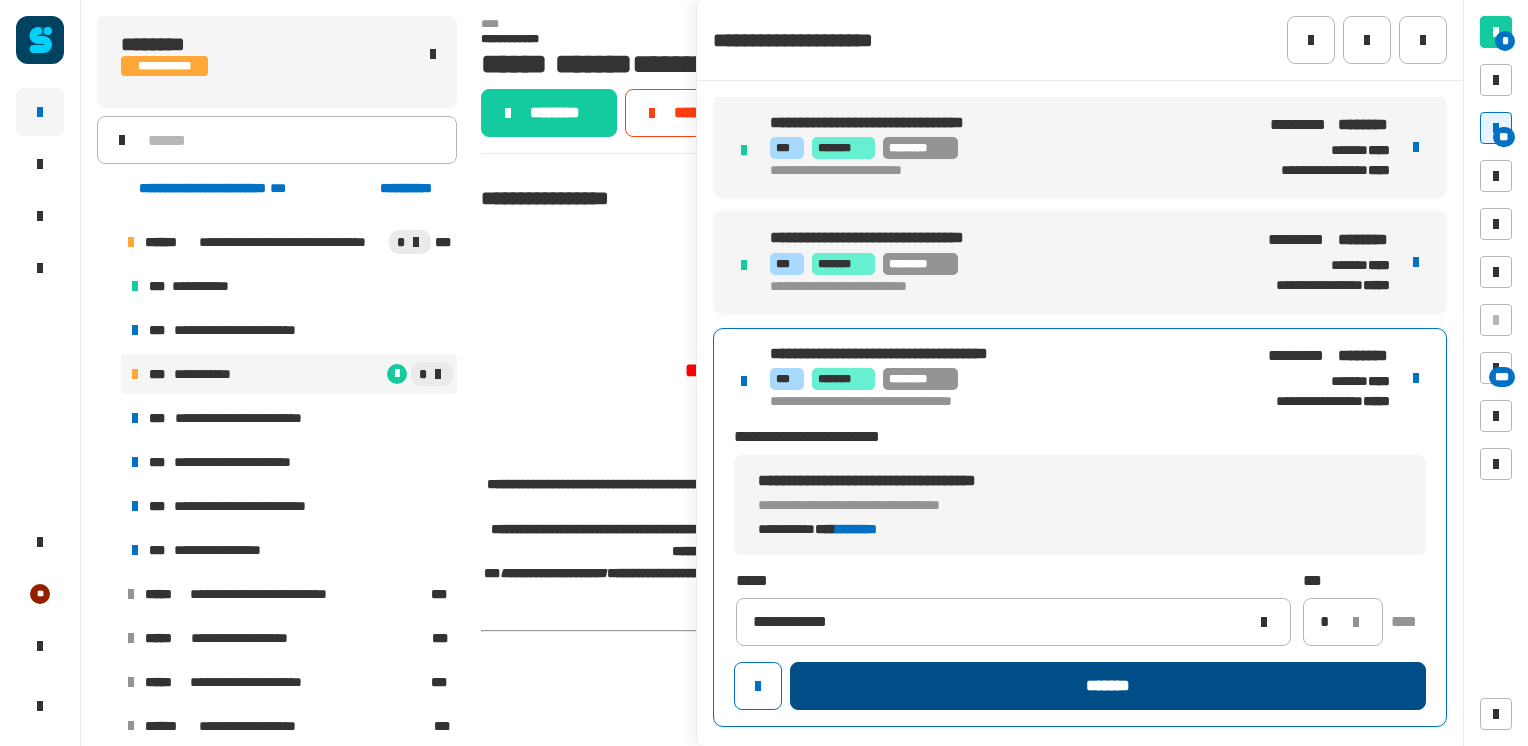 click on "*******" 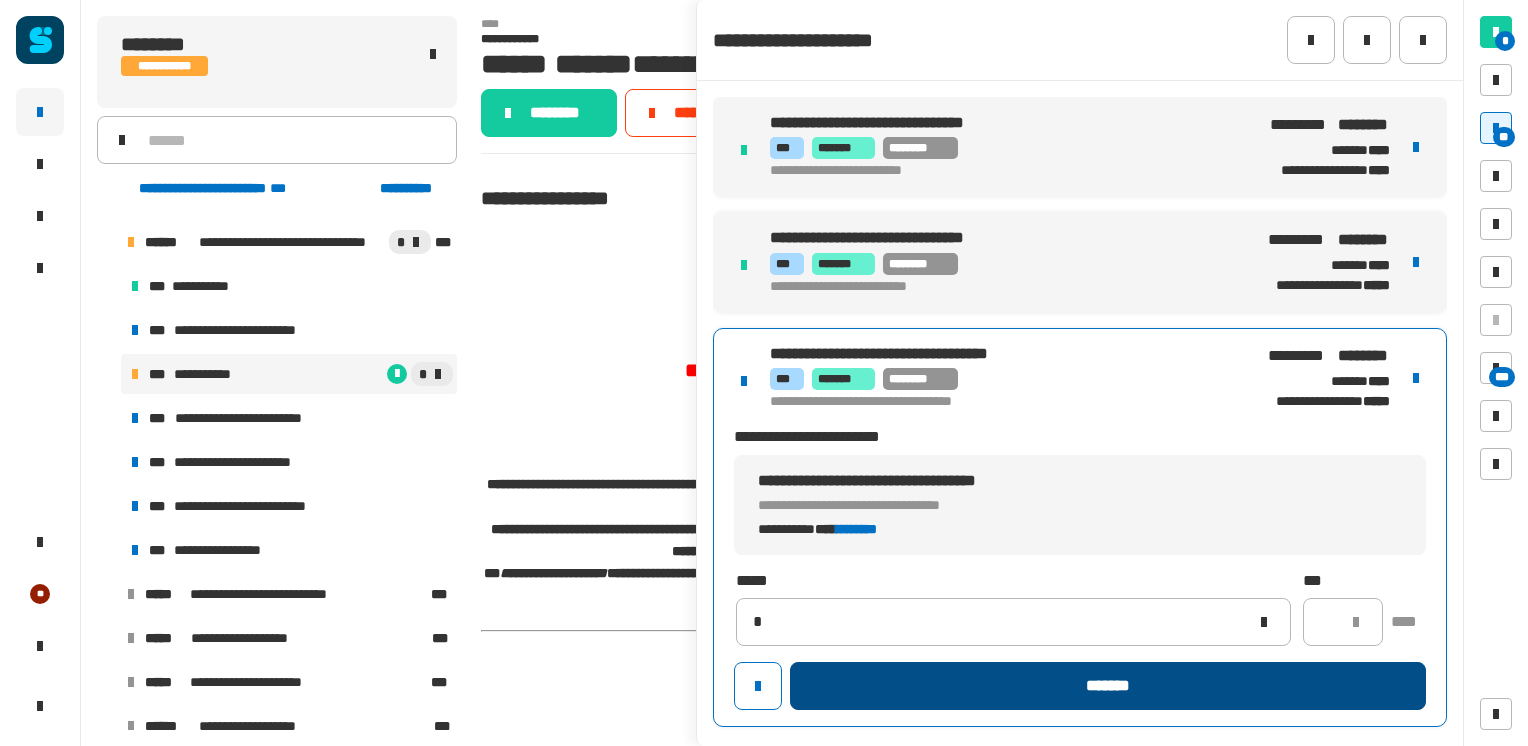 type 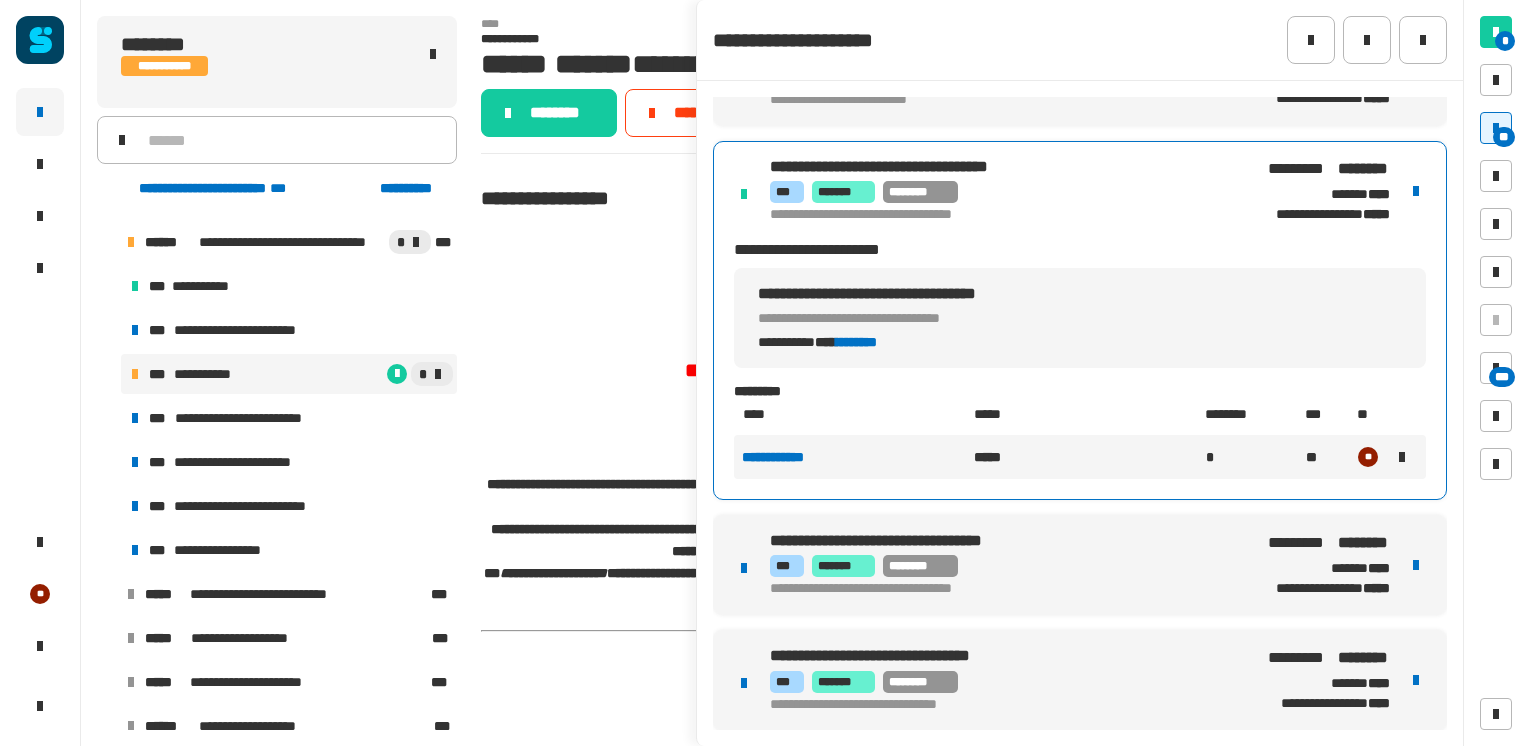 scroll, scrollTop: 188, scrollLeft: 0, axis: vertical 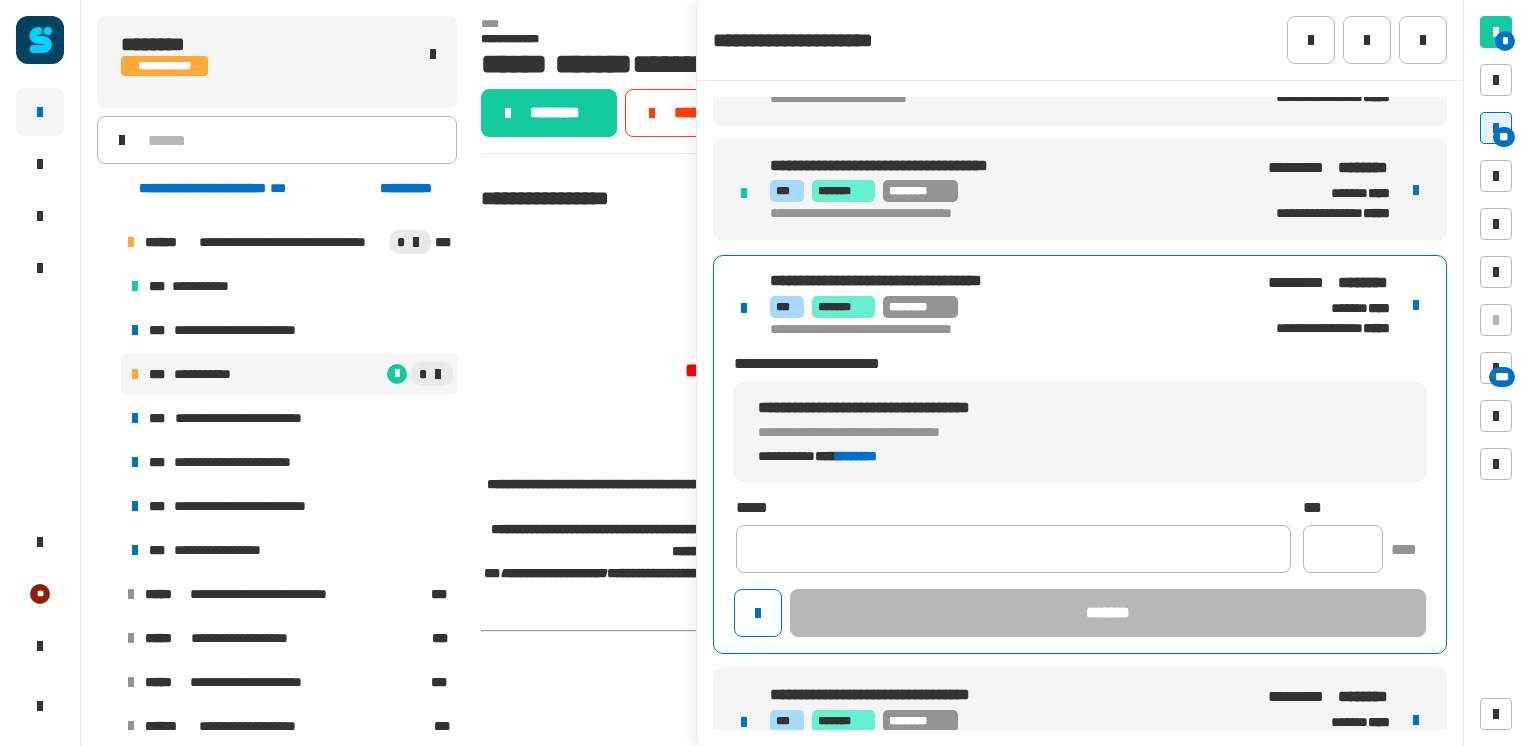 click on "**********" at bounding box center (1080, 454) 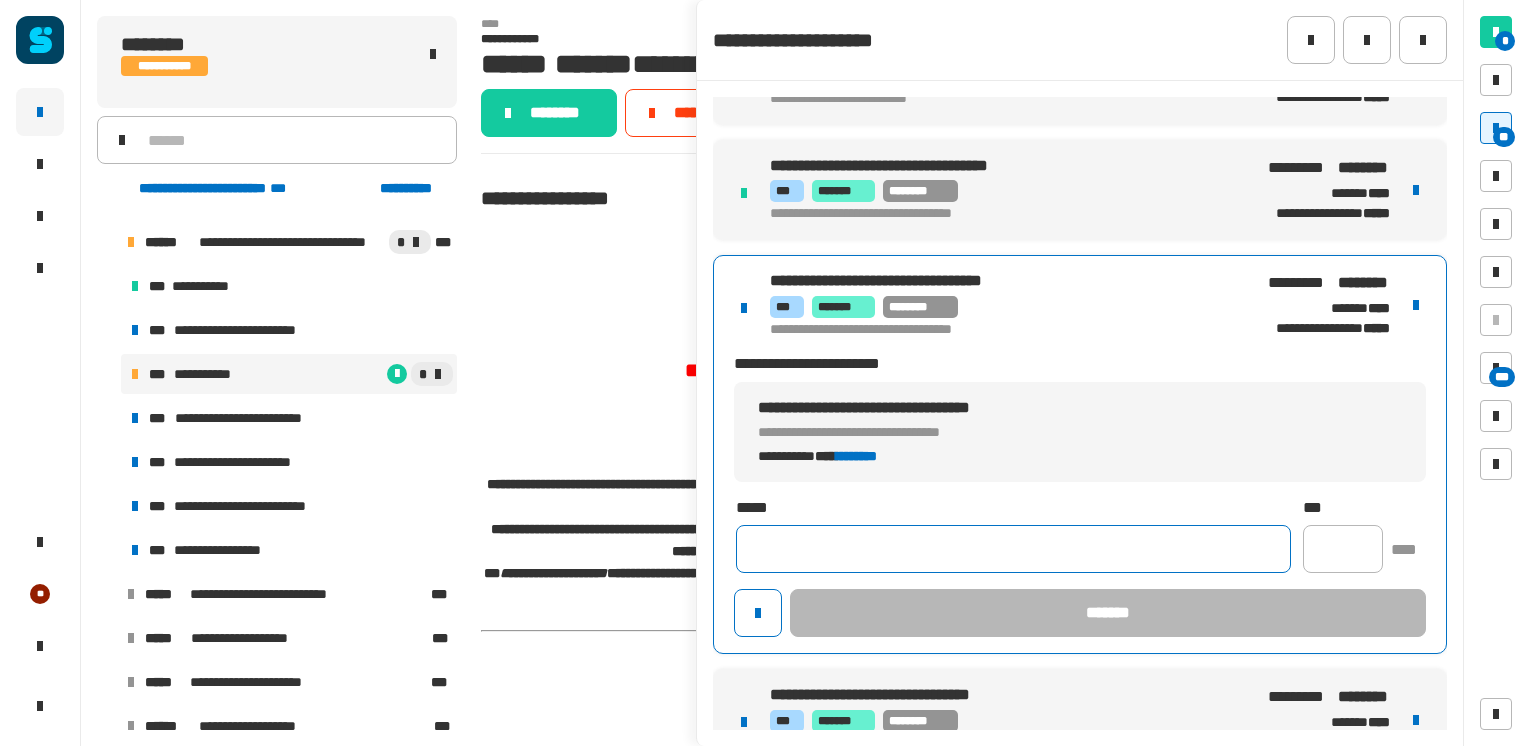 click 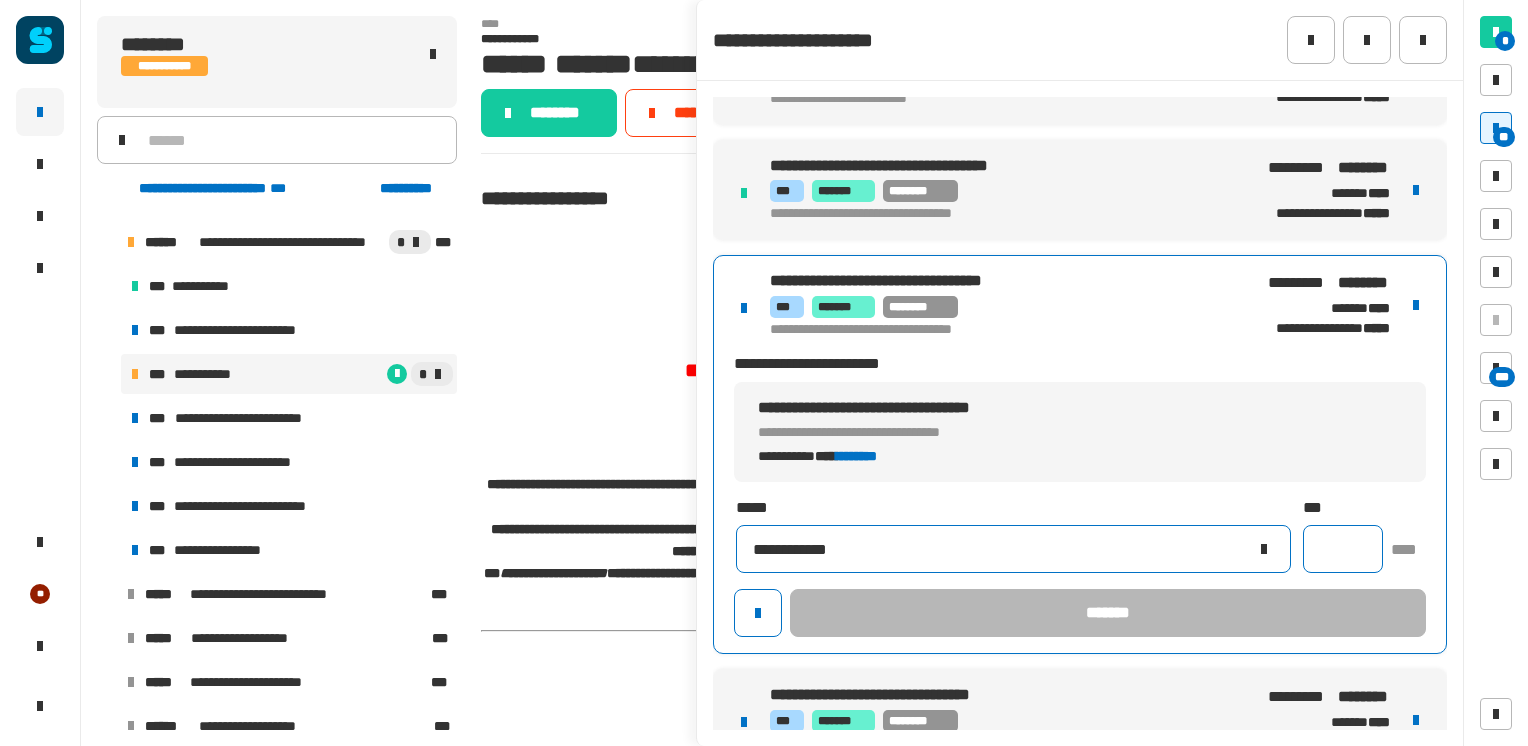 type on "**********" 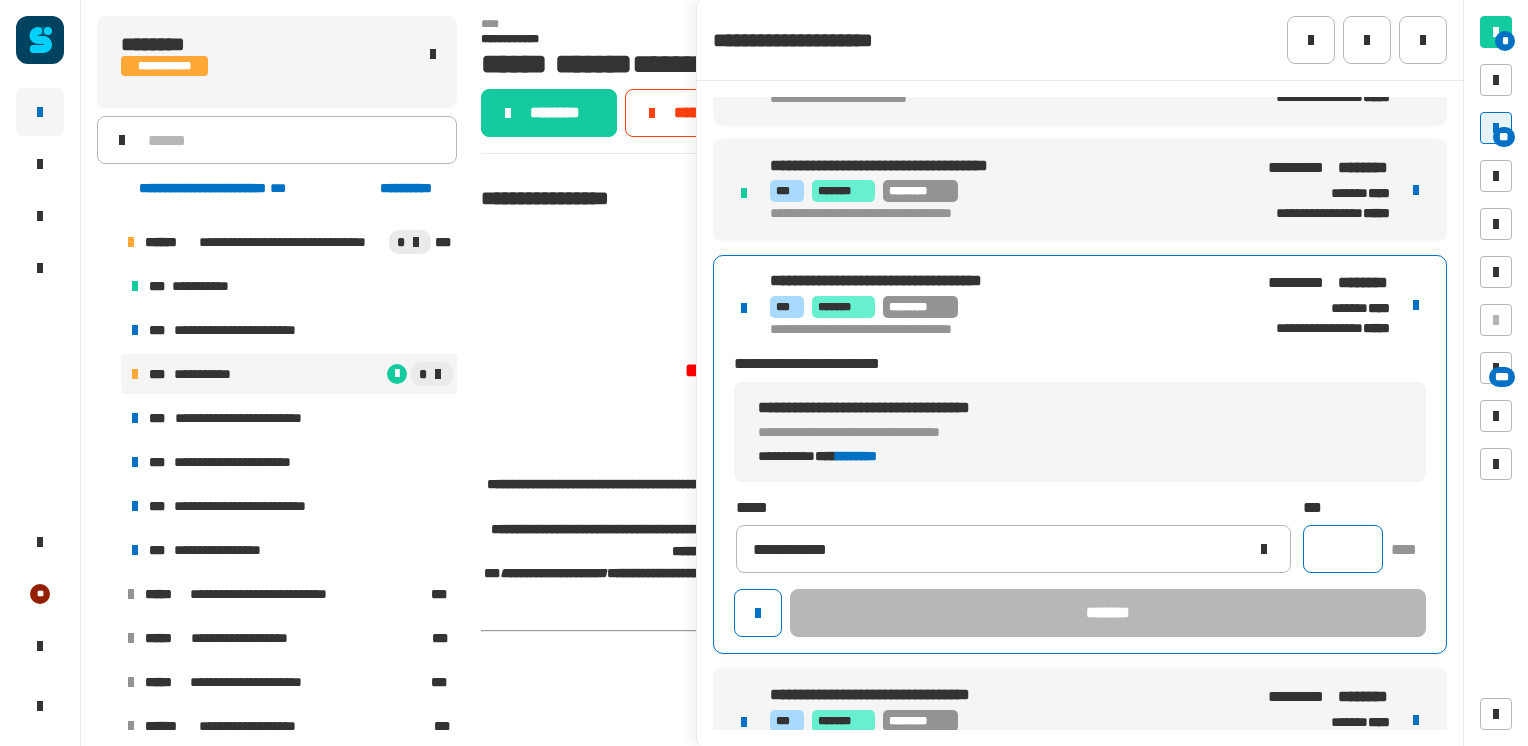 click 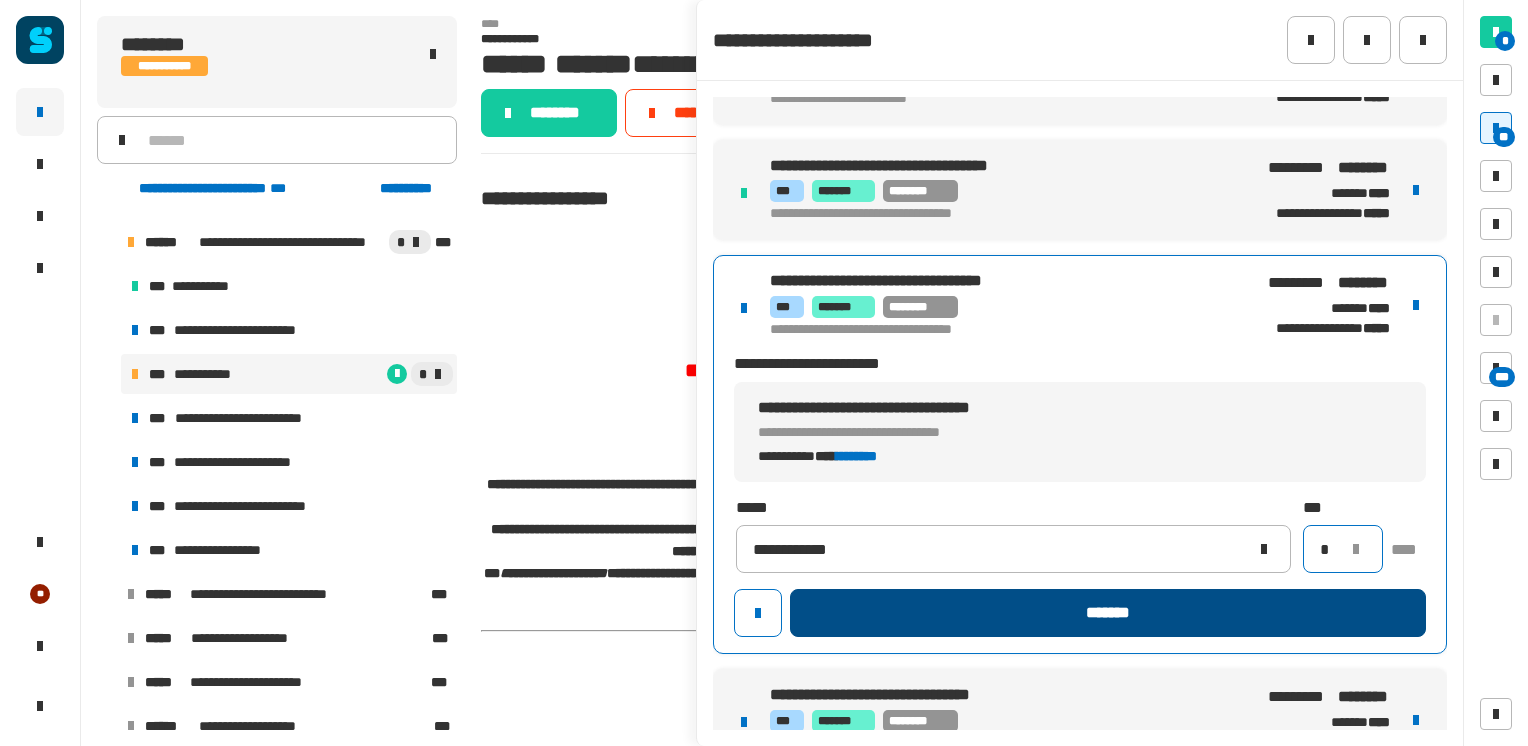 type on "*" 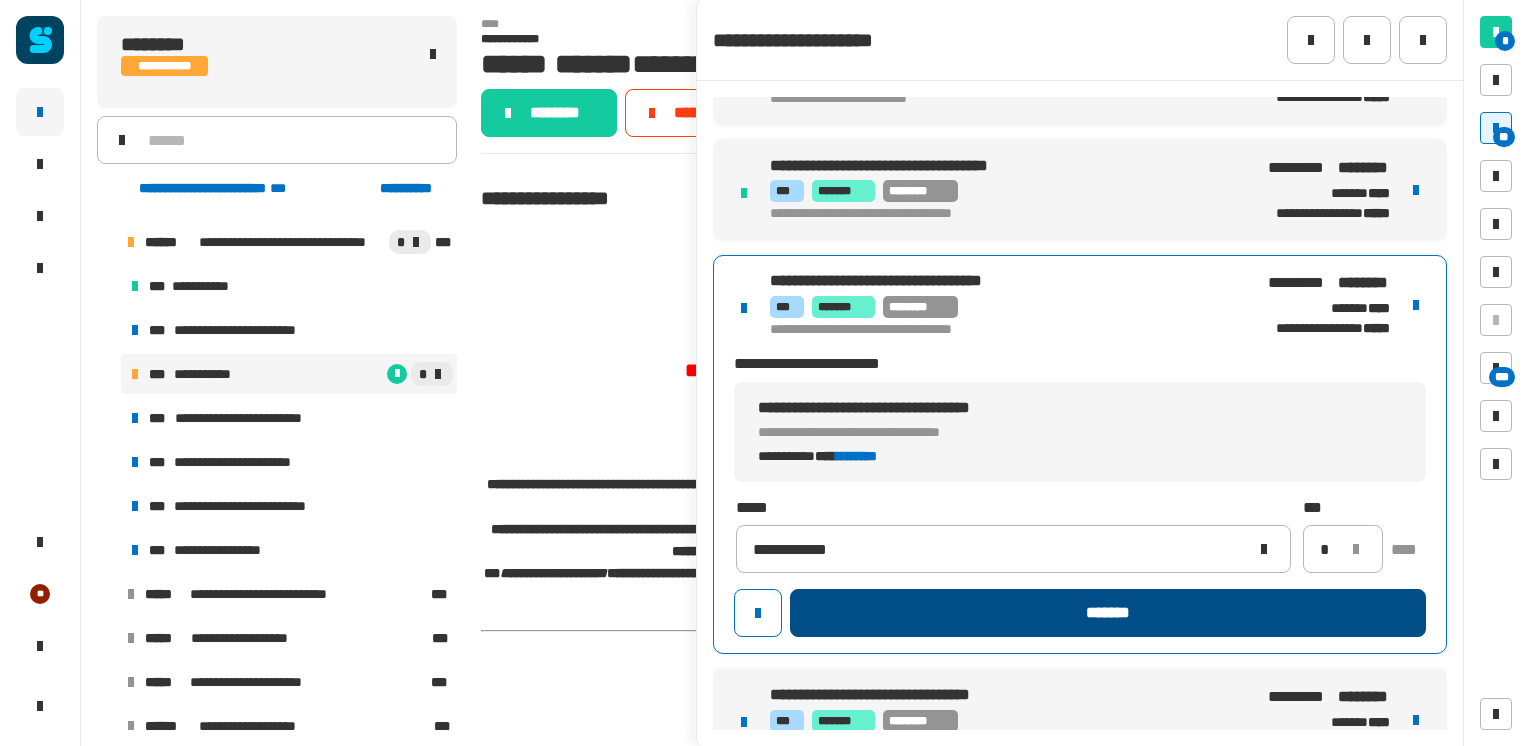 click on "*******" 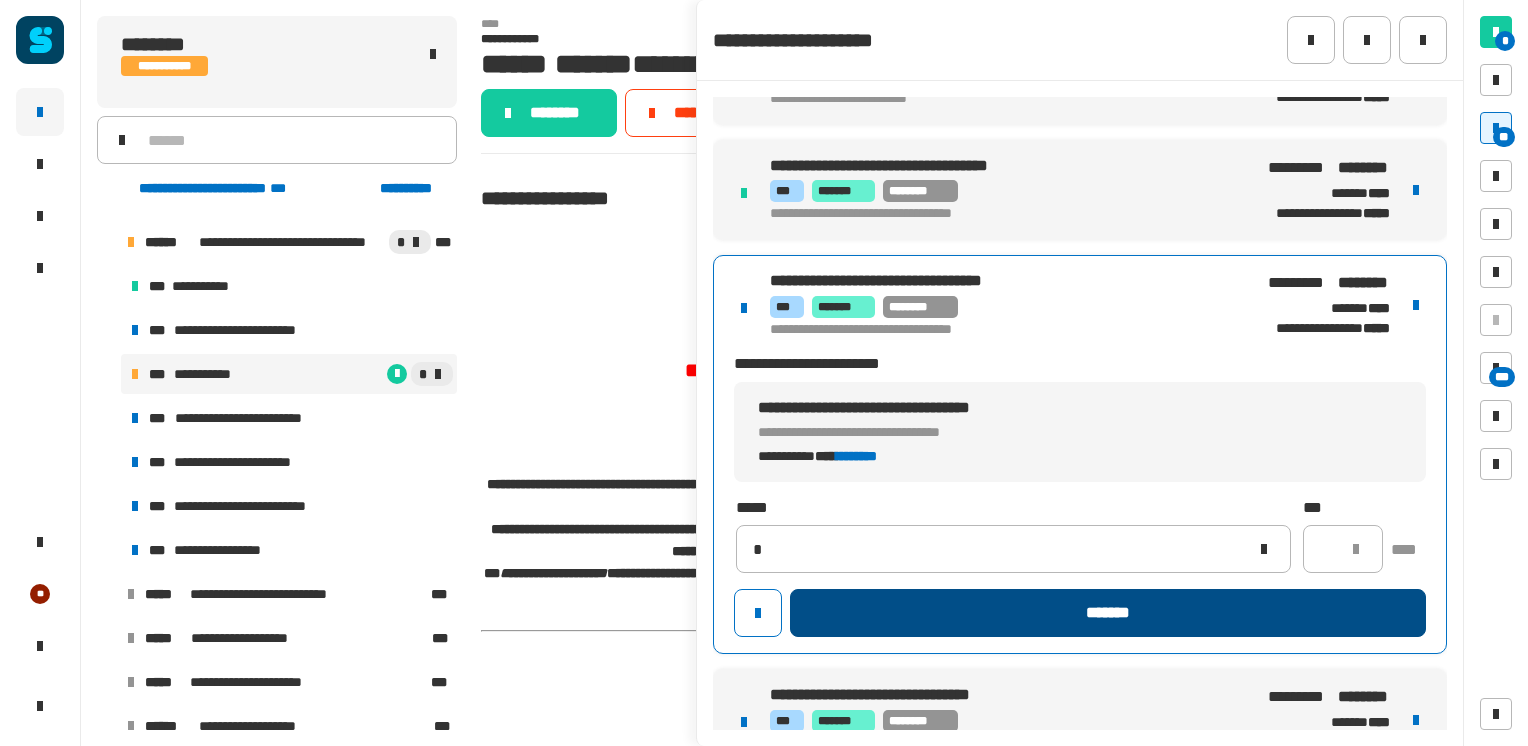 type 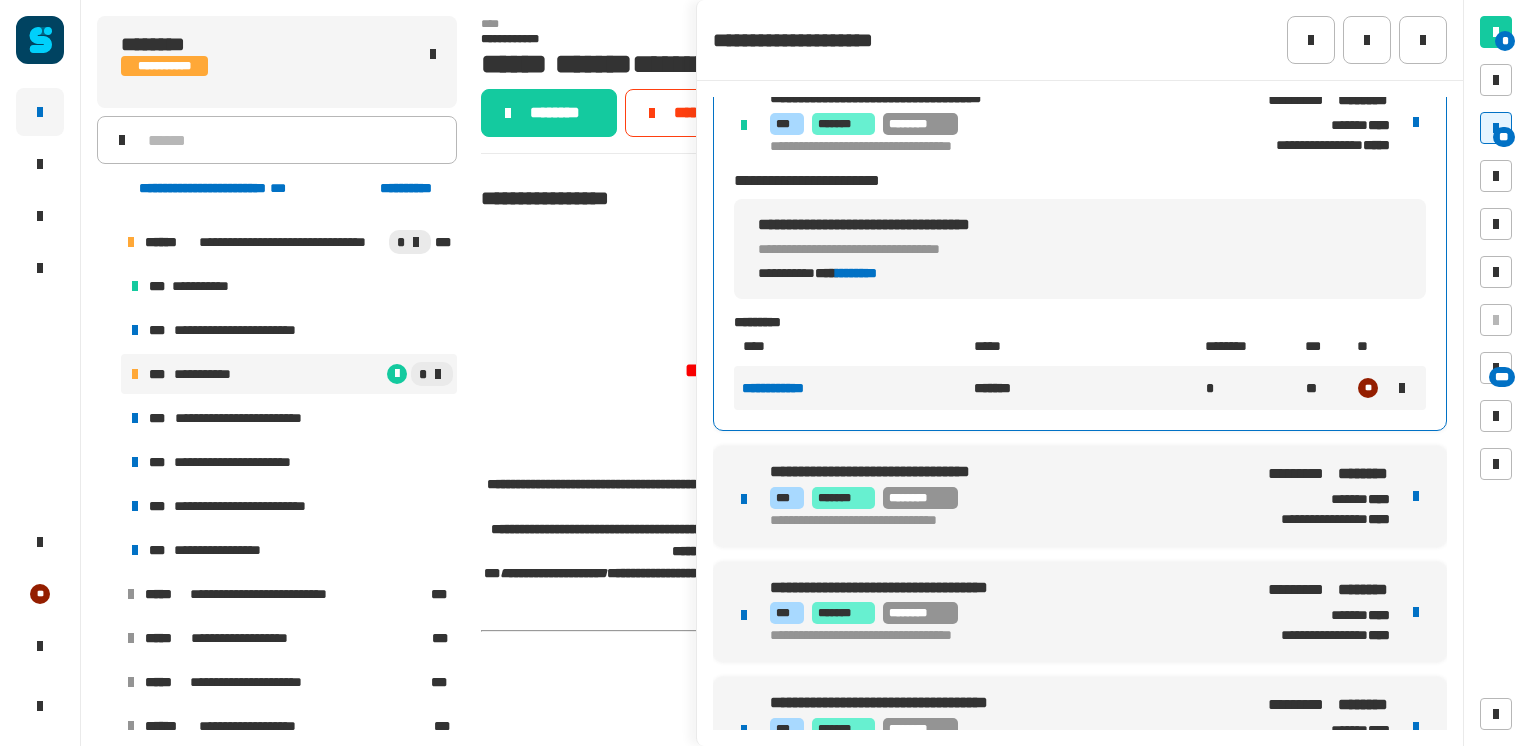 scroll, scrollTop: 372, scrollLeft: 0, axis: vertical 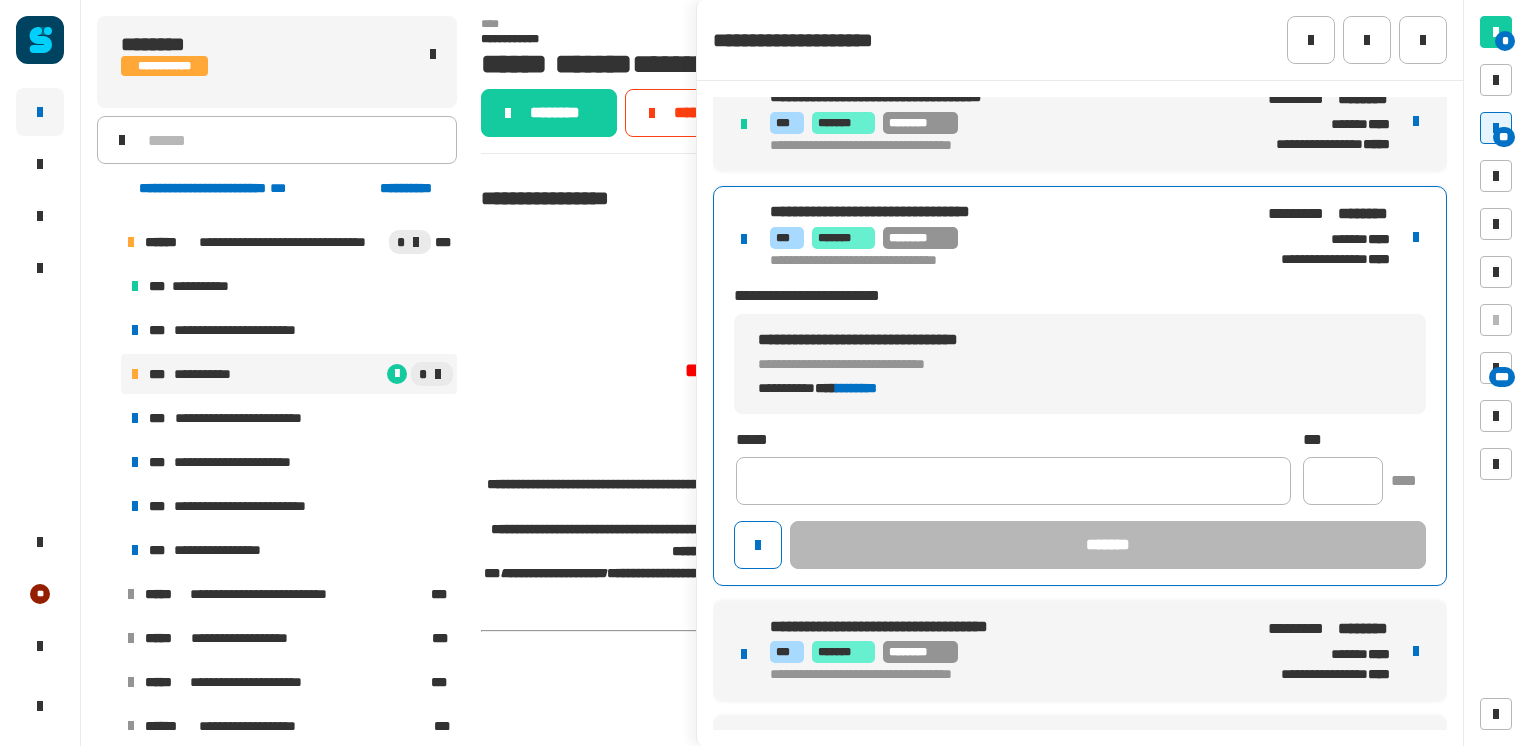 click on "**********" at bounding box center (1080, 385) 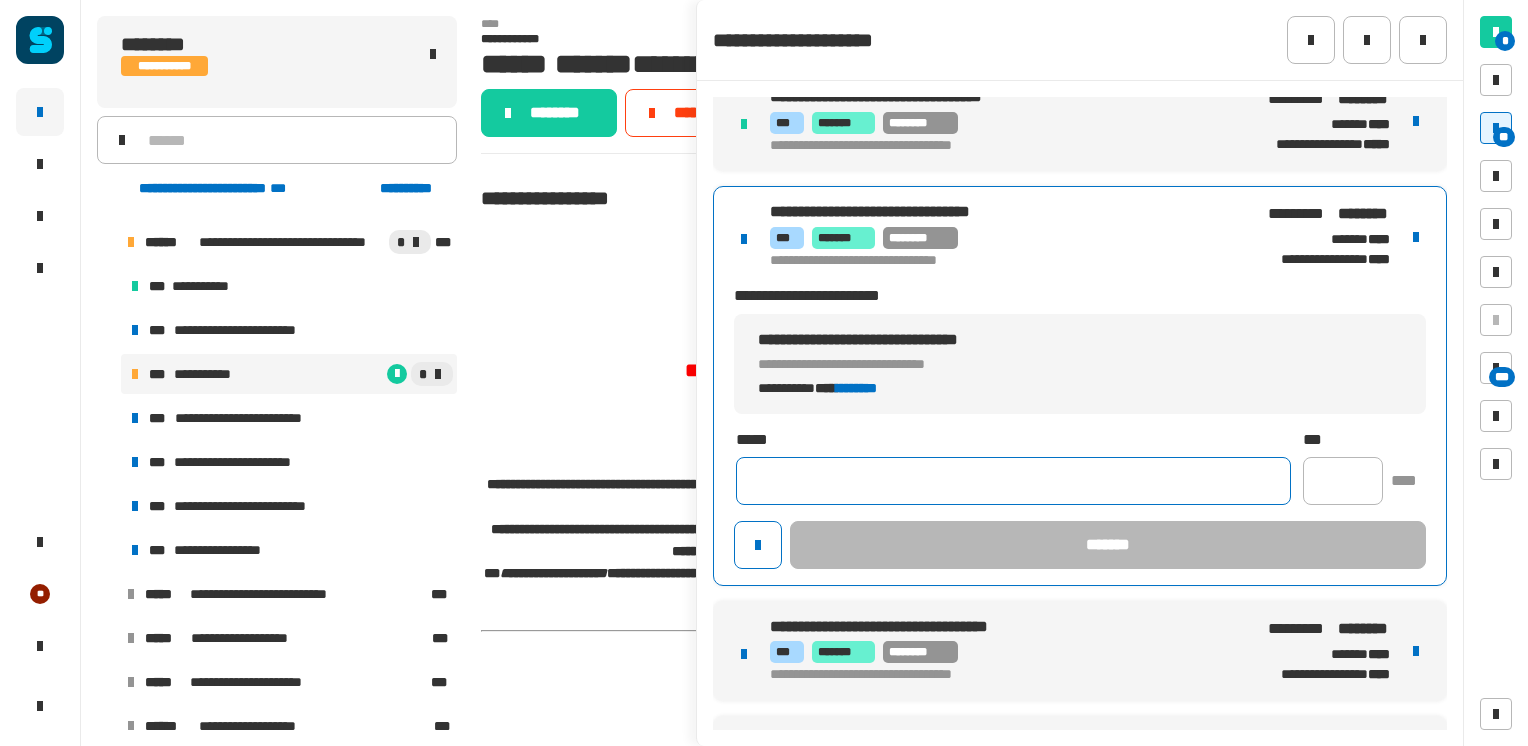 click 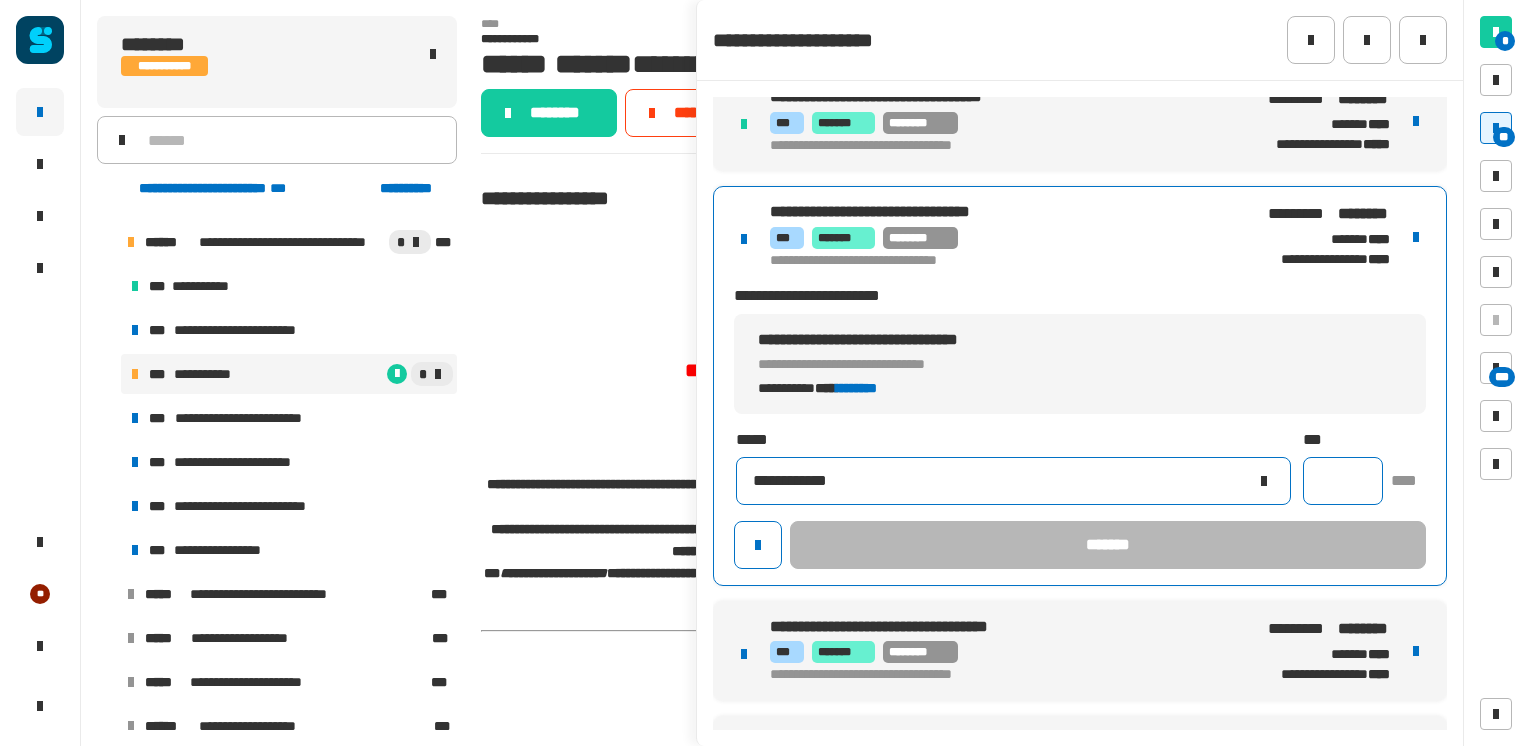 type on "**********" 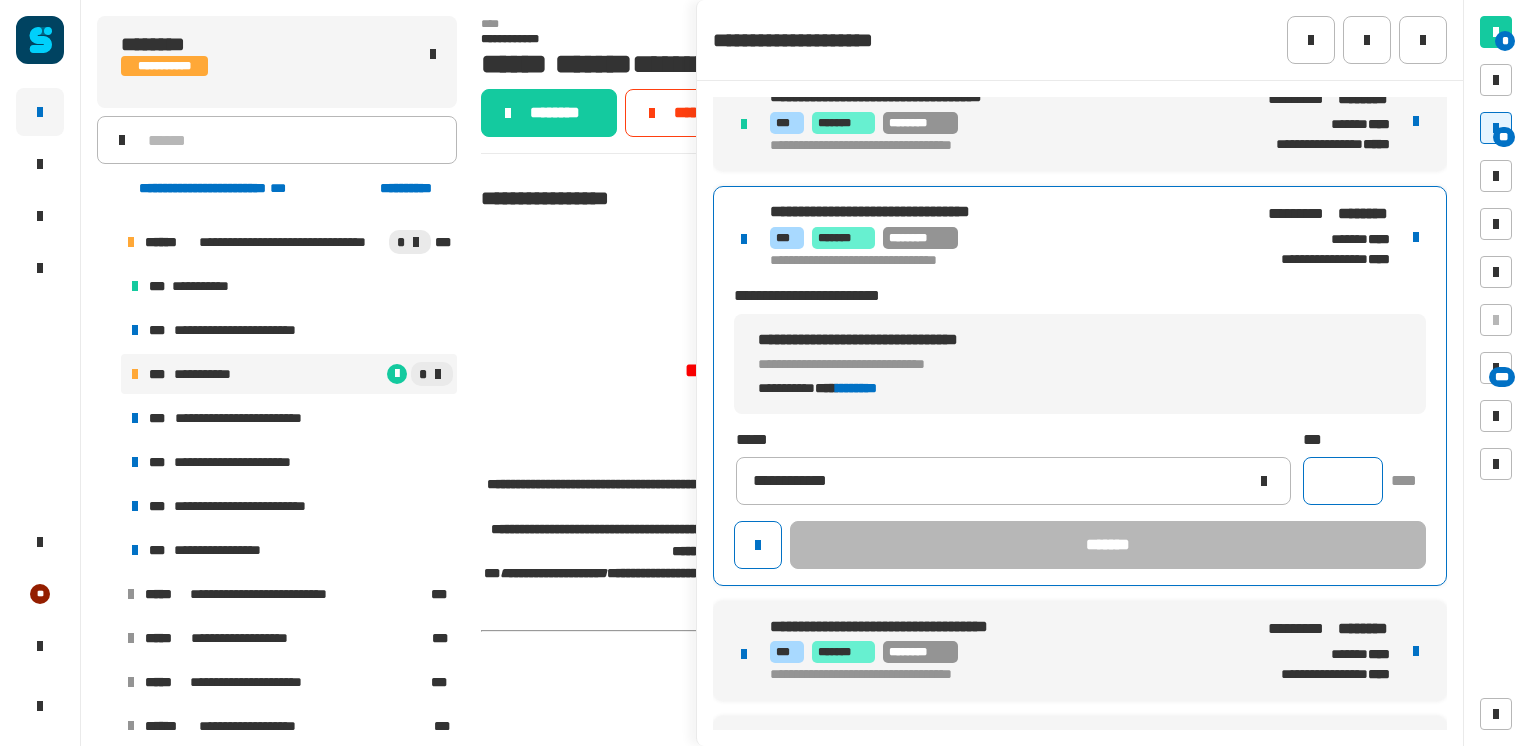 click 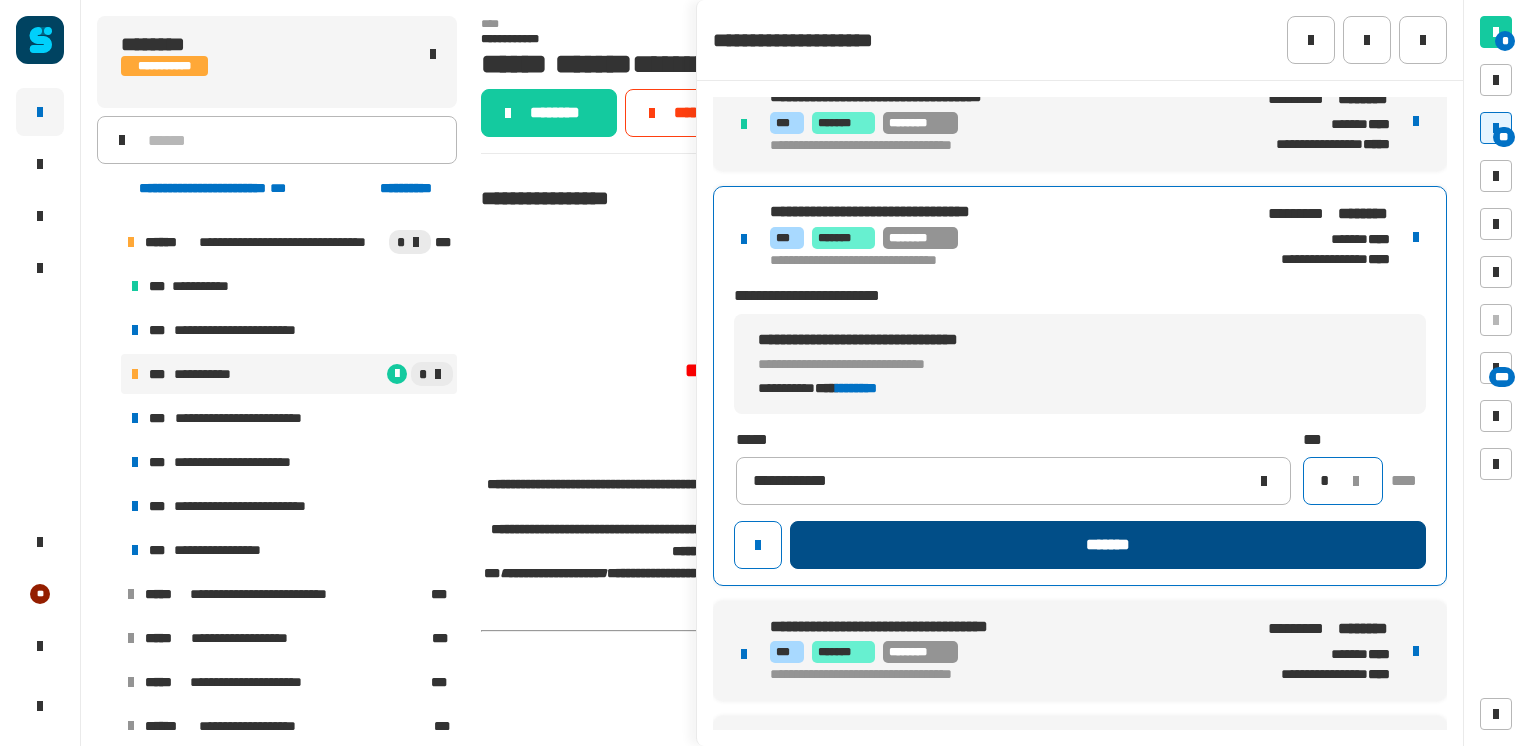 type on "*" 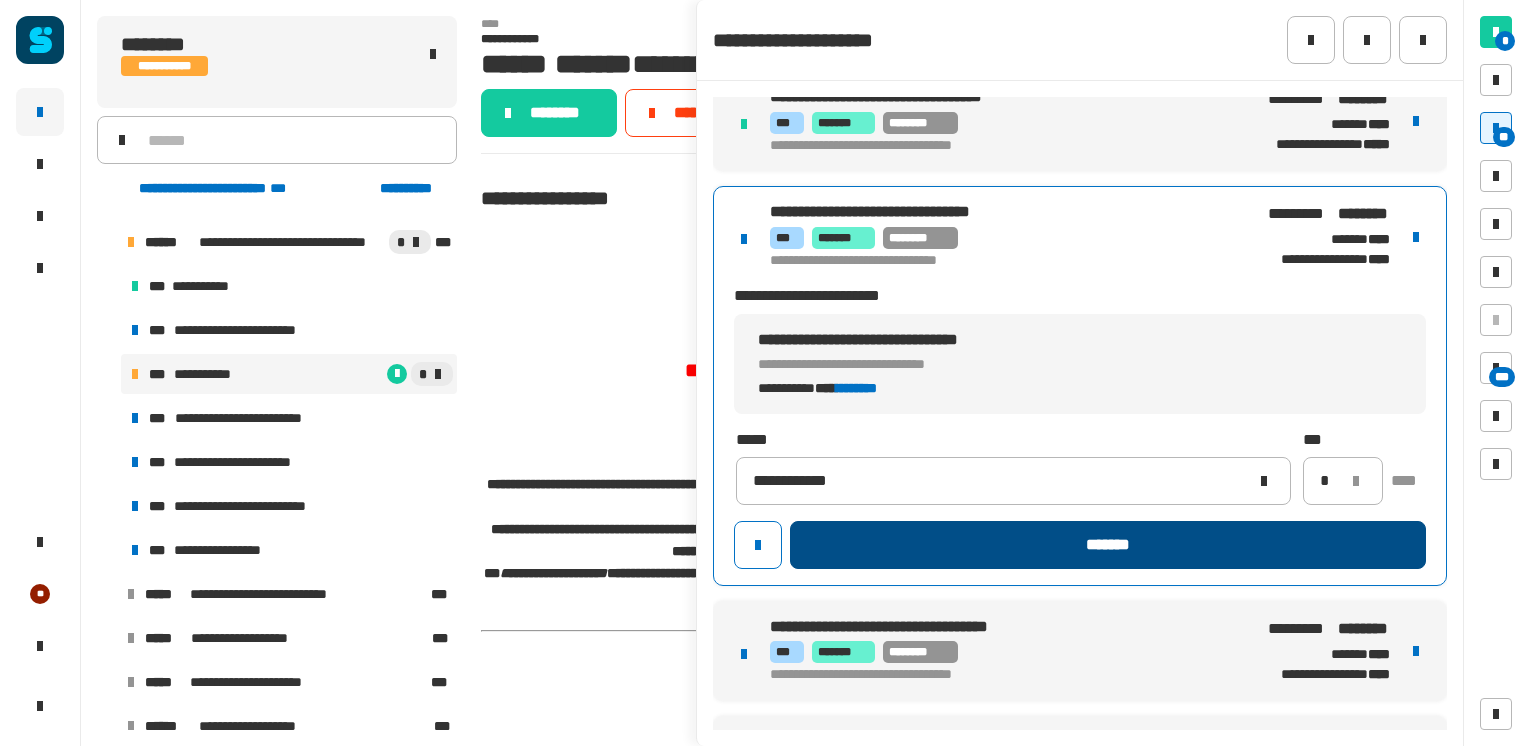 click on "*******" 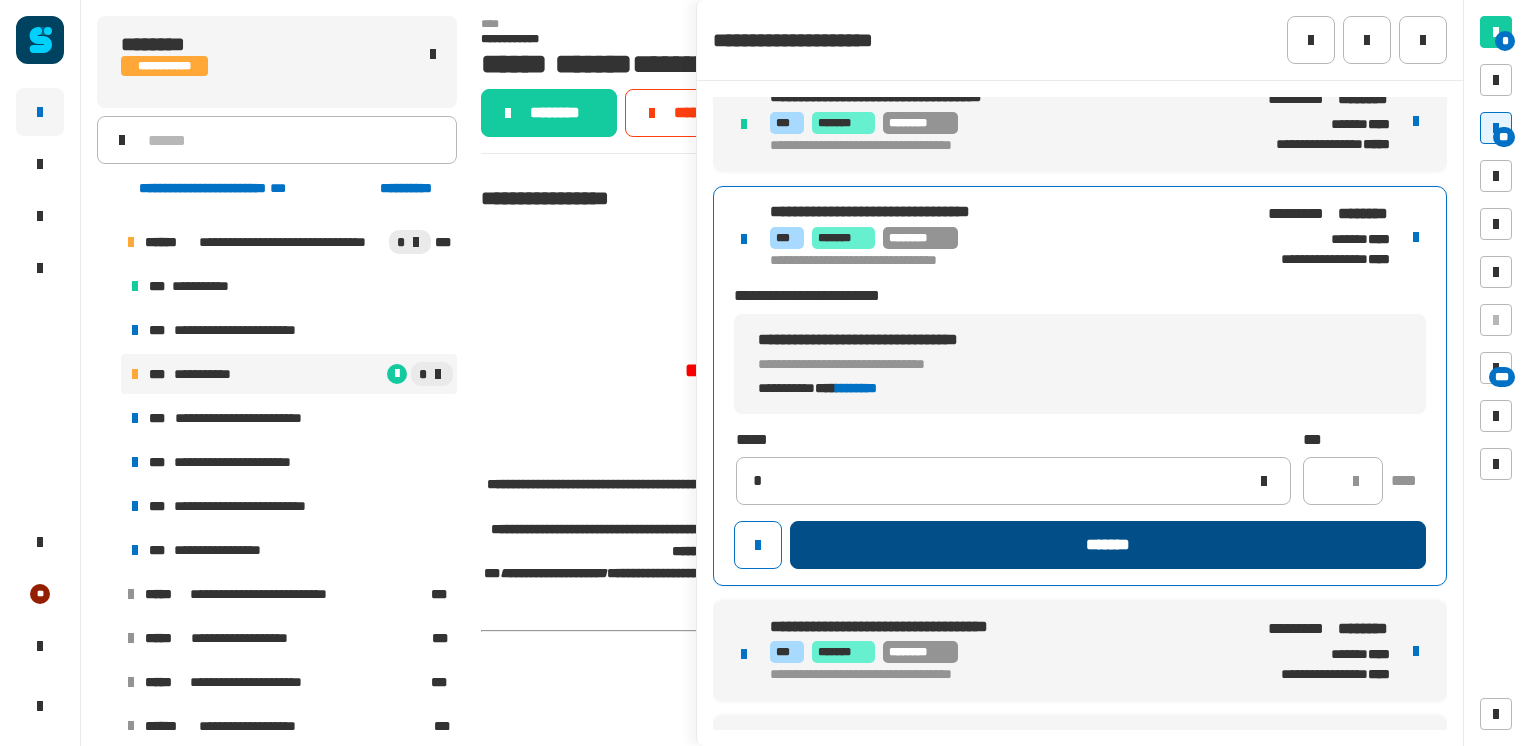 type 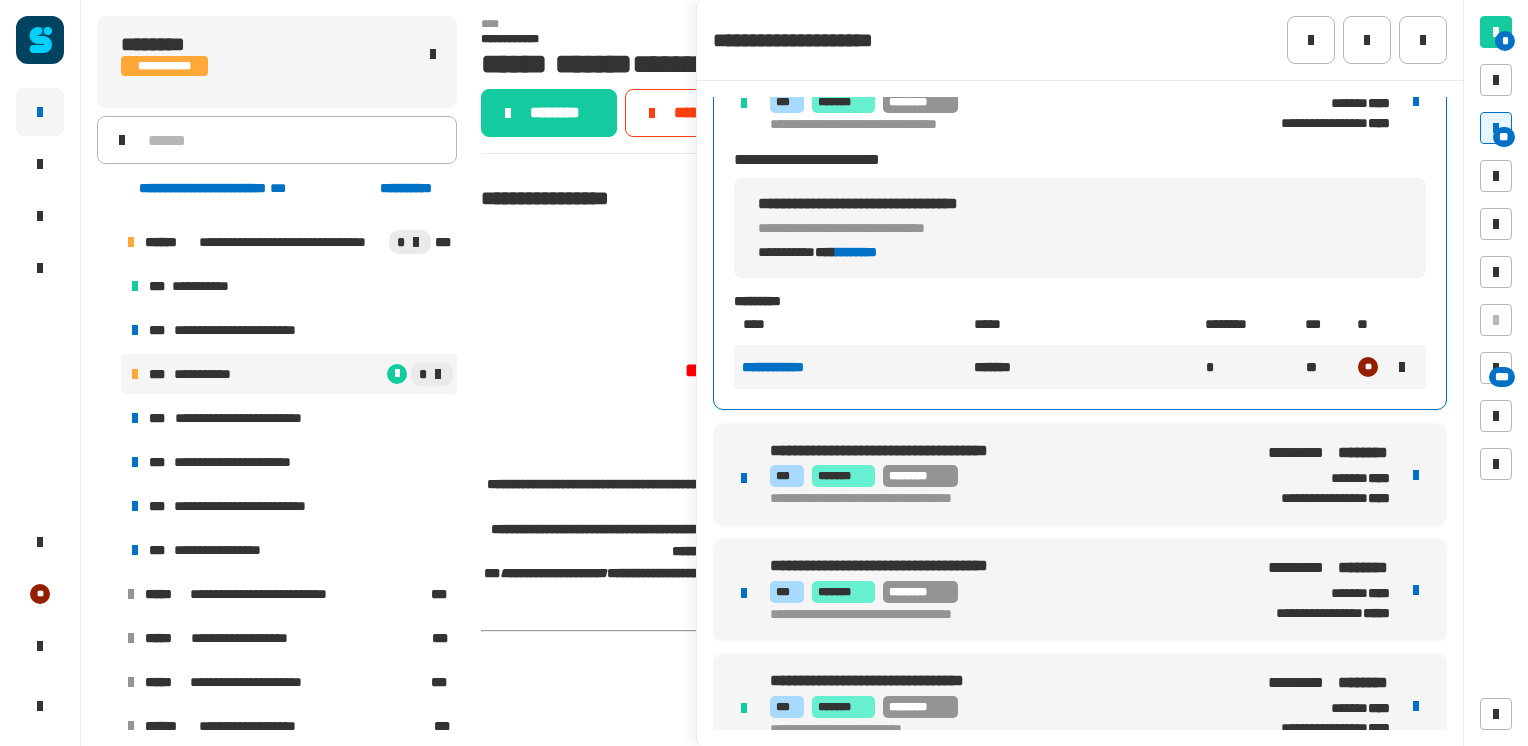 scroll, scrollTop: 514, scrollLeft: 0, axis: vertical 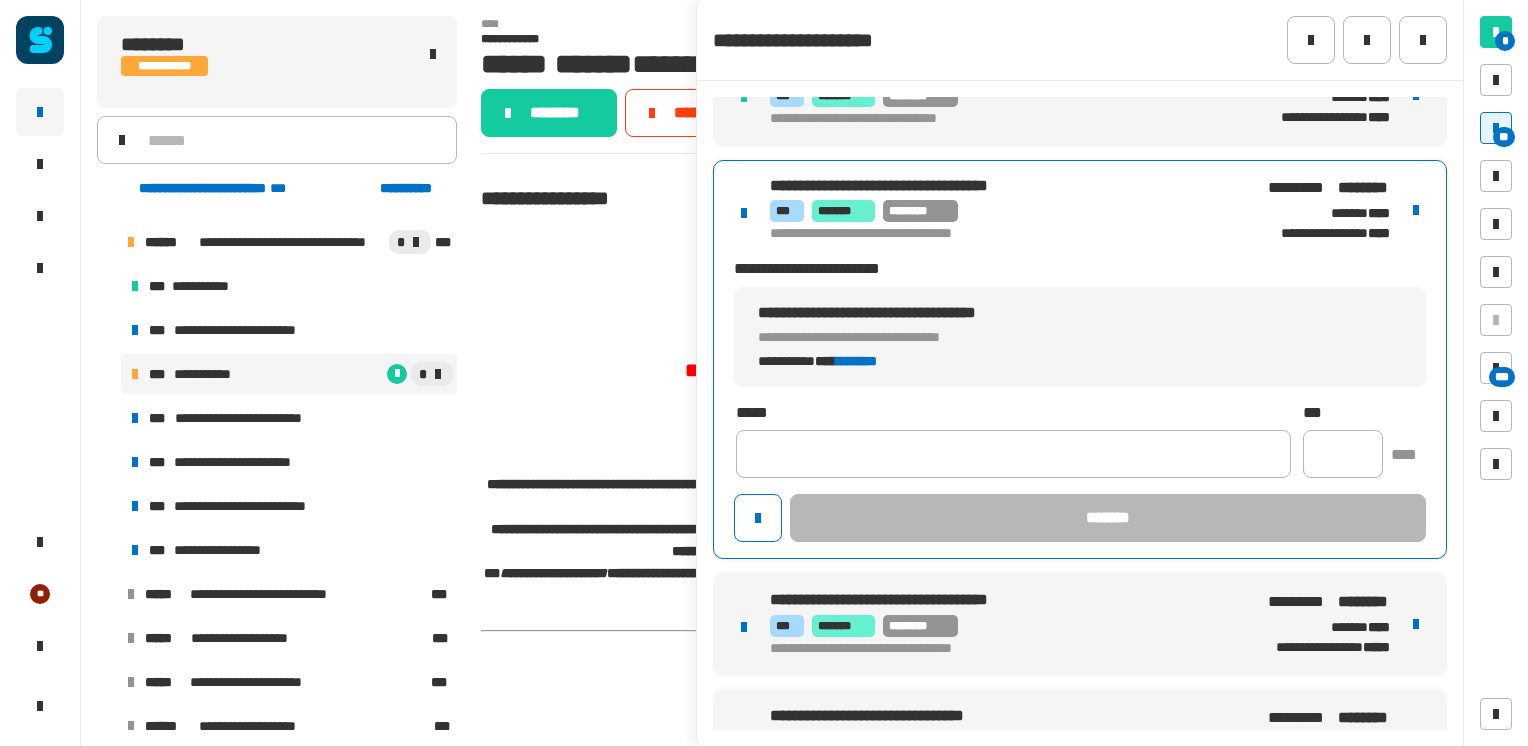click on "**********" at bounding box center (1080, 359) 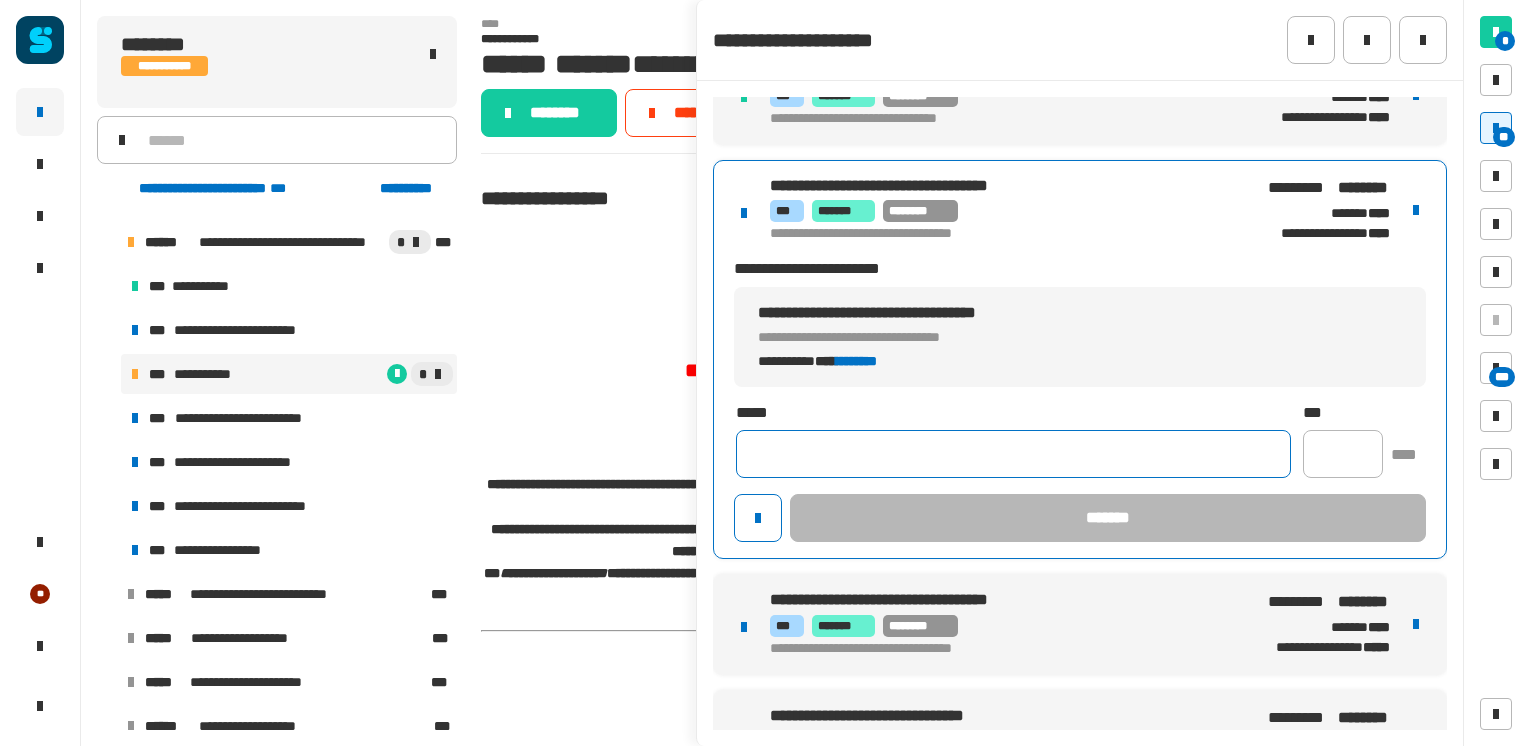 click 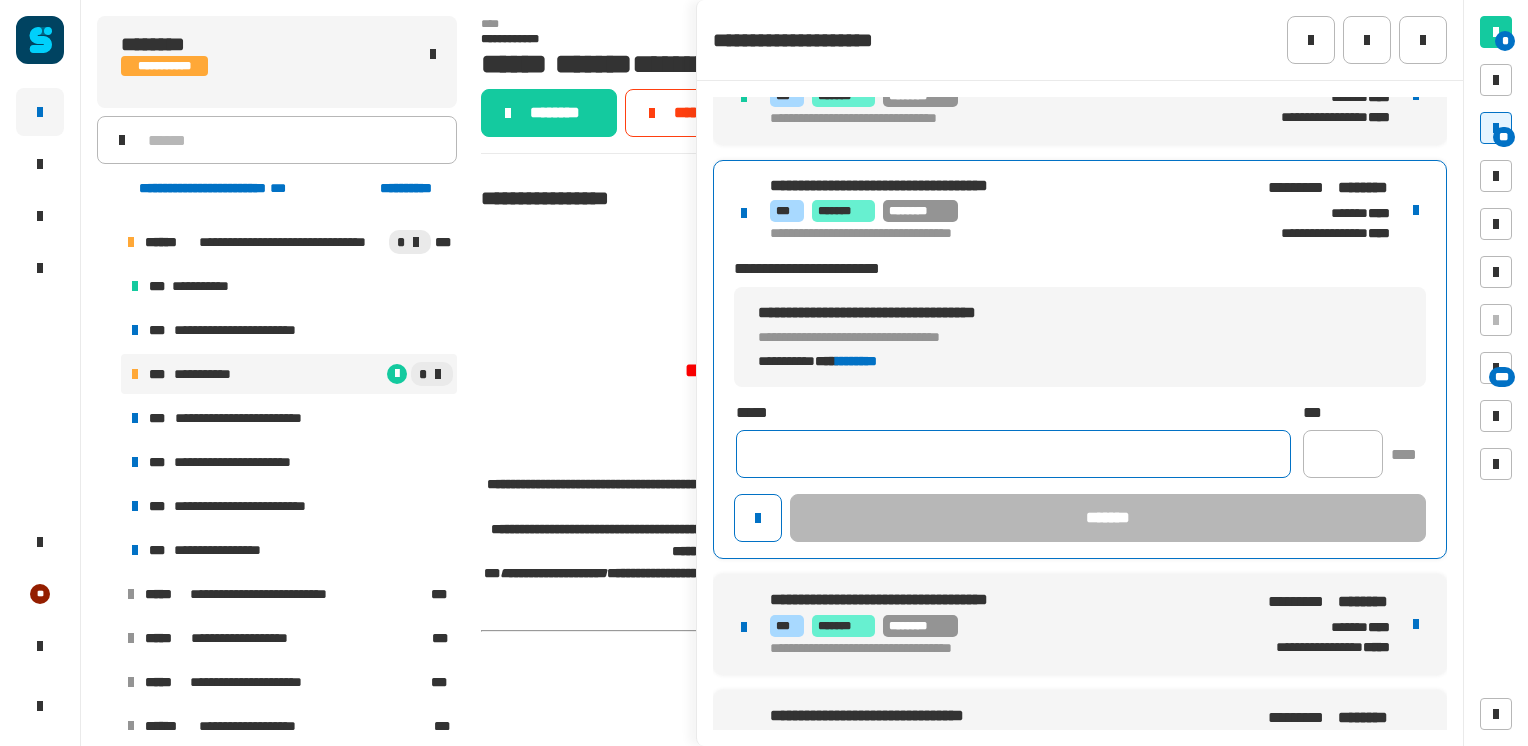 click 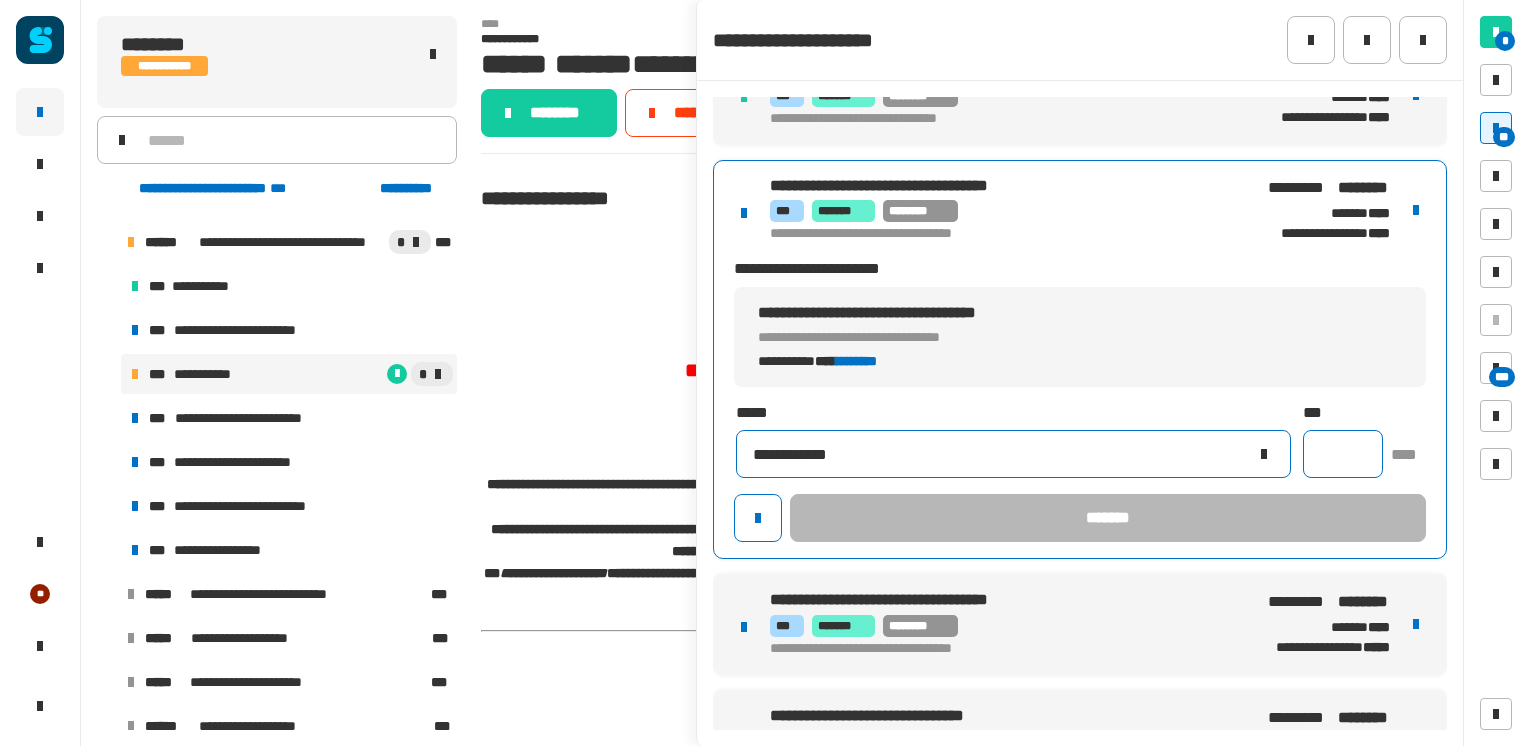 type on "**********" 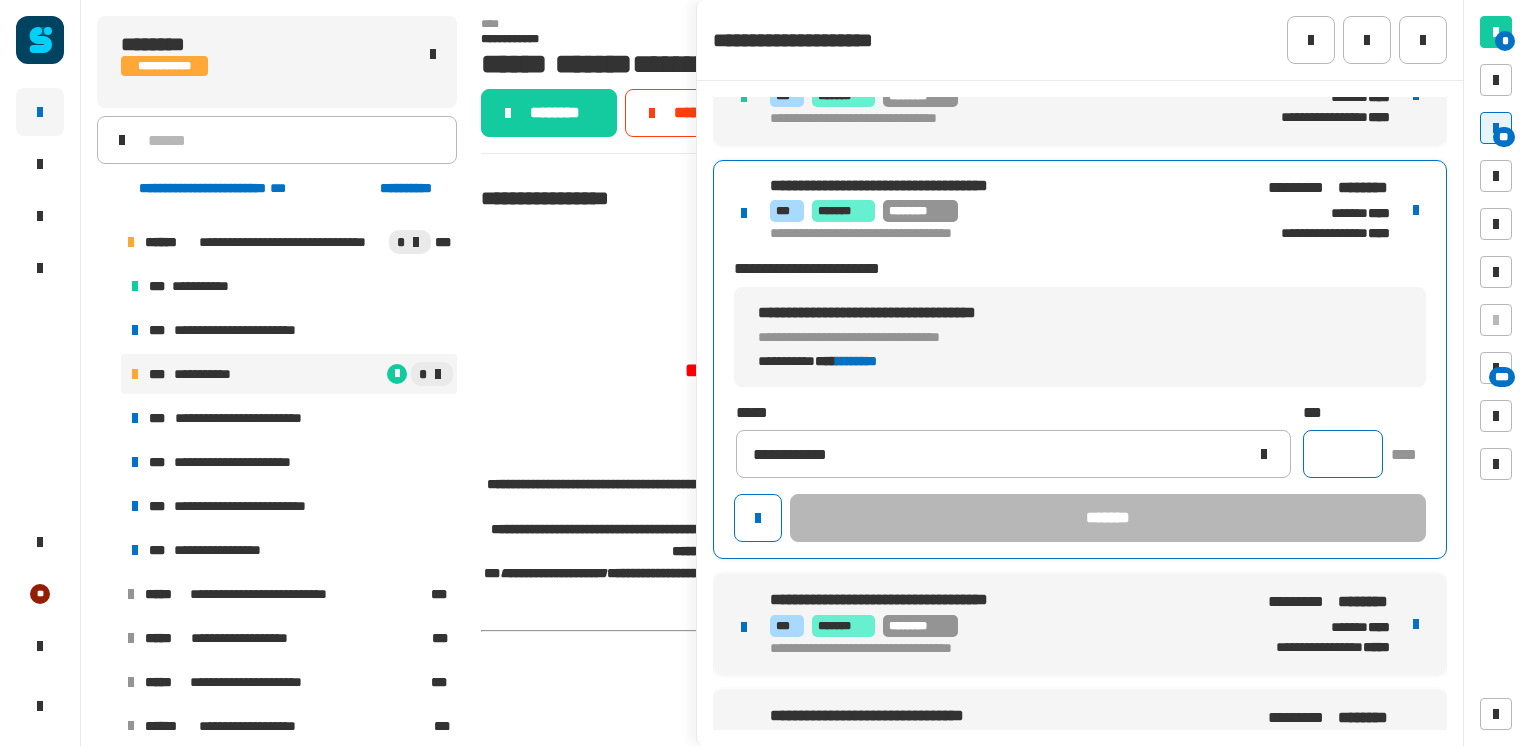click 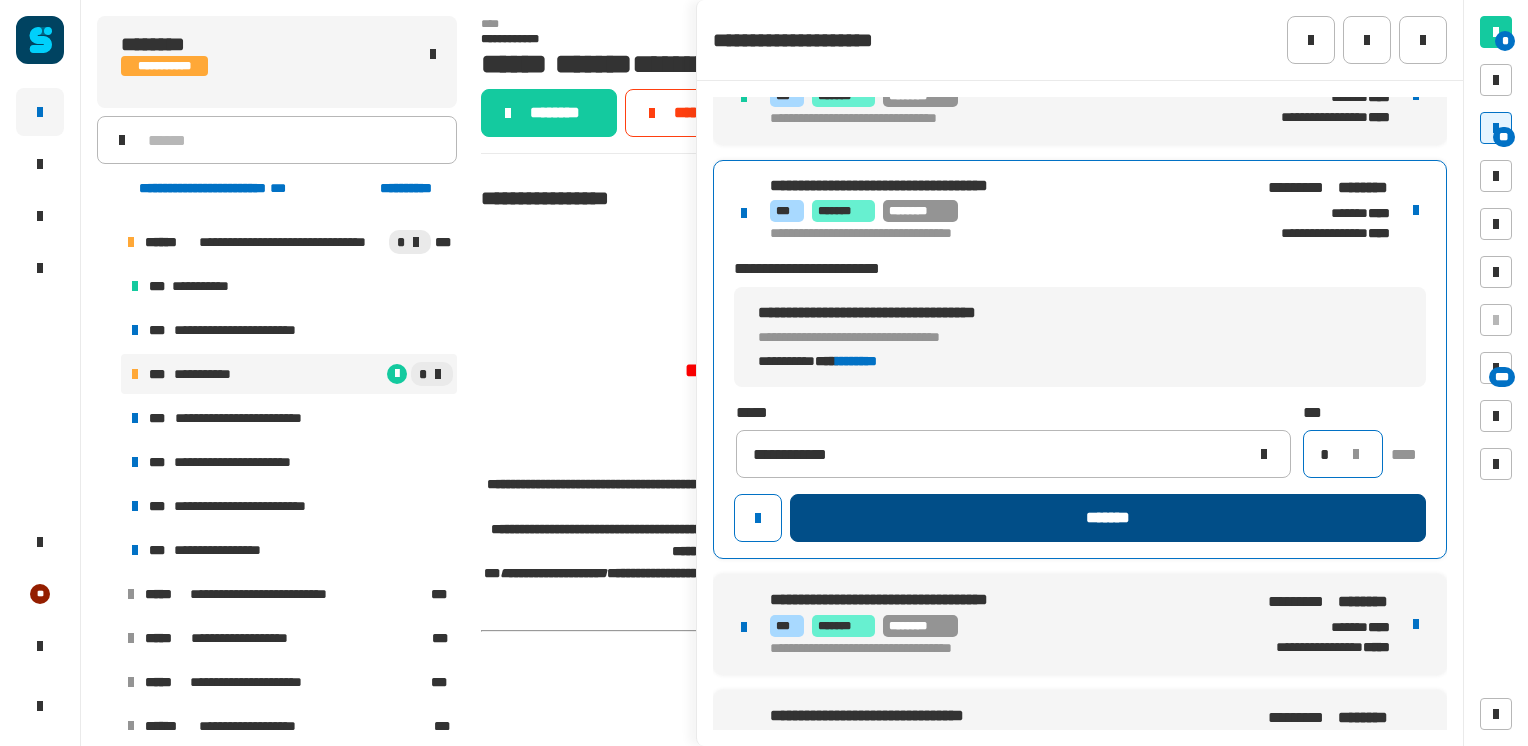 type on "*" 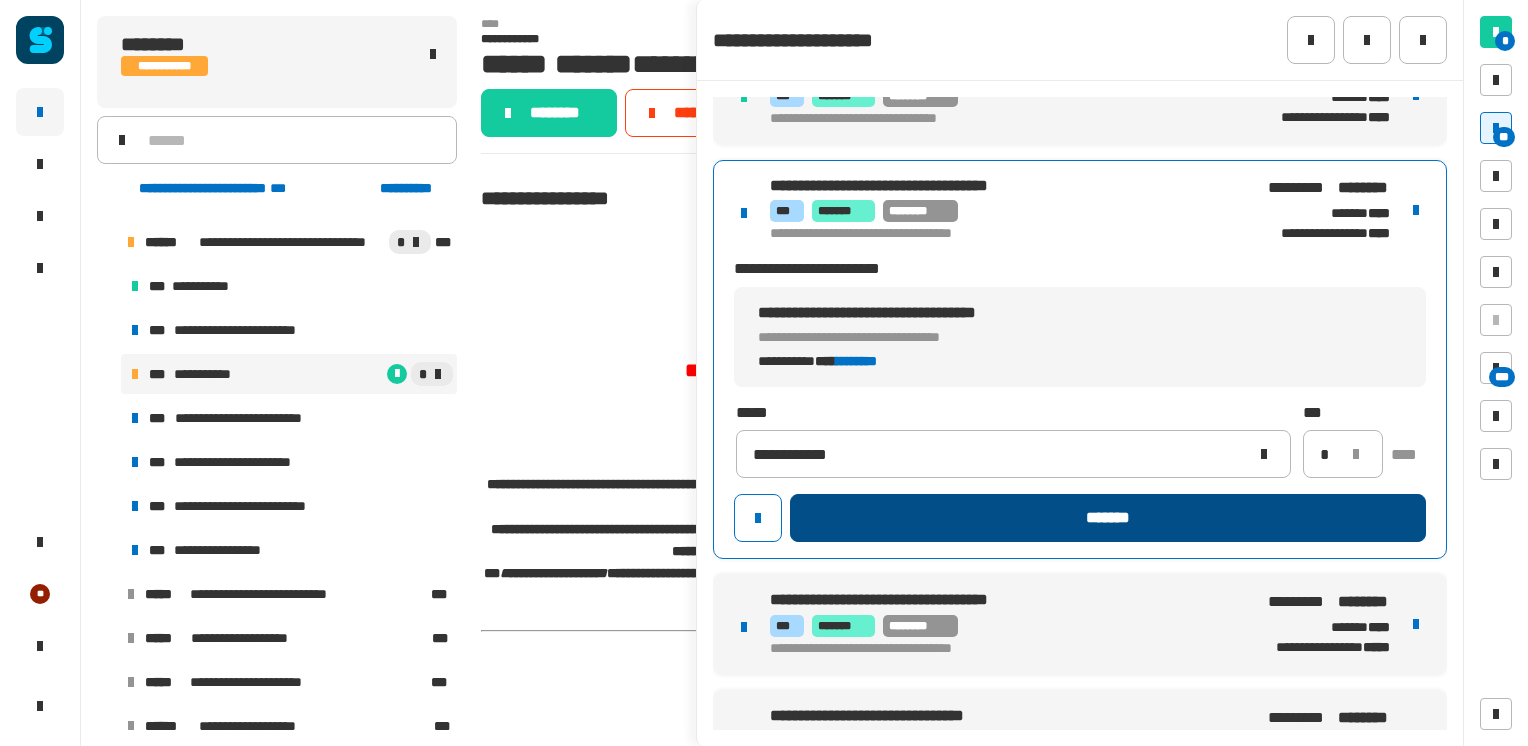 click on "*******" 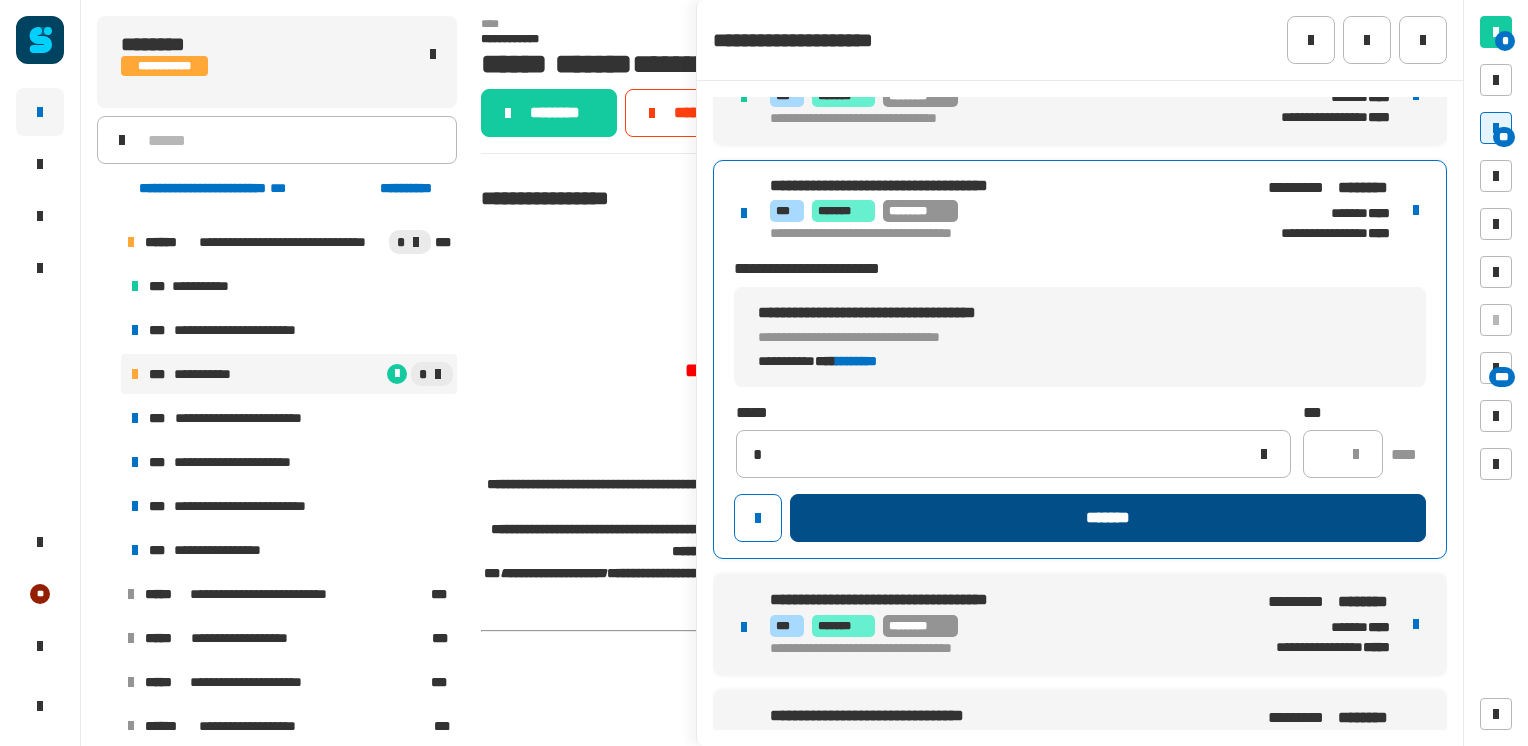 type 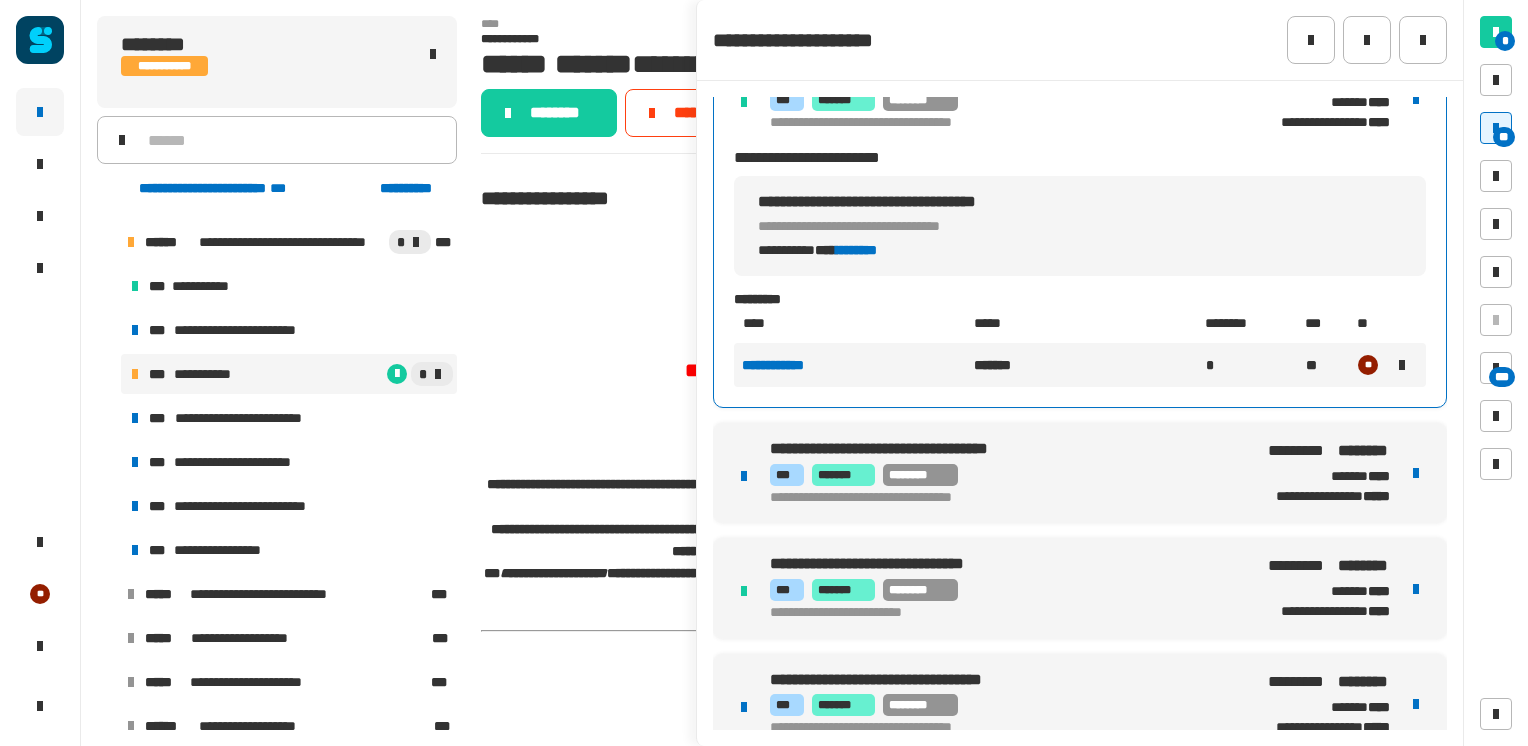 scroll, scrollTop: 624, scrollLeft: 0, axis: vertical 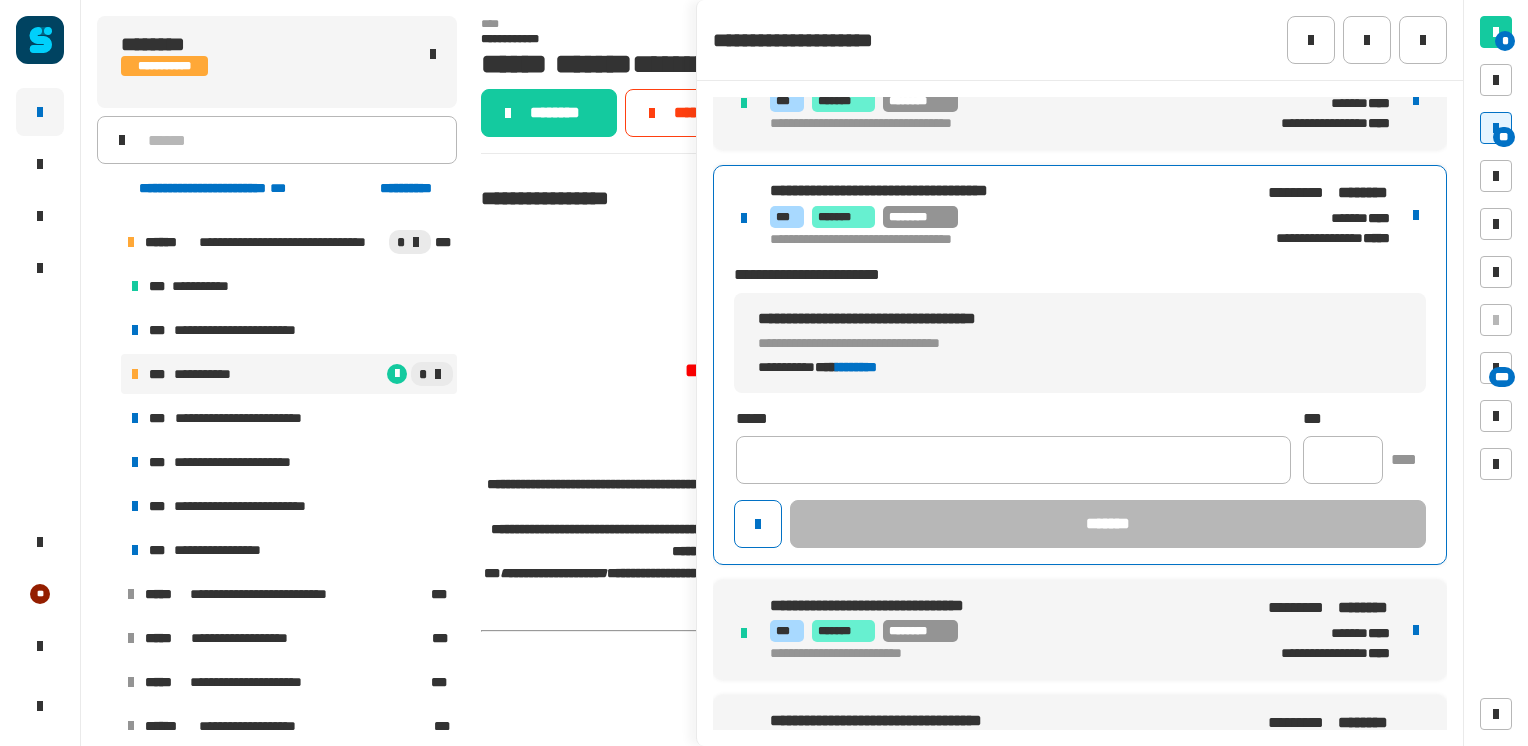 click on "**********" at bounding box center (1080, 364) 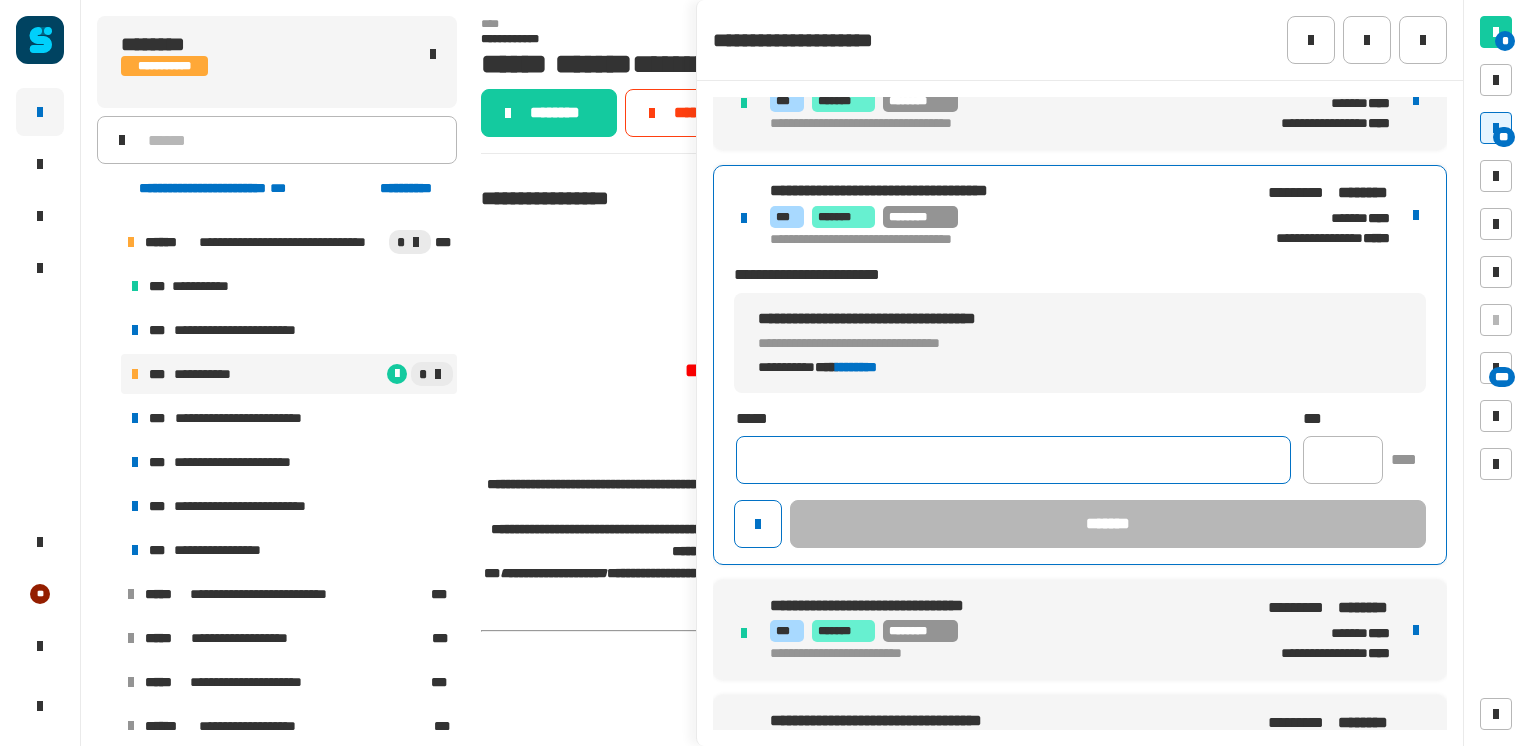 click 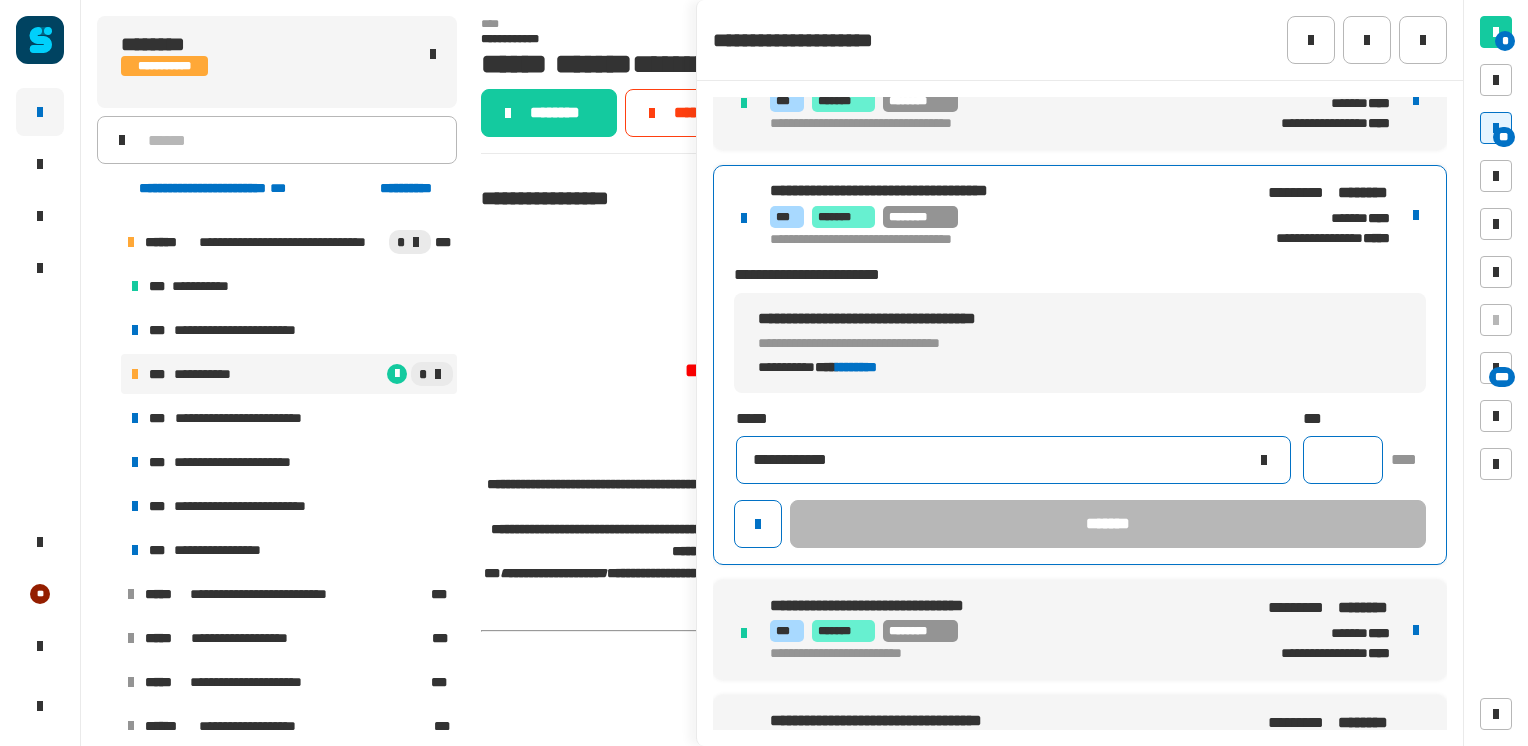 type on "**********" 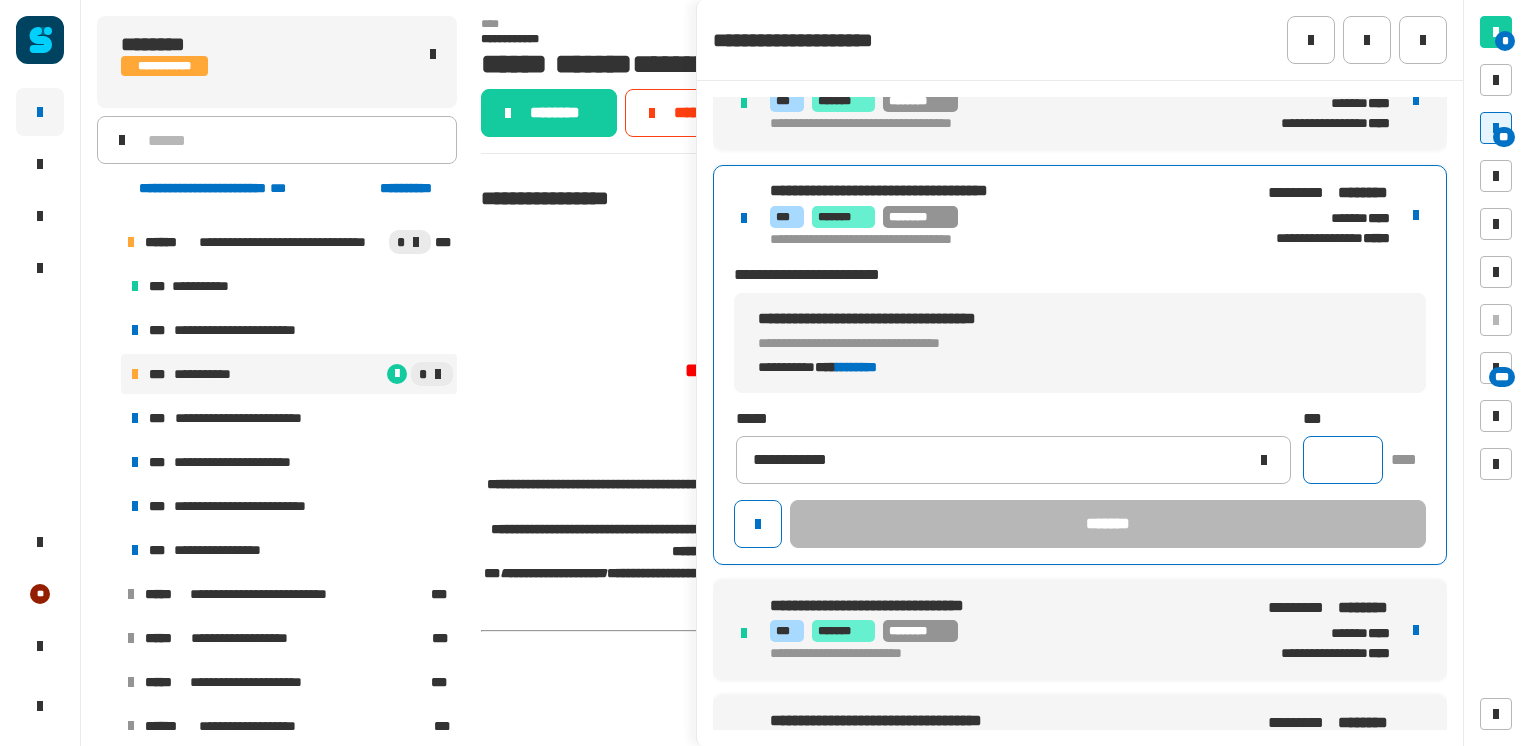 click 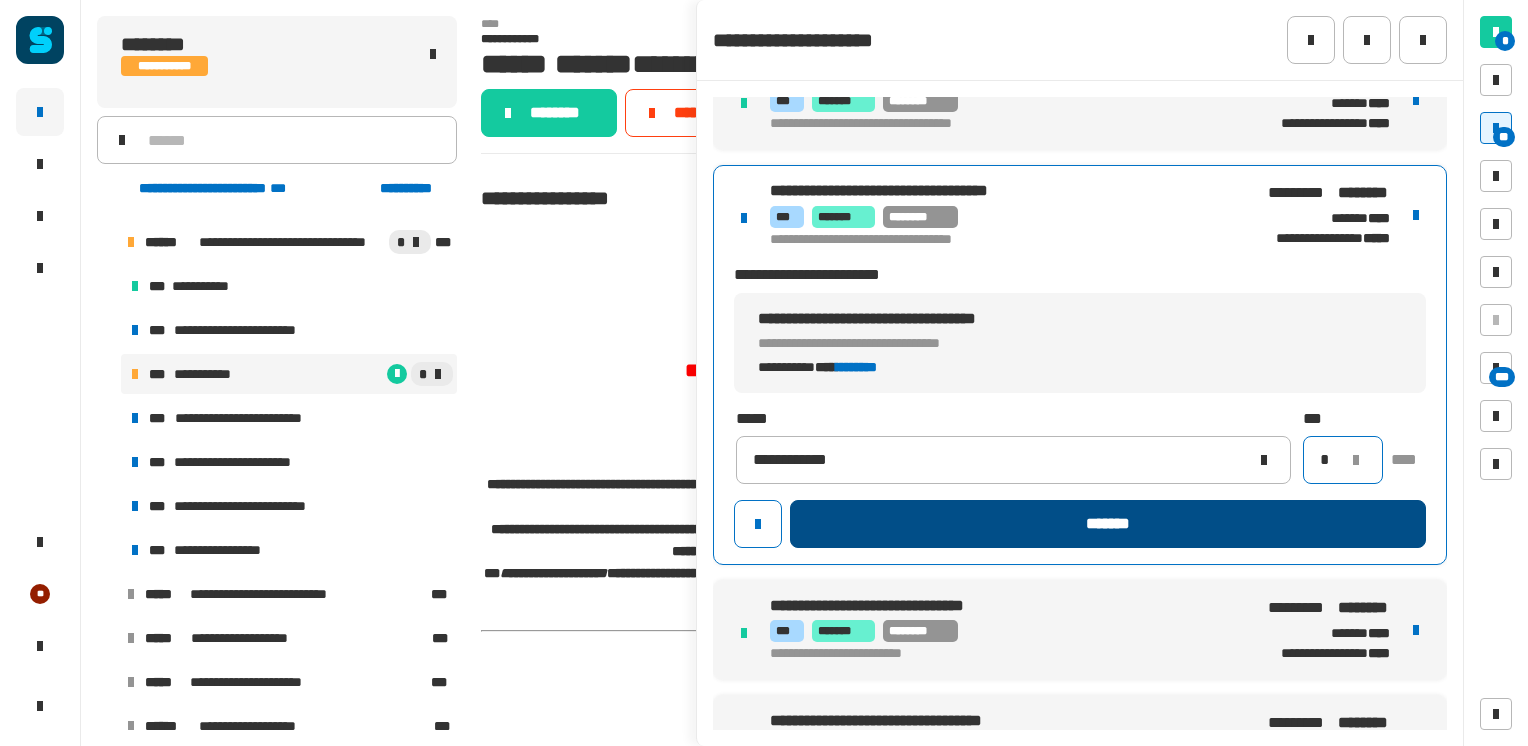 type on "*" 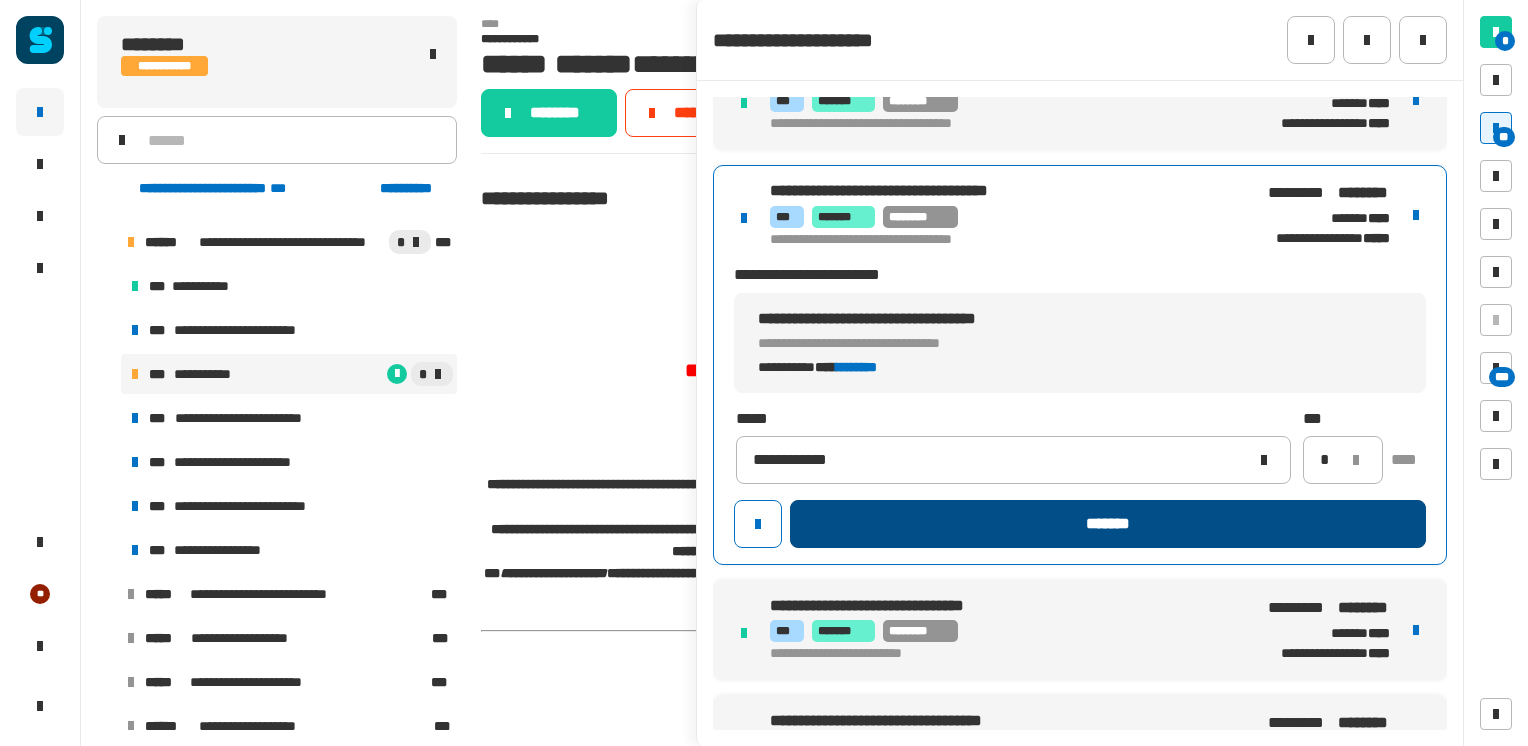 click on "*******" 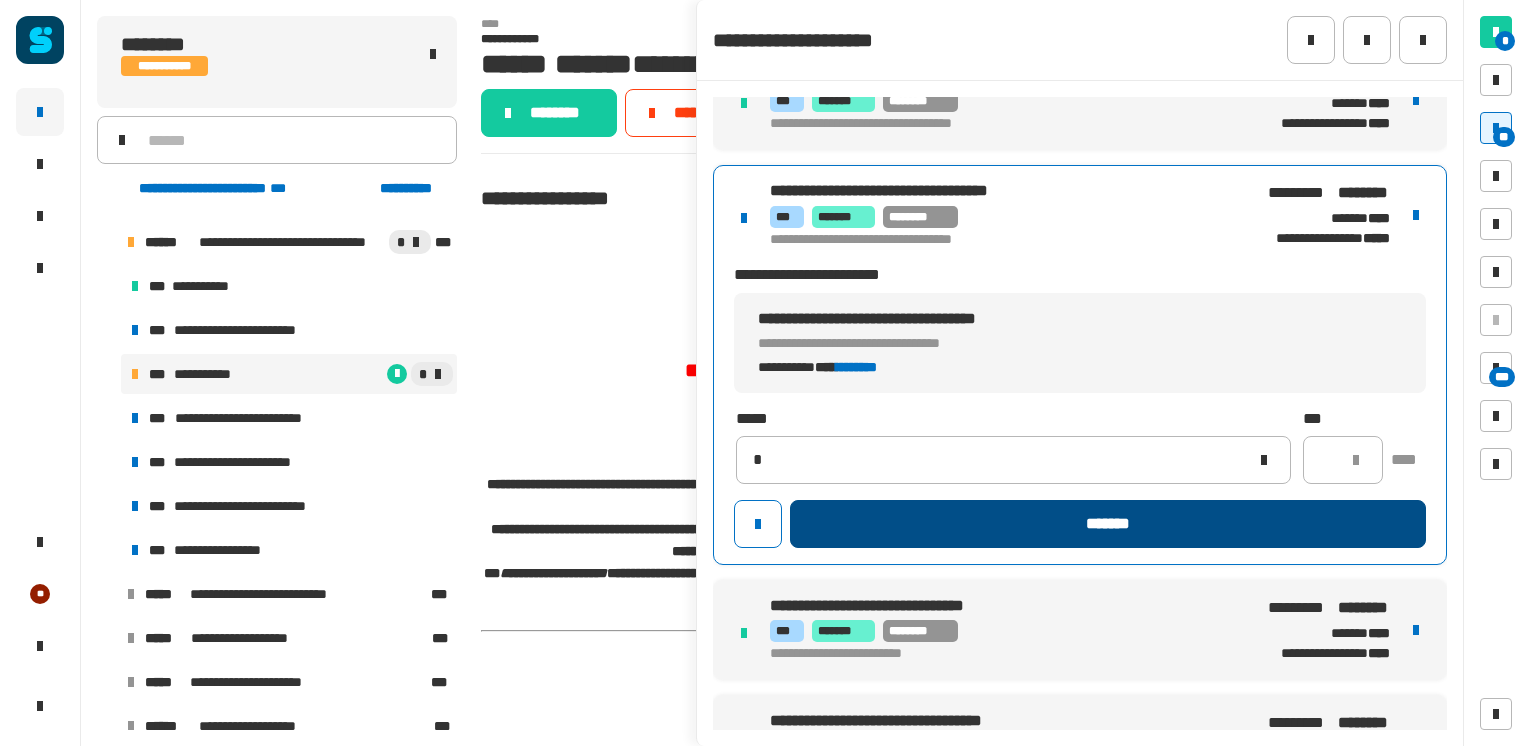 type 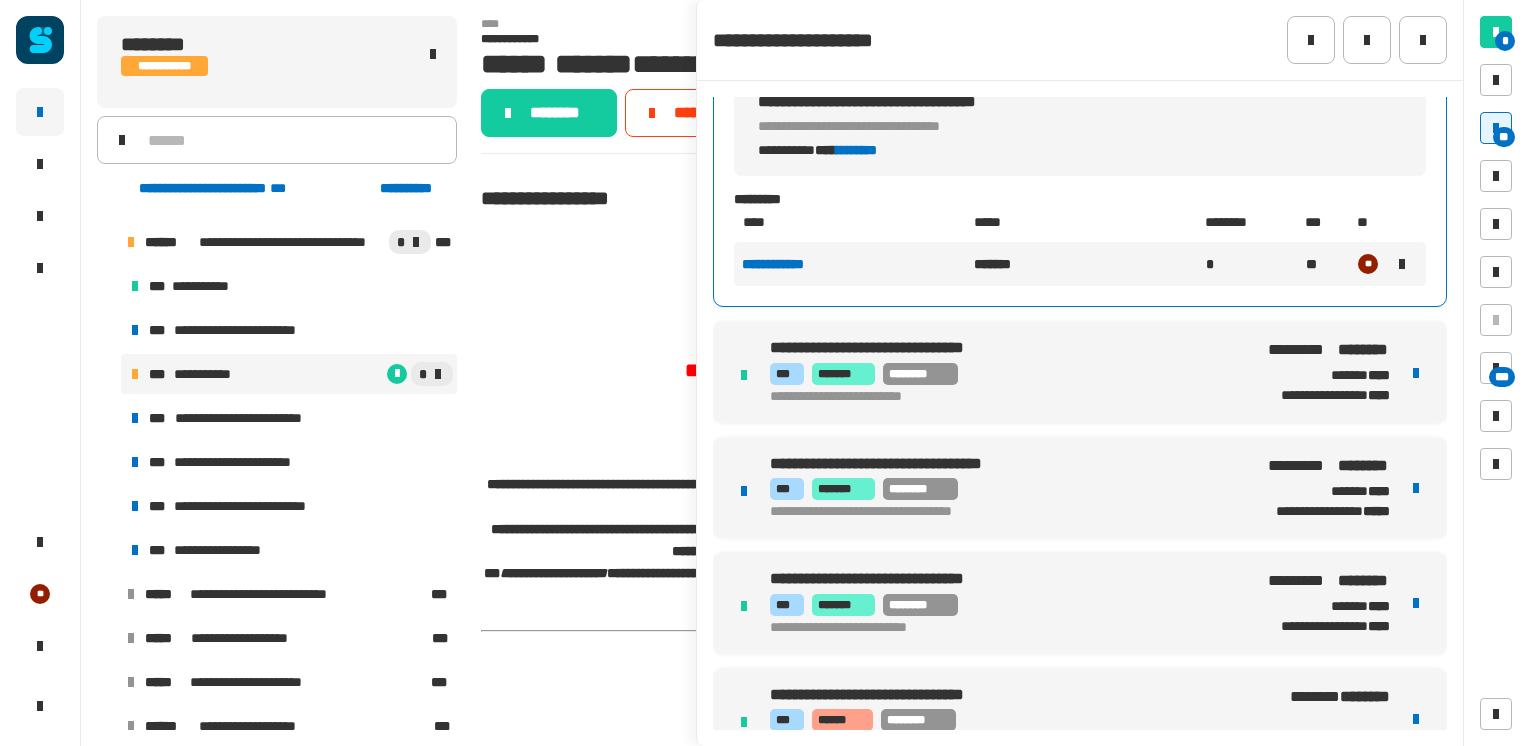 scroll, scrollTop: 884, scrollLeft: 0, axis: vertical 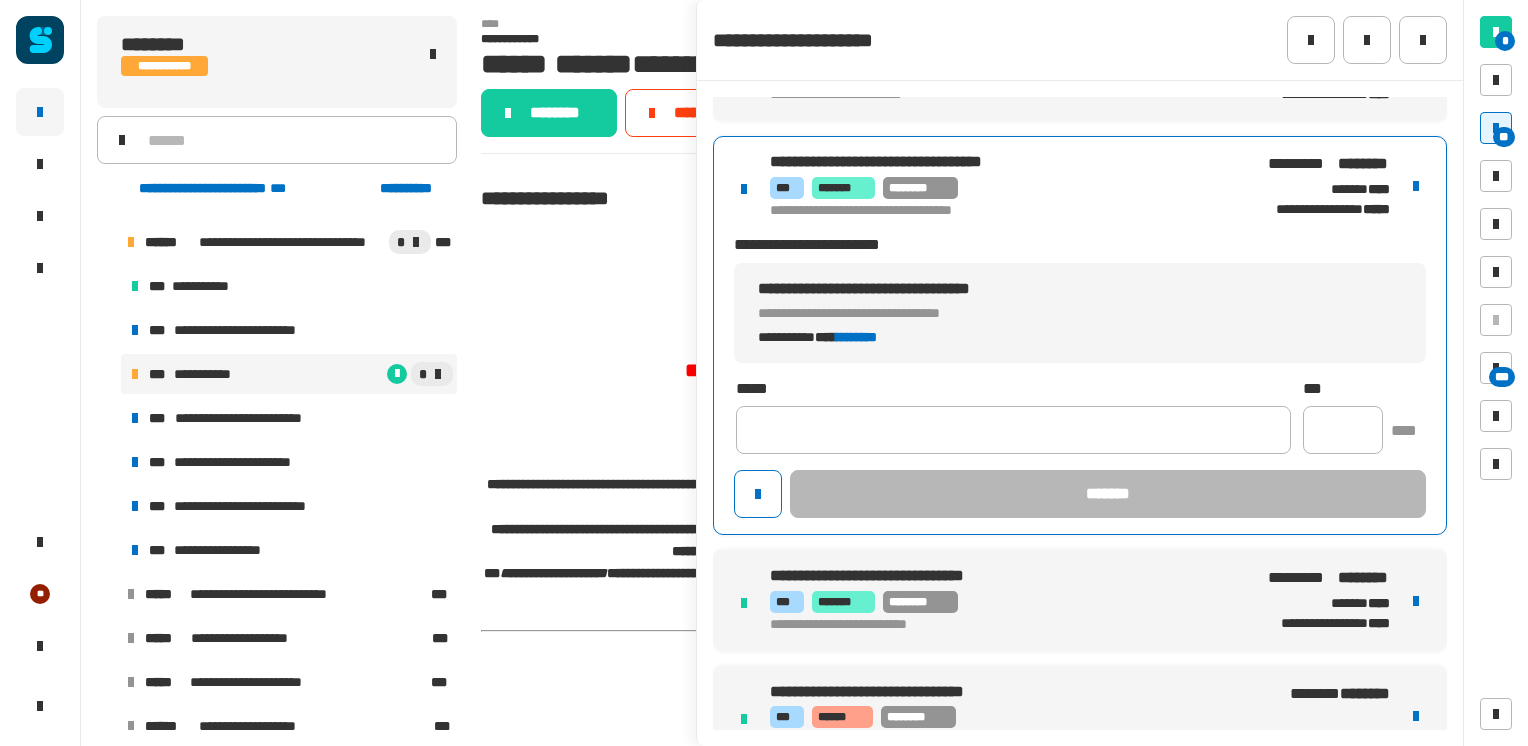 click on "**********" at bounding box center (1080, 335) 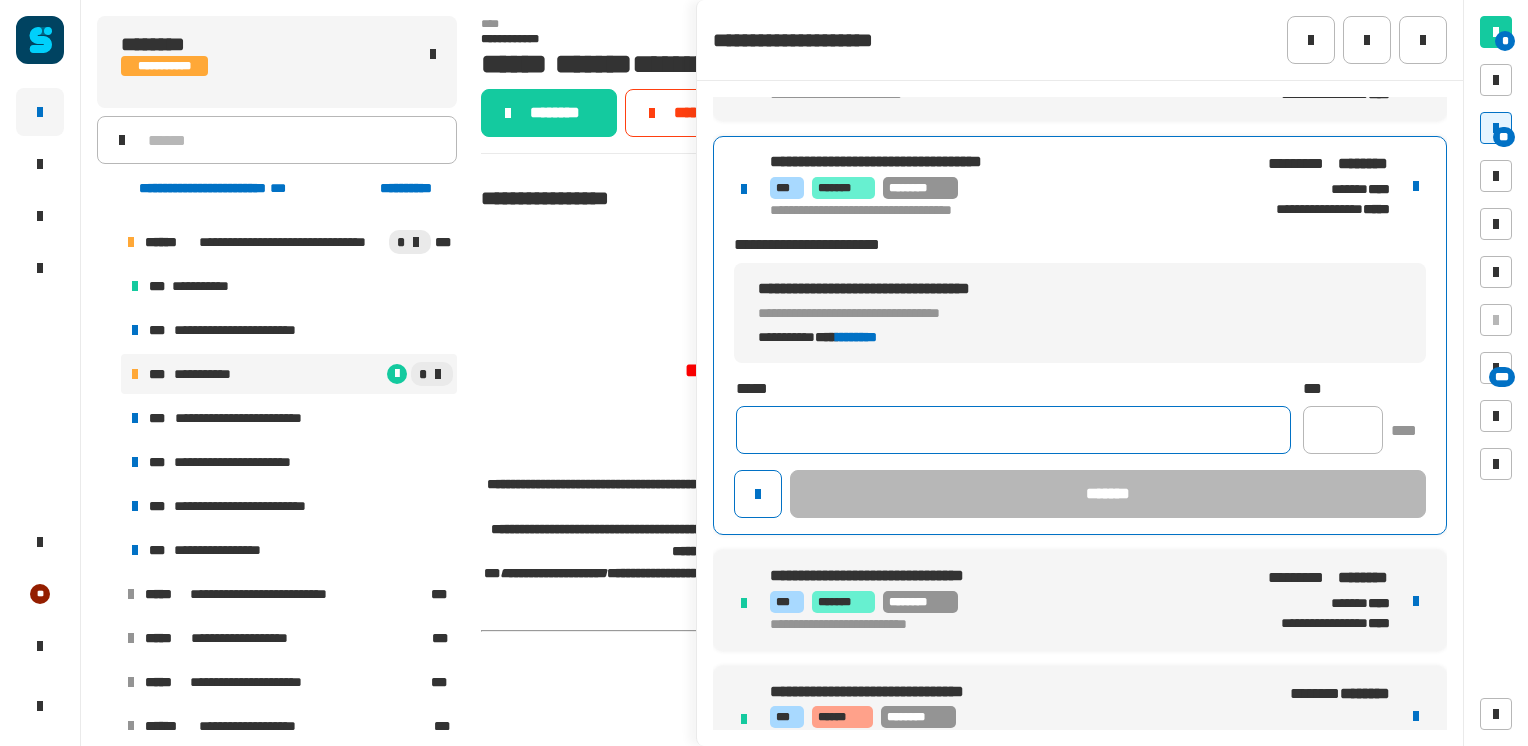 click 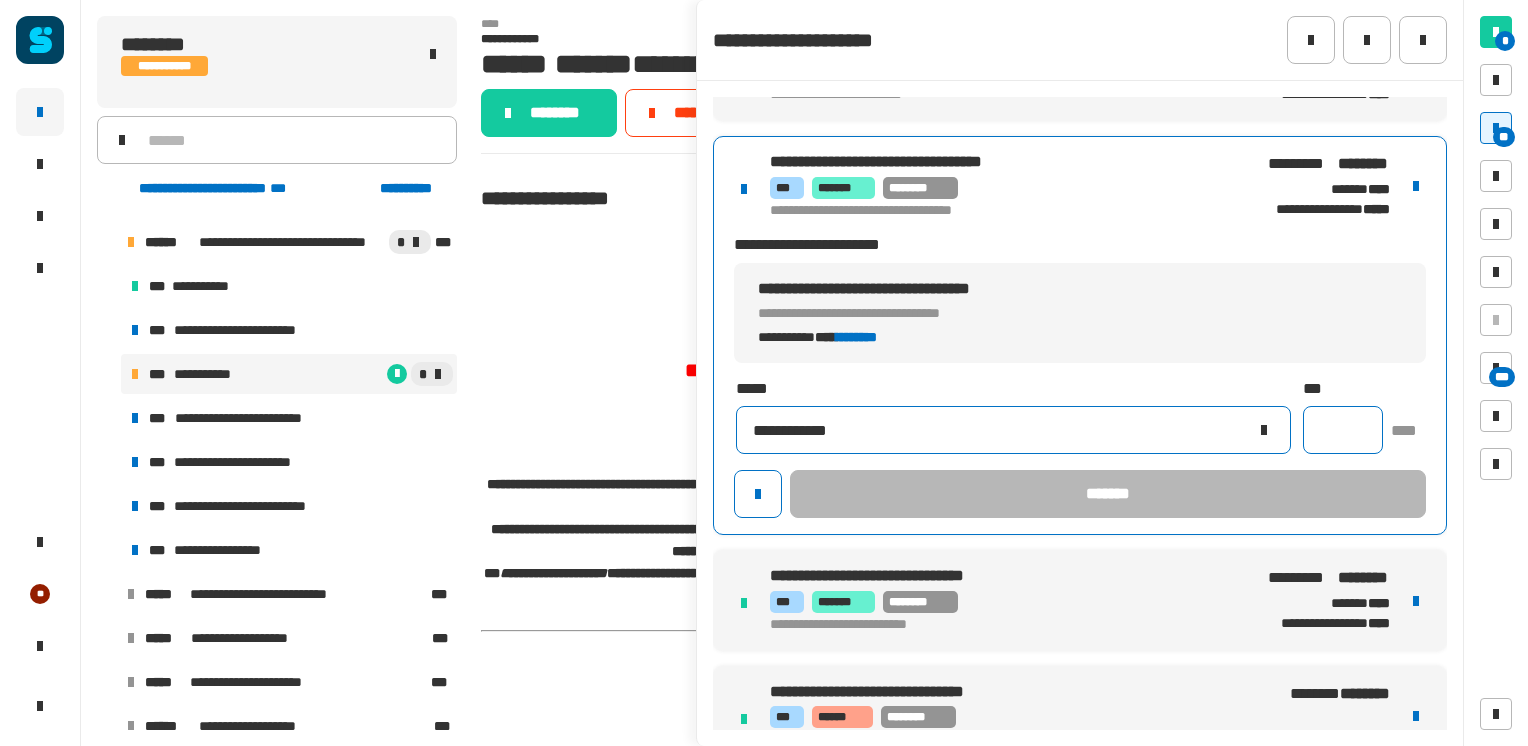 type on "**********" 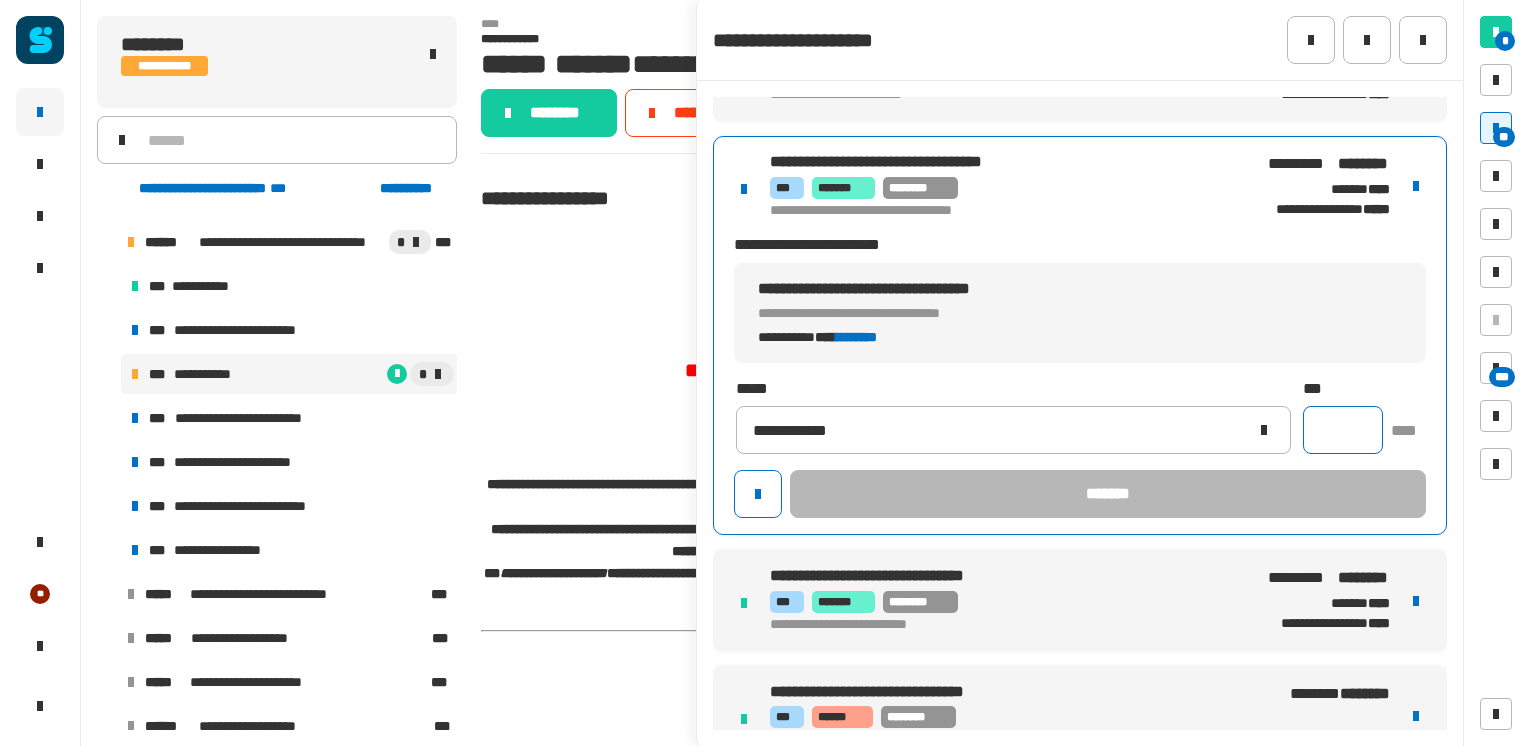 click 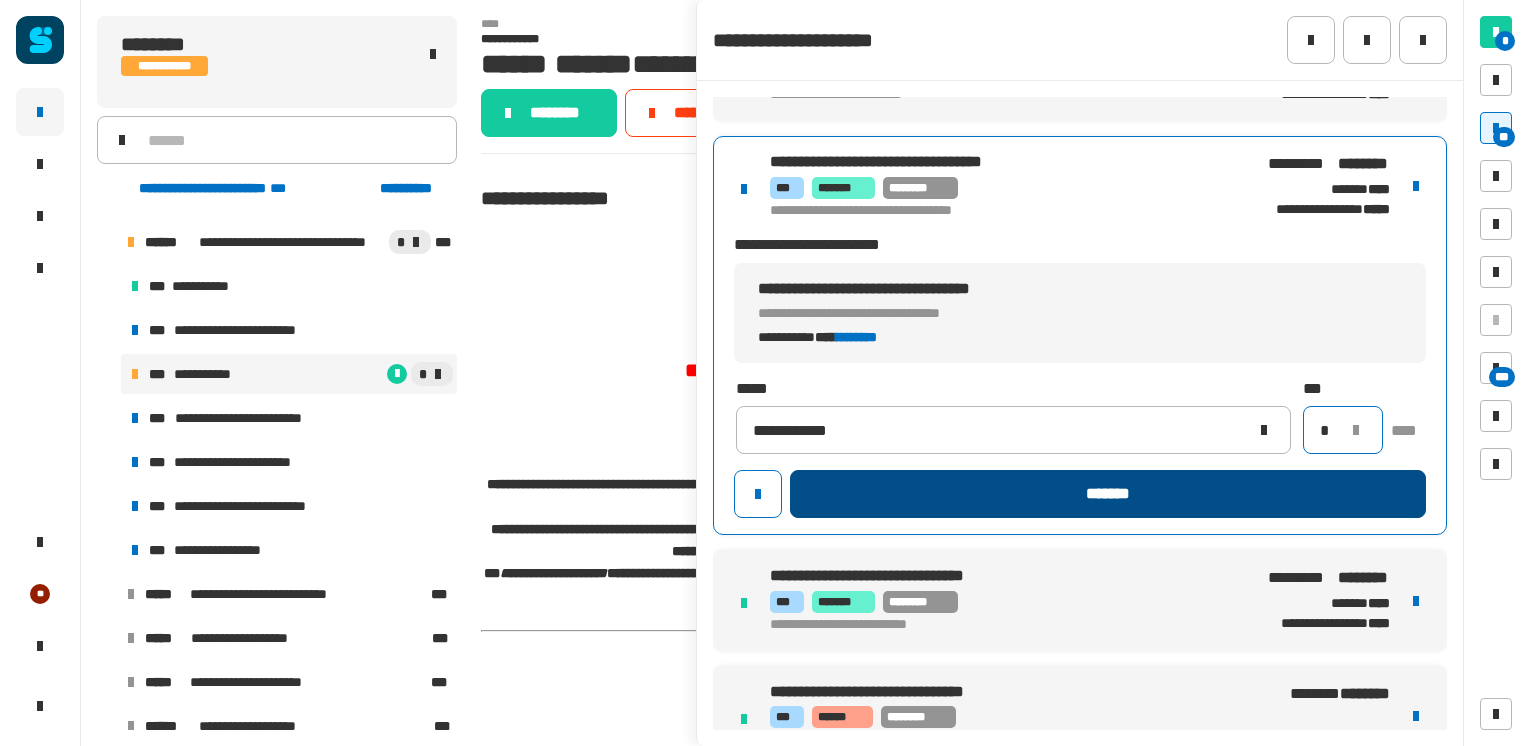 type on "*" 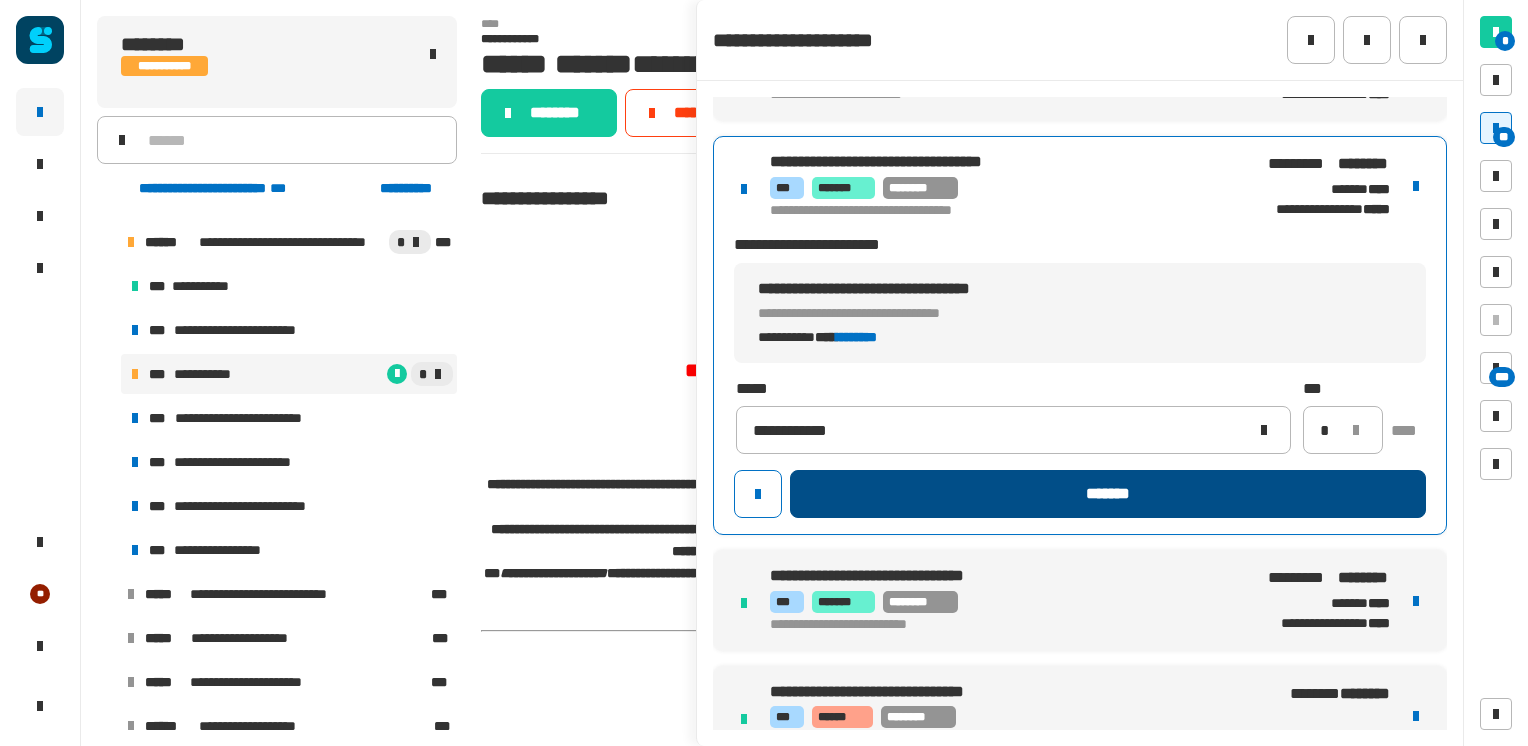 click on "*******" 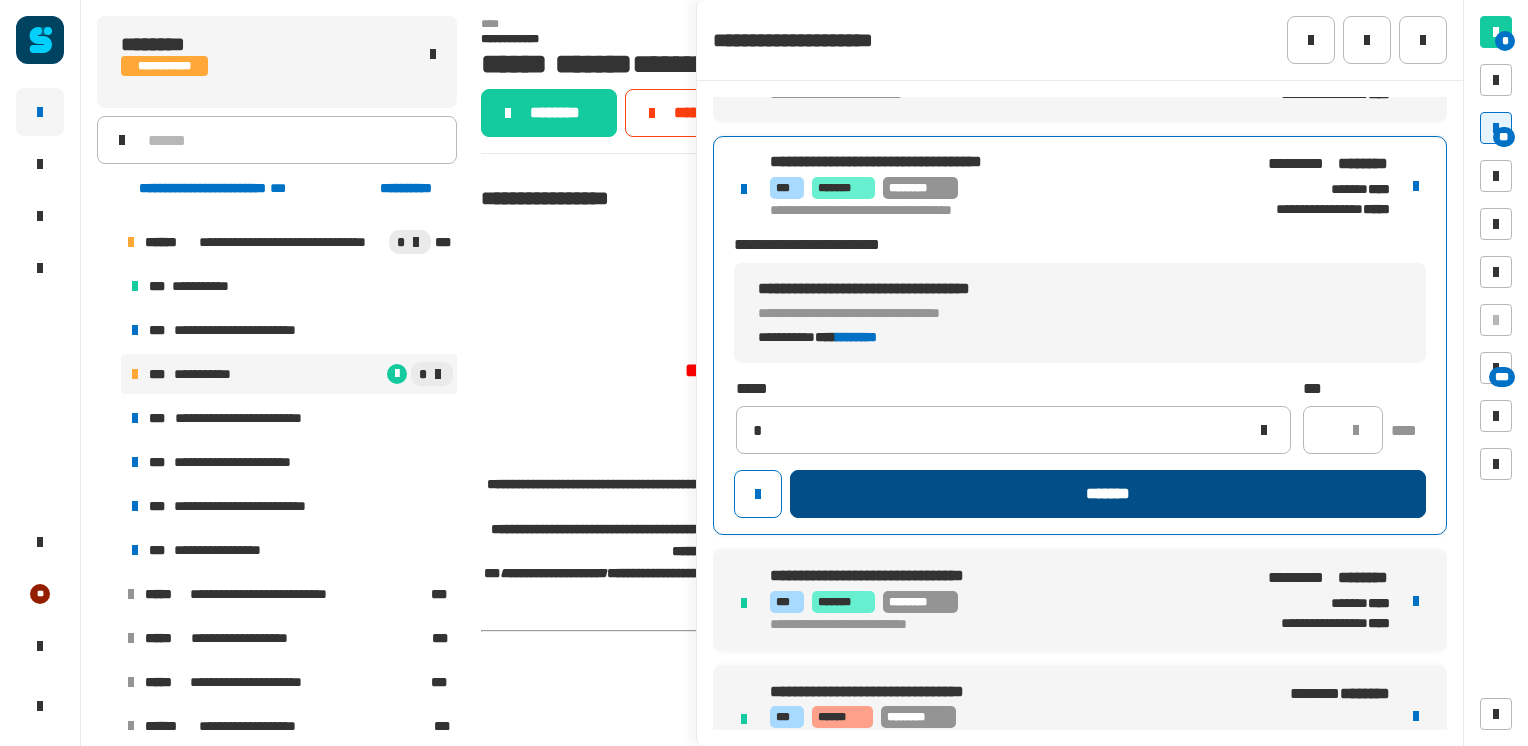type 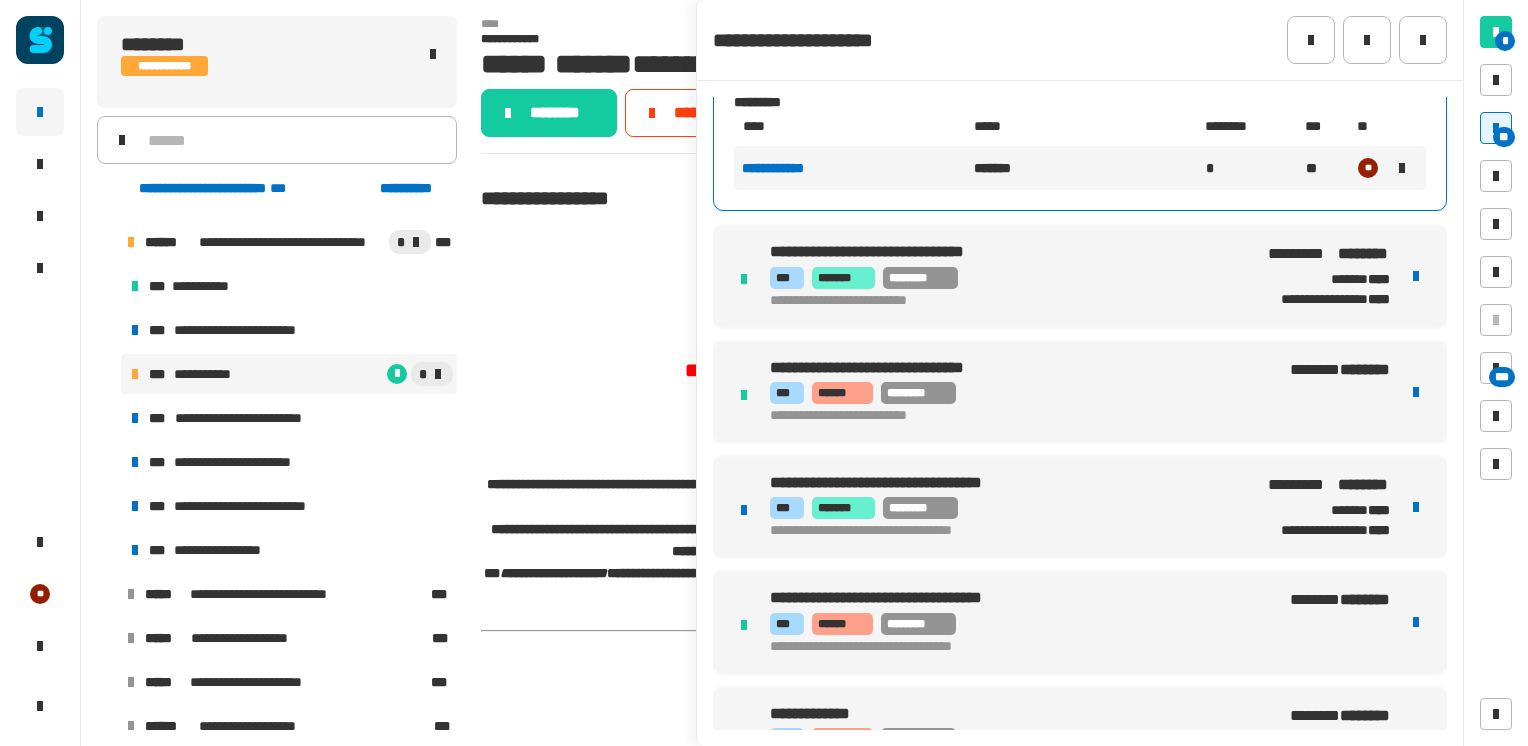scroll, scrollTop: 1170, scrollLeft: 0, axis: vertical 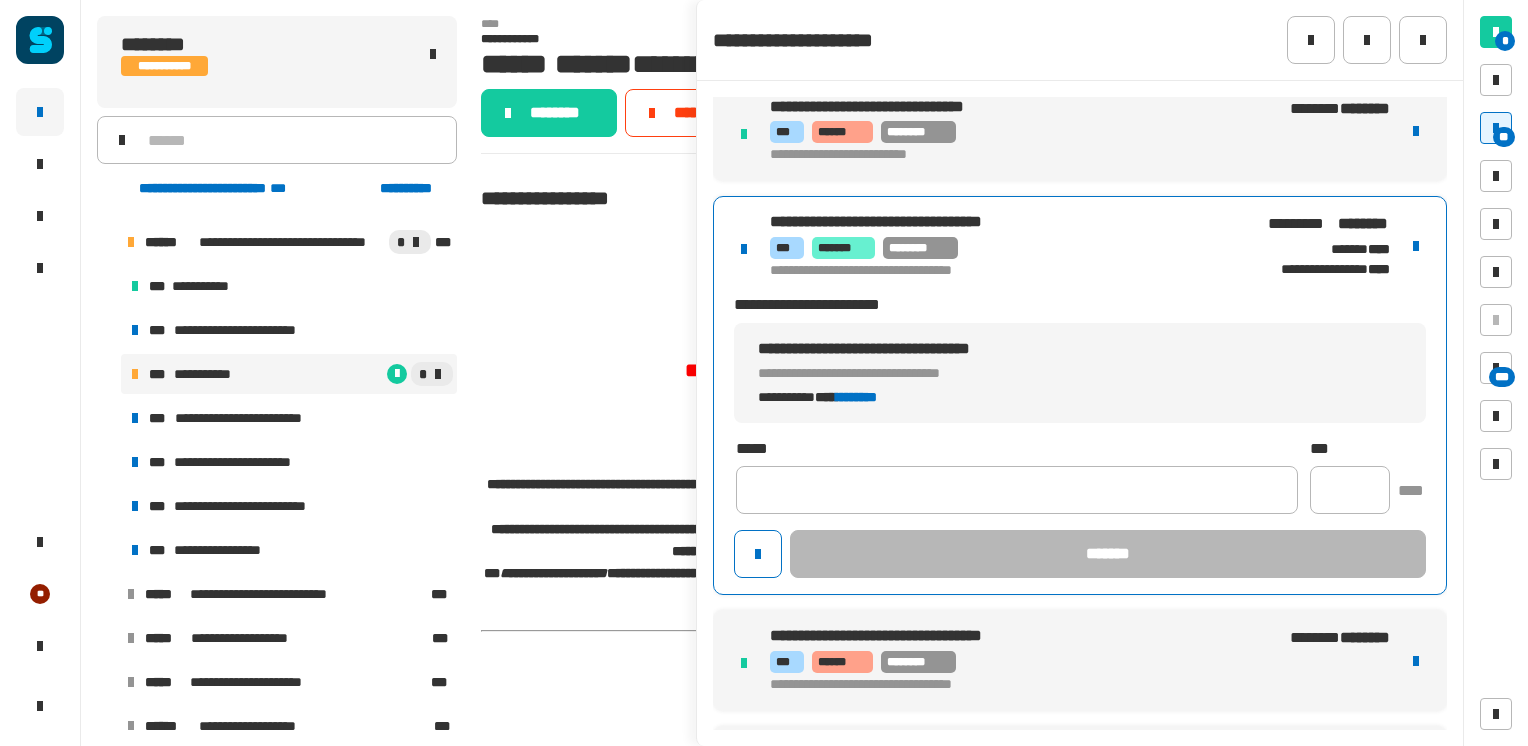 click on "**********" at bounding box center (1080, 395) 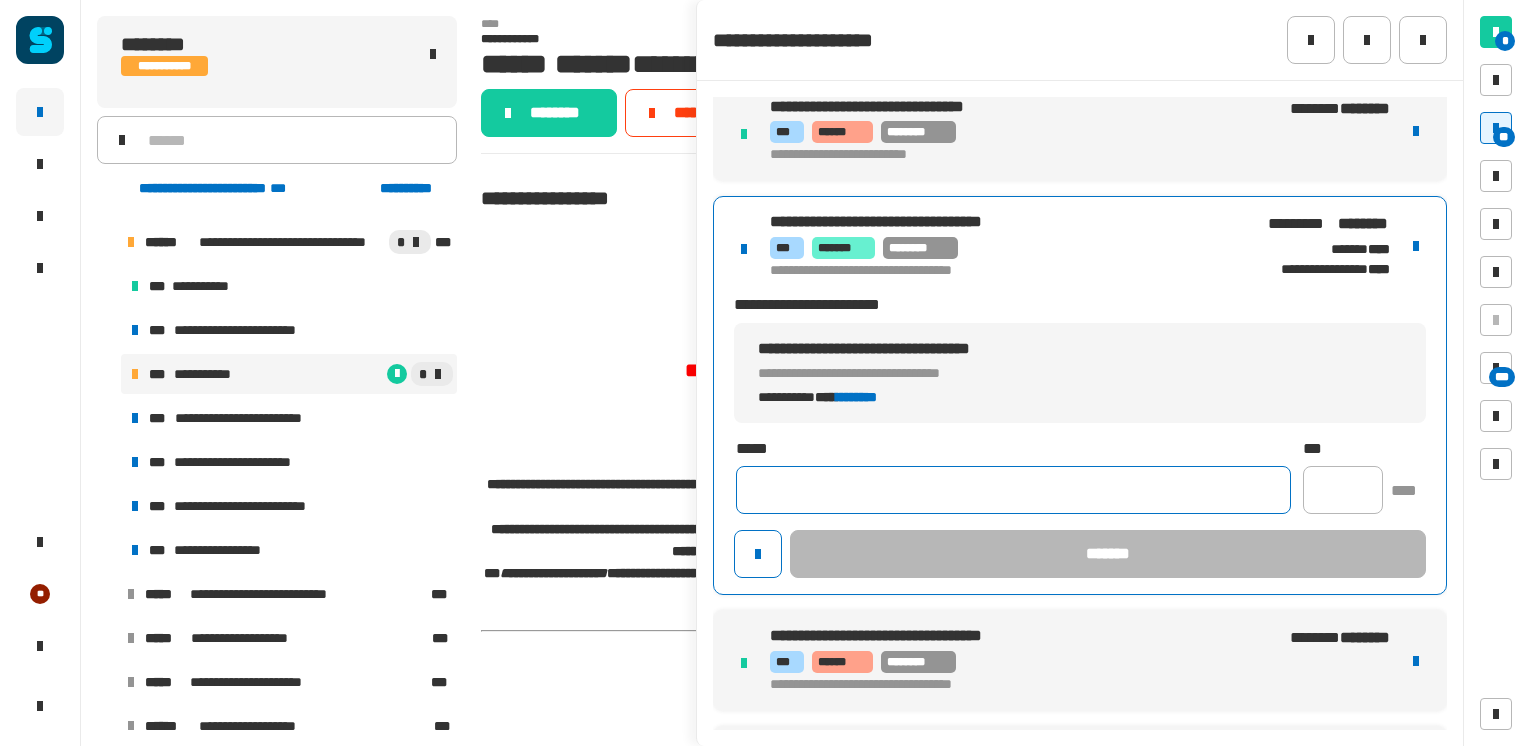 click 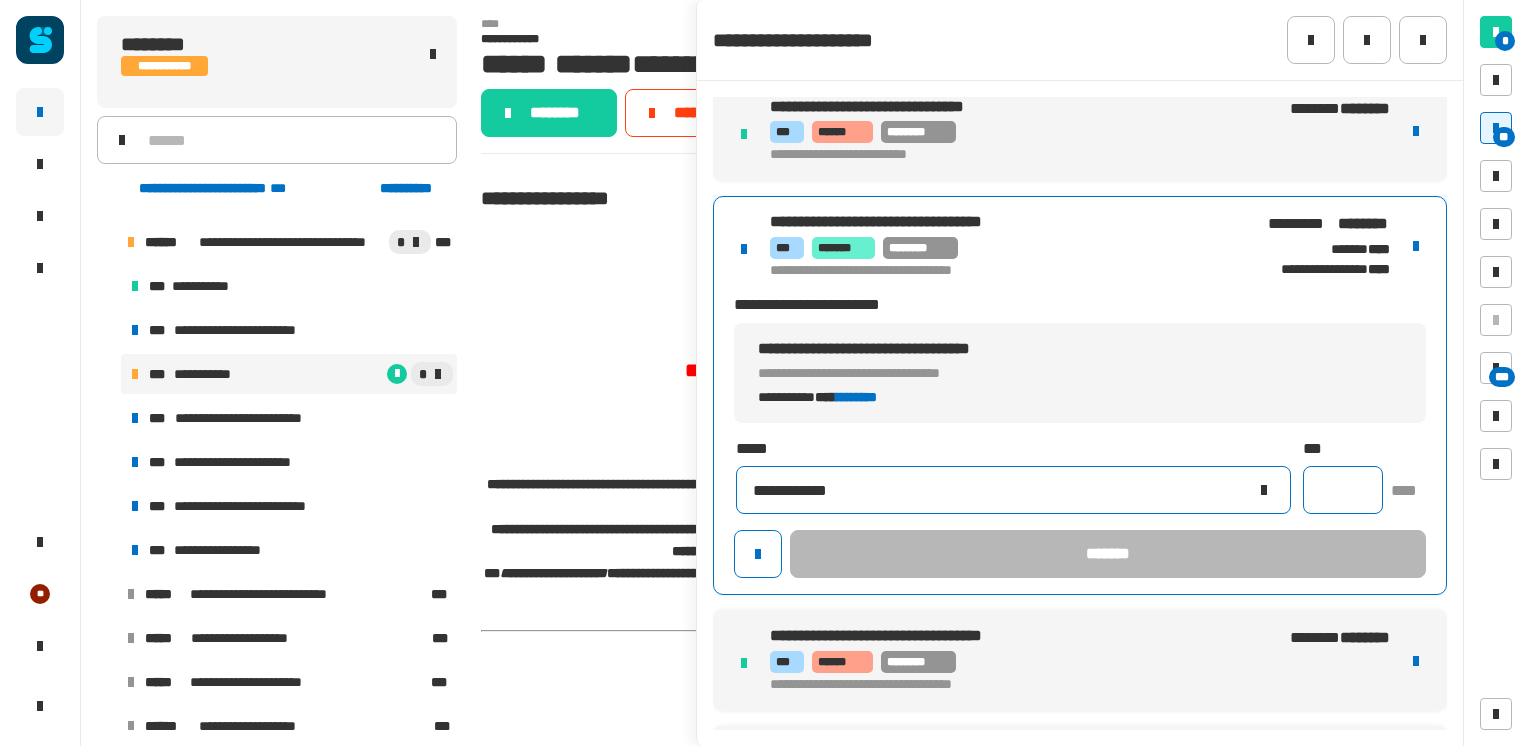 type on "**********" 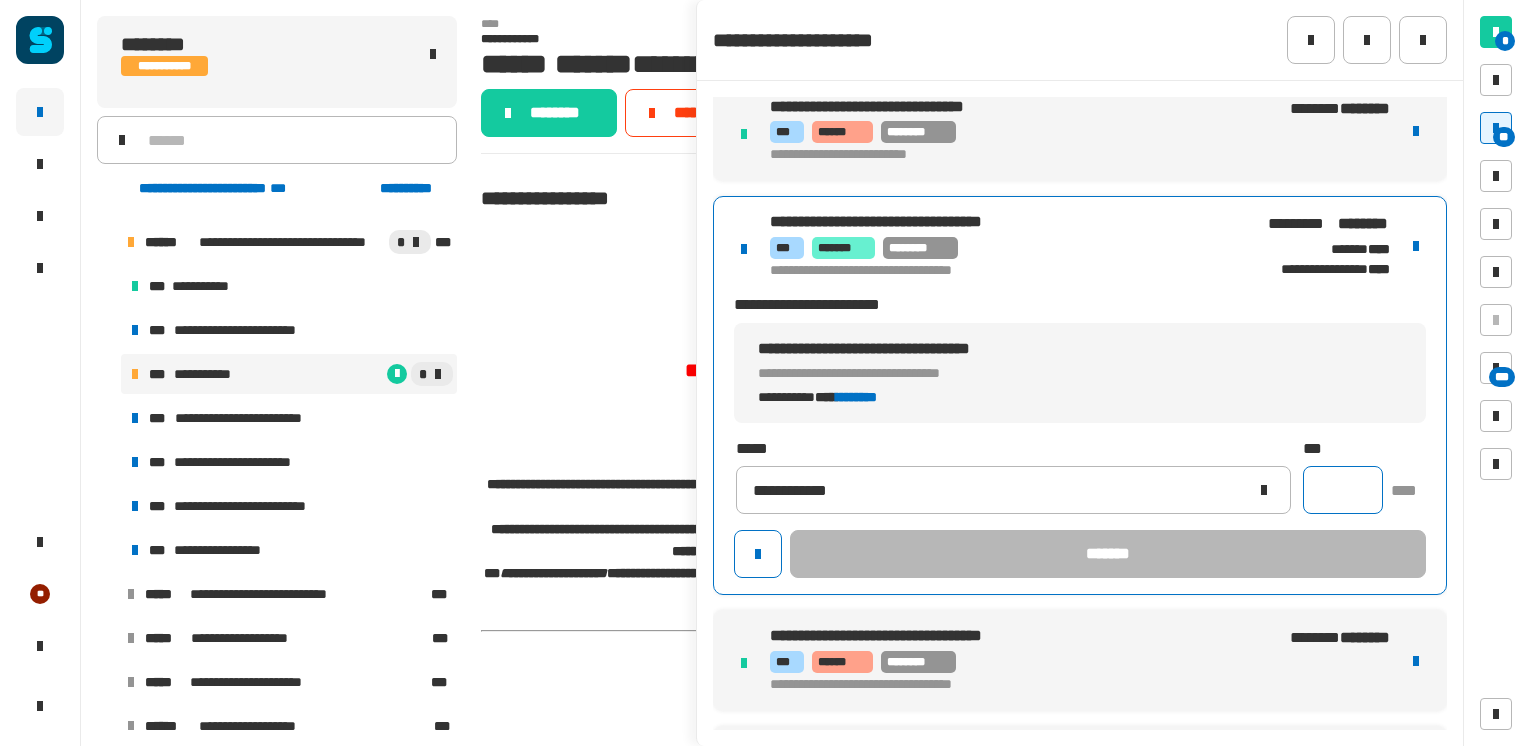 click 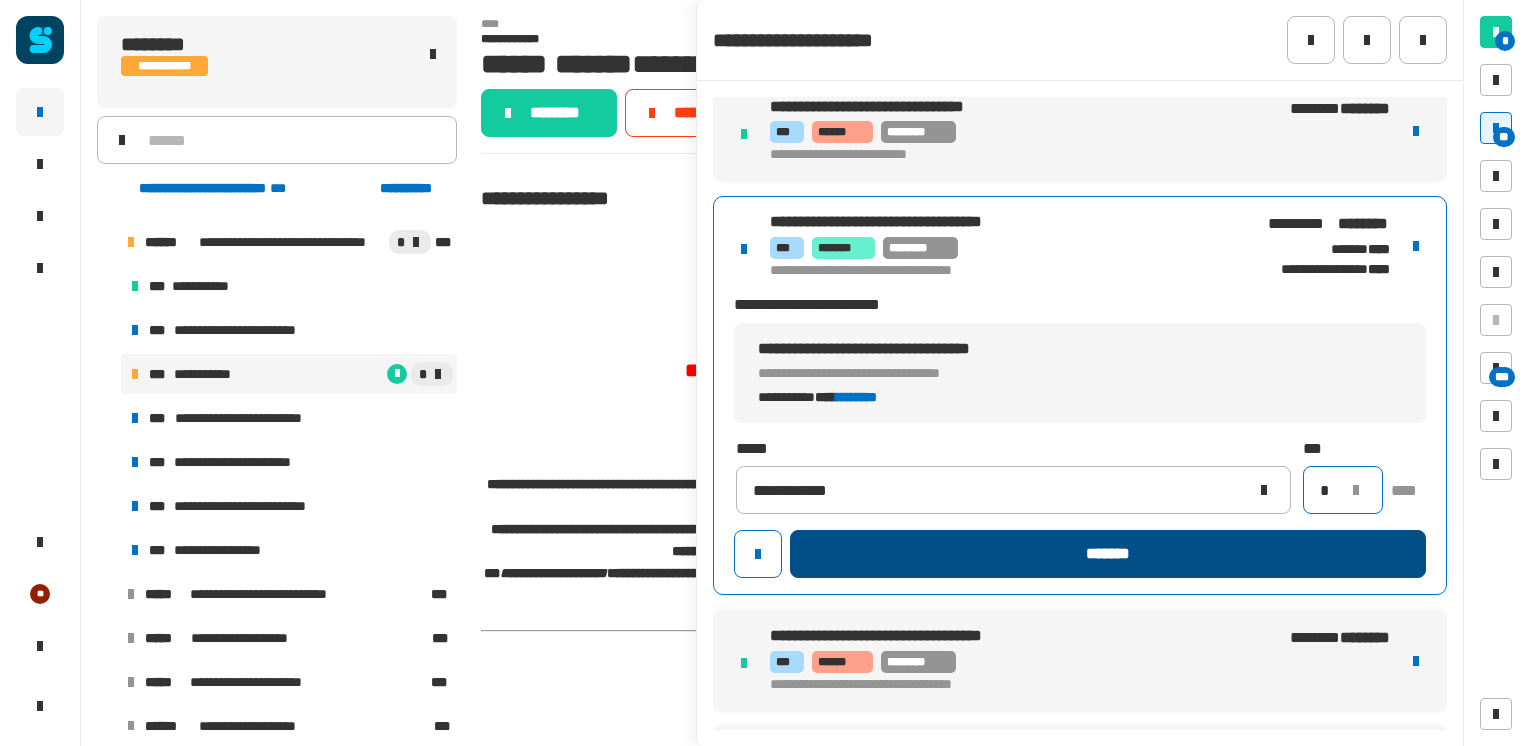 type on "*" 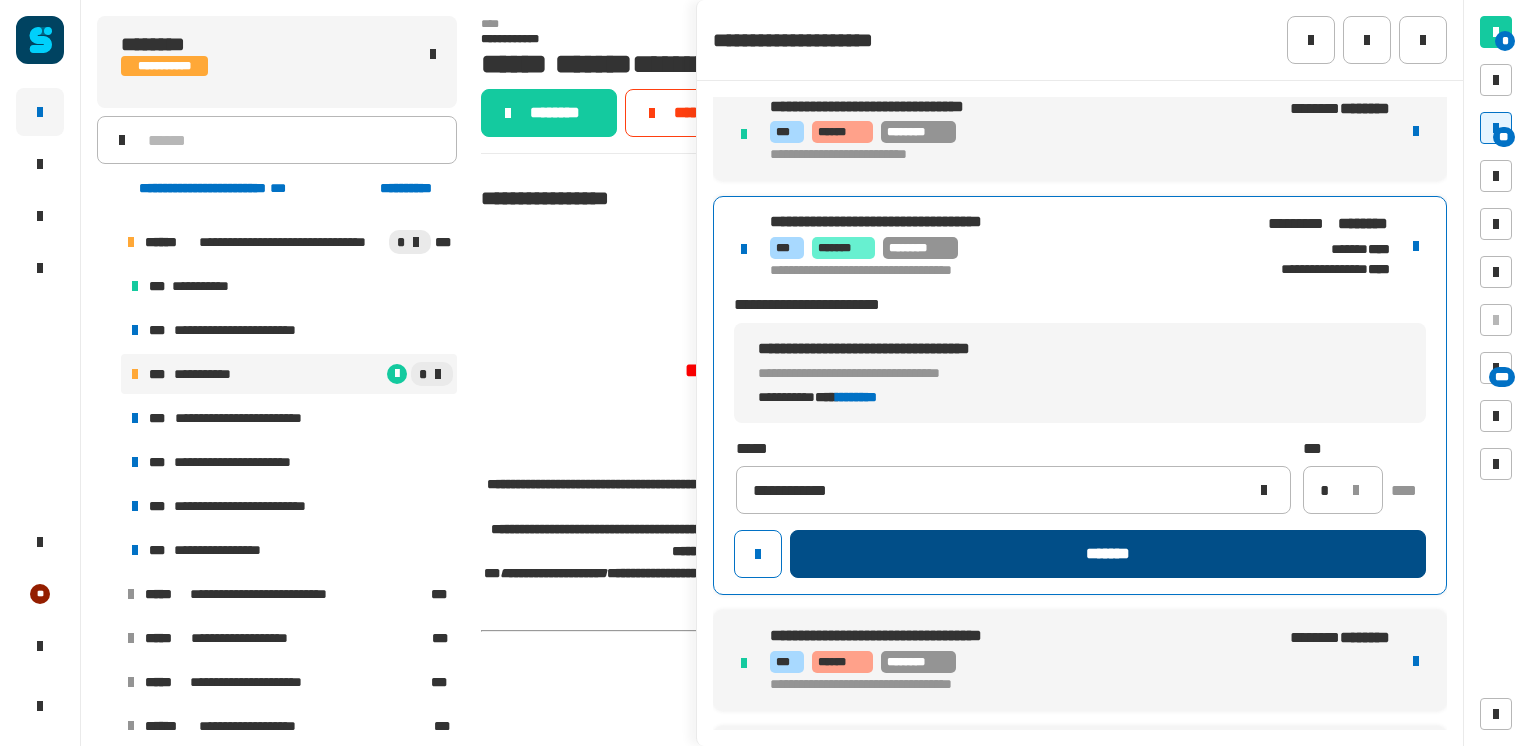 click on "*******" 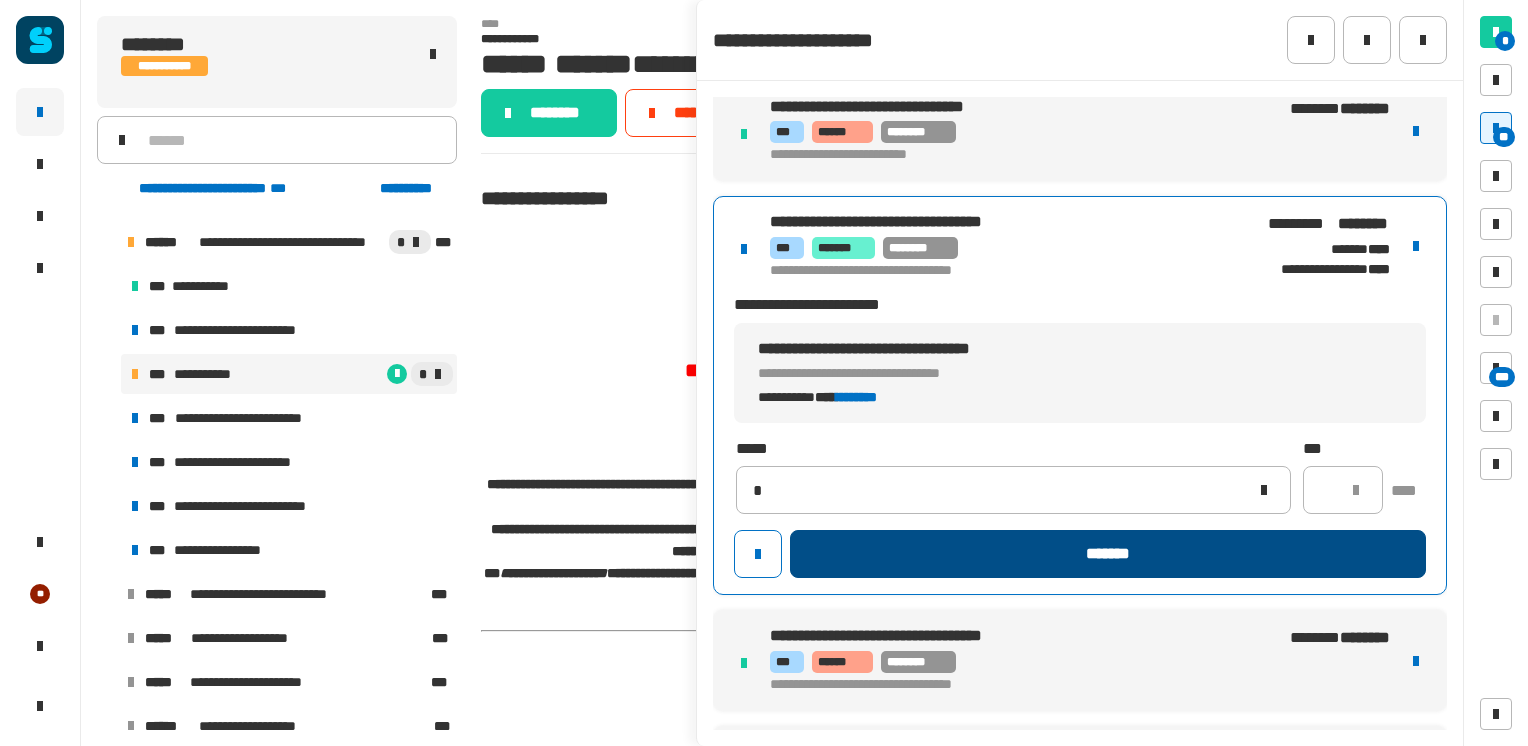 type 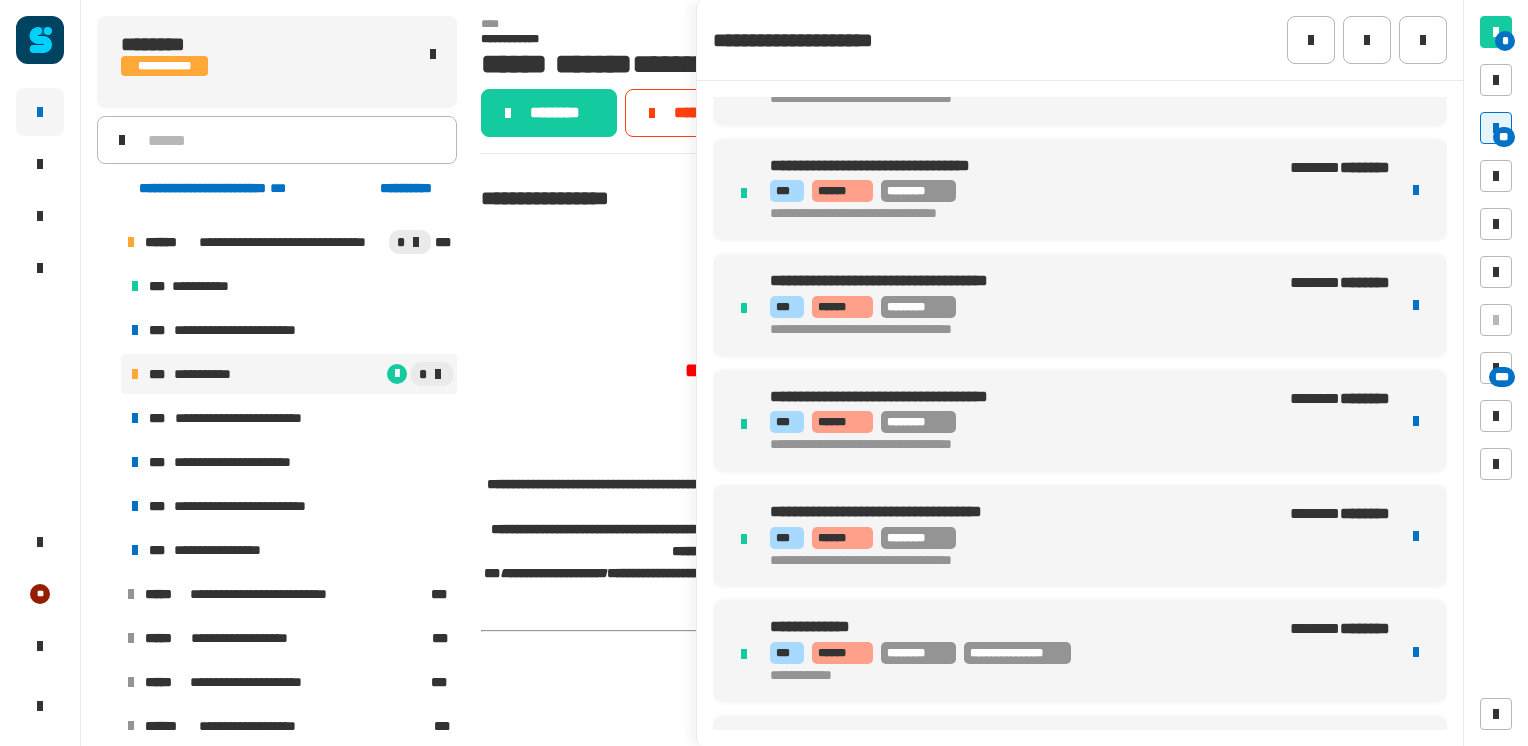 scroll, scrollTop: 2830, scrollLeft: 0, axis: vertical 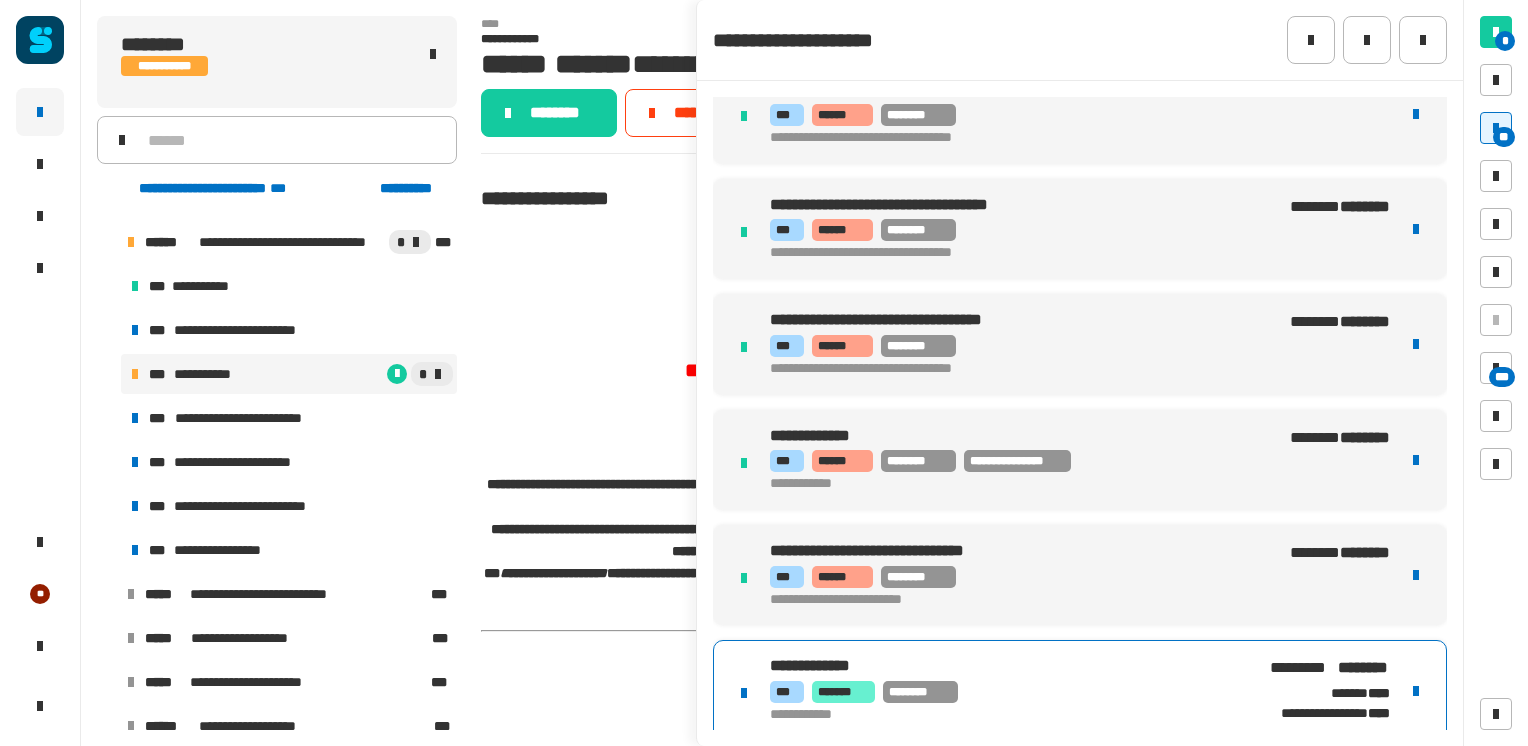 click on "*** ******* ********" at bounding box center [1006, 692] 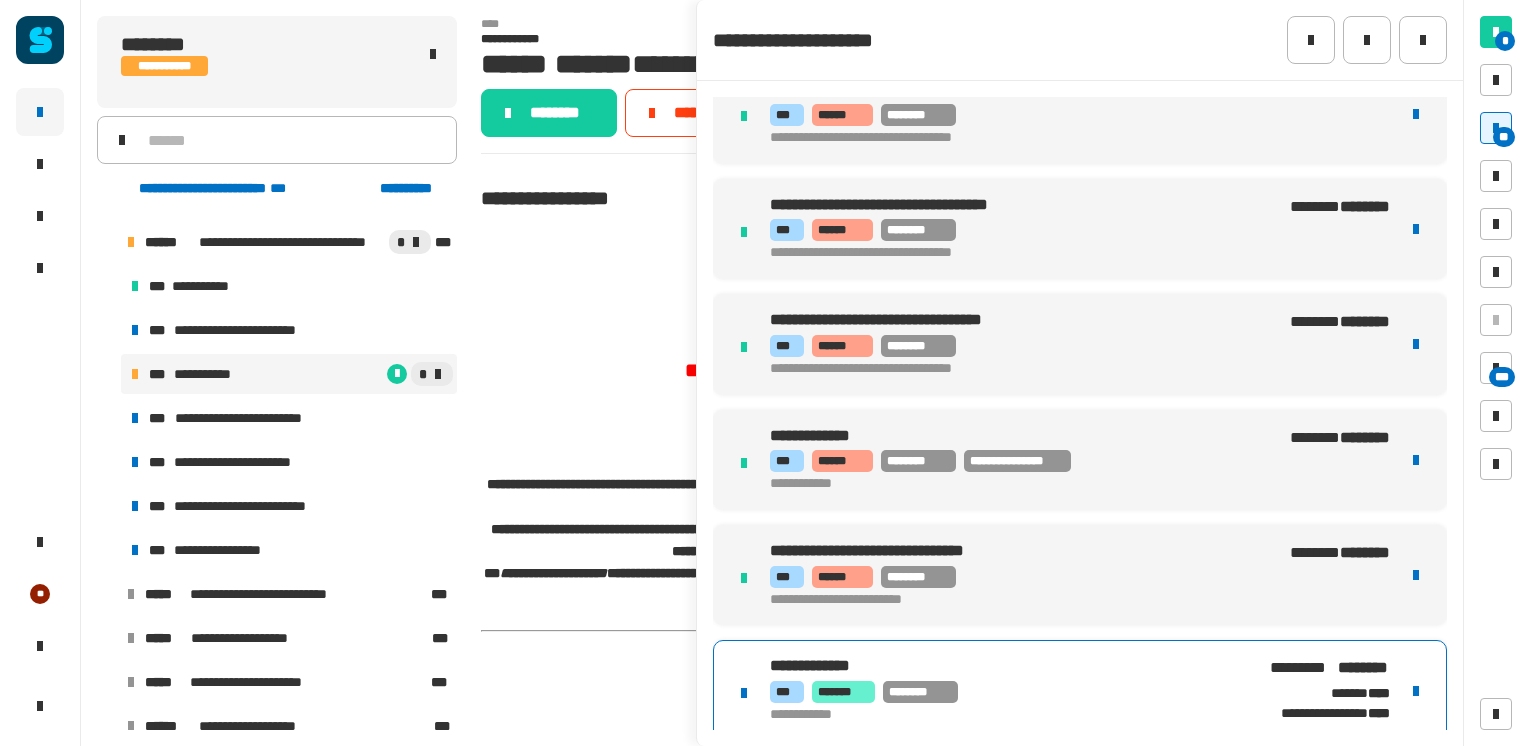 scroll, scrollTop: 2870, scrollLeft: 0, axis: vertical 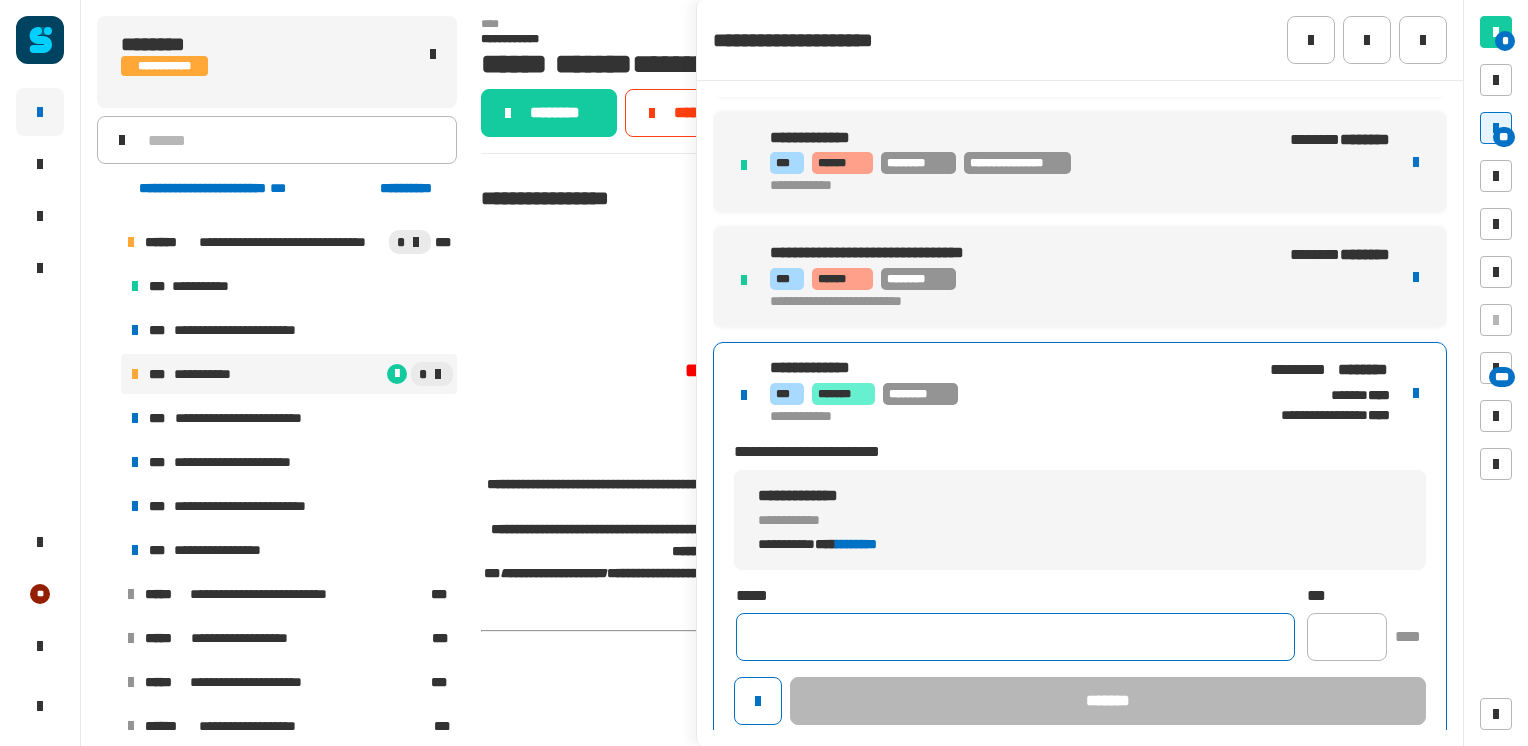 click 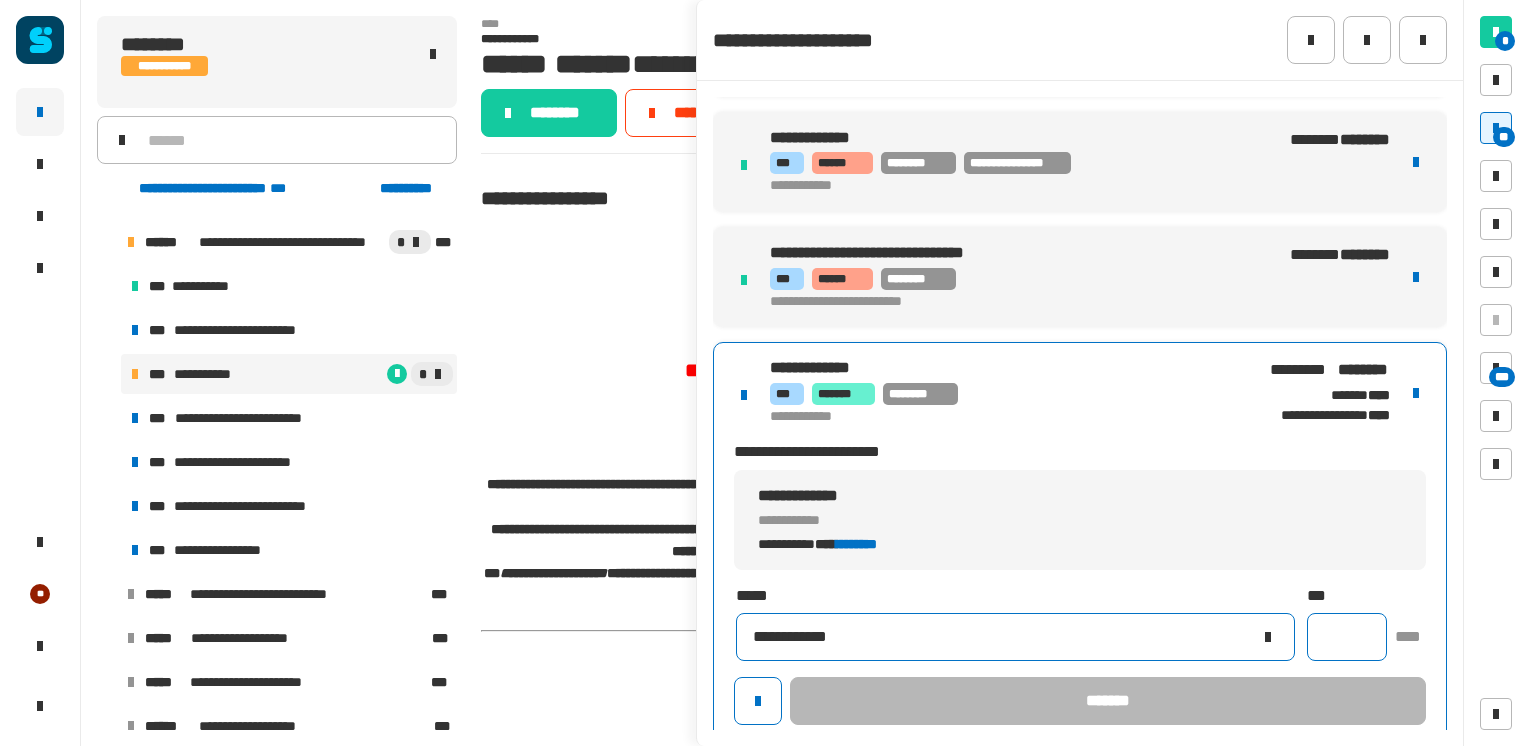 type on "**********" 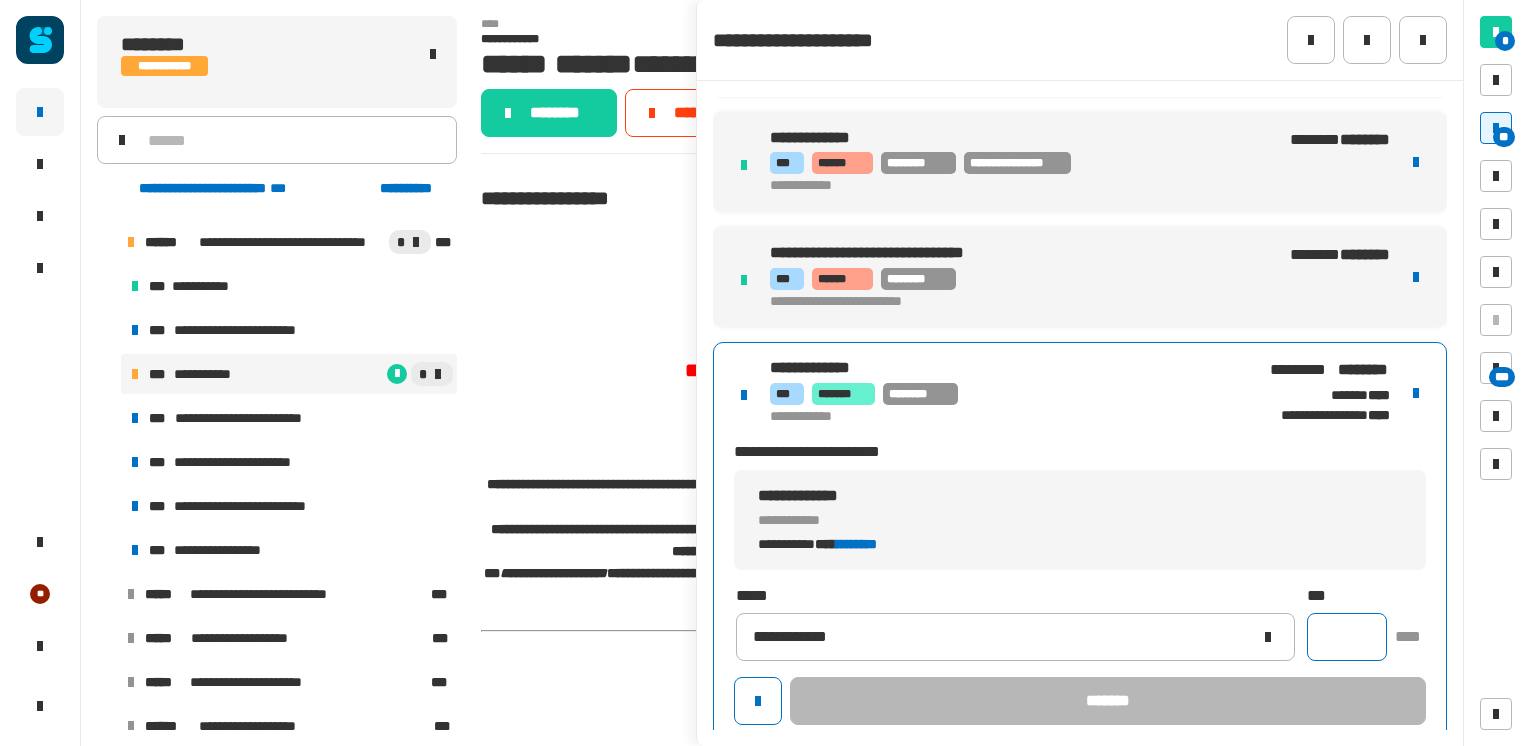 click 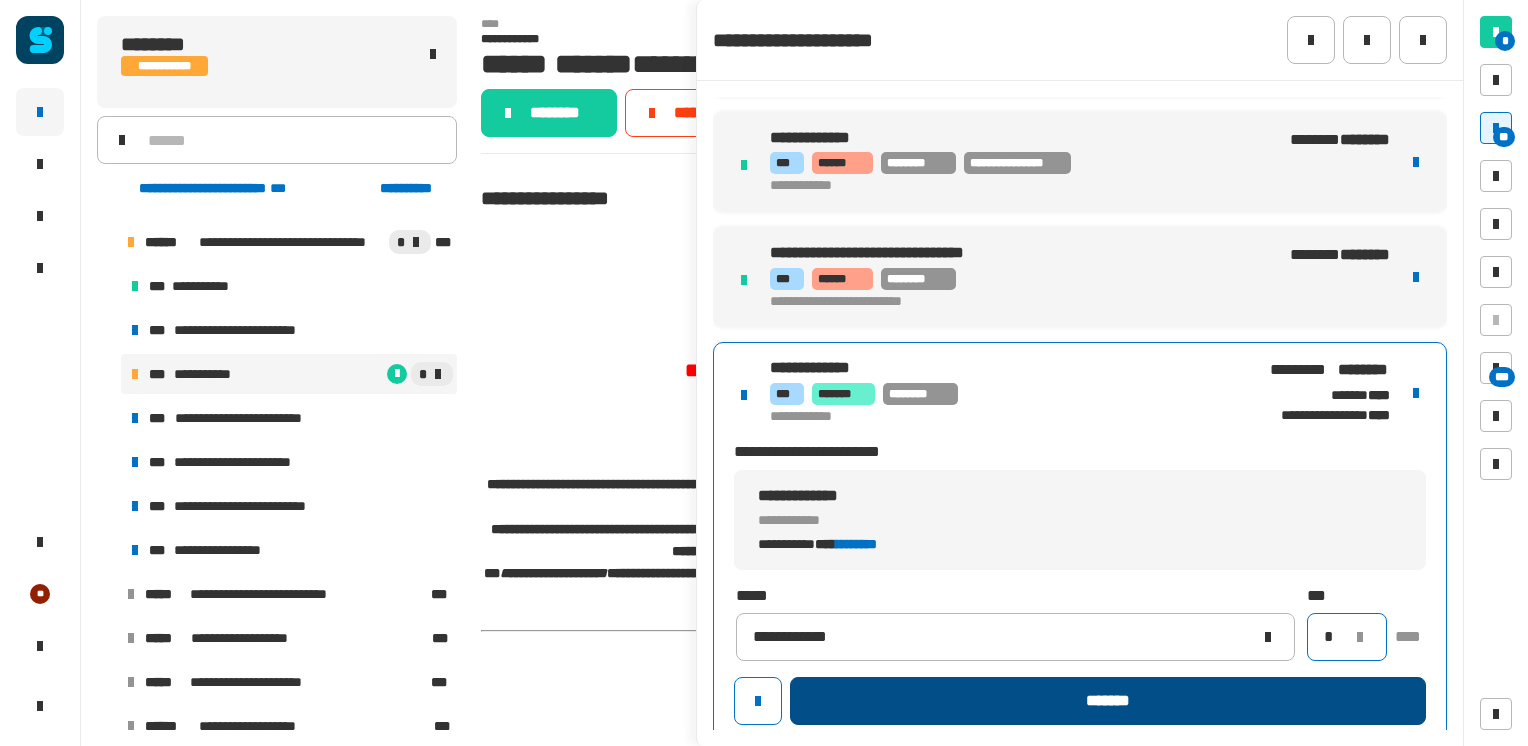 type on "*" 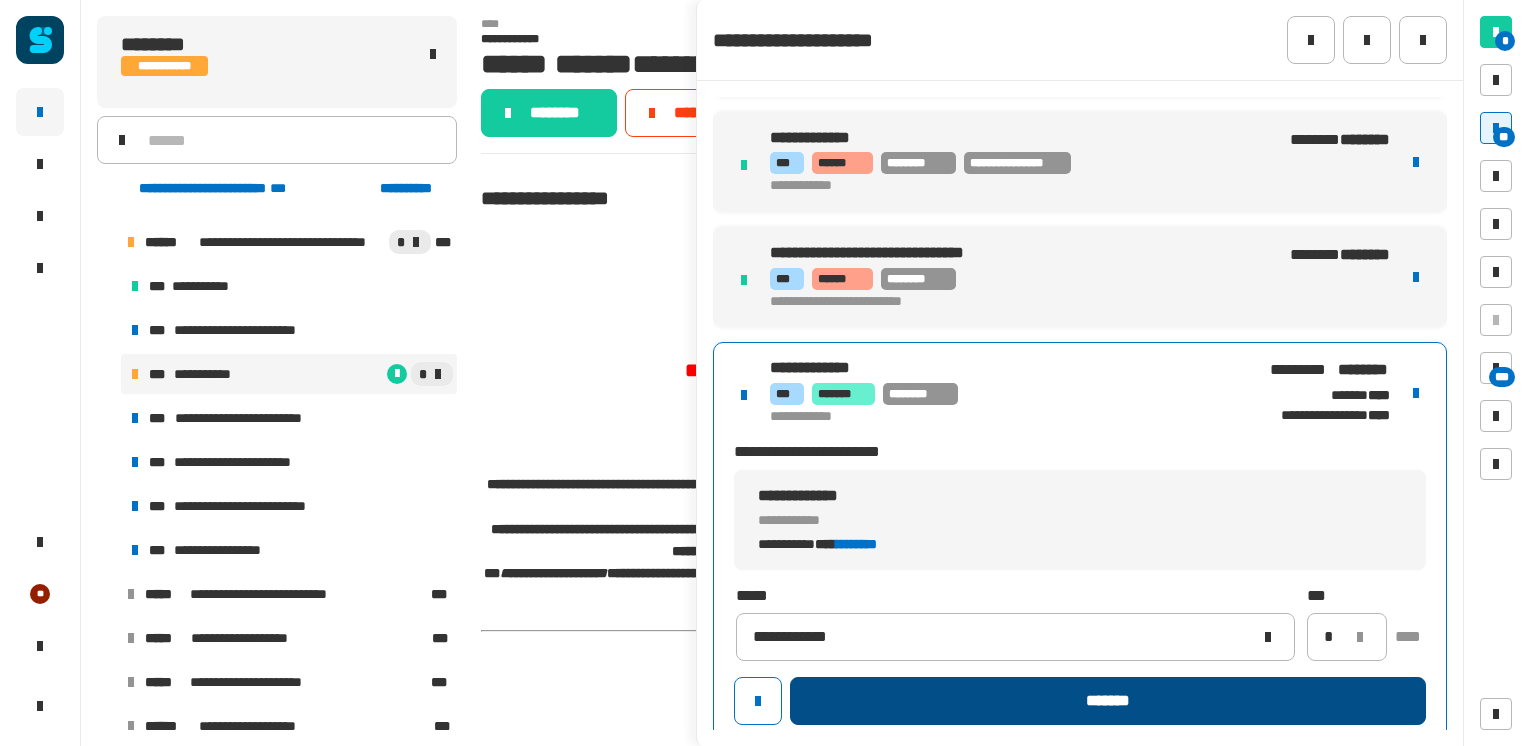click on "*******" 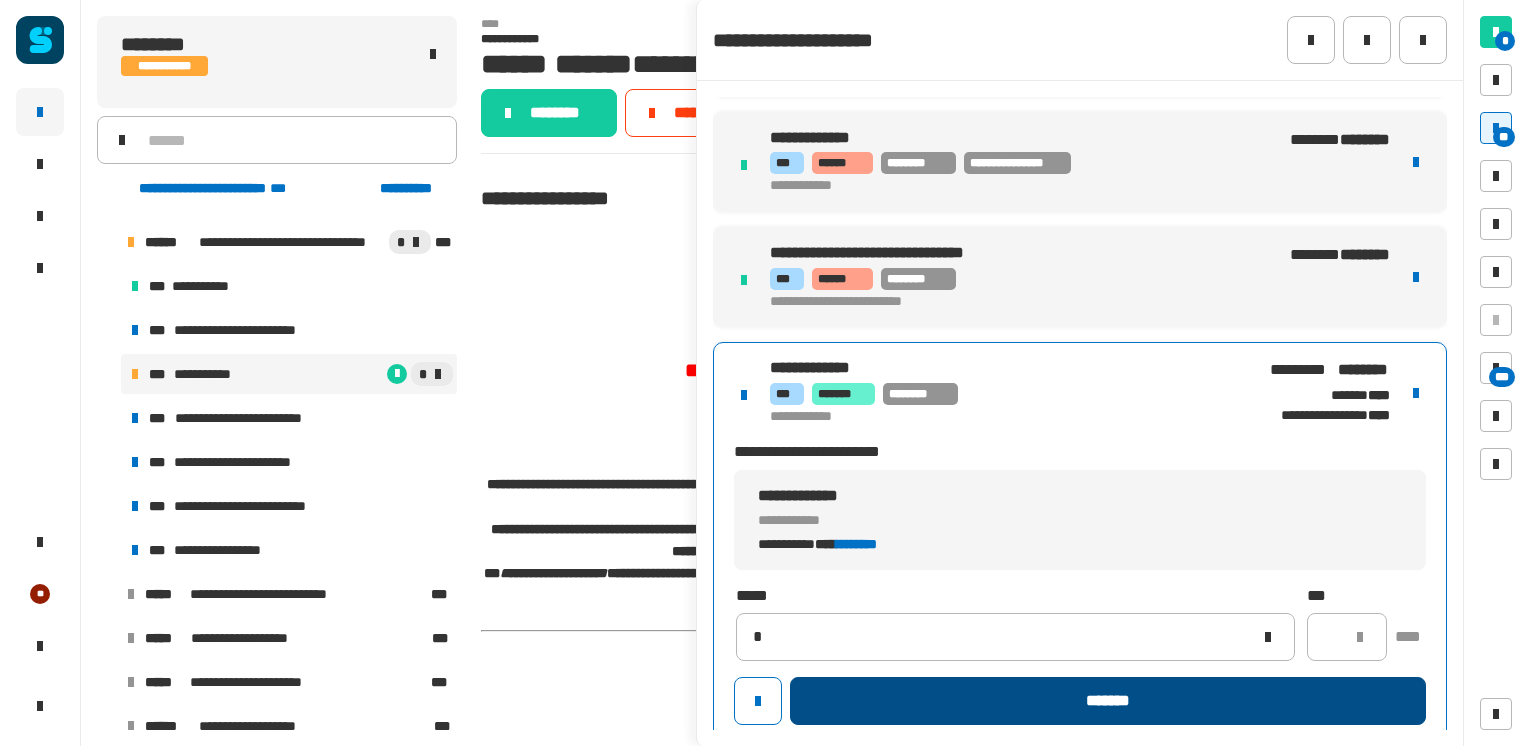 type 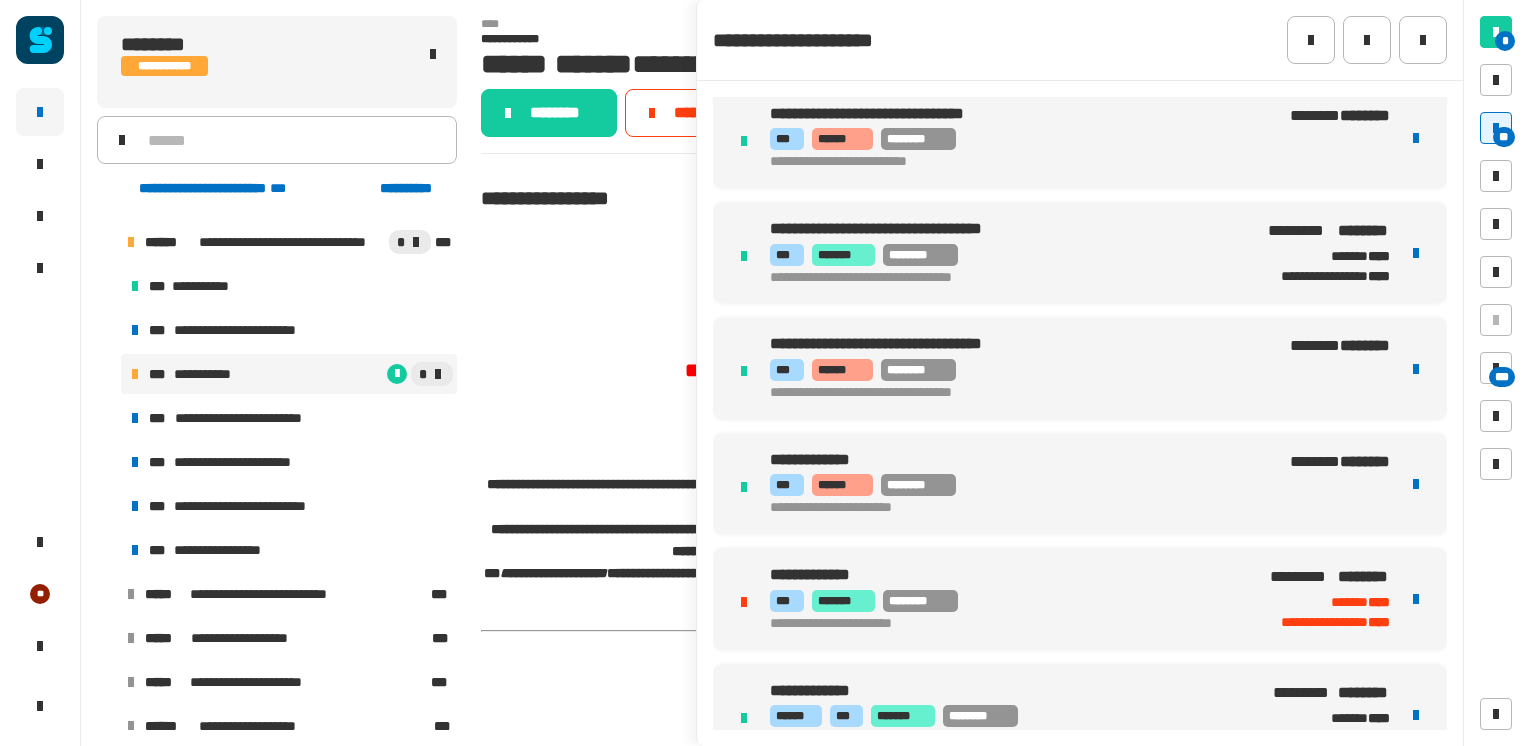 scroll, scrollTop: 1162, scrollLeft: 0, axis: vertical 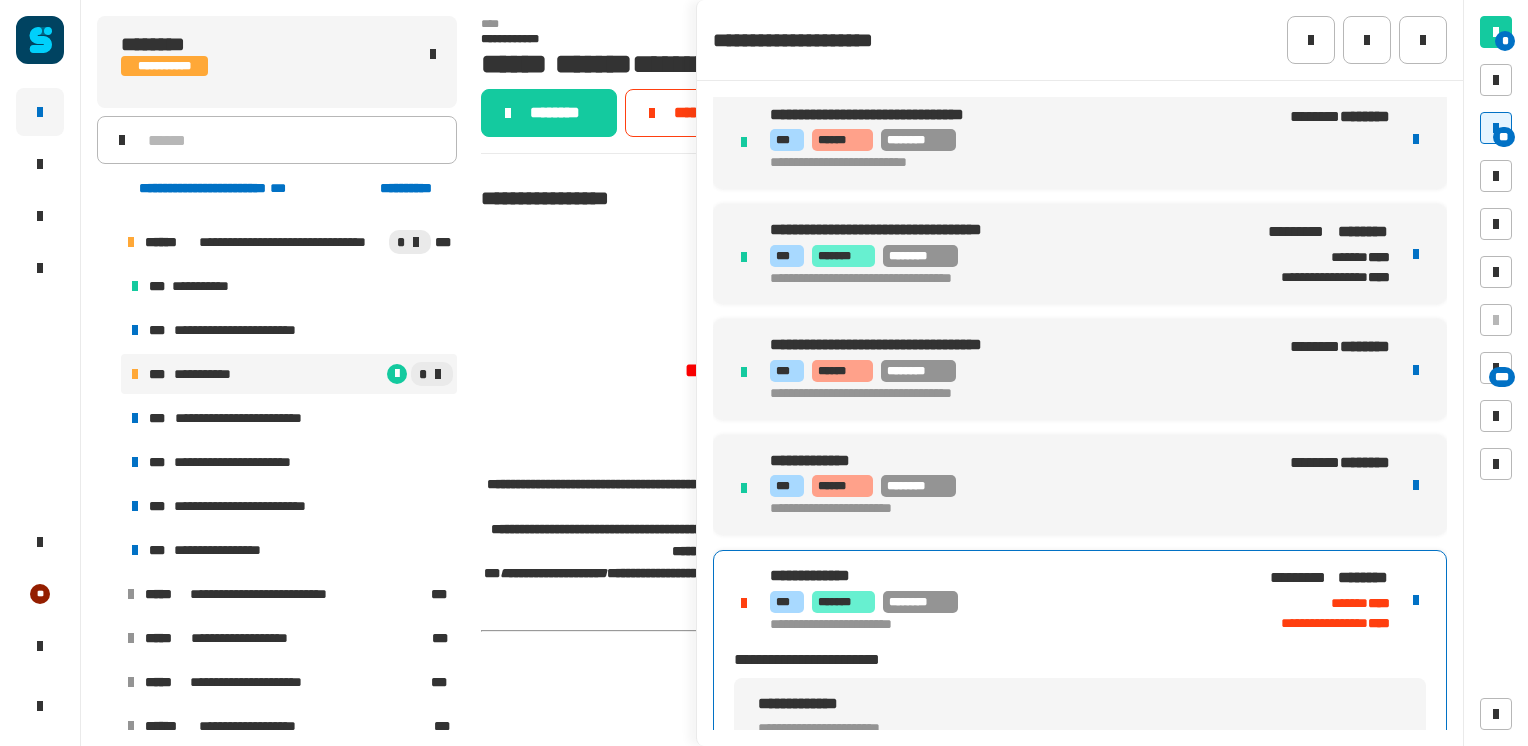 click on "*** ******* ********" at bounding box center (1005, 602) 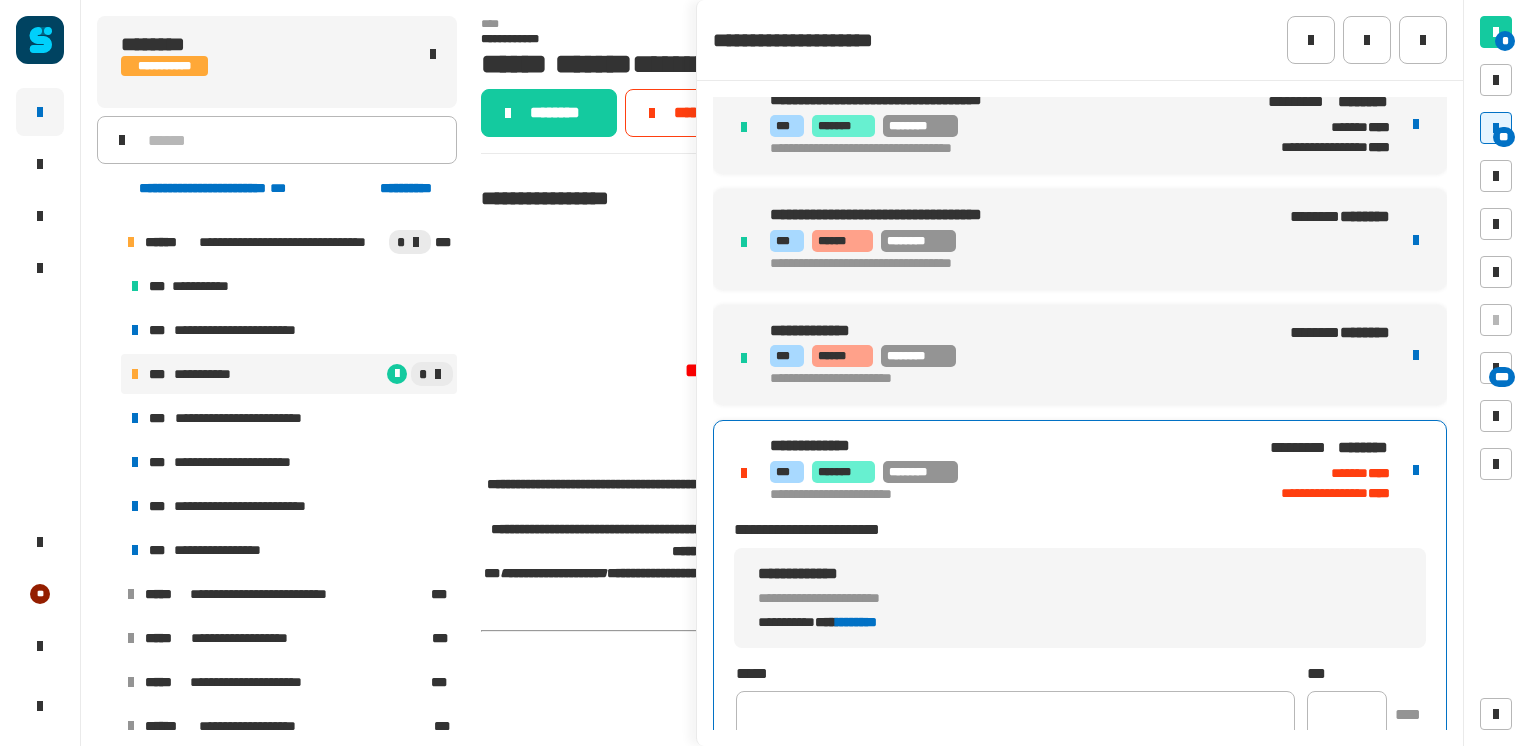 scroll, scrollTop: 1293, scrollLeft: 0, axis: vertical 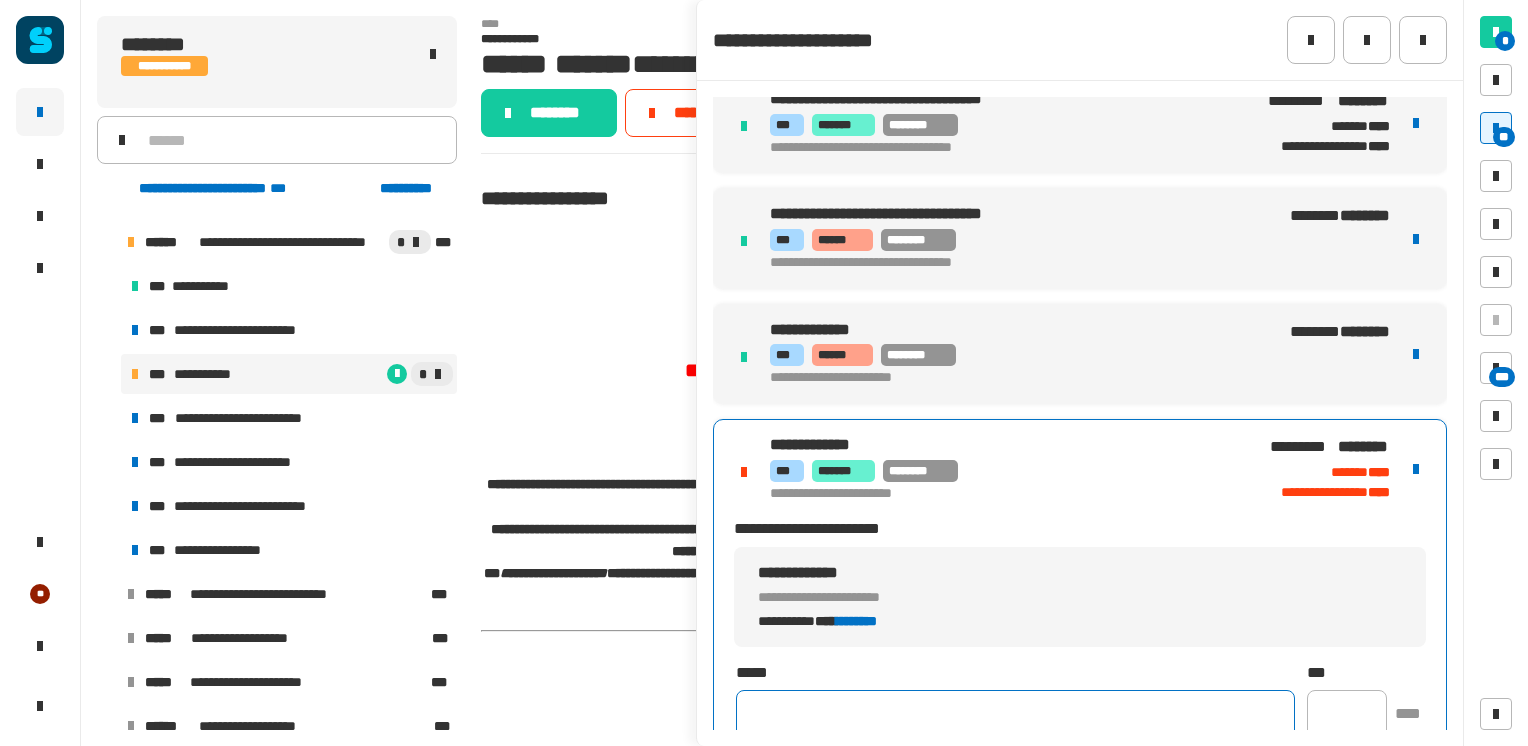 click 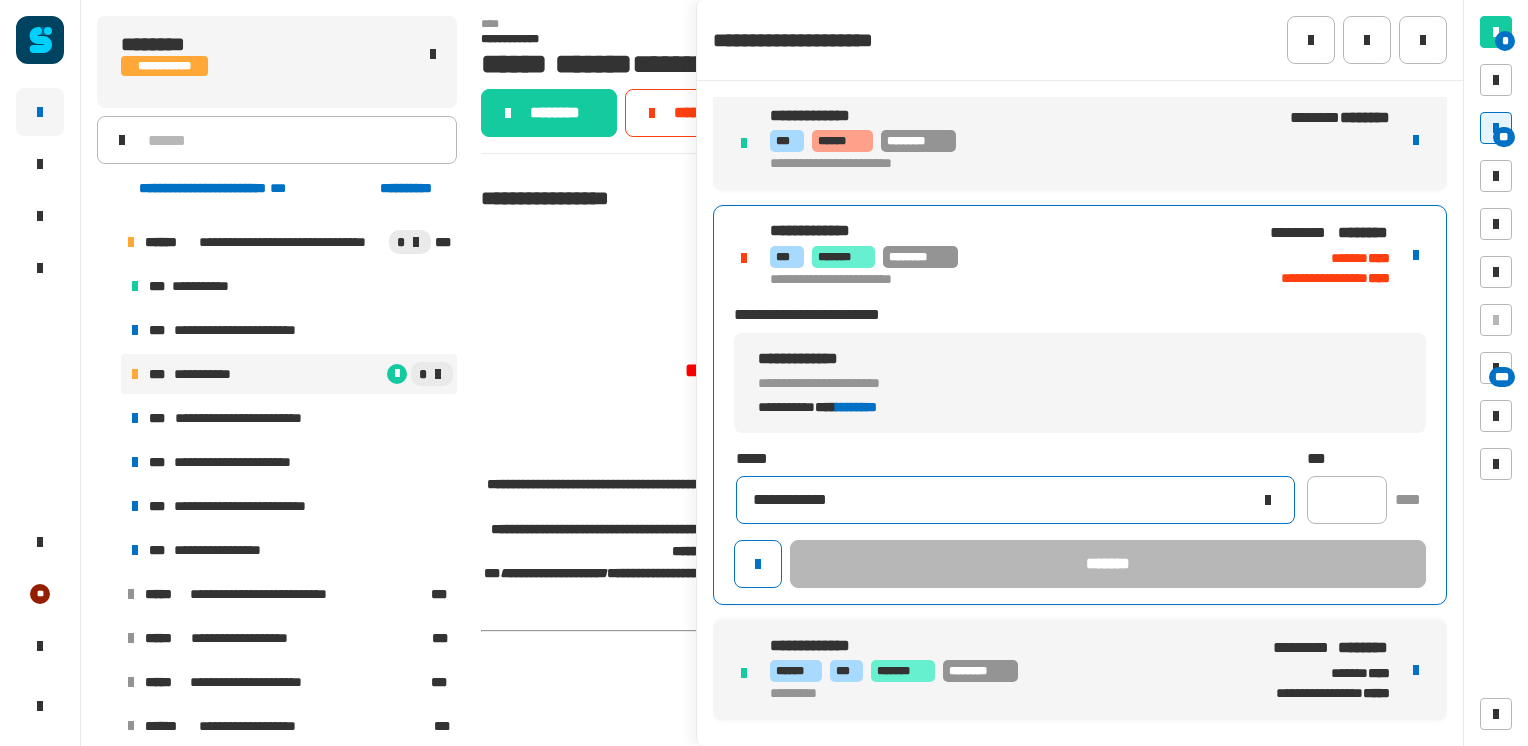 scroll, scrollTop: 1508, scrollLeft: 0, axis: vertical 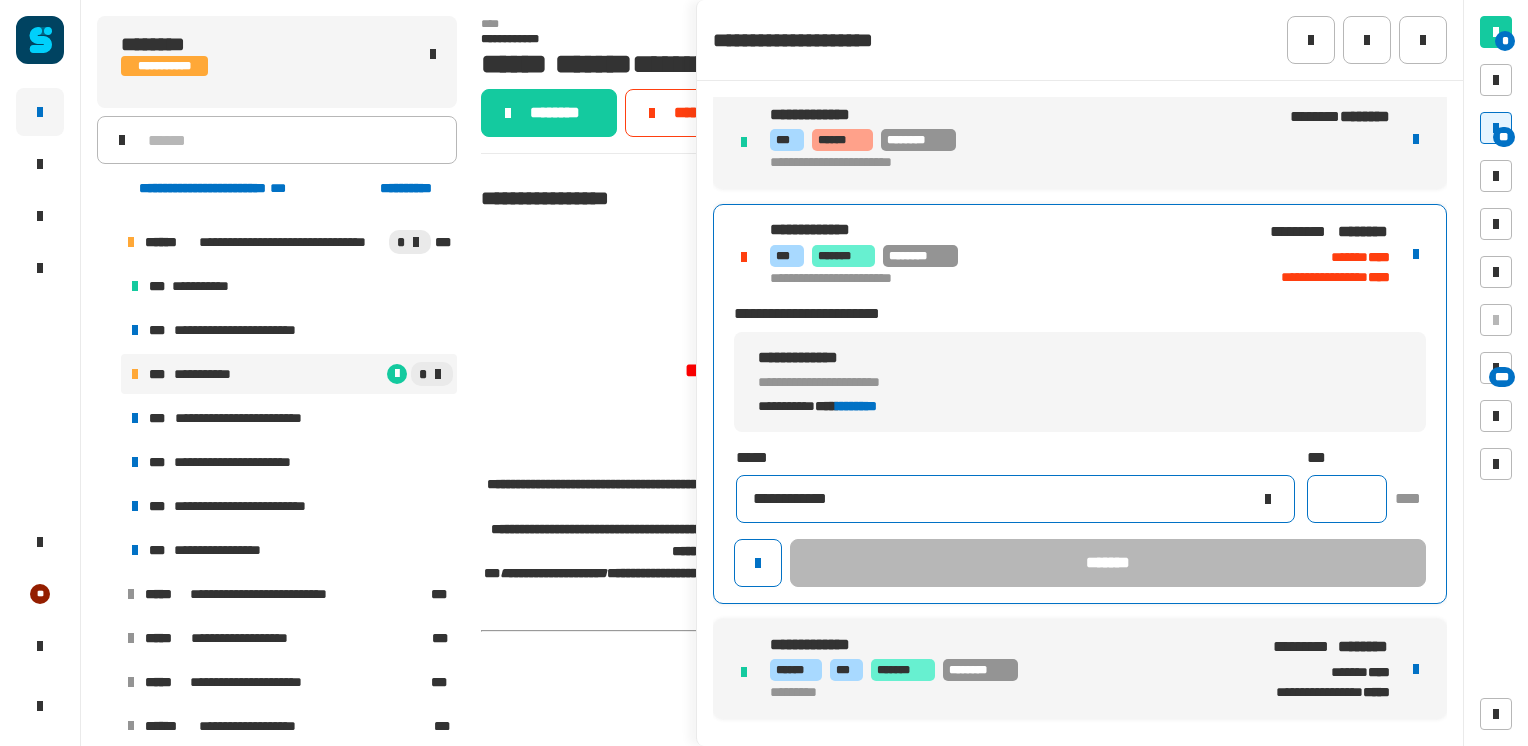 type on "**********" 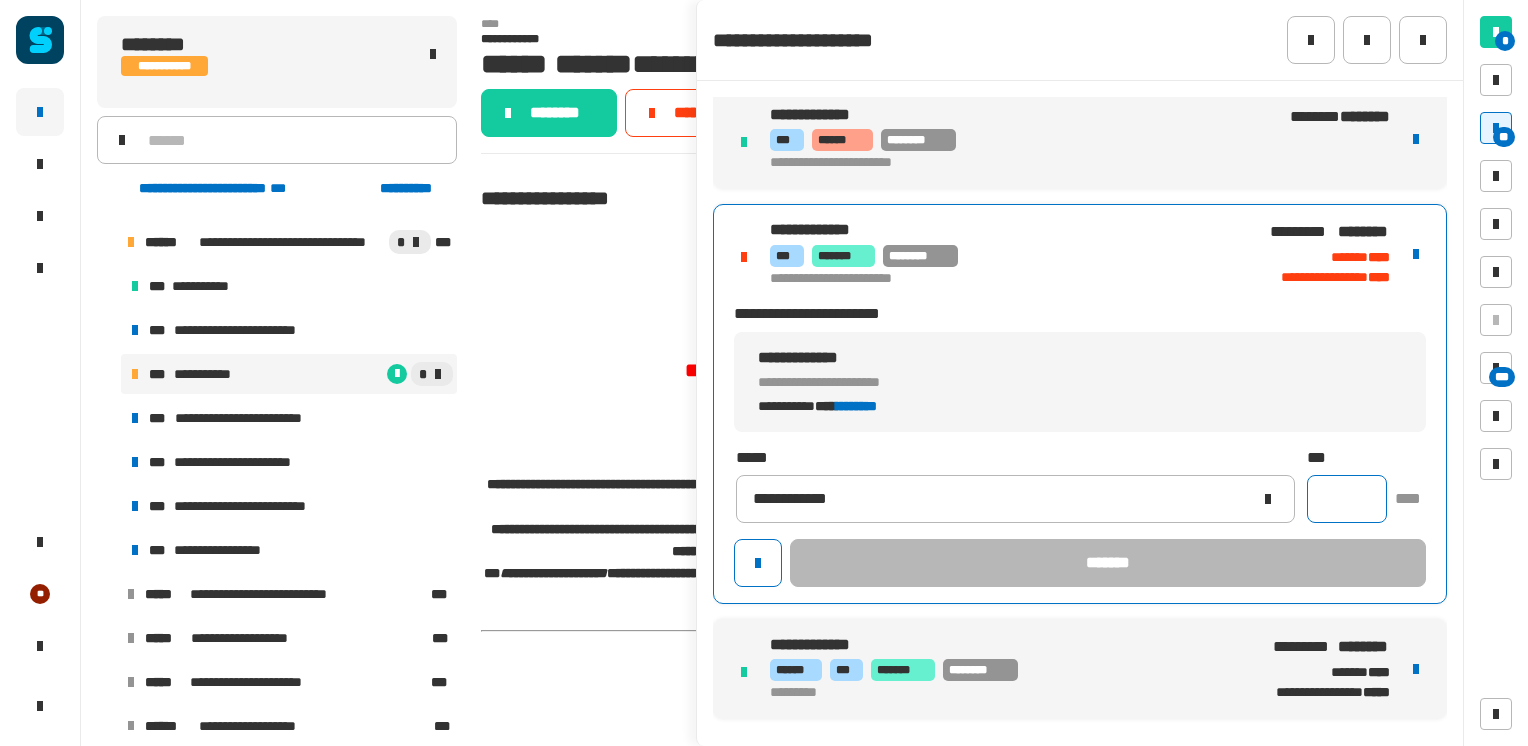 click 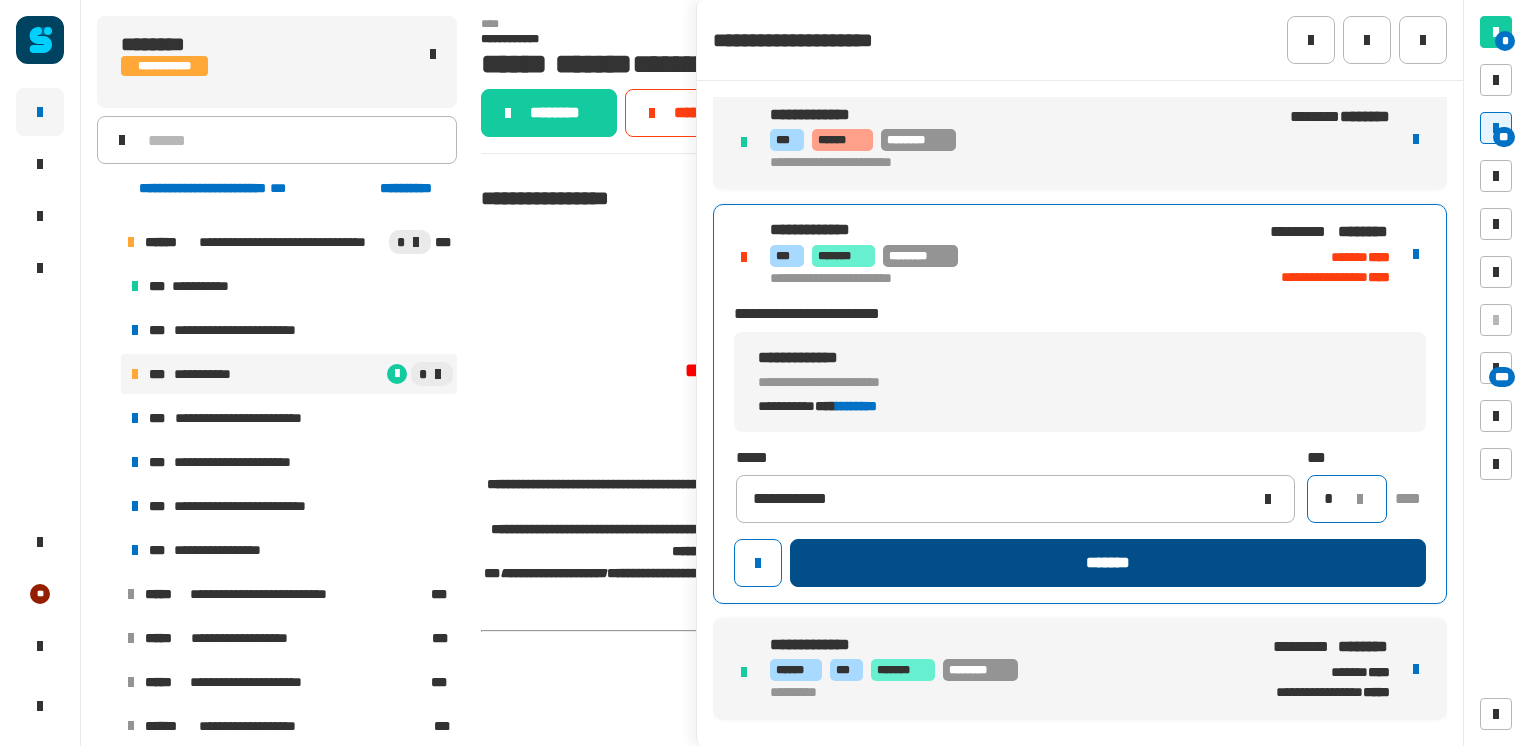 type on "*" 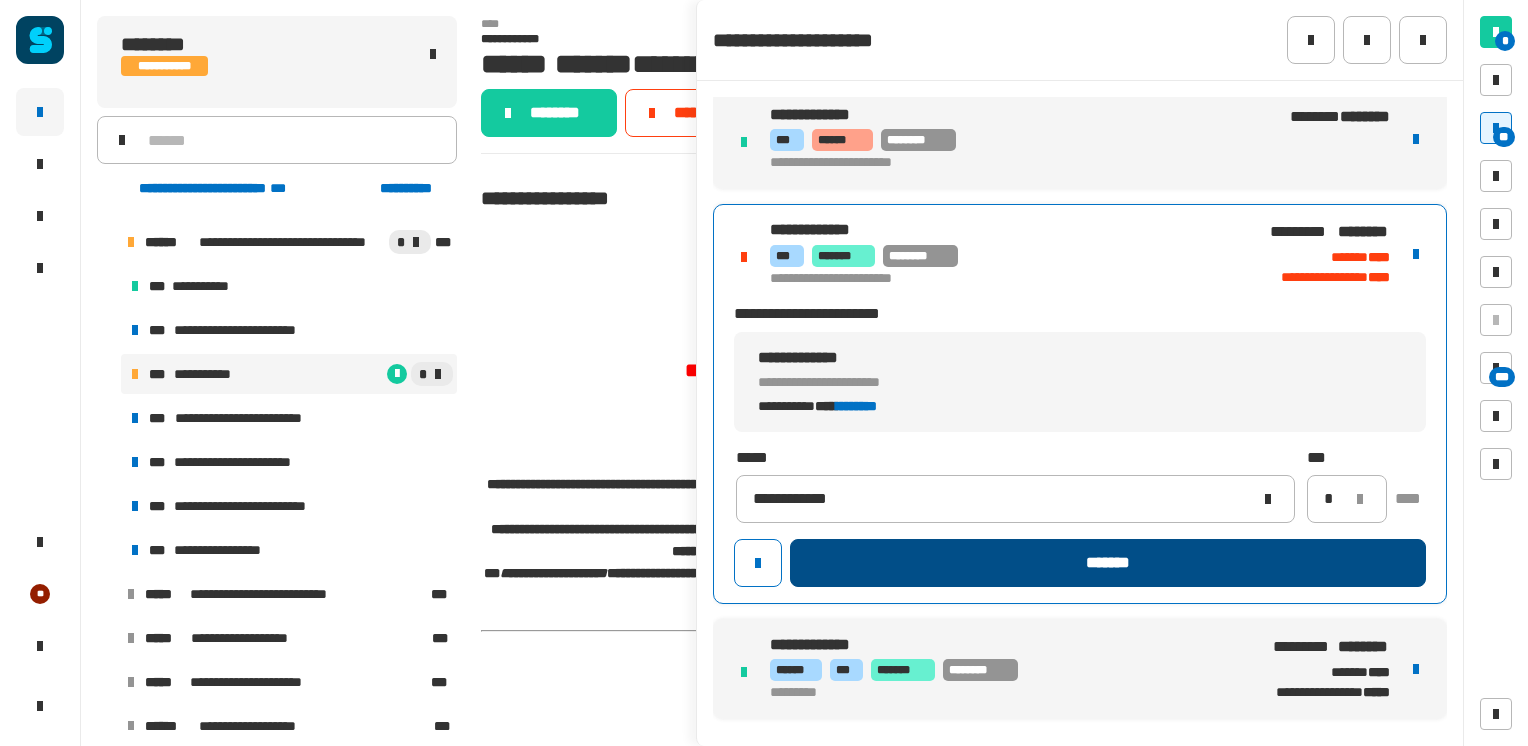 click on "*******" 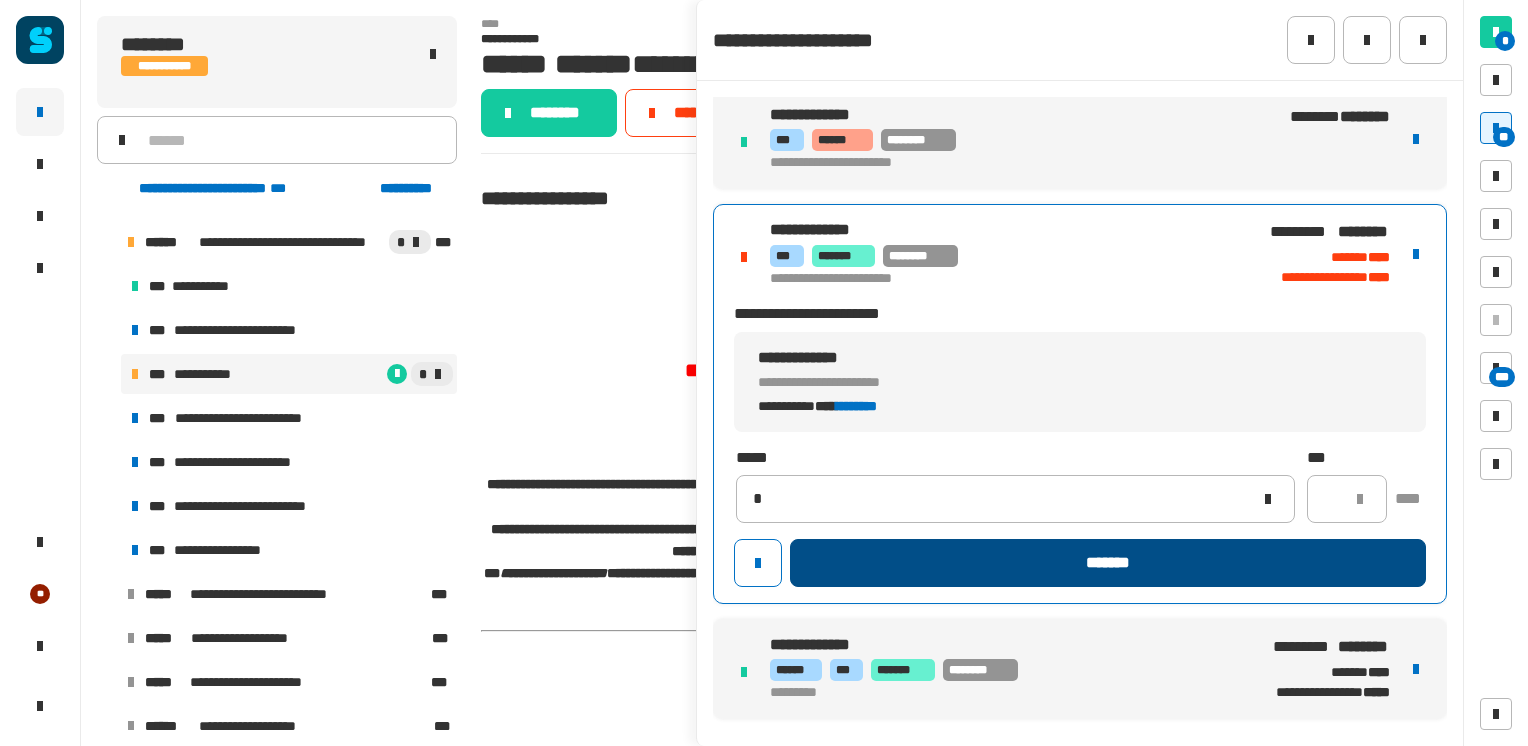 type 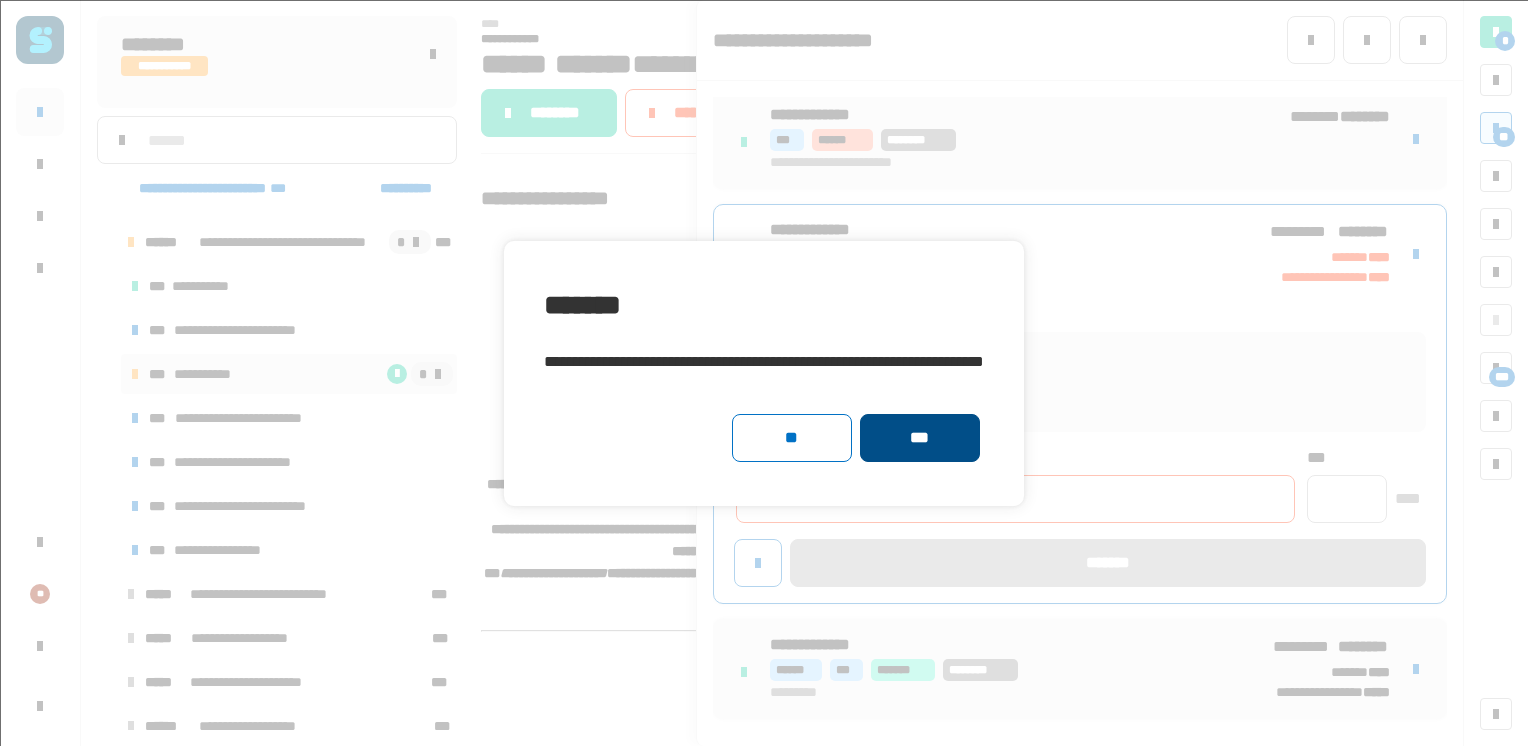 click on "***" 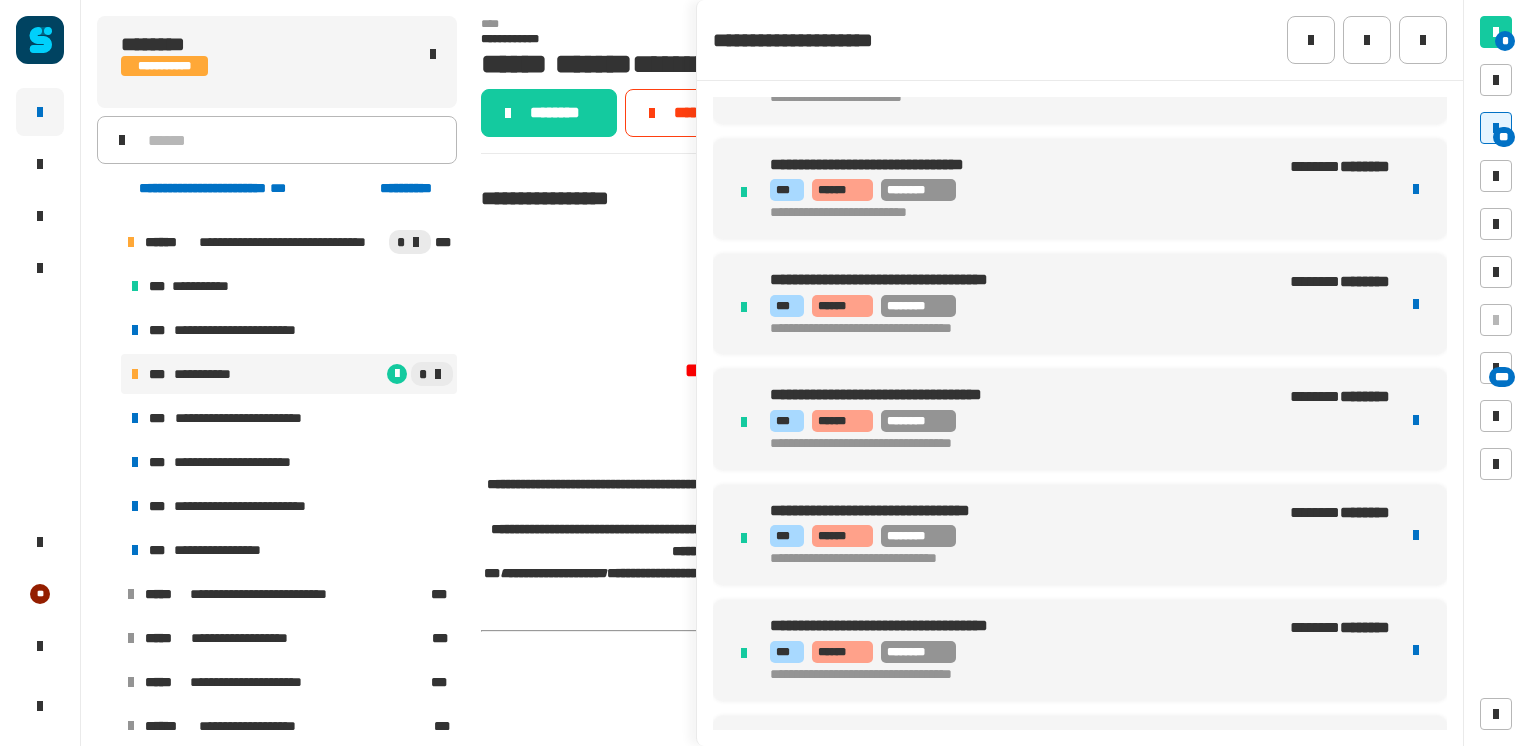scroll, scrollTop: 2830, scrollLeft: 0, axis: vertical 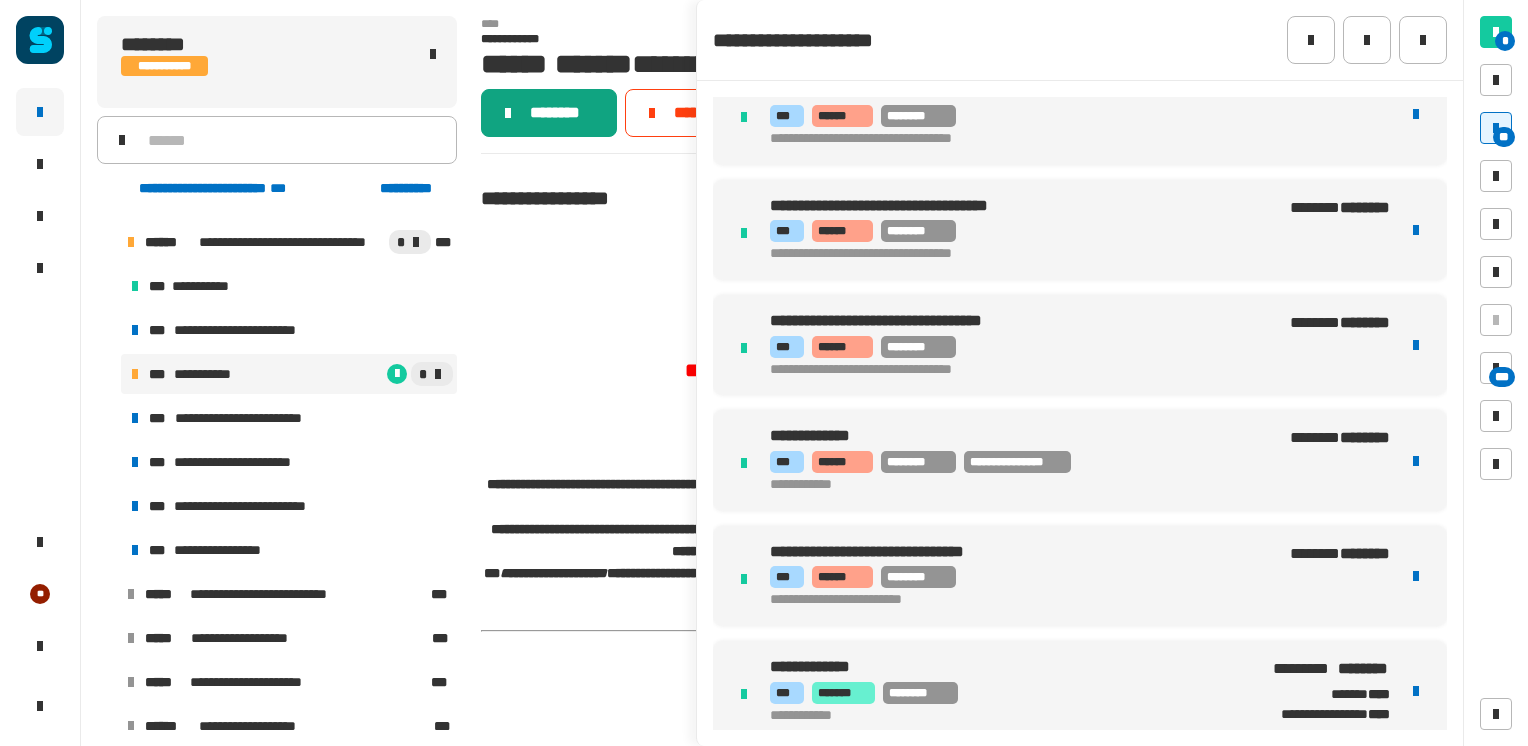 click on "********" 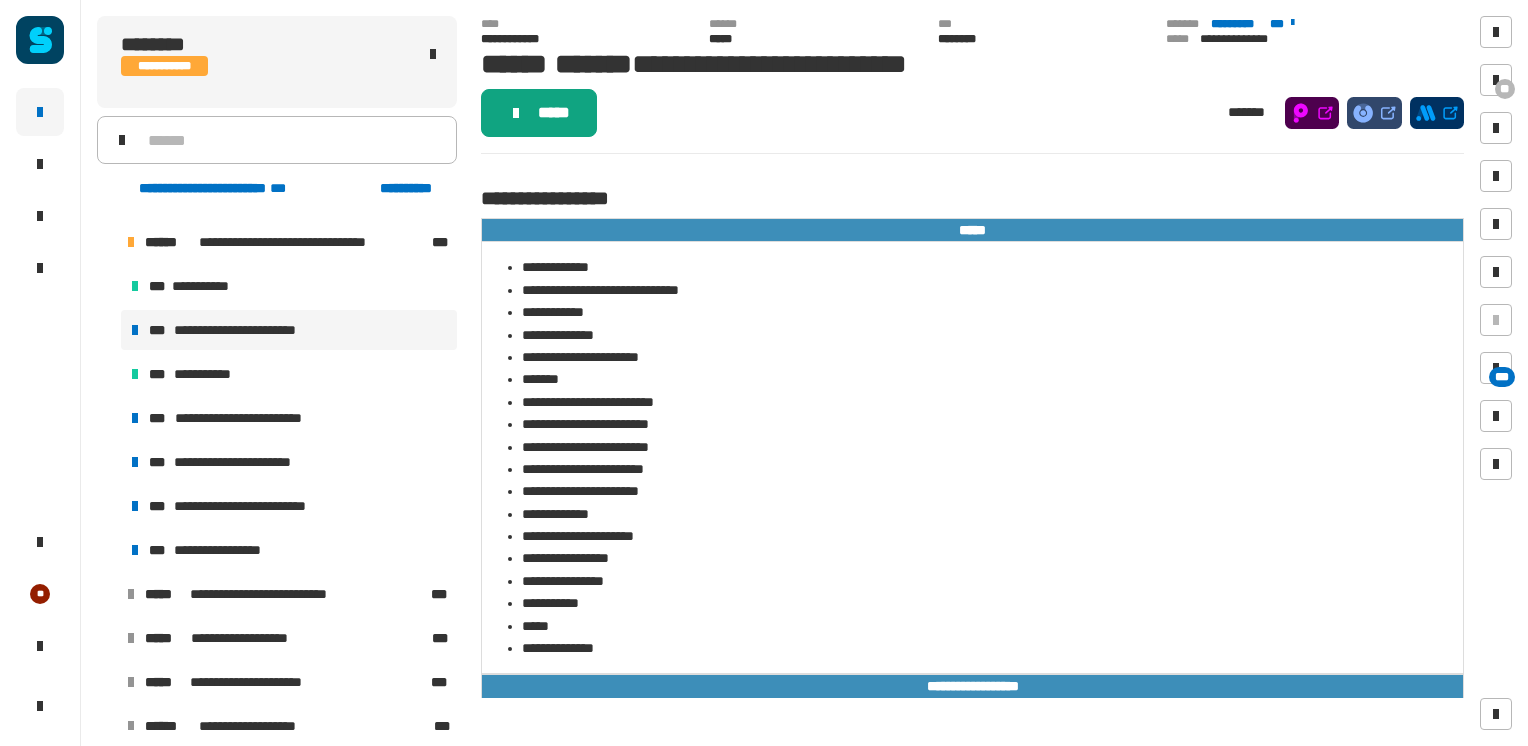 click on "*****" 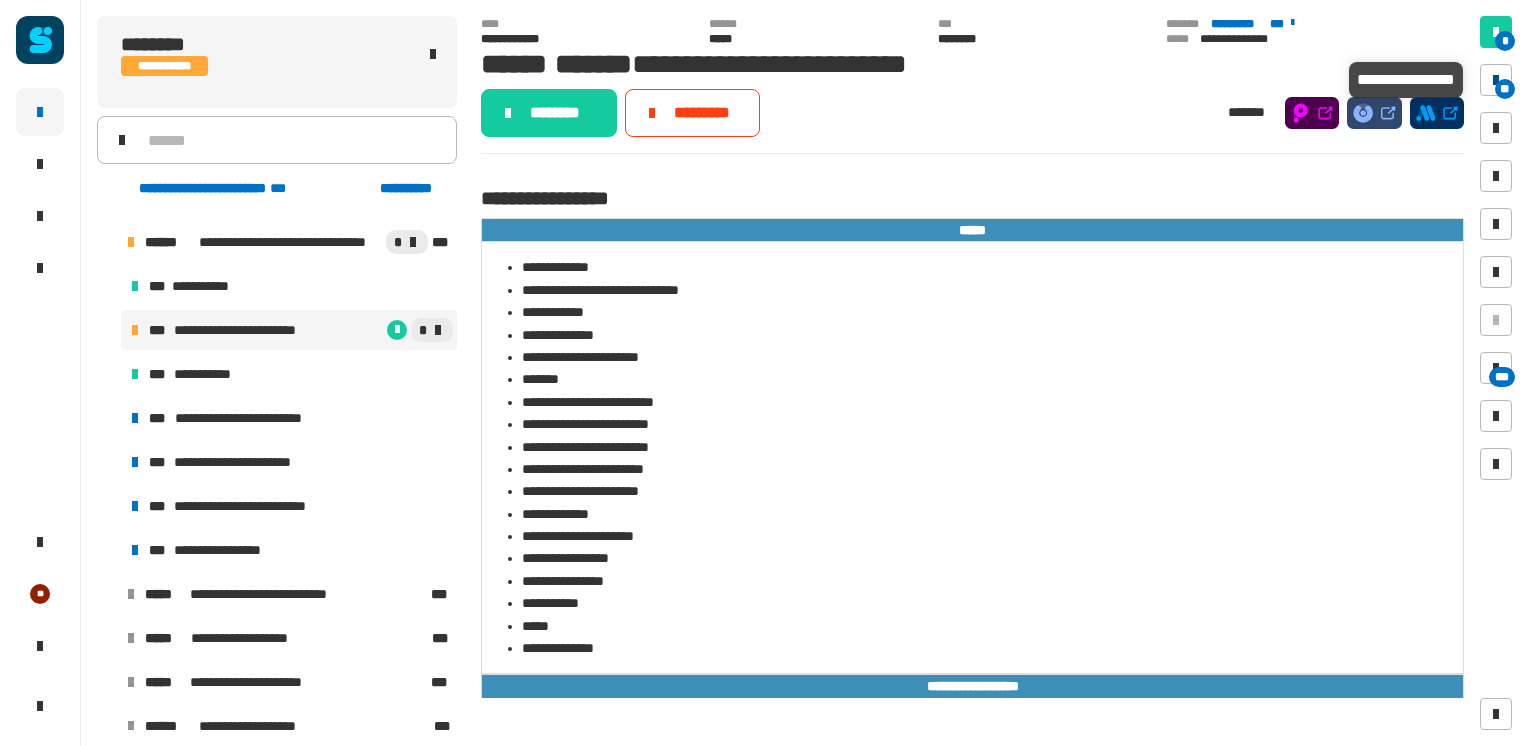 click on "**" at bounding box center (1505, 89) 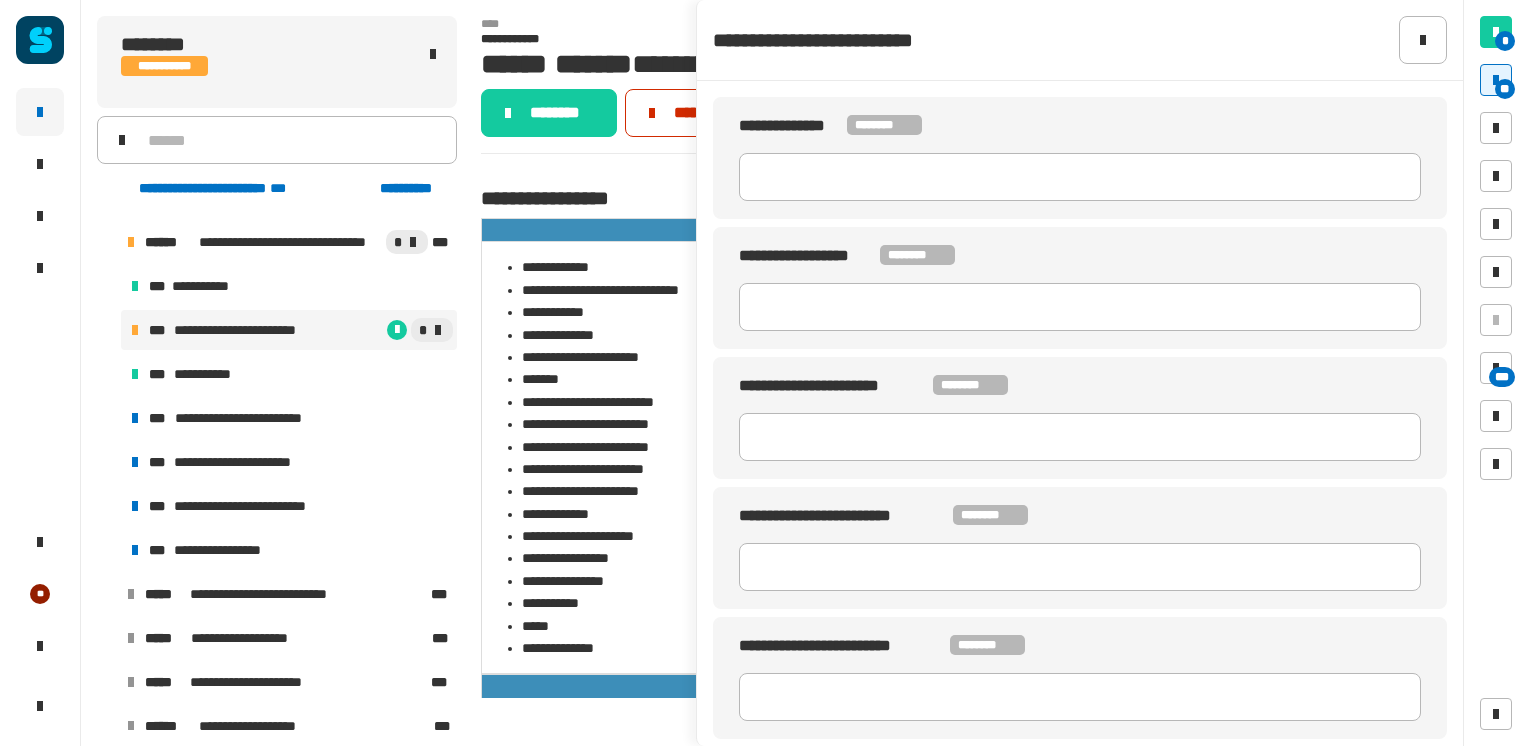 click 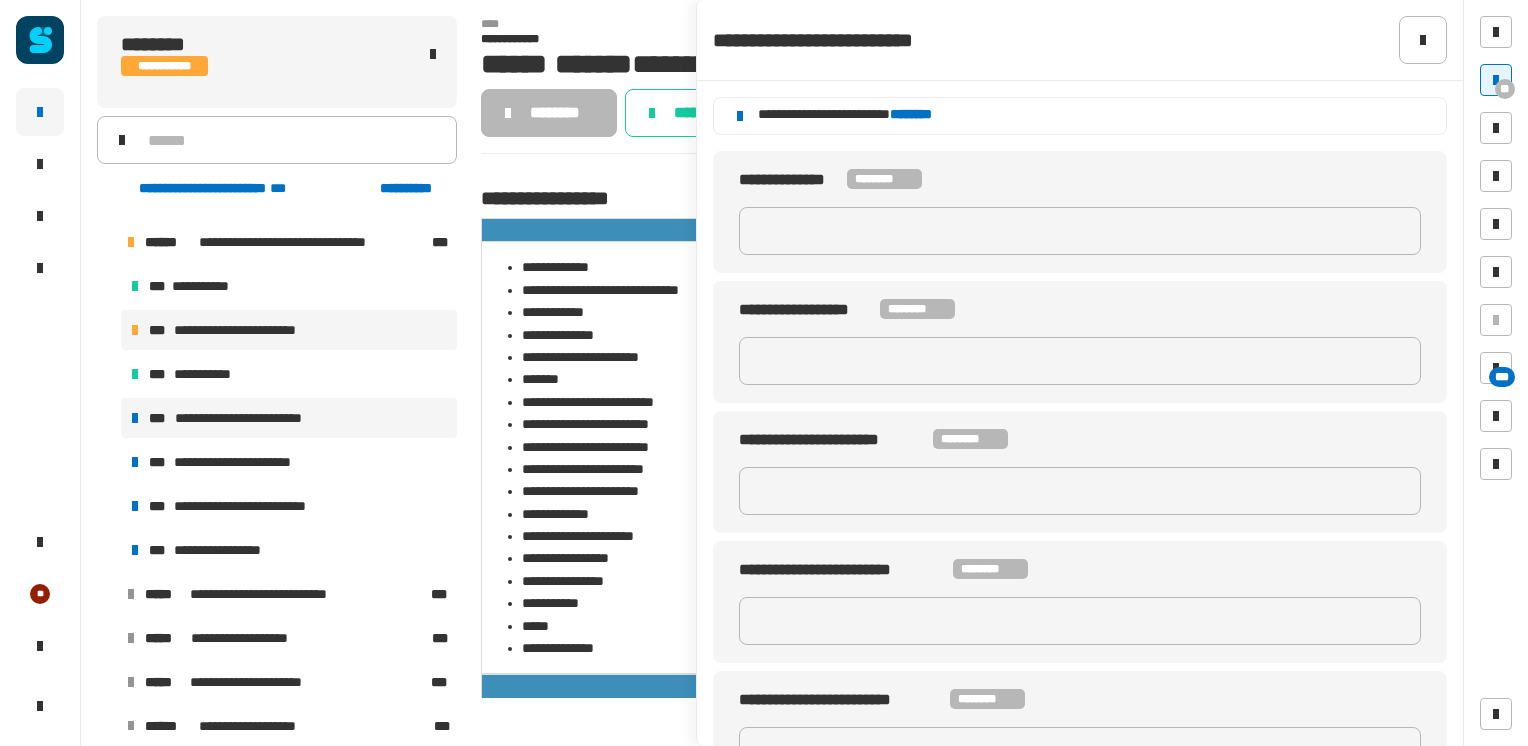 click on "**********" at bounding box center (261, 418) 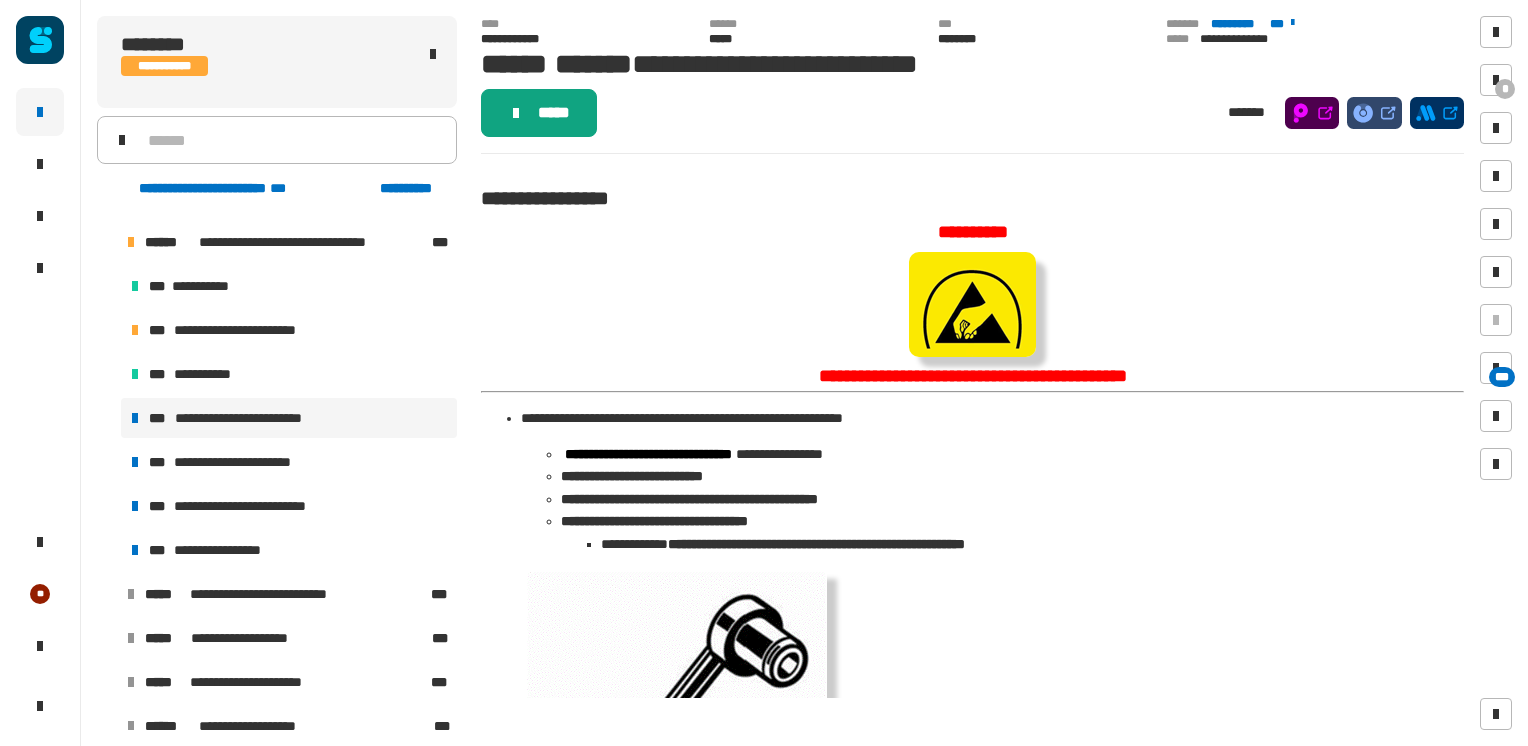 click on "*****" 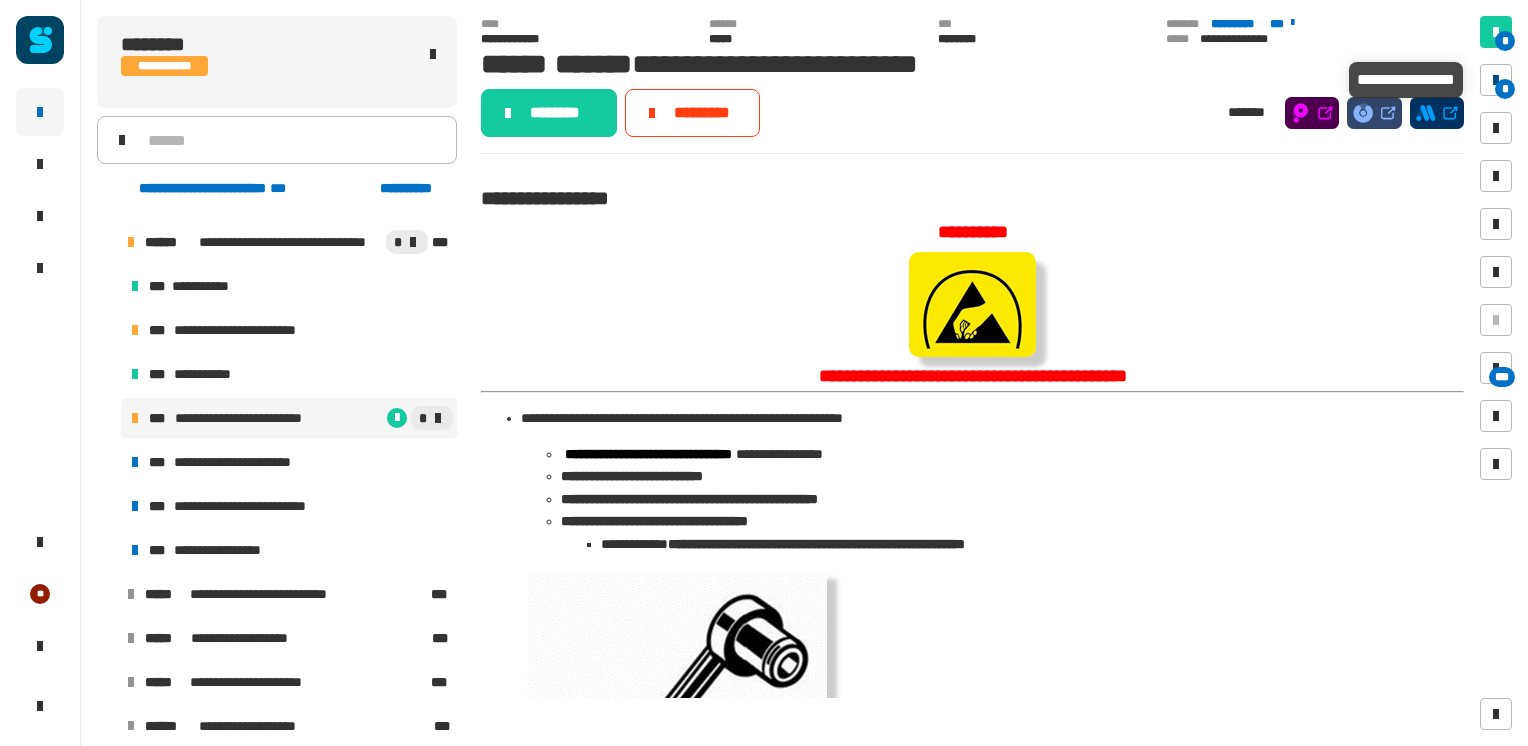 click on "*" at bounding box center [1505, 89] 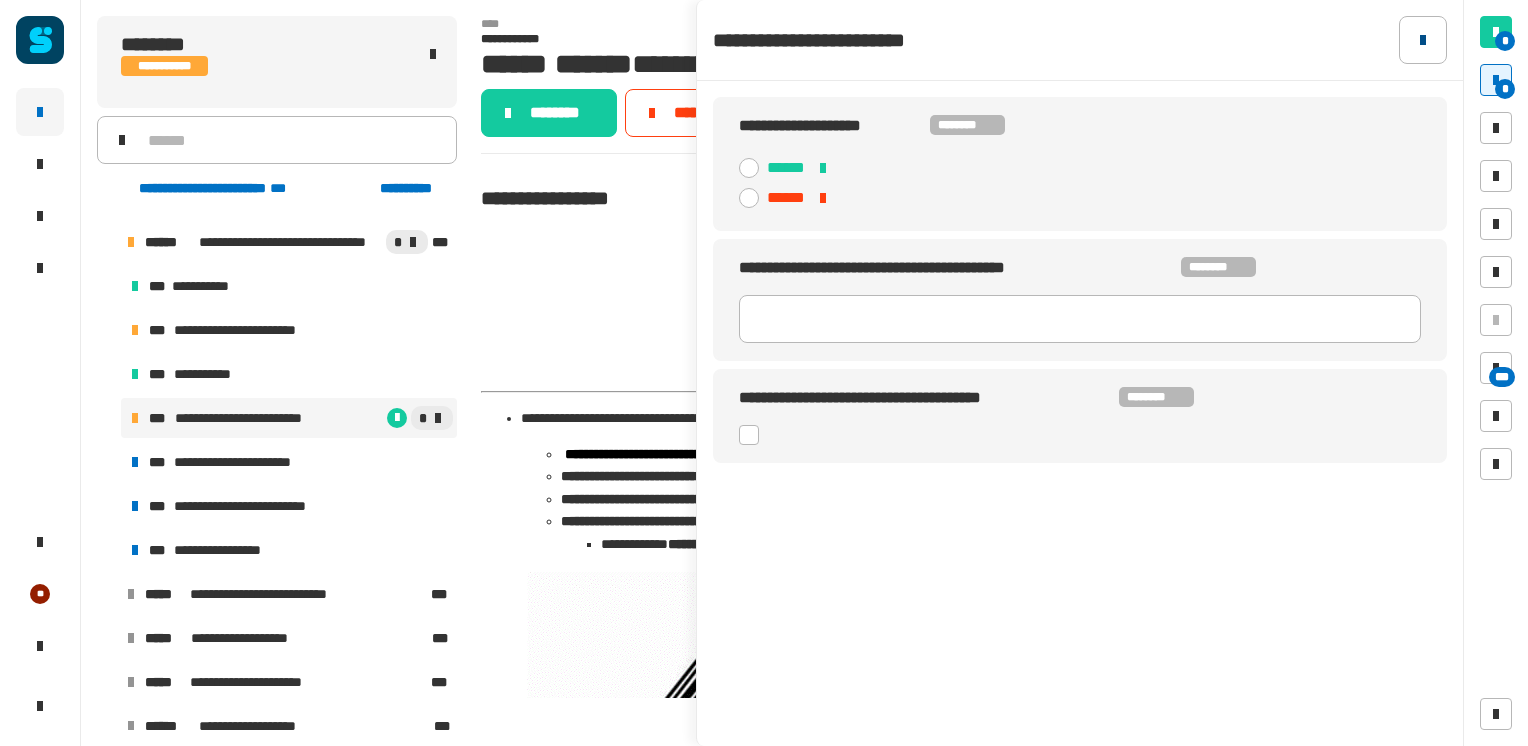 click 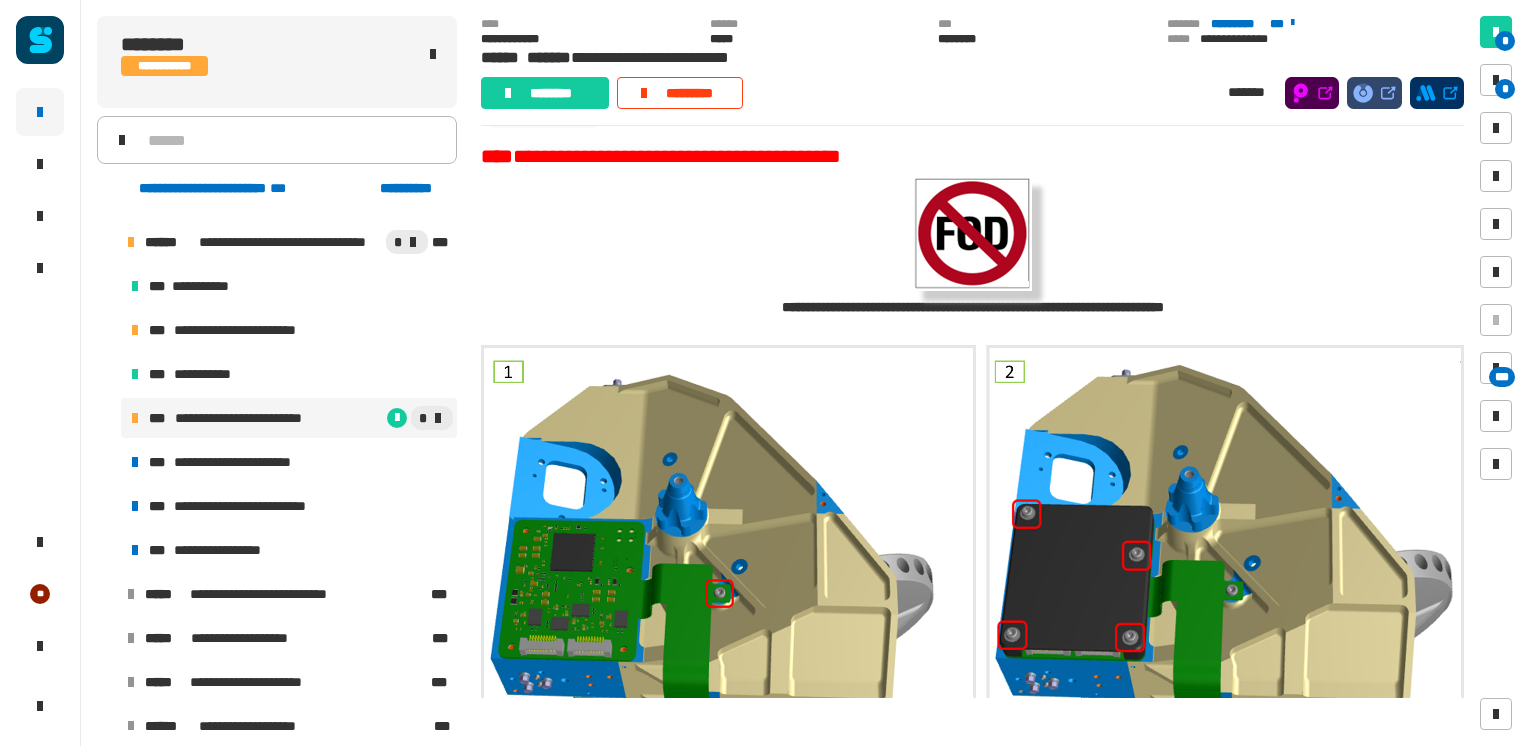scroll, scrollTop: 2846, scrollLeft: 0, axis: vertical 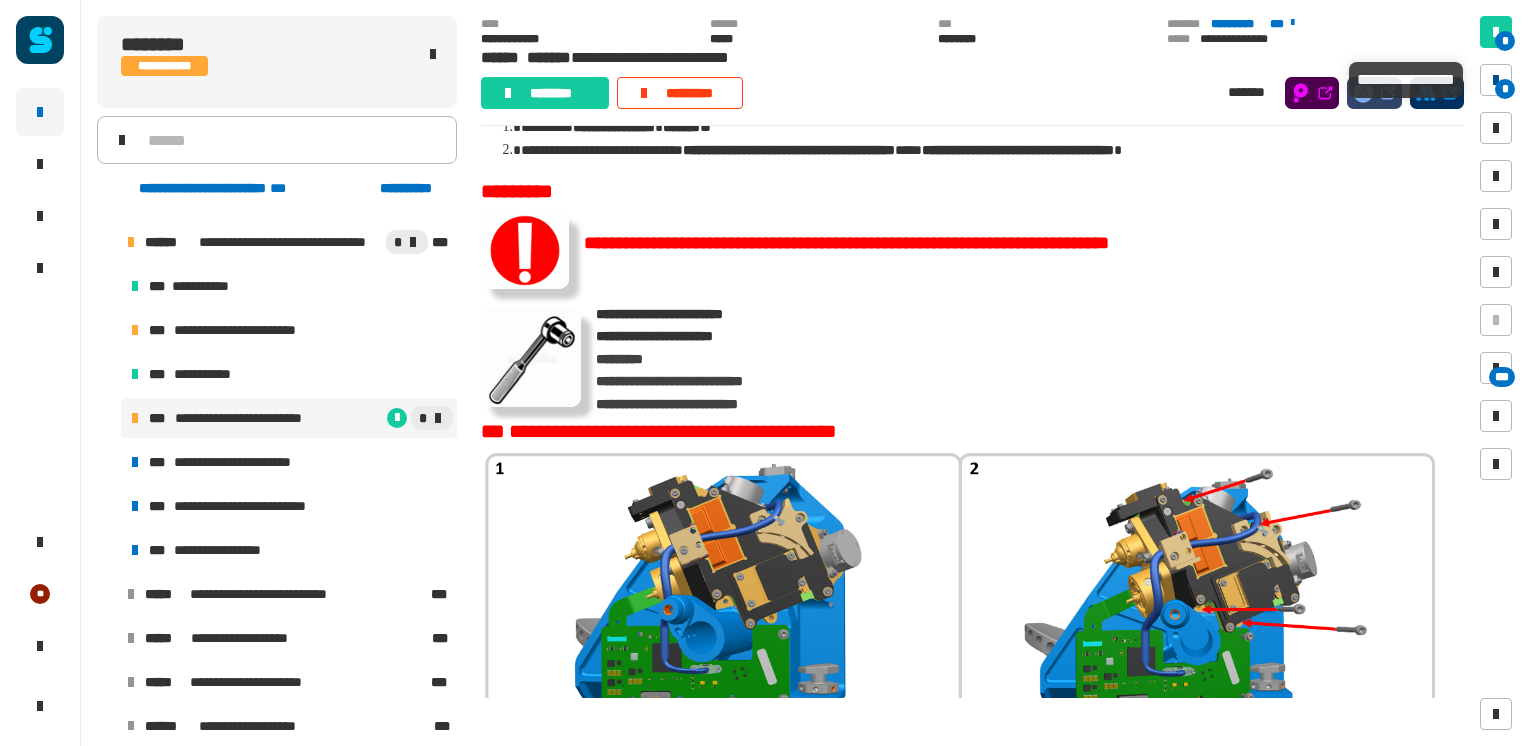 click on "*" at bounding box center [1505, 89] 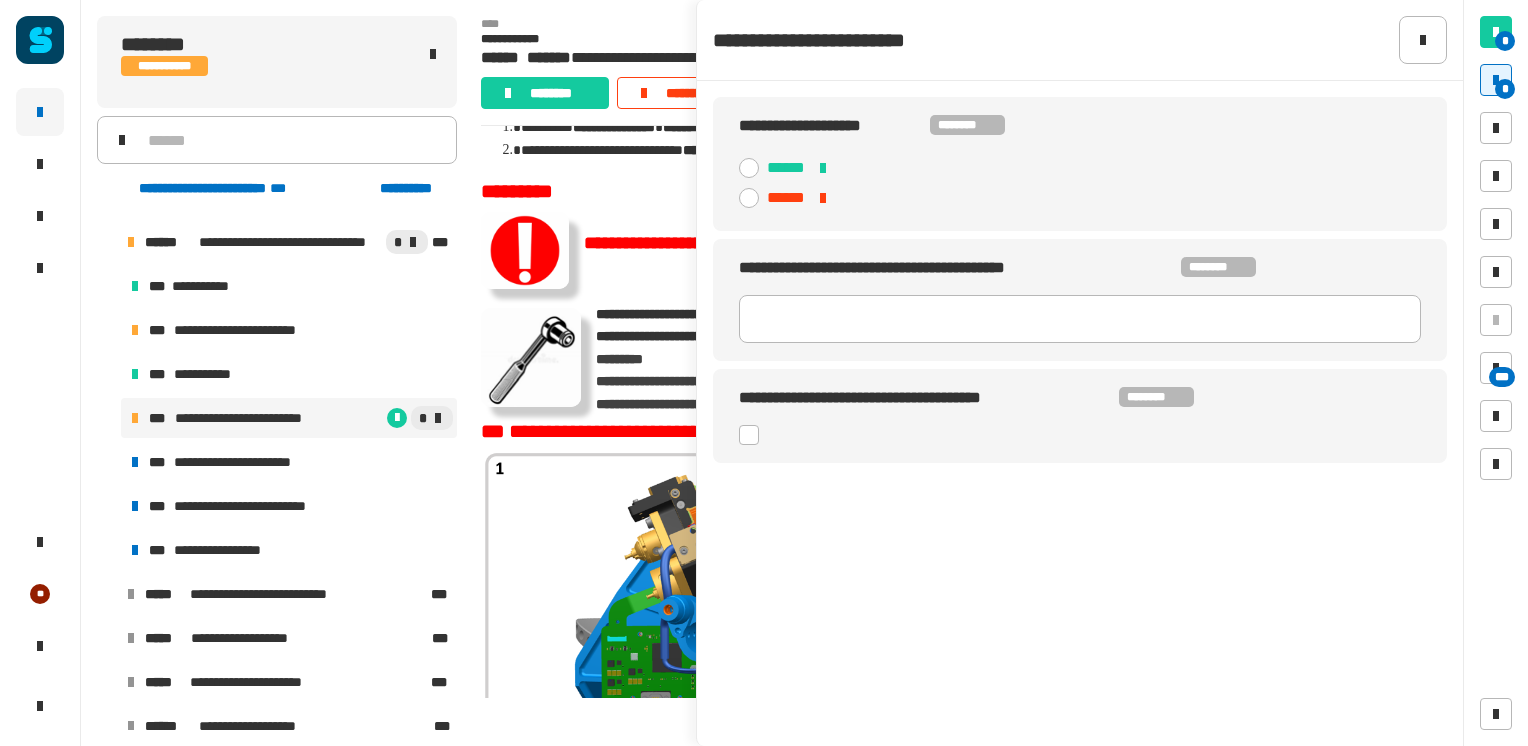 click on "******" 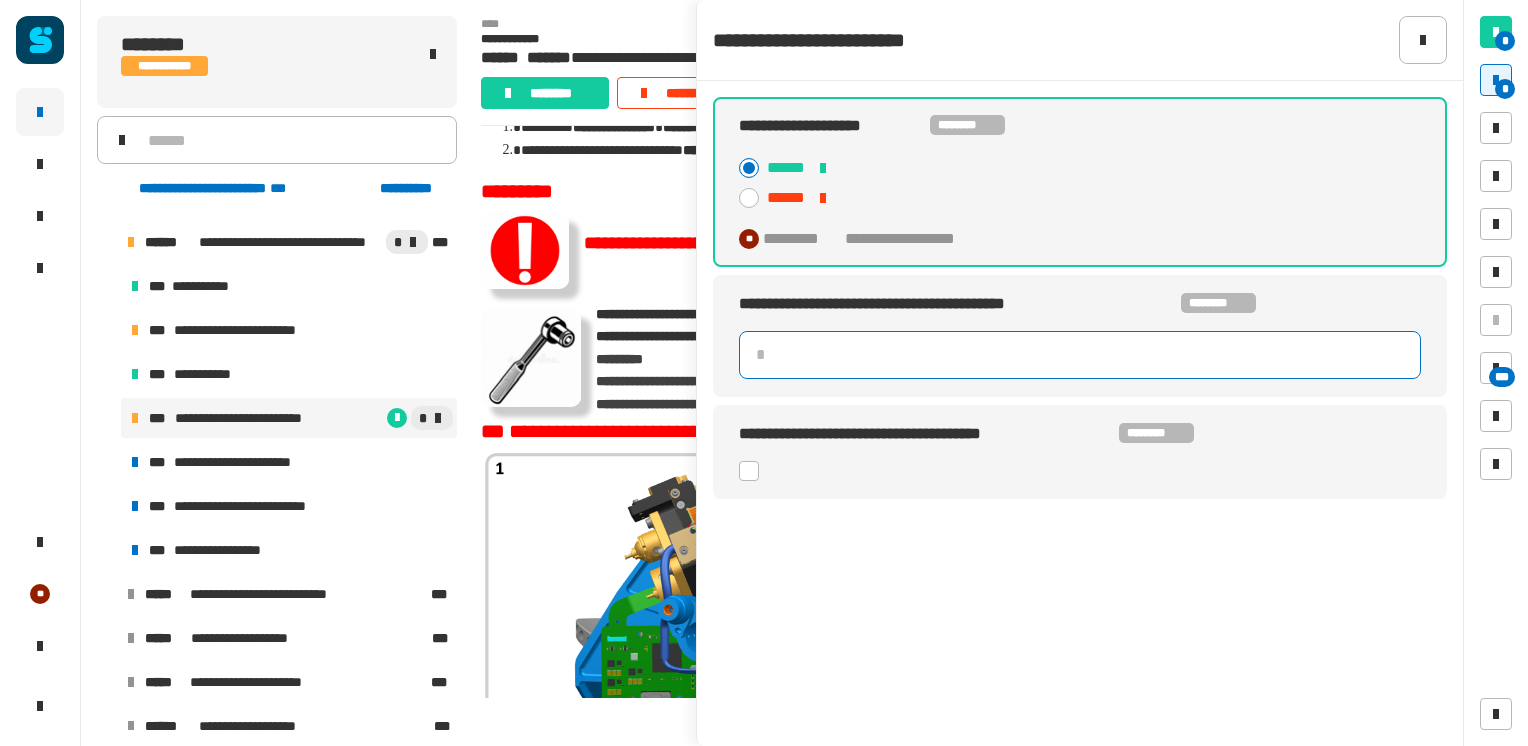 click 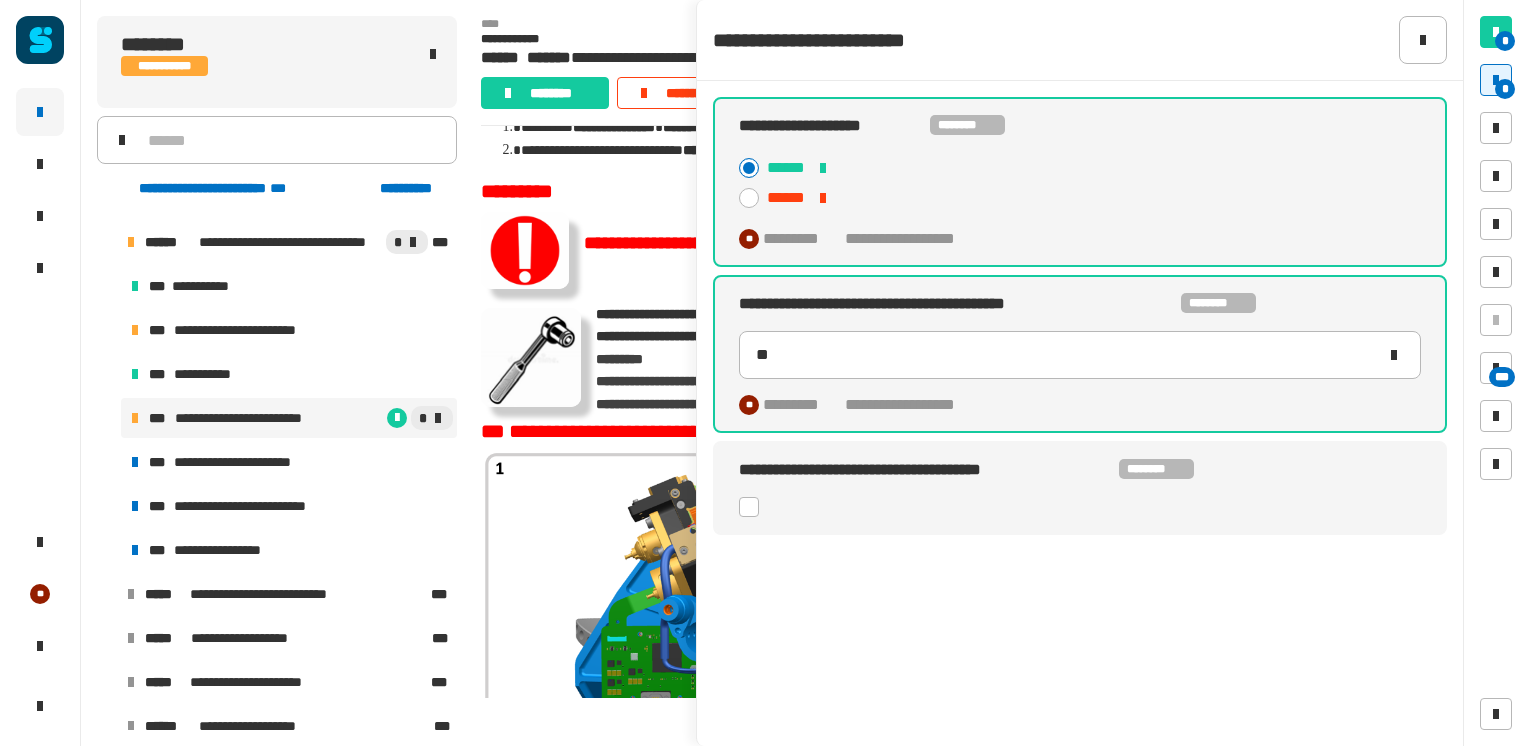 click 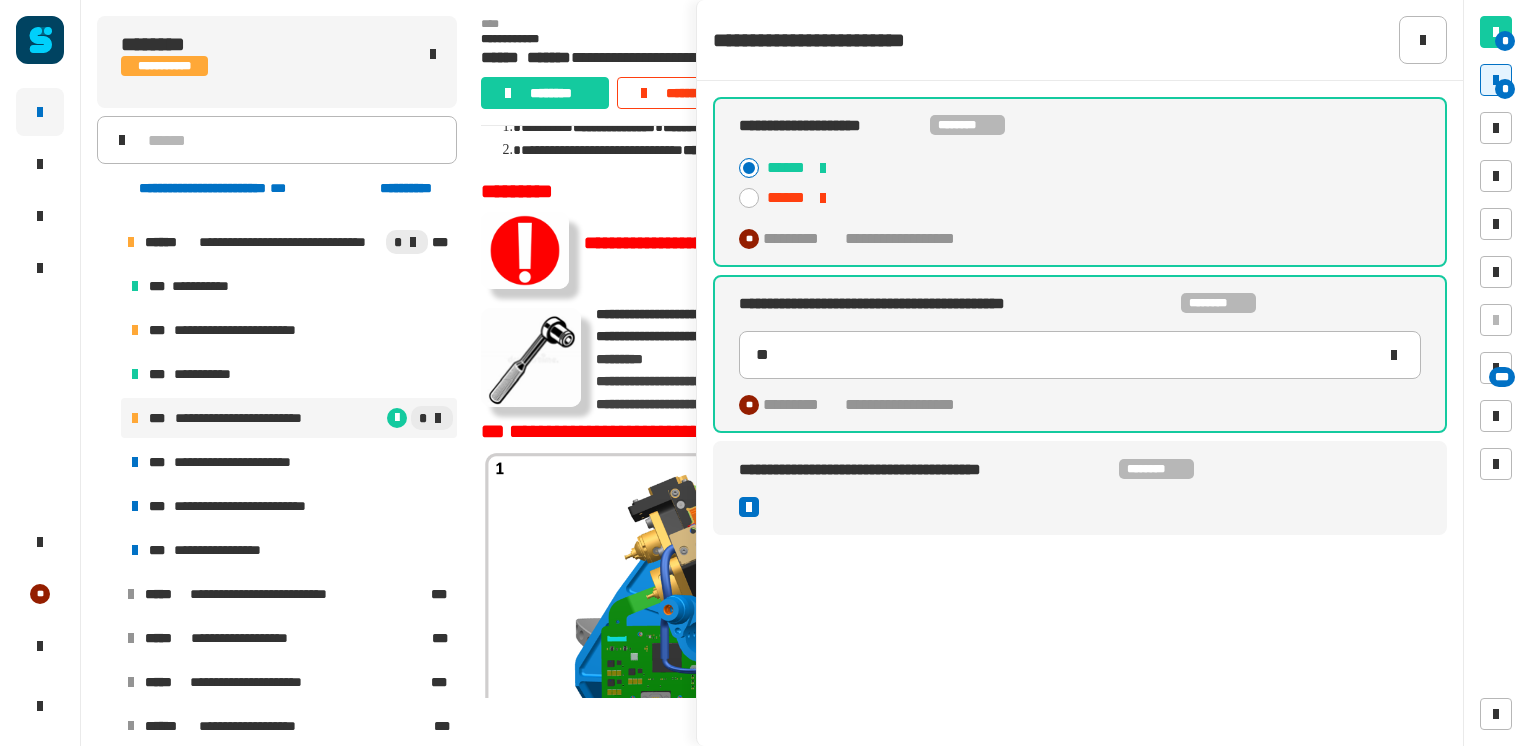 type on "**" 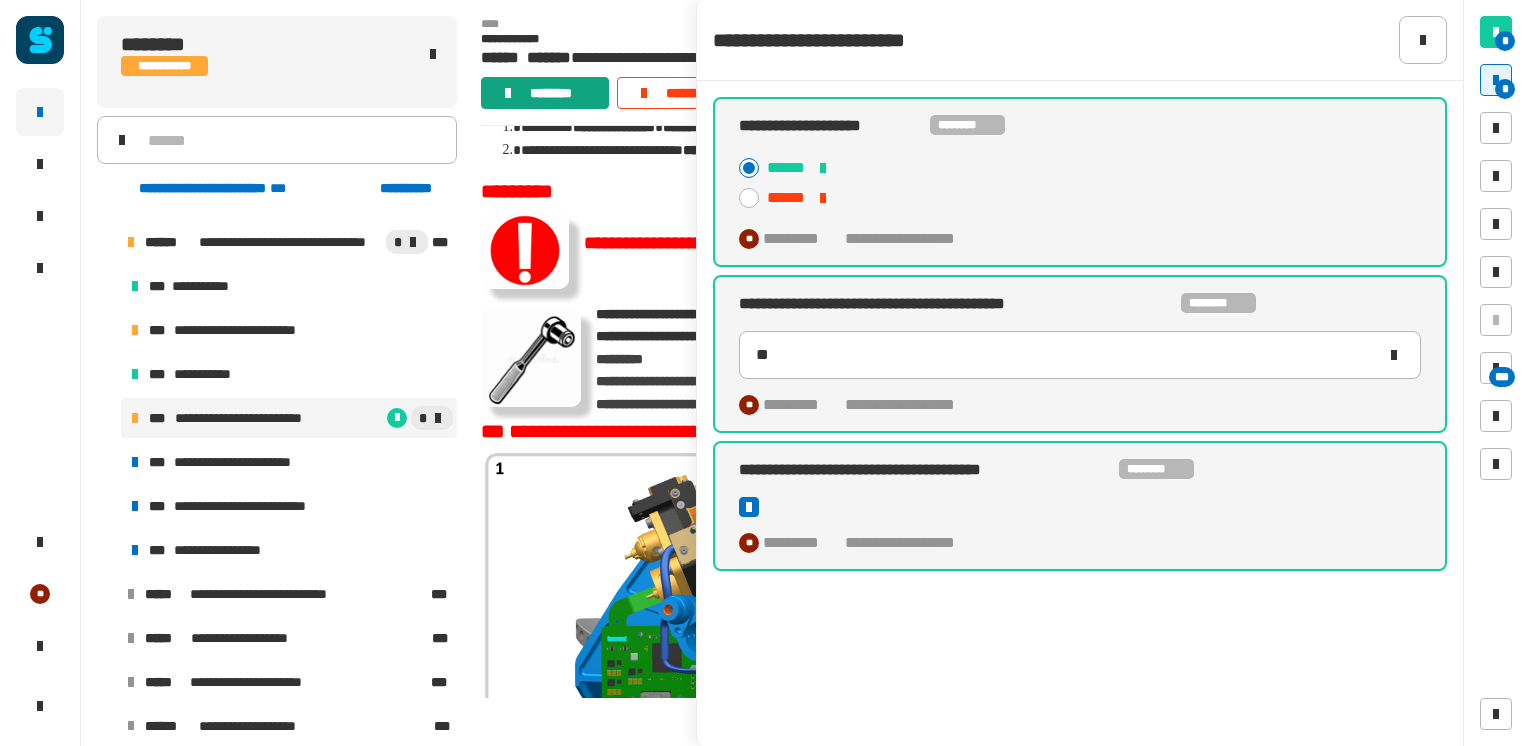 click on "********" 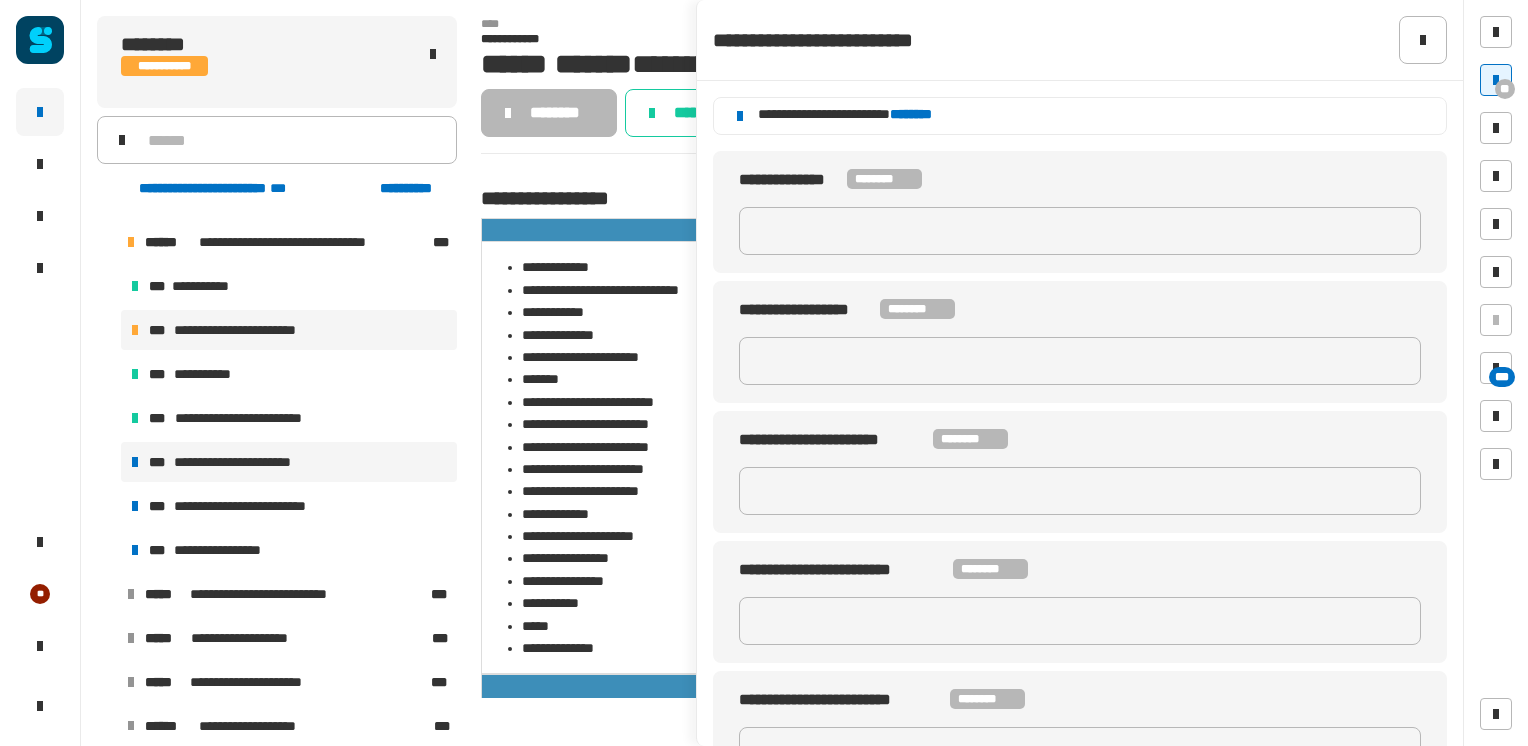 click on "**********" at bounding box center (246, 462) 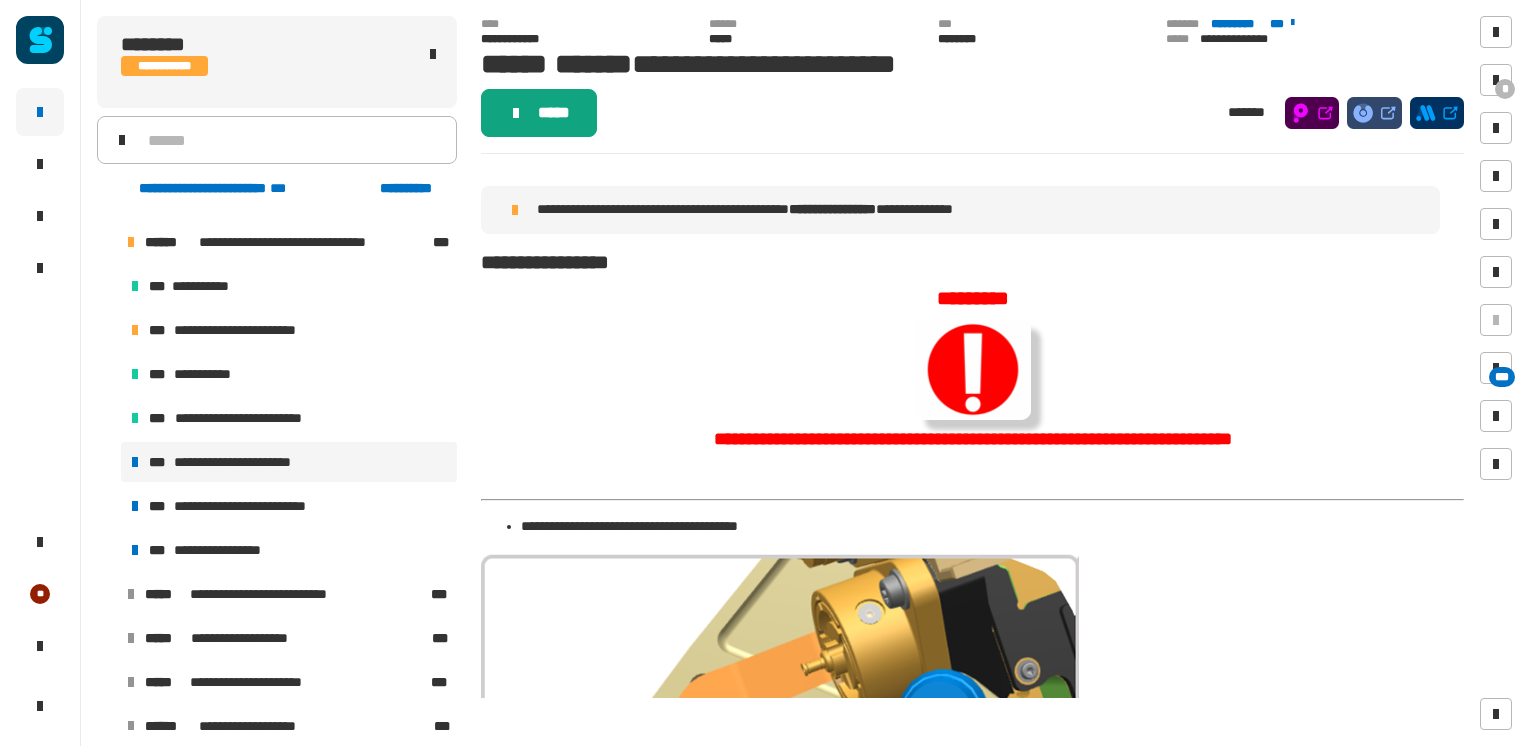 click on "*****" 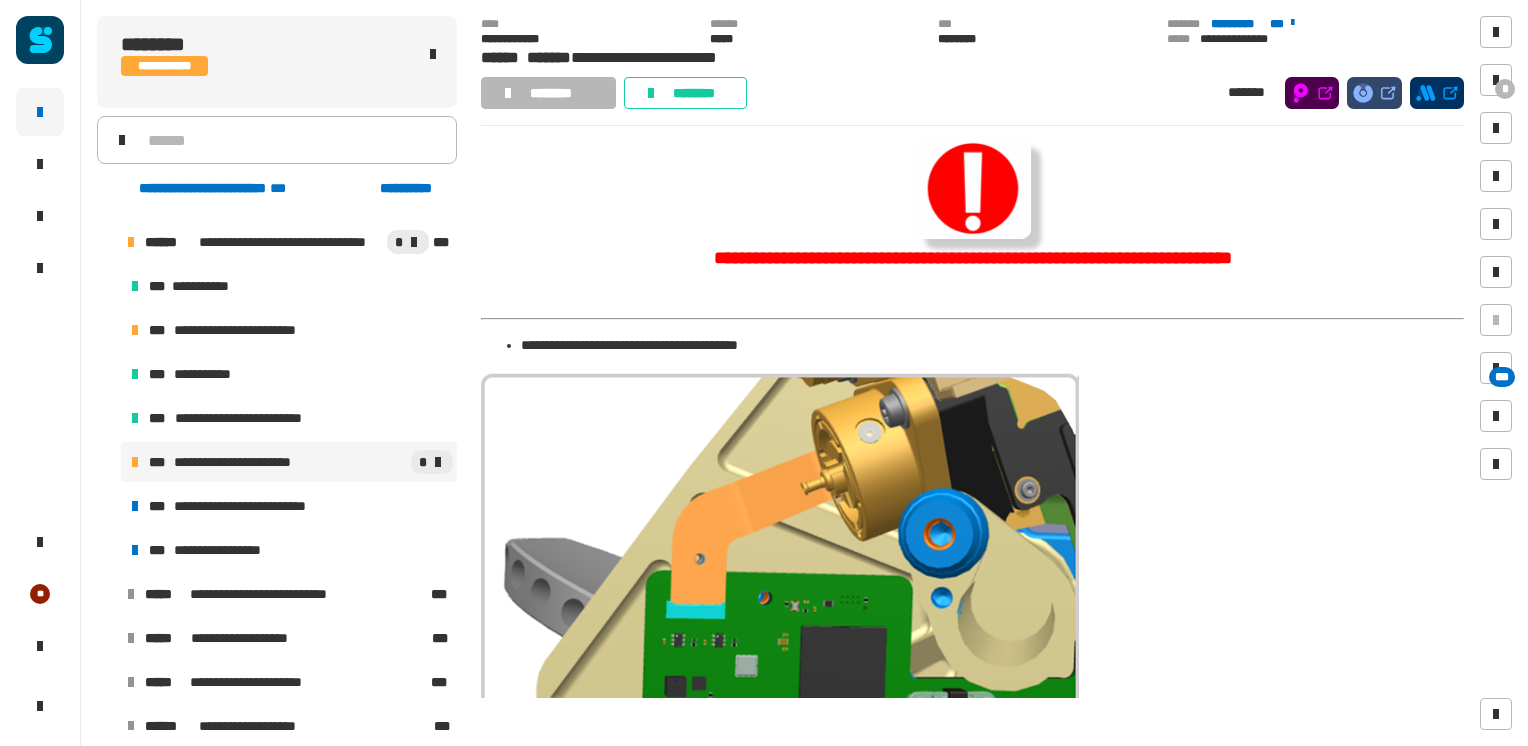 scroll, scrollTop: 200, scrollLeft: 0, axis: vertical 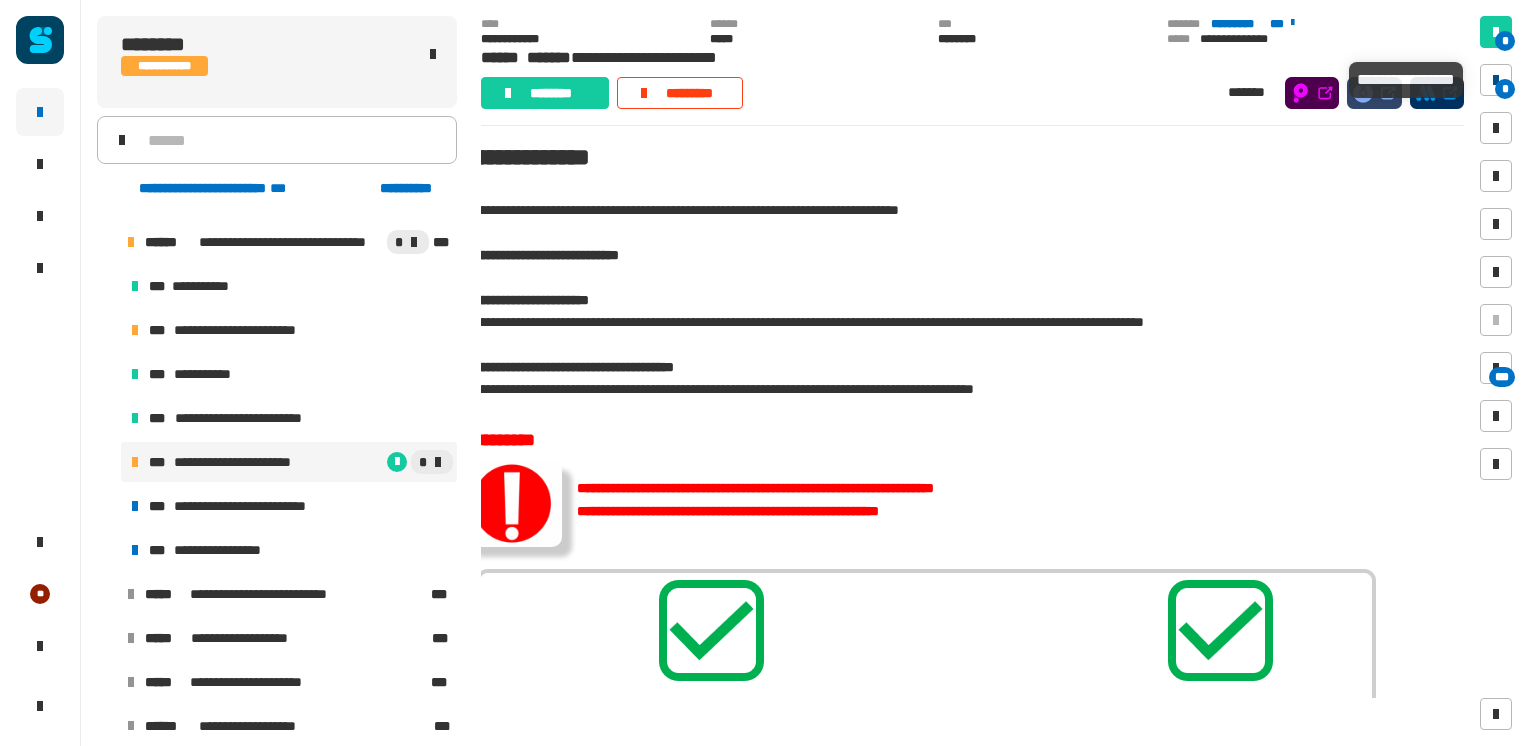 click on "*" at bounding box center (1505, 89) 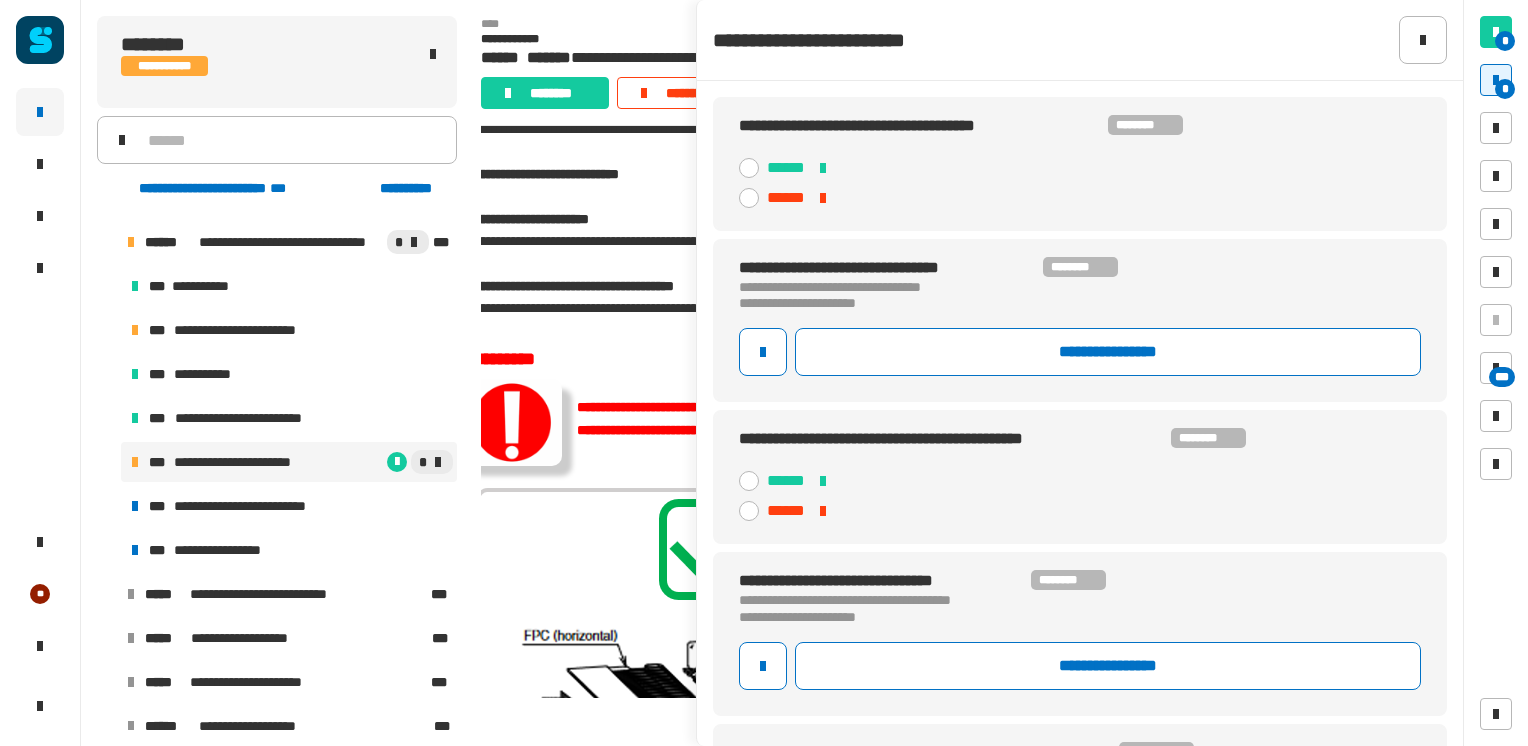scroll, scrollTop: 1548, scrollLeft: 0, axis: vertical 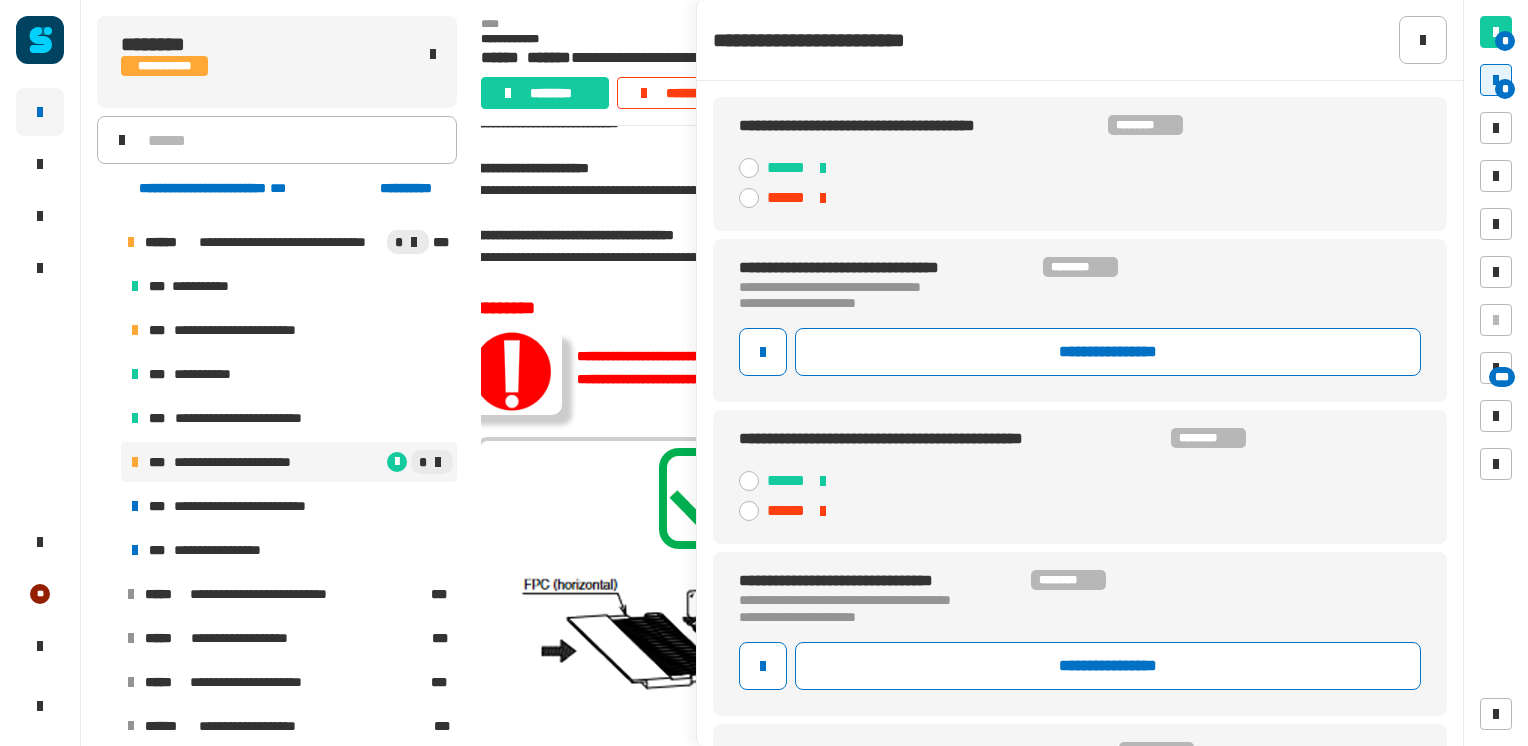 click 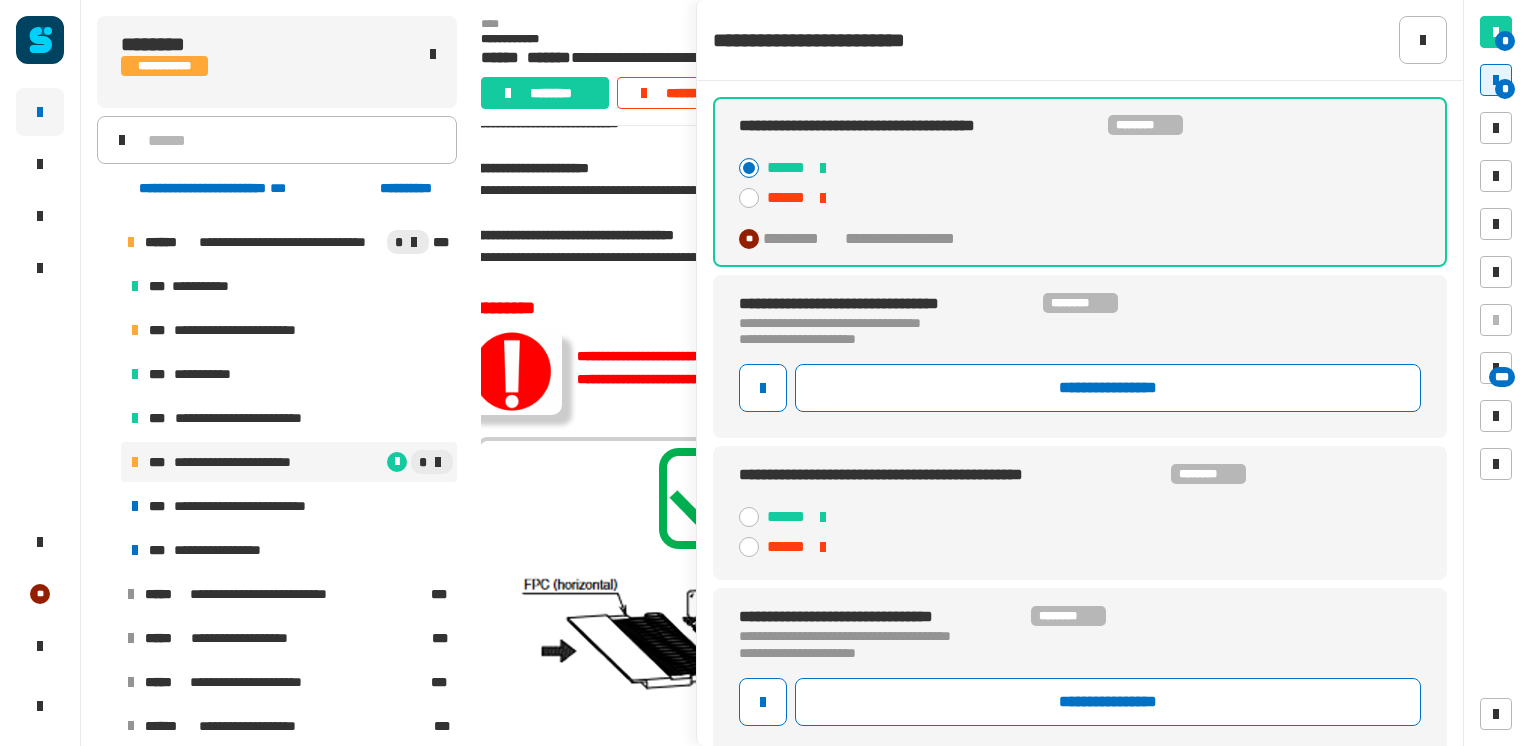 click 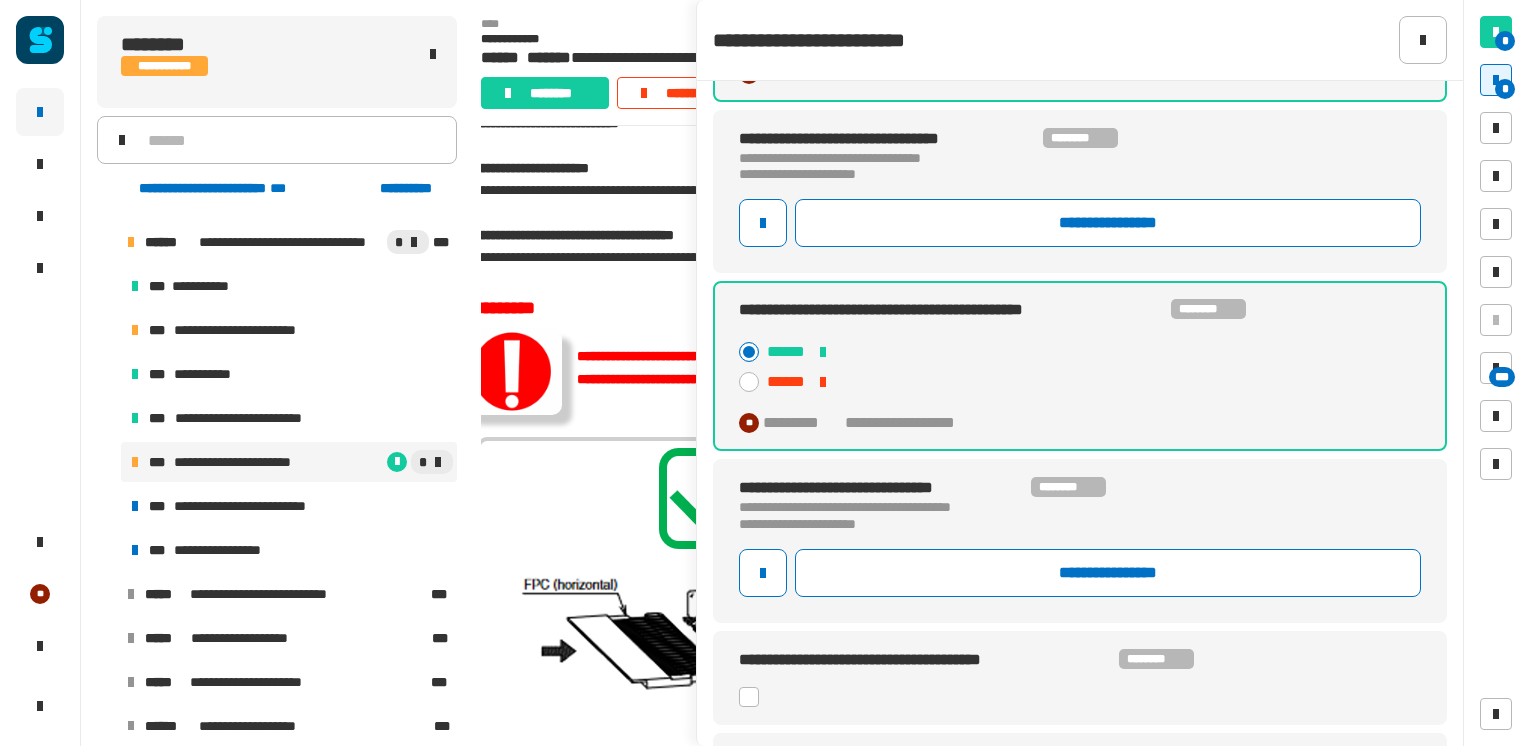 scroll, scrollTop: 246, scrollLeft: 0, axis: vertical 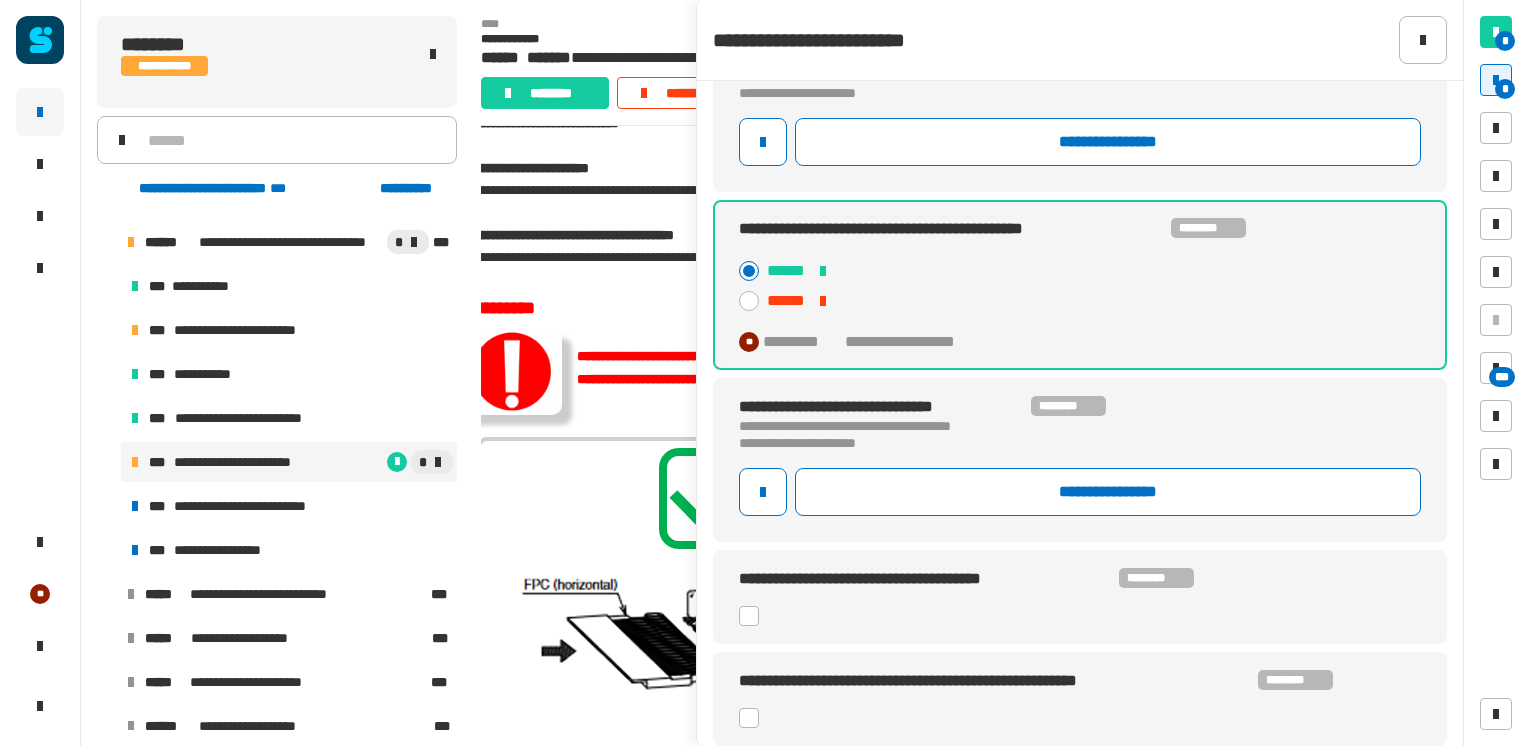 click 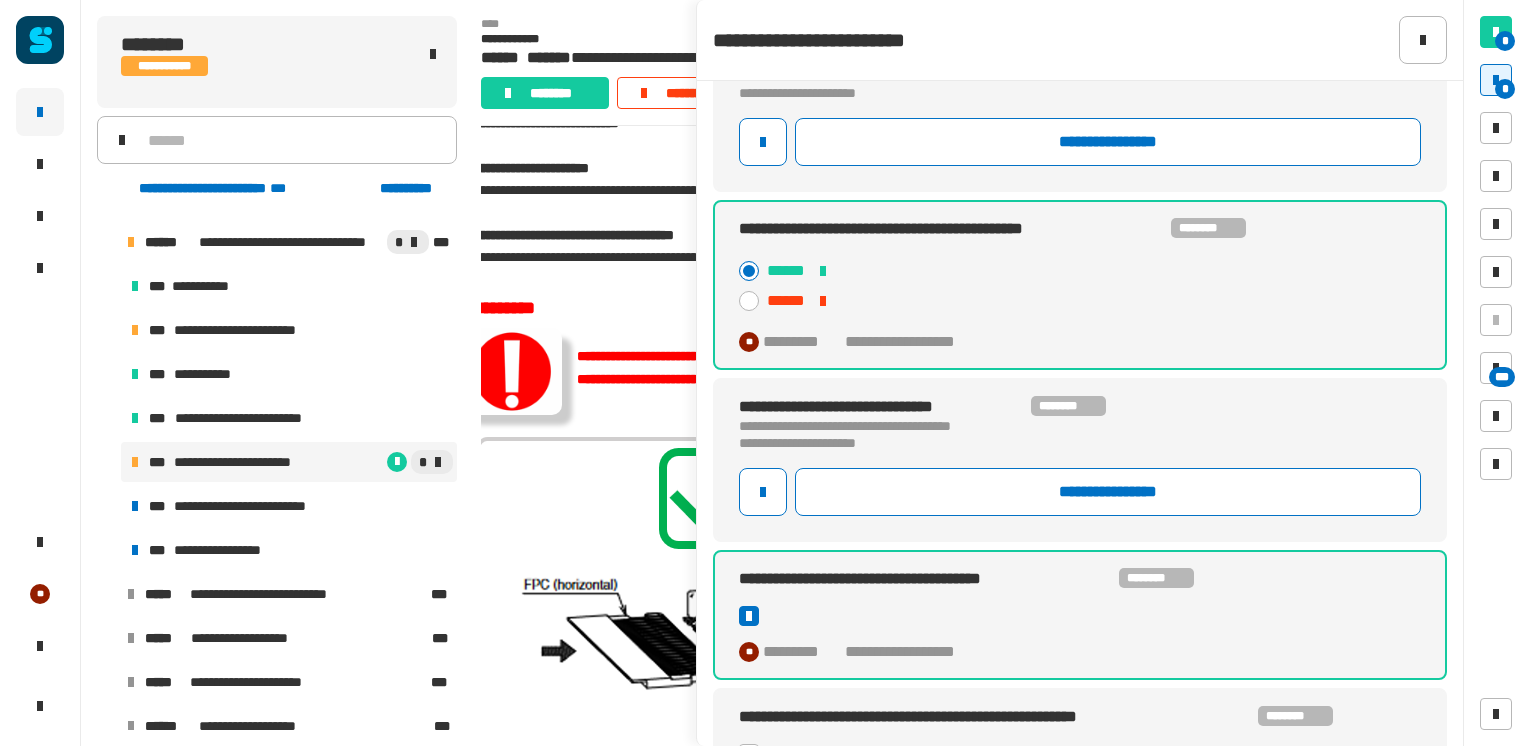 scroll, scrollTop: 282, scrollLeft: 0, axis: vertical 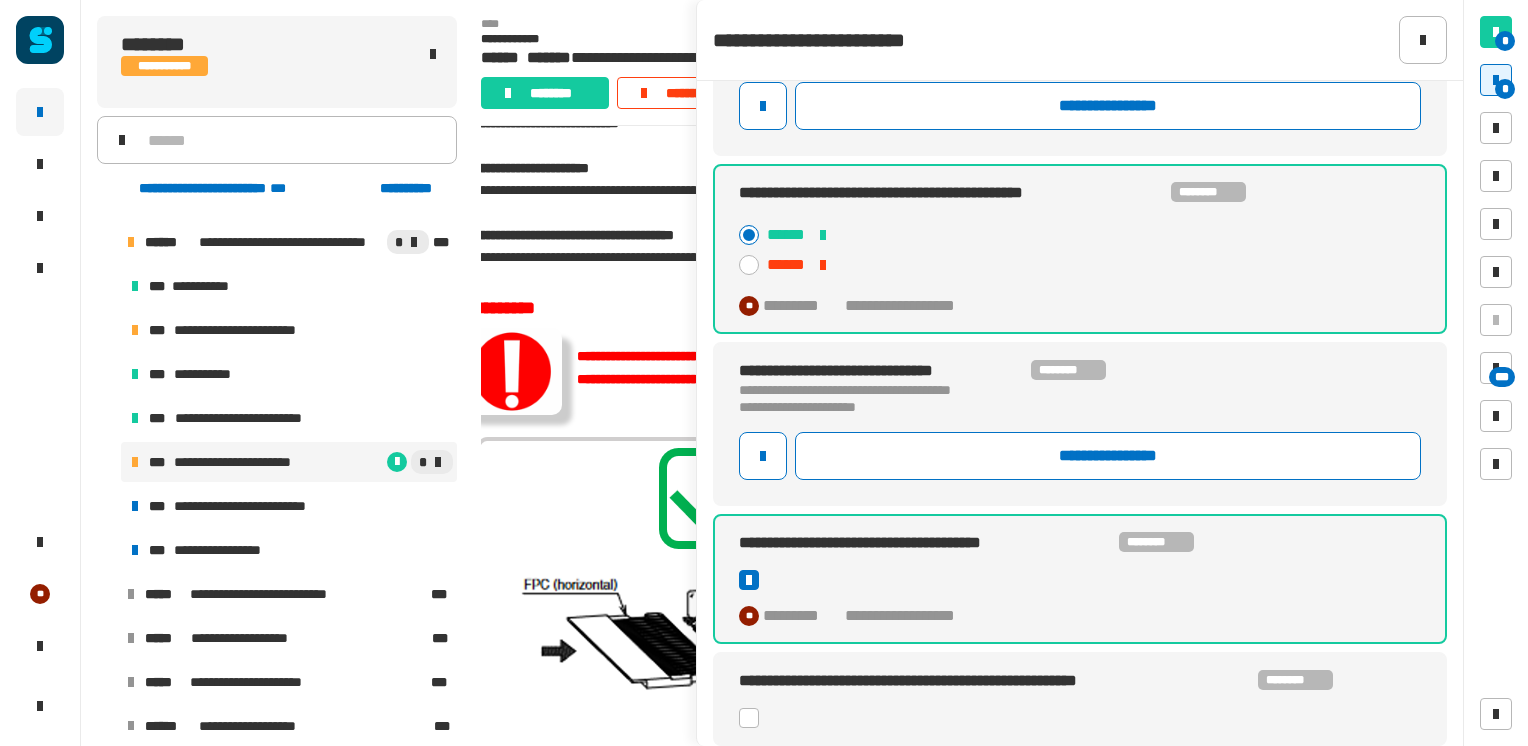 click 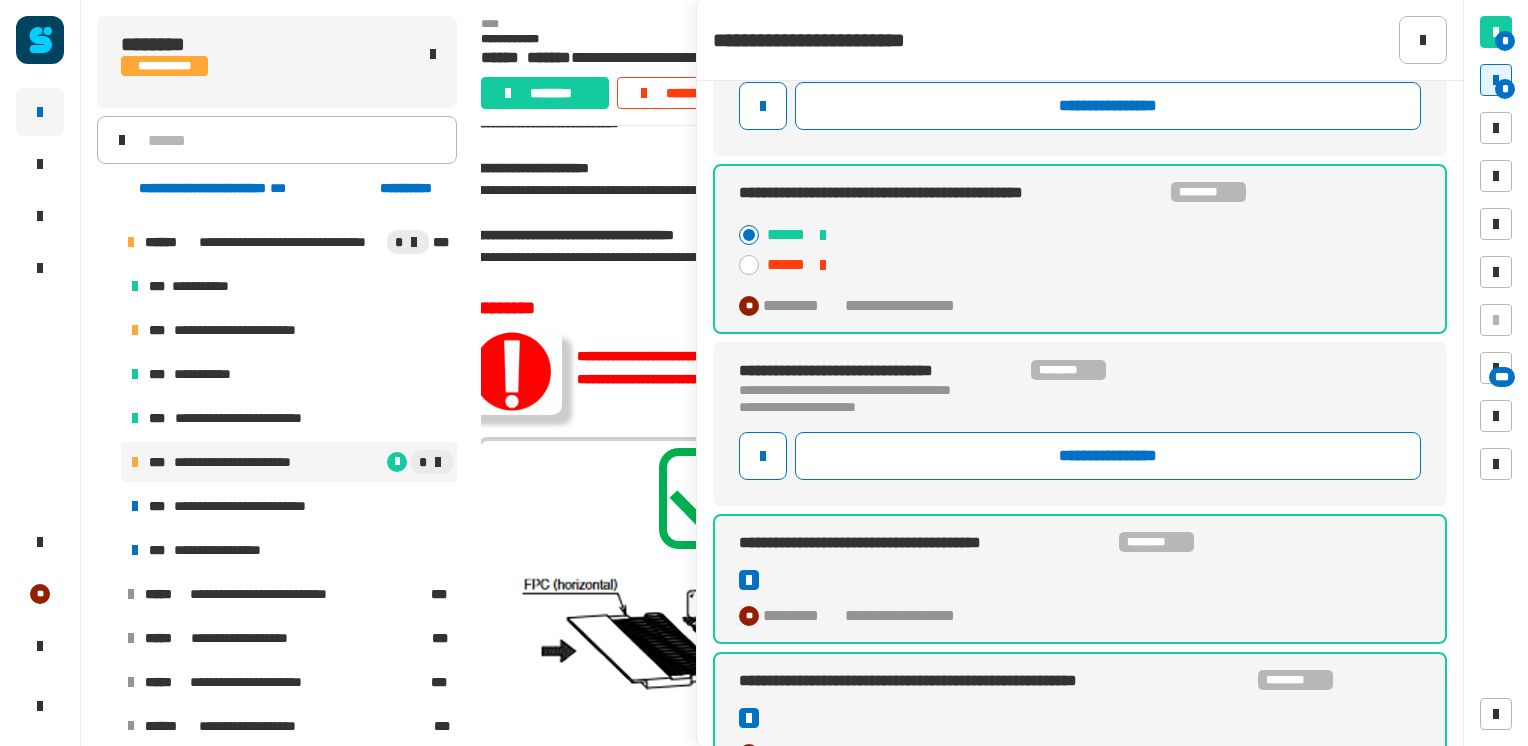 click 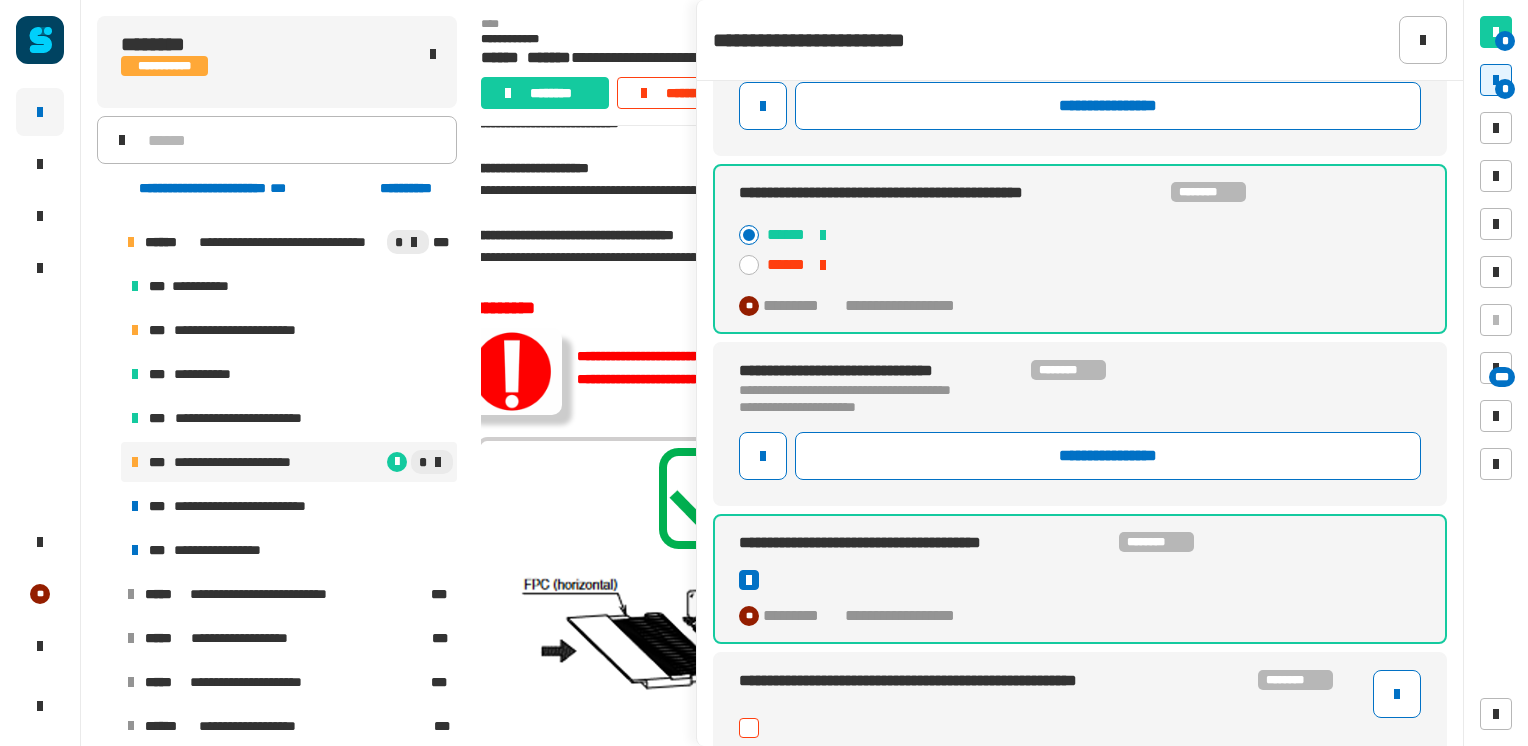 scroll, scrollTop: 356, scrollLeft: 0, axis: vertical 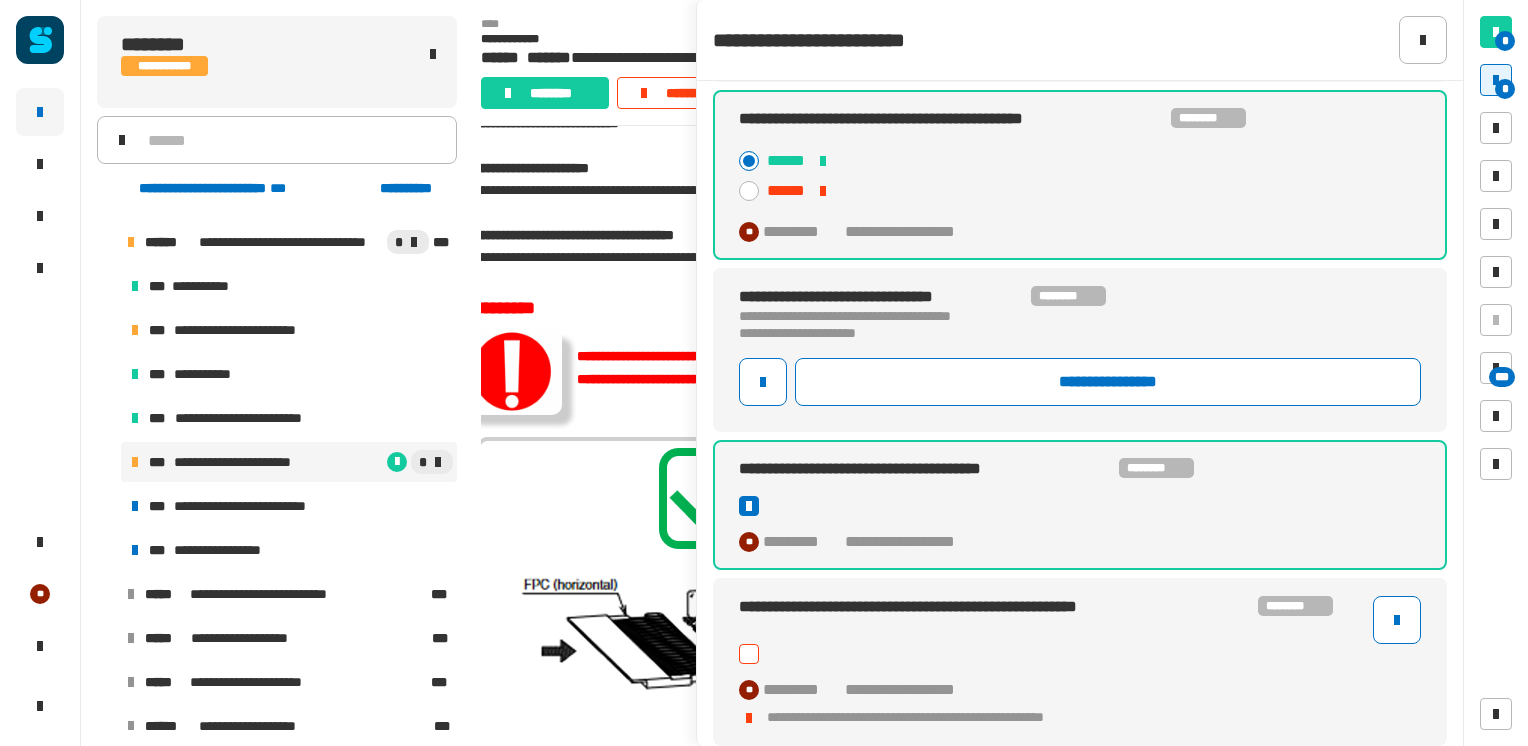 click 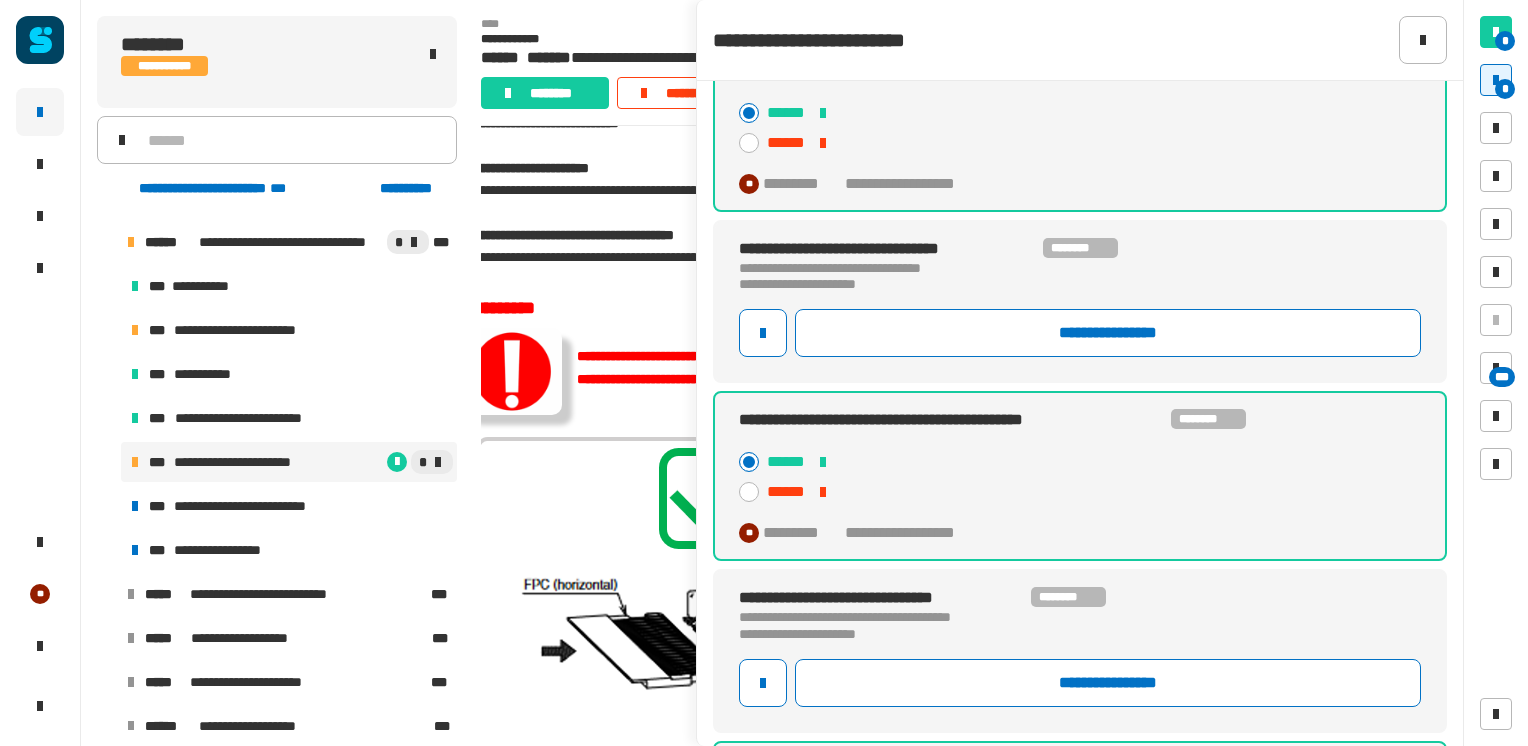 scroll, scrollTop: 0, scrollLeft: 0, axis: both 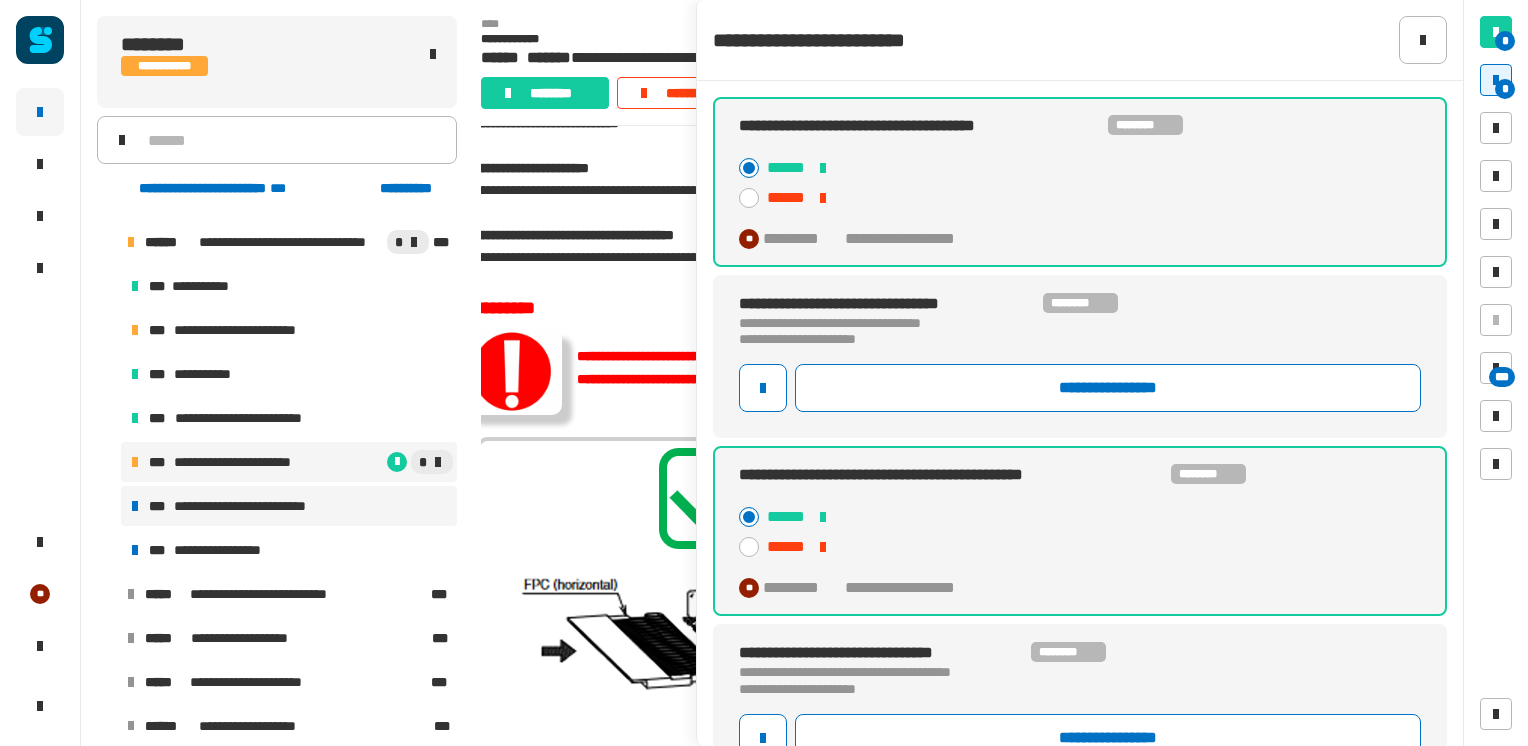 click on "**********" at bounding box center (255, 506) 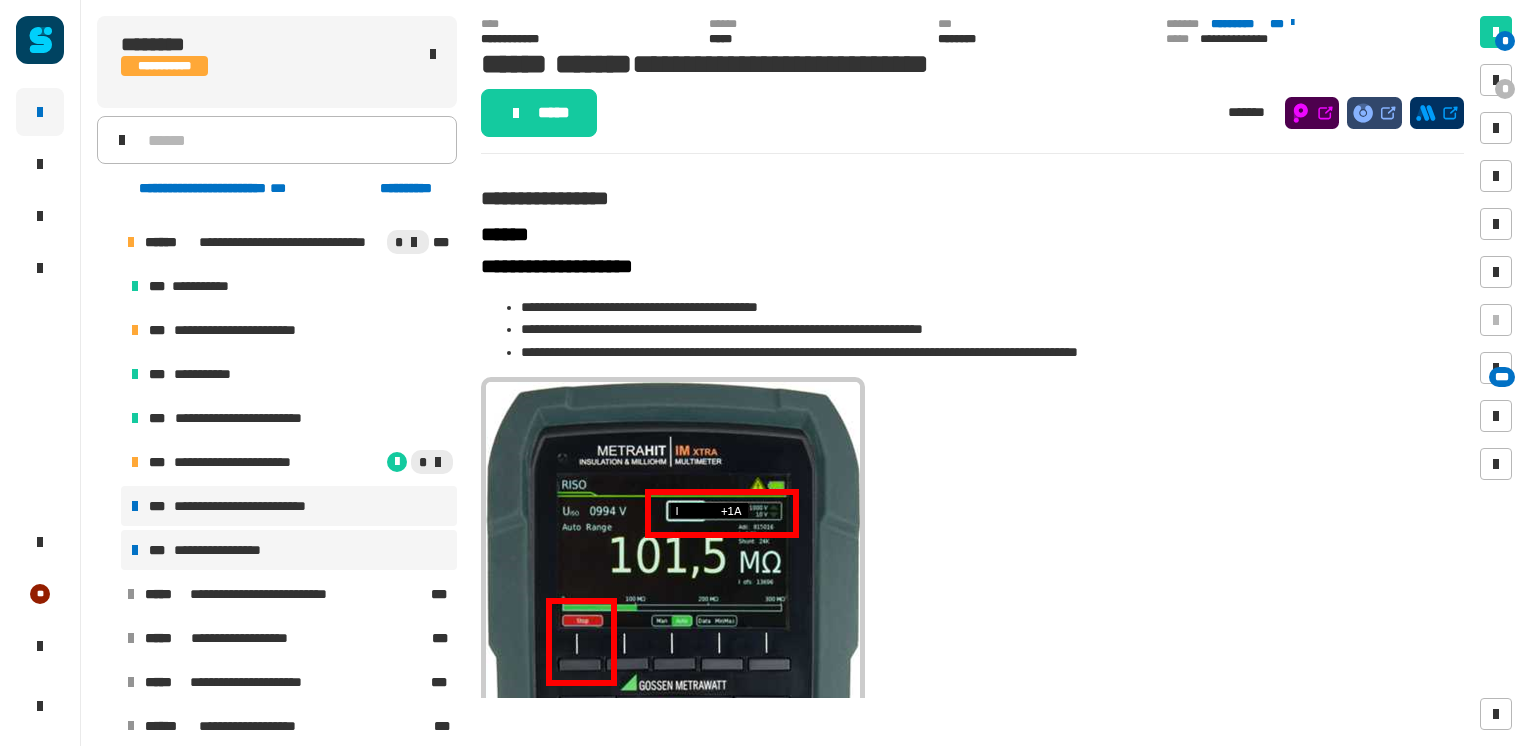 click on "**********" at bounding box center [229, 550] 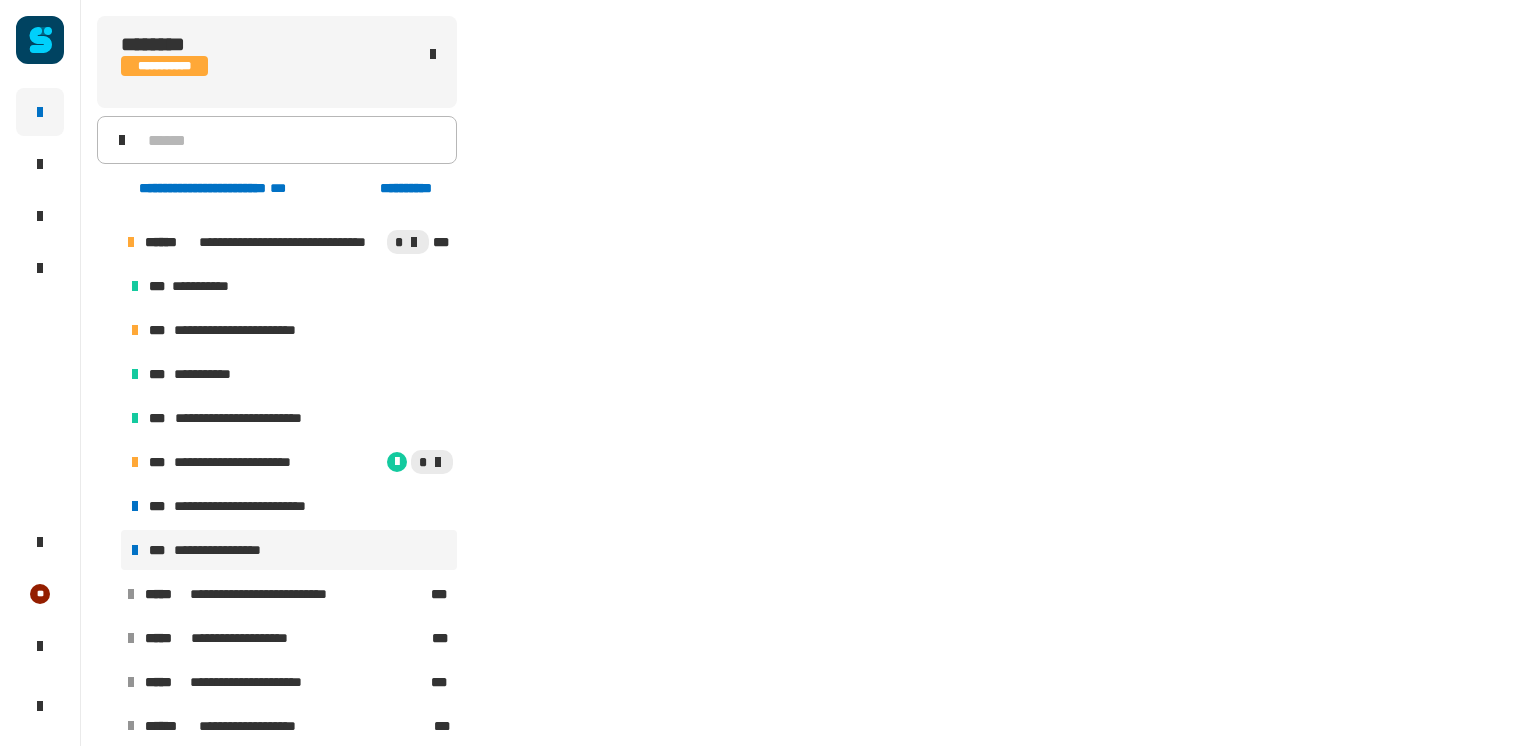 click on "**********" at bounding box center [229, 550] 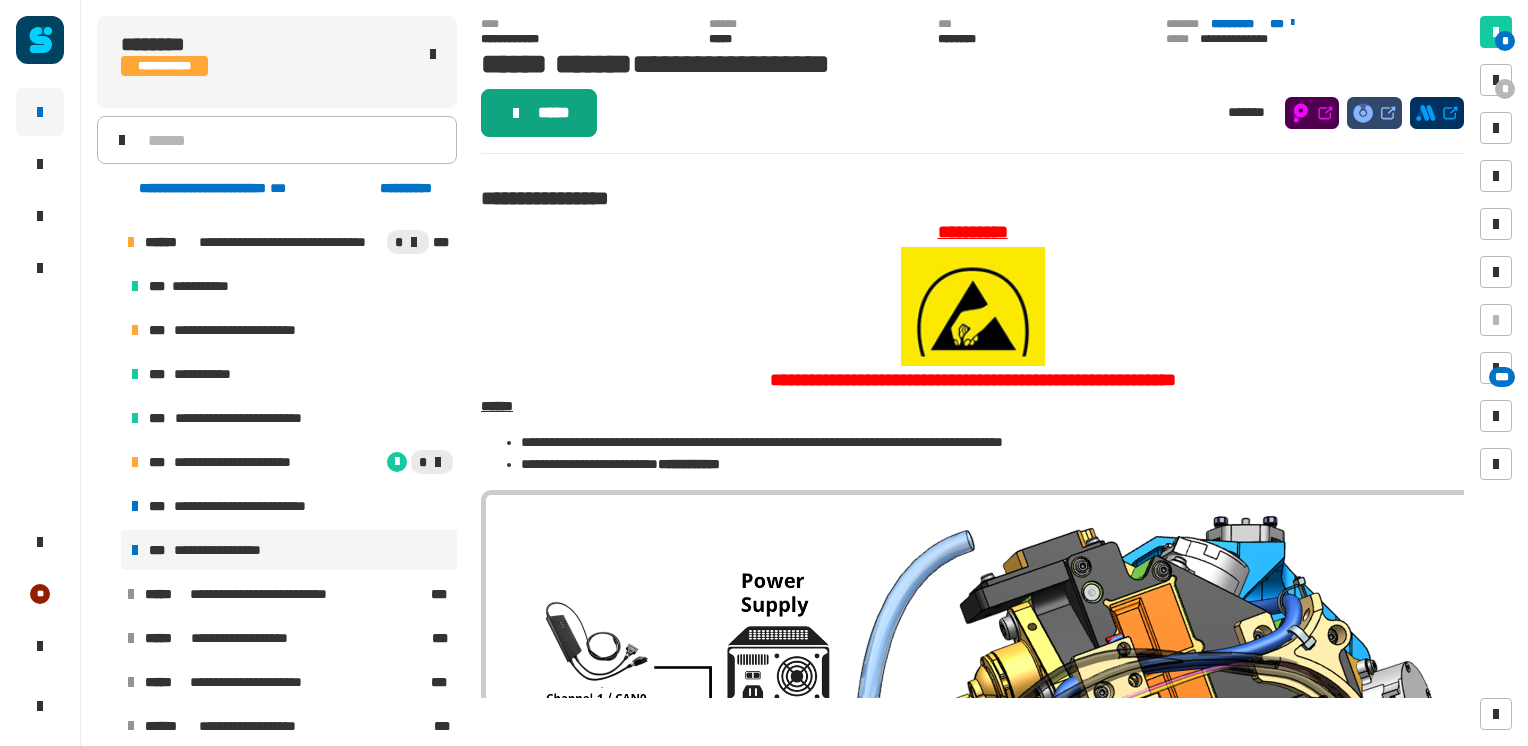 click on "*****" 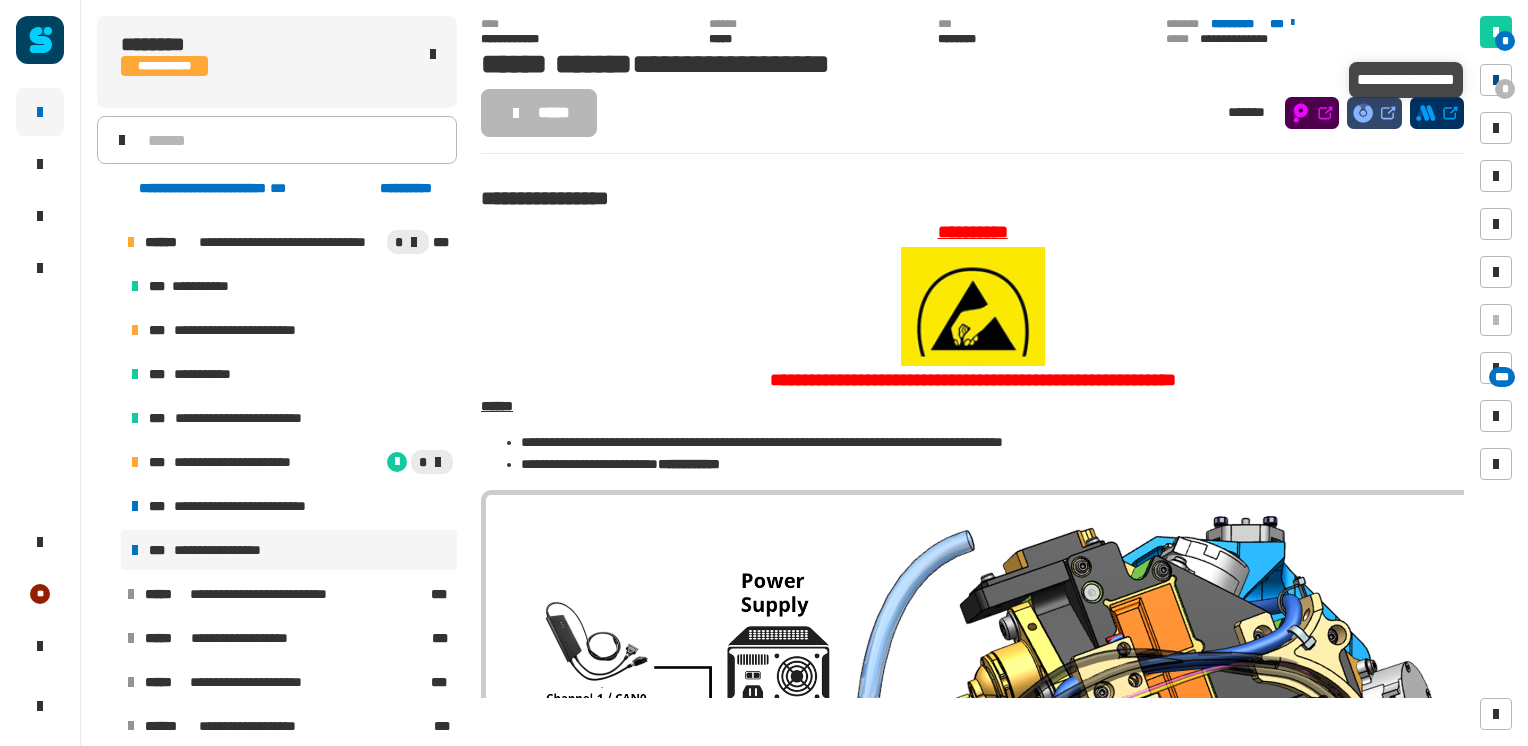 click at bounding box center [1496, 80] 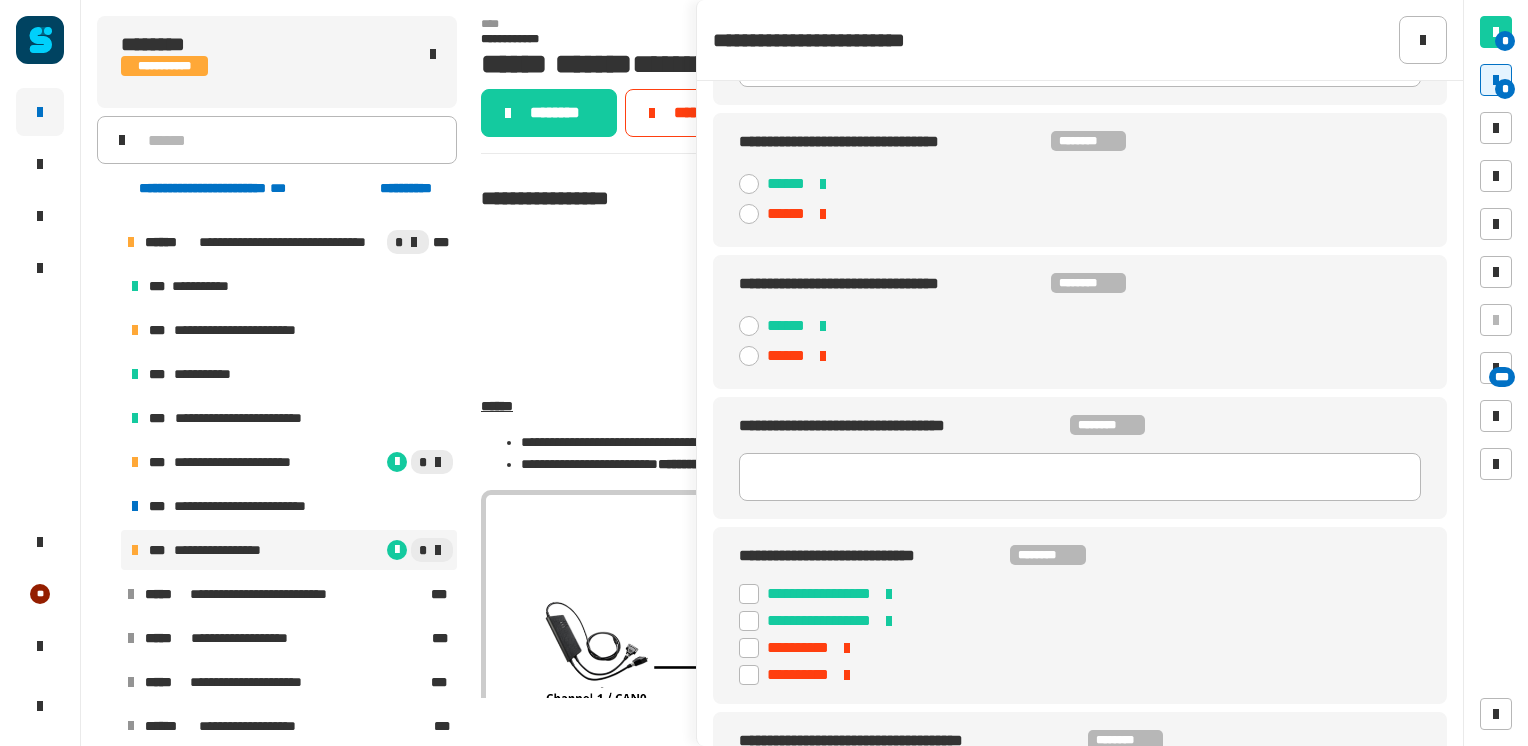 scroll, scrollTop: 314, scrollLeft: 0, axis: vertical 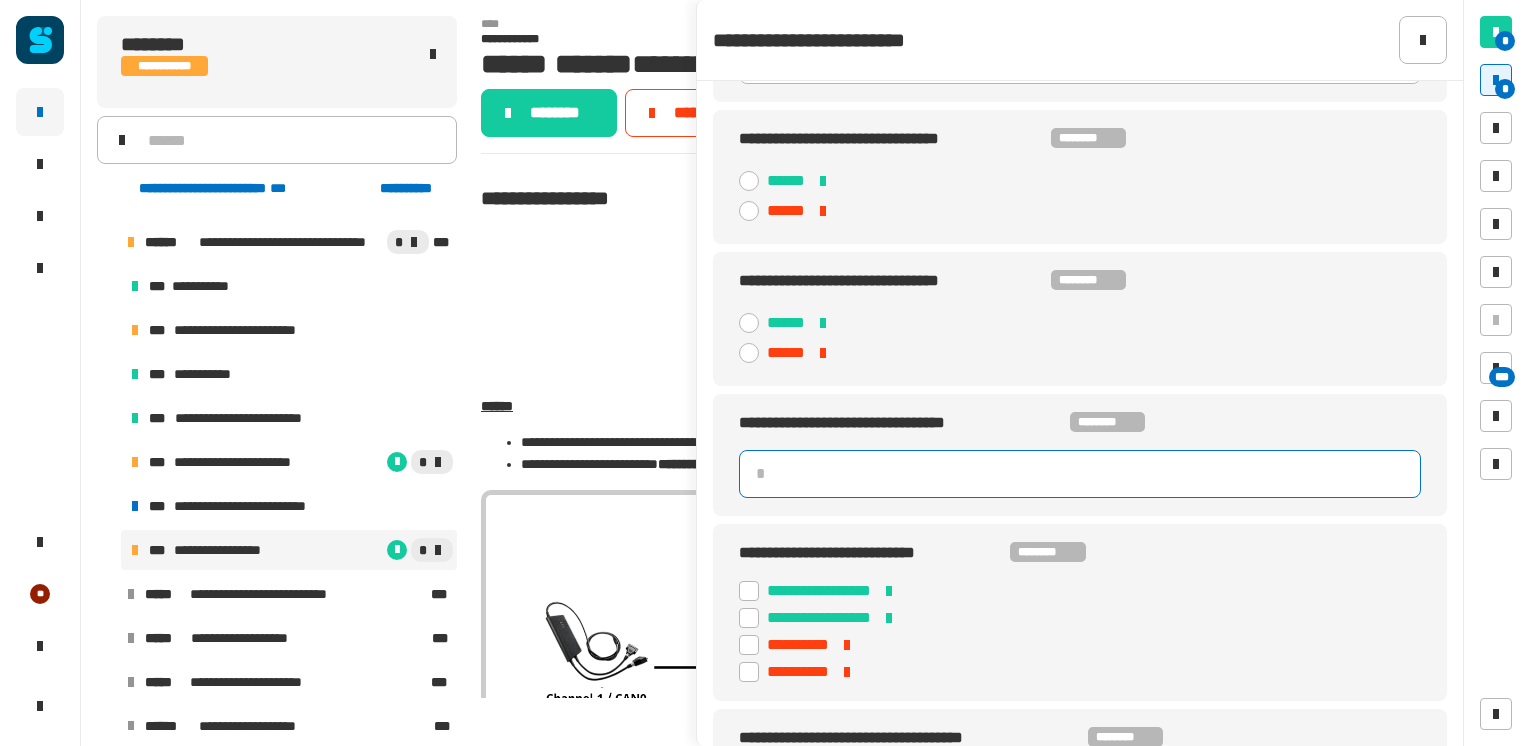 click 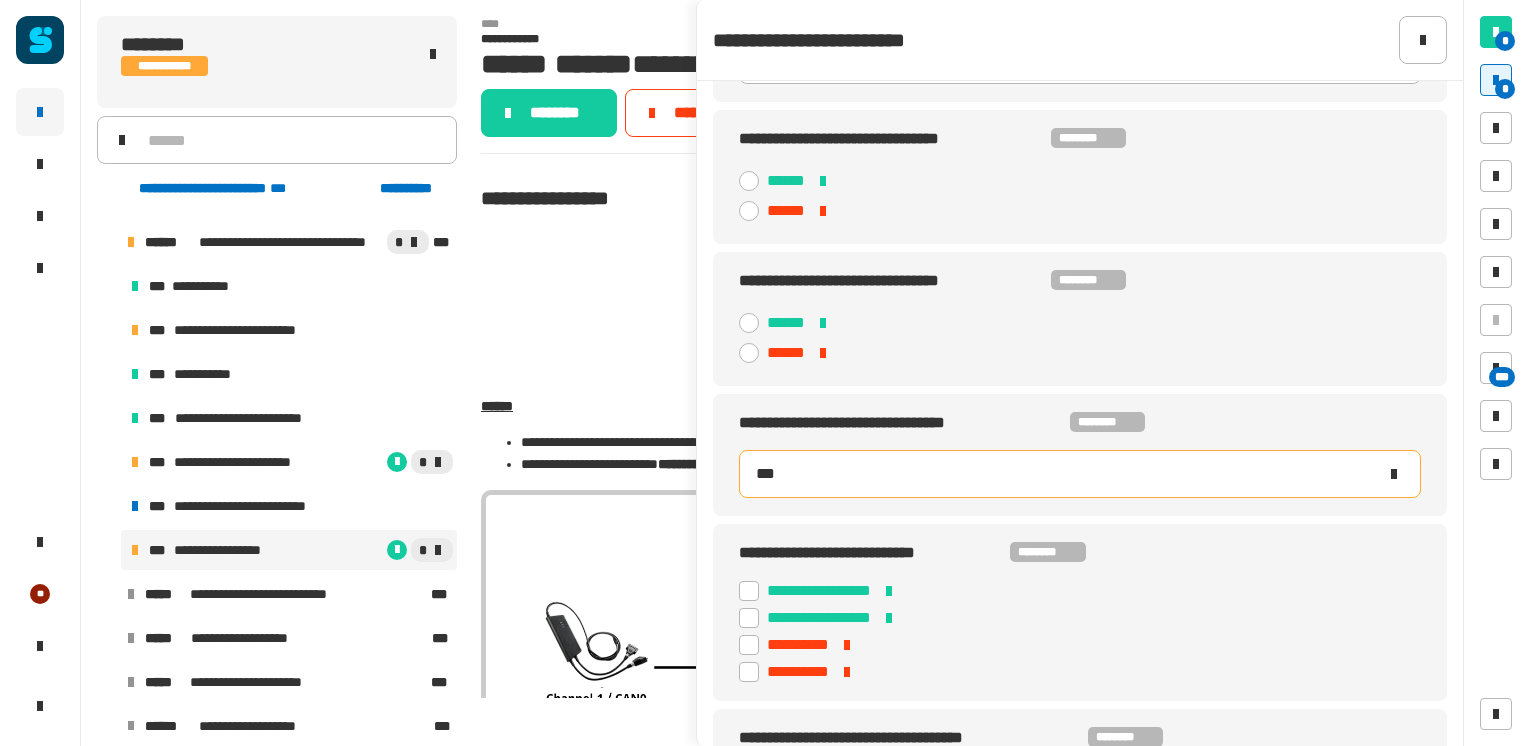 type on "****" 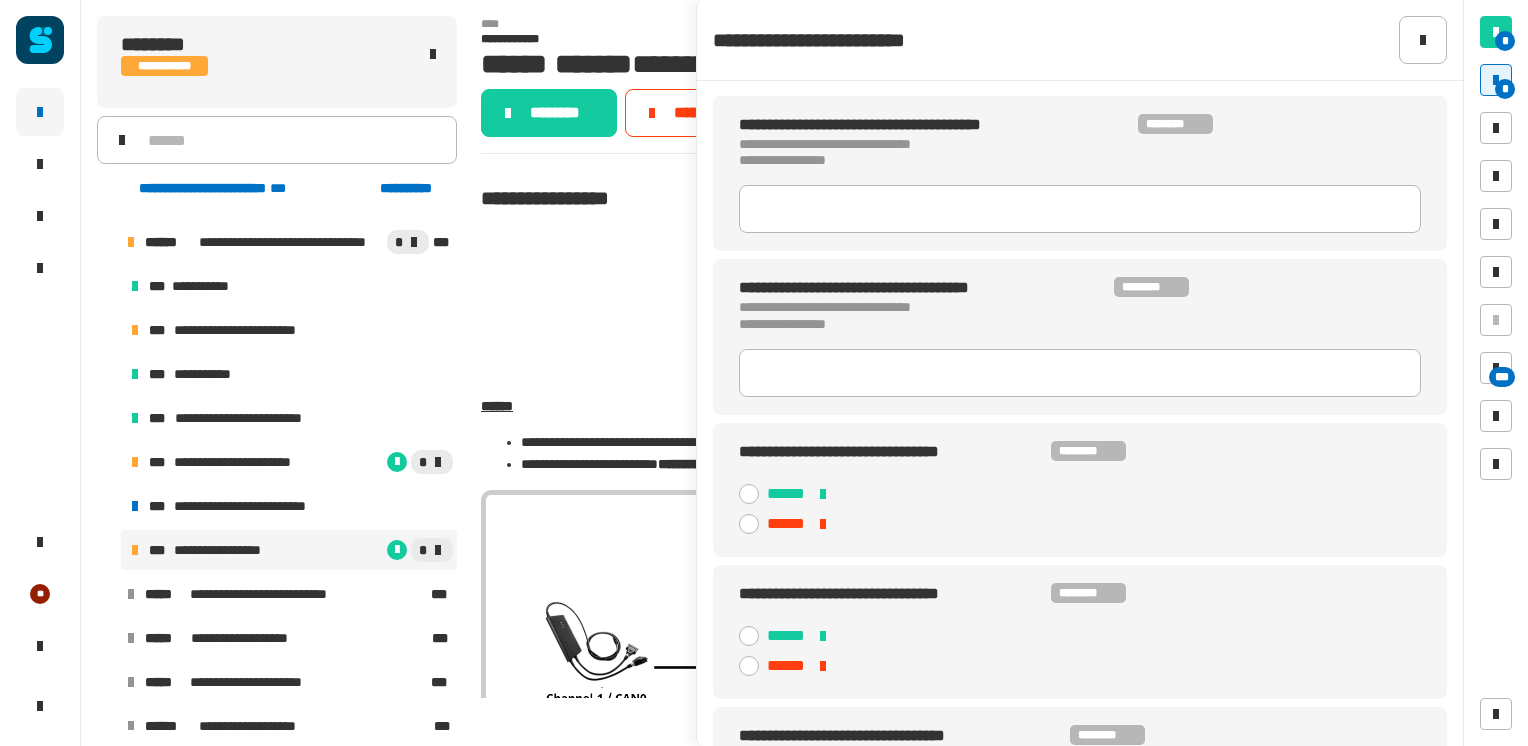 scroll, scrollTop: 0, scrollLeft: 0, axis: both 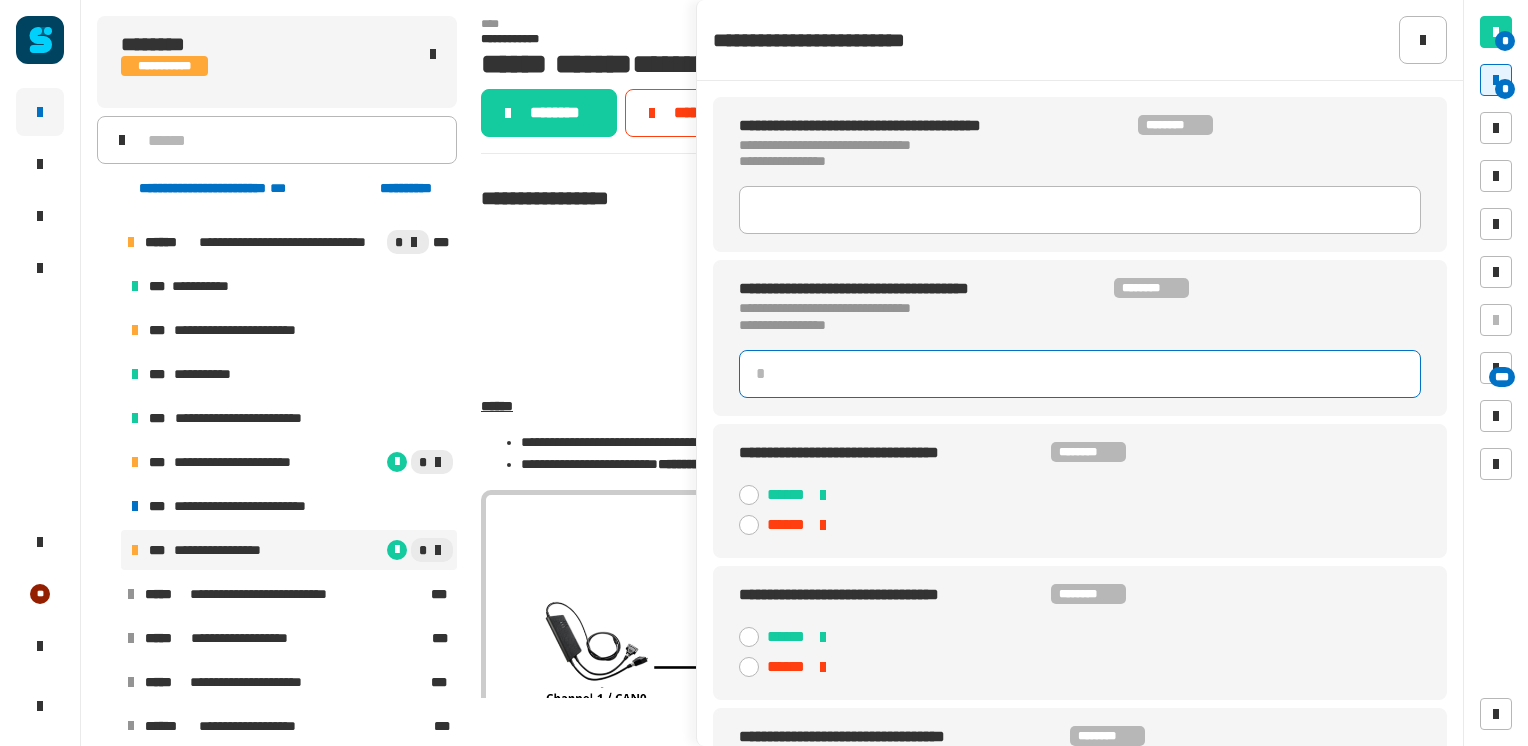 type 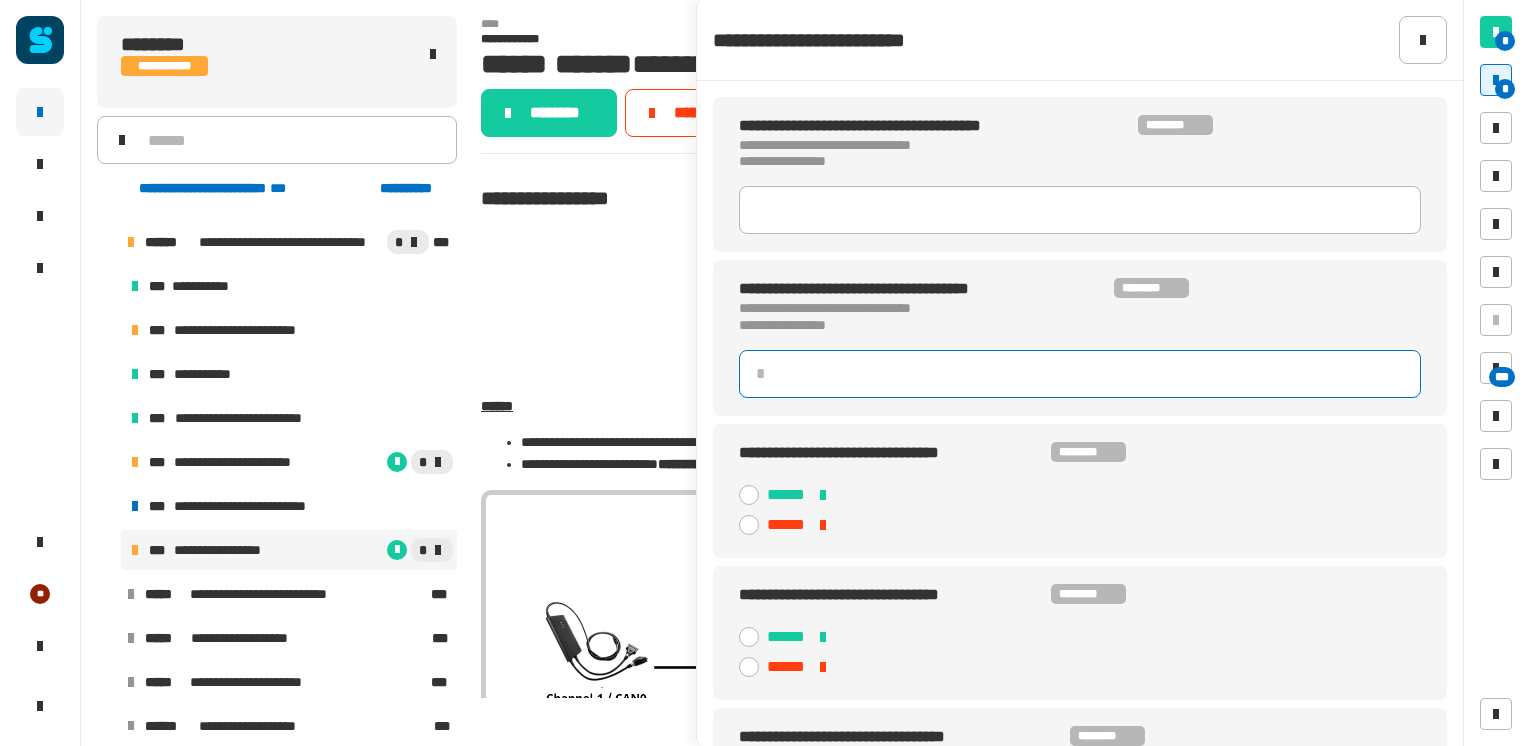 type on "****" 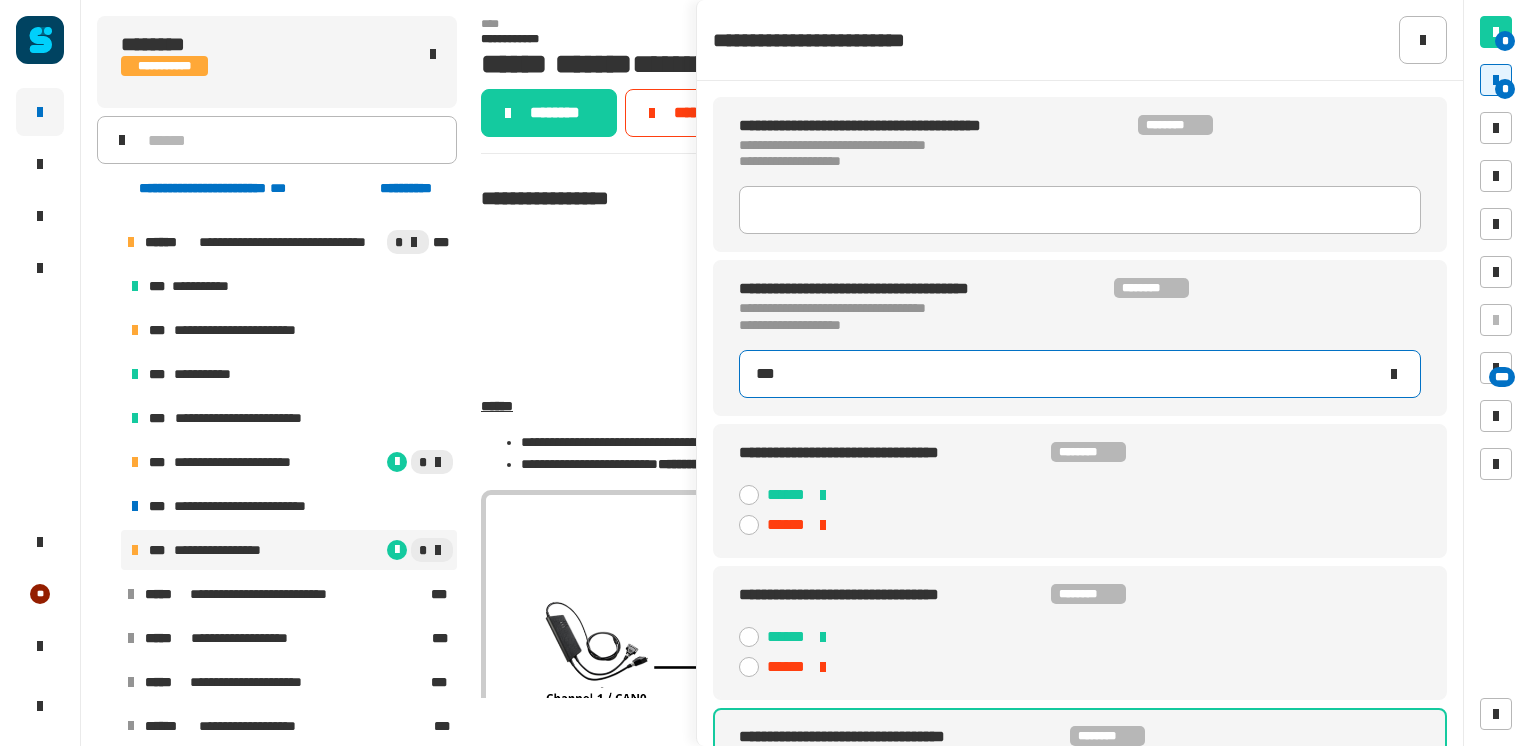 type on "****" 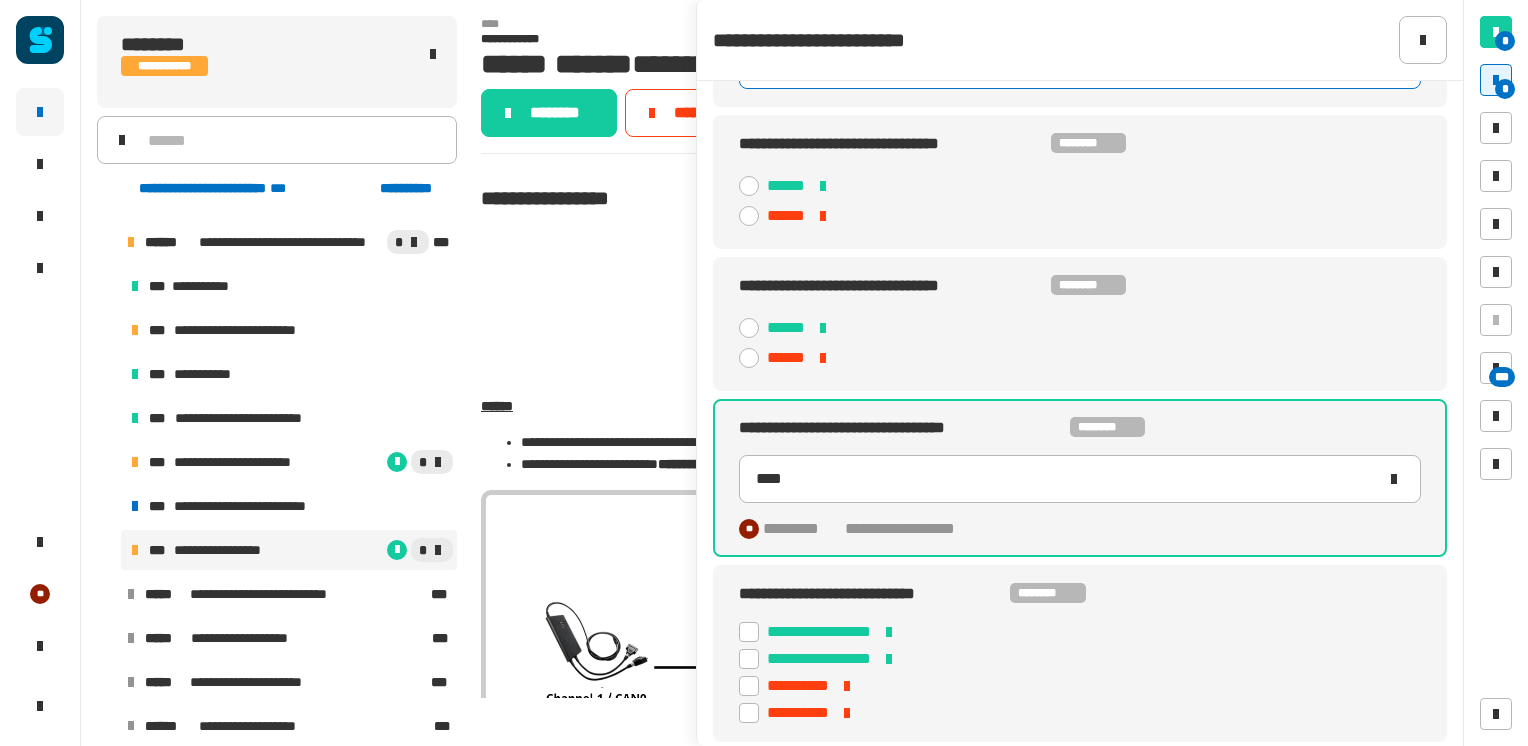 scroll, scrollTop: 0, scrollLeft: 0, axis: both 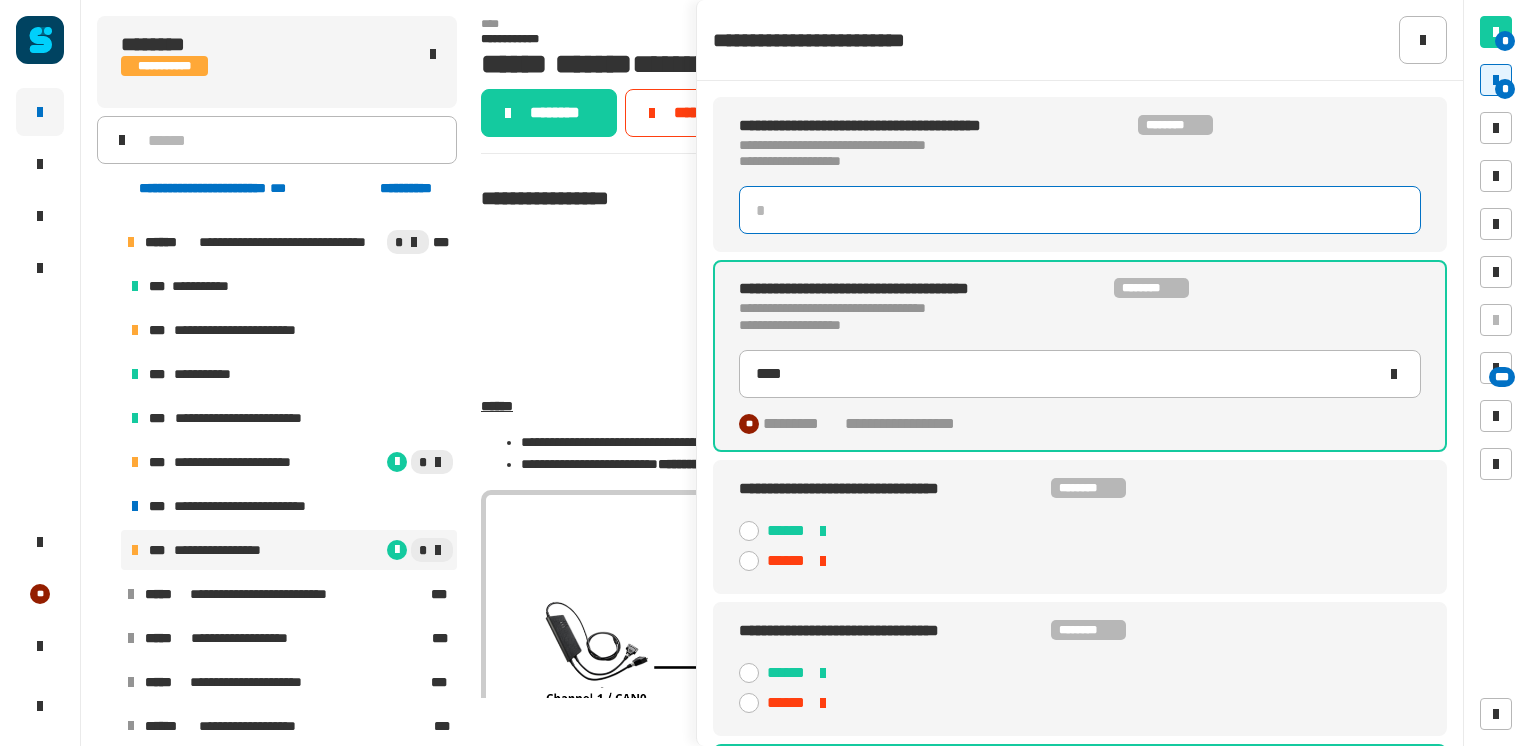 click 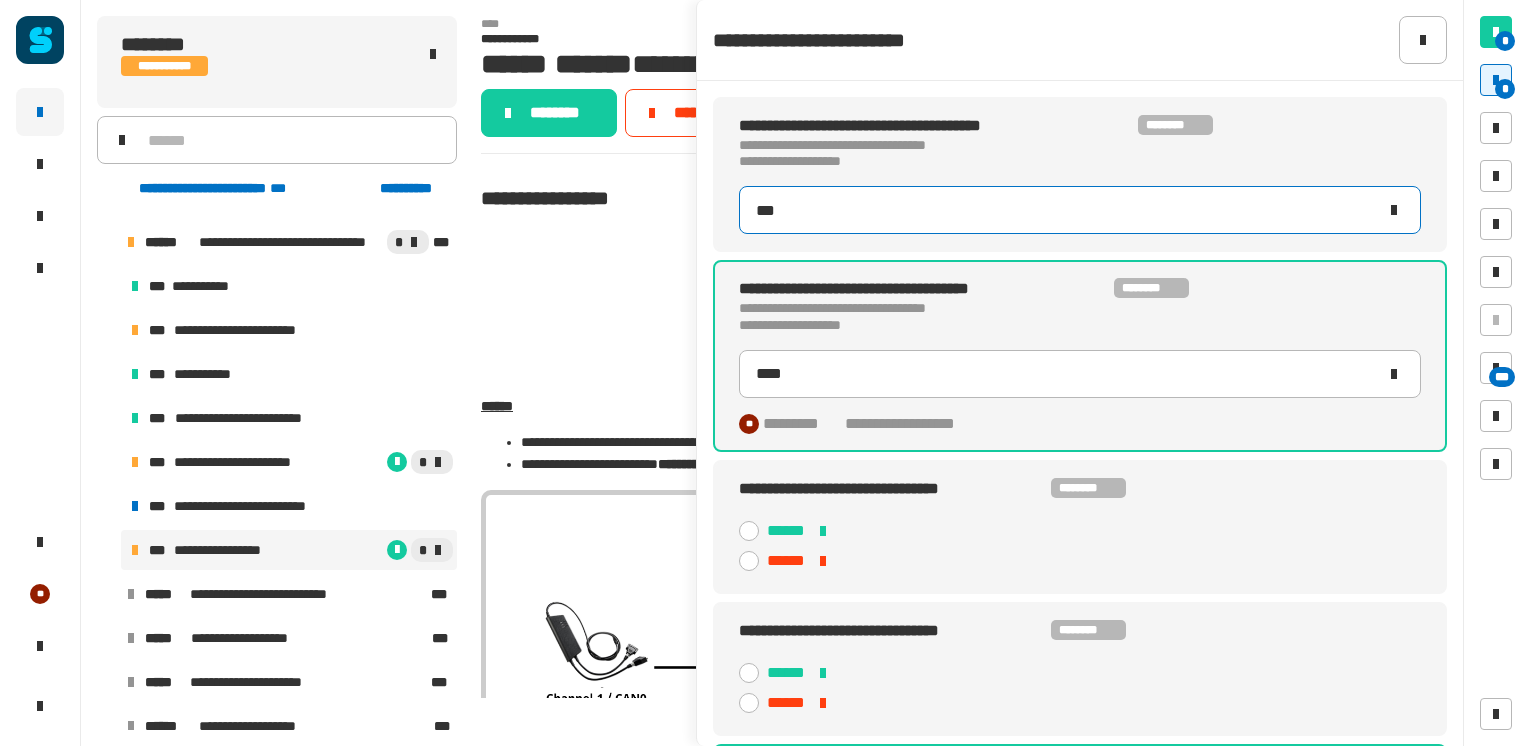 type on "****" 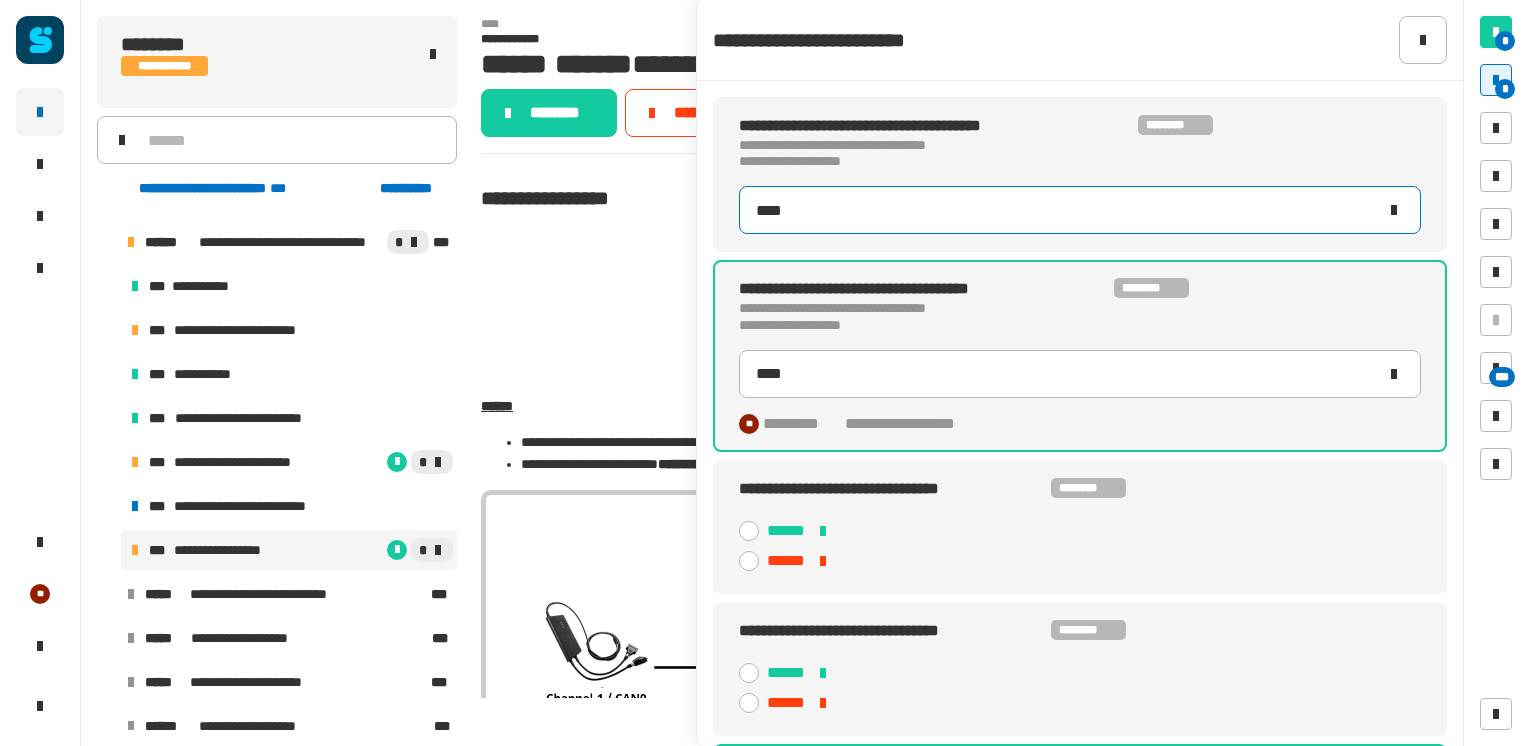 type on "****" 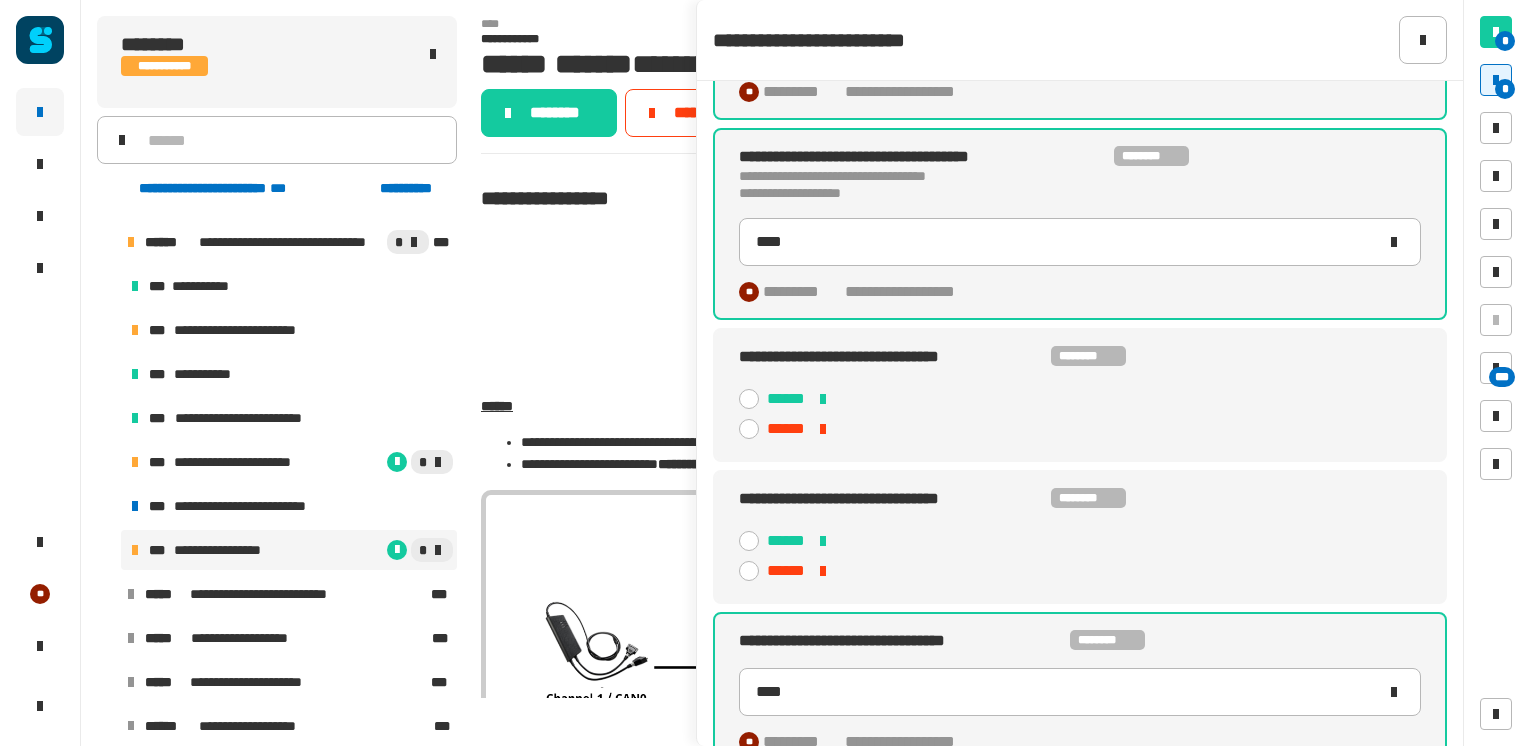 scroll, scrollTop: 179, scrollLeft: 0, axis: vertical 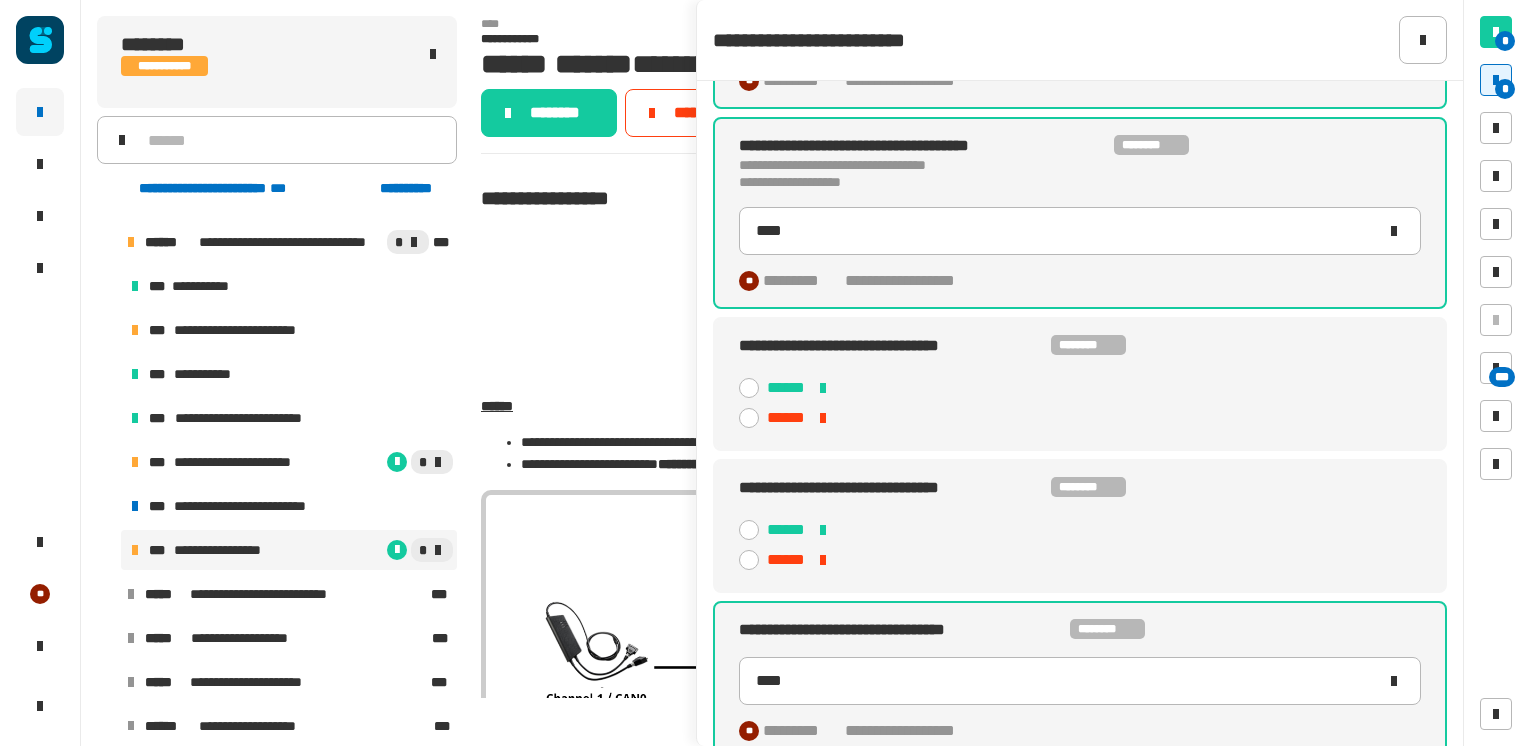 click 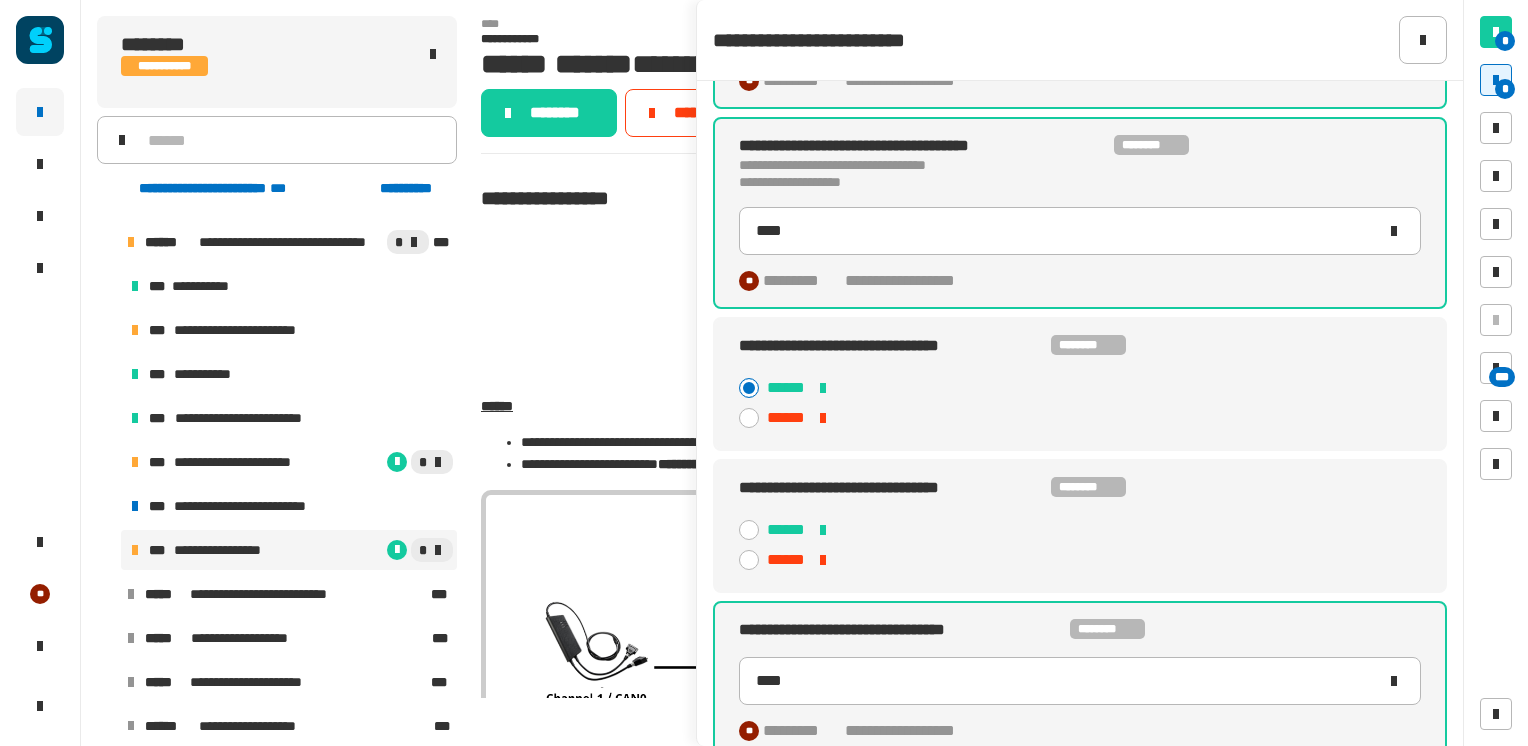 type on "****" 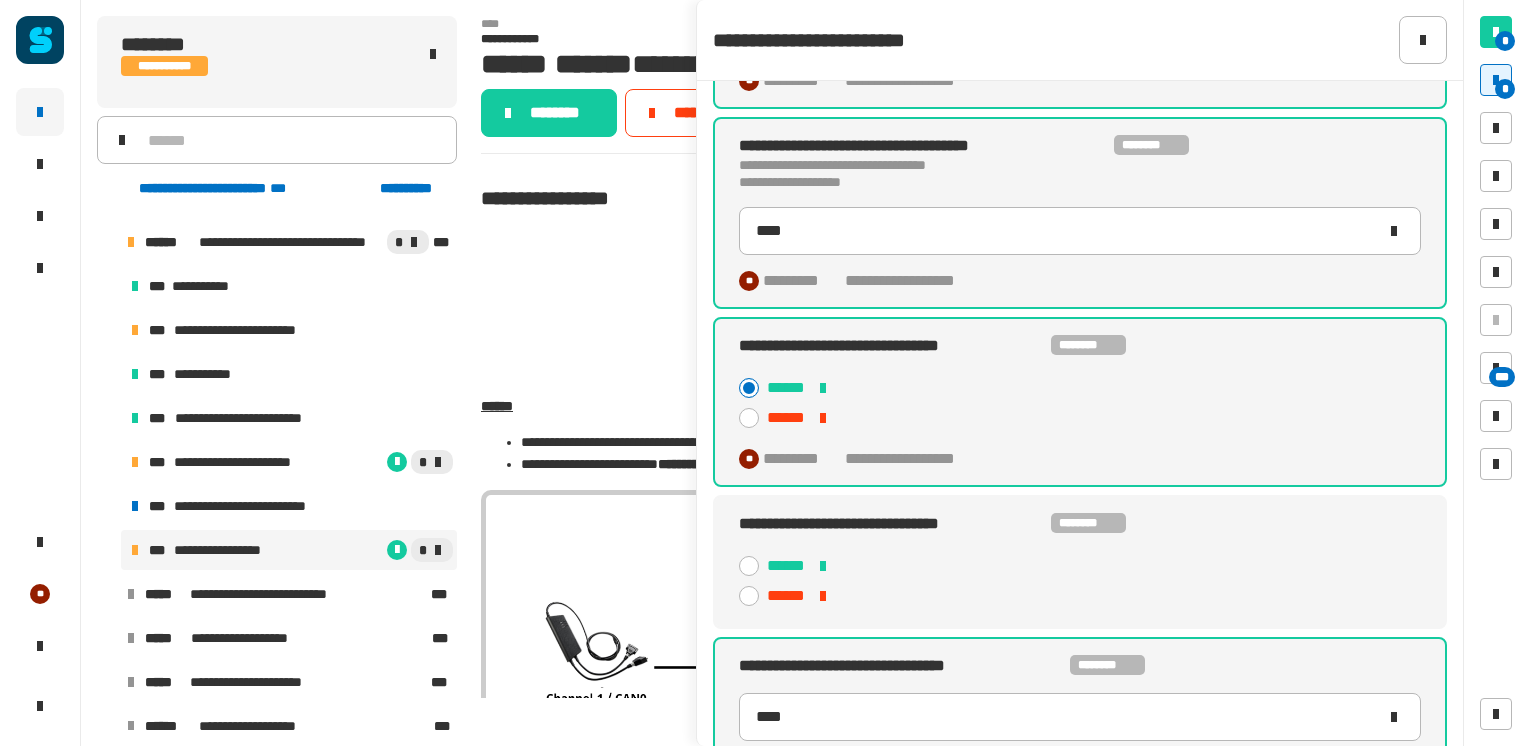 click 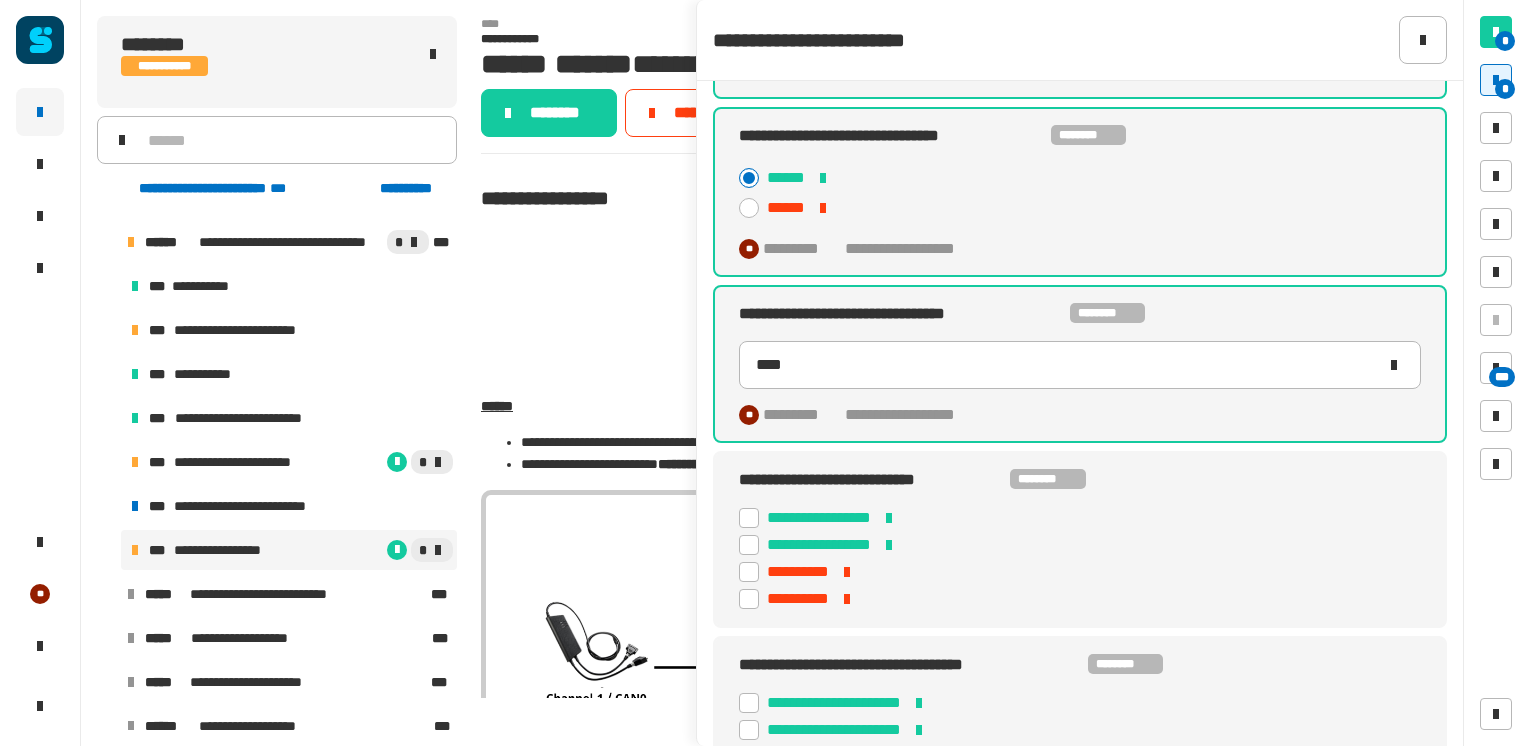 scroll, scrollTop: 736, scrollLeft: 0, axis: vertical 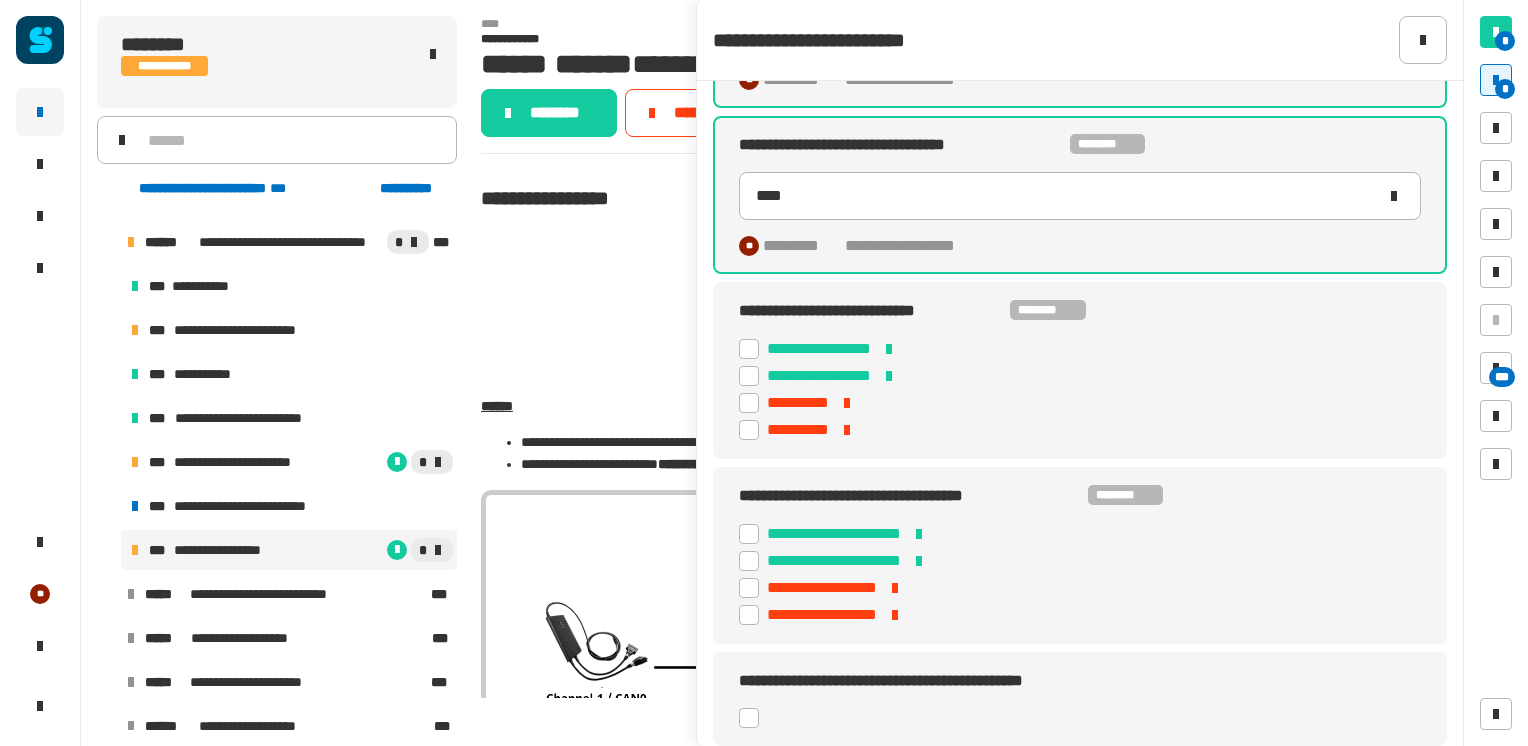 click 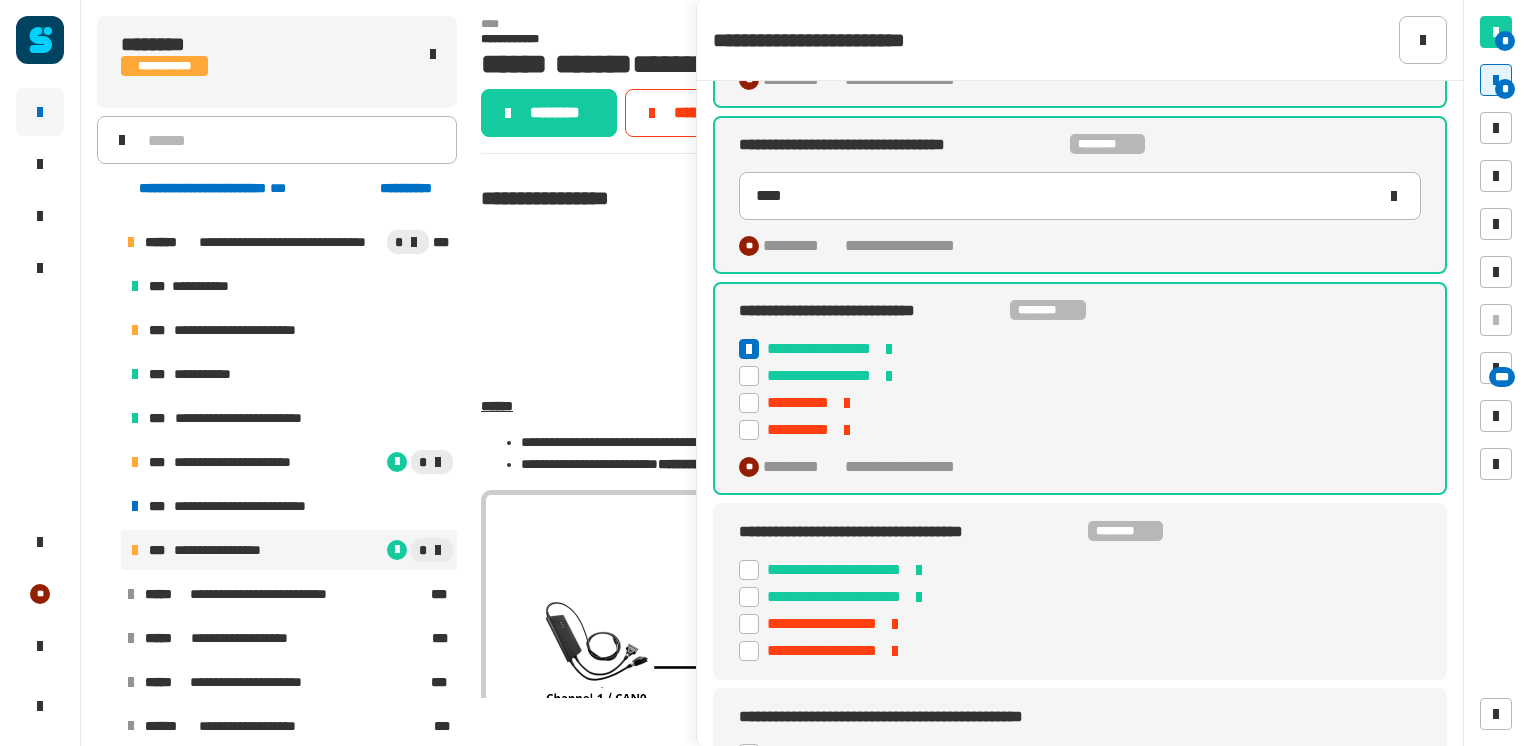 click 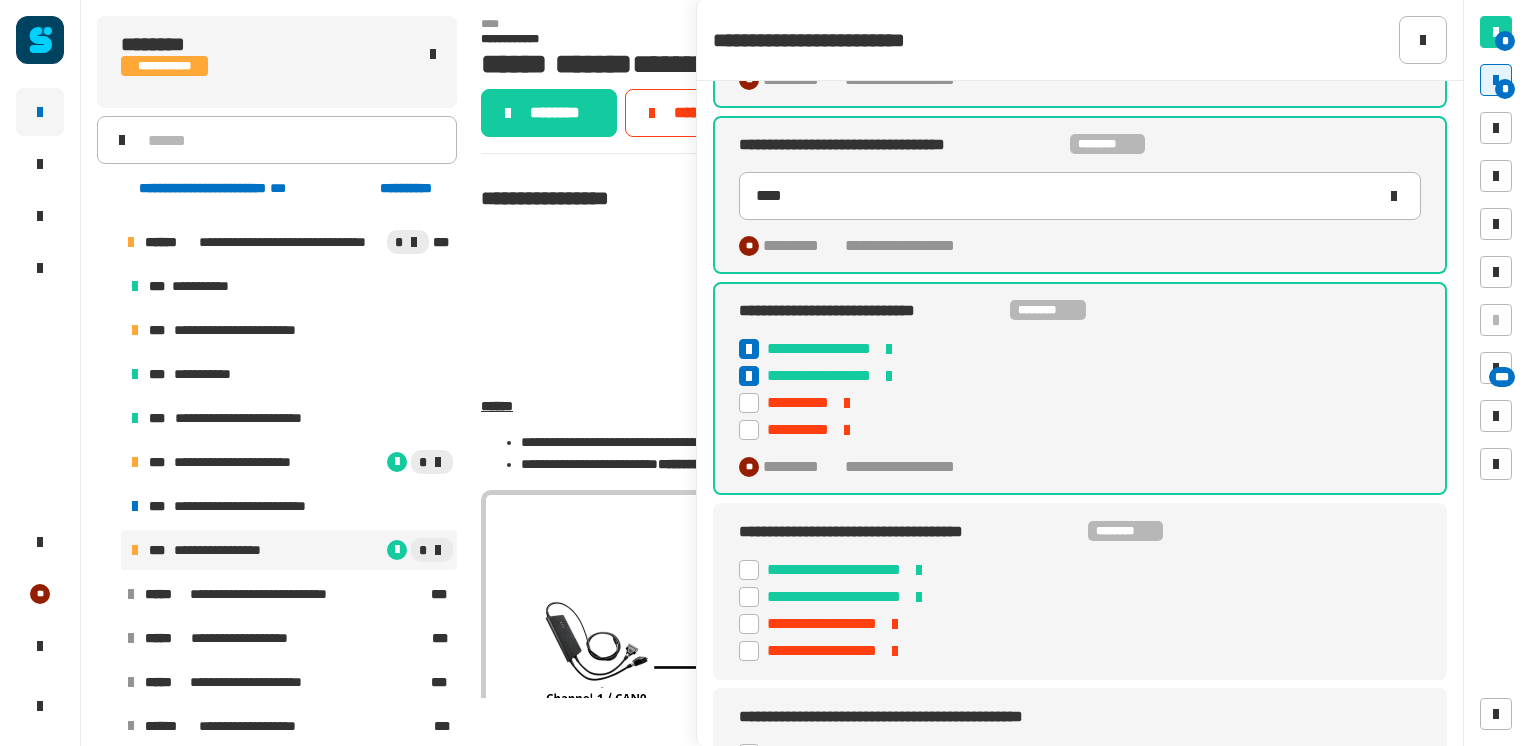 click 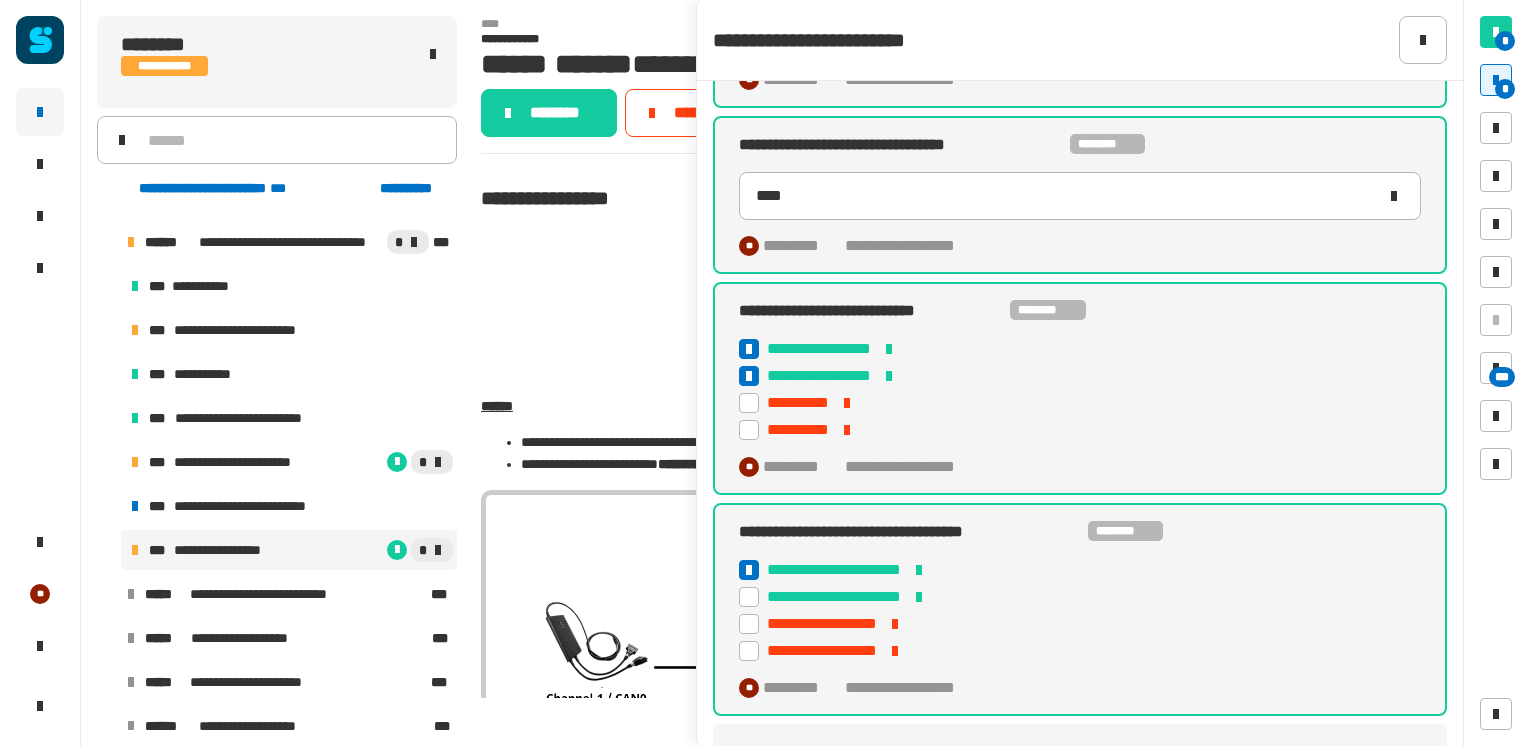 click 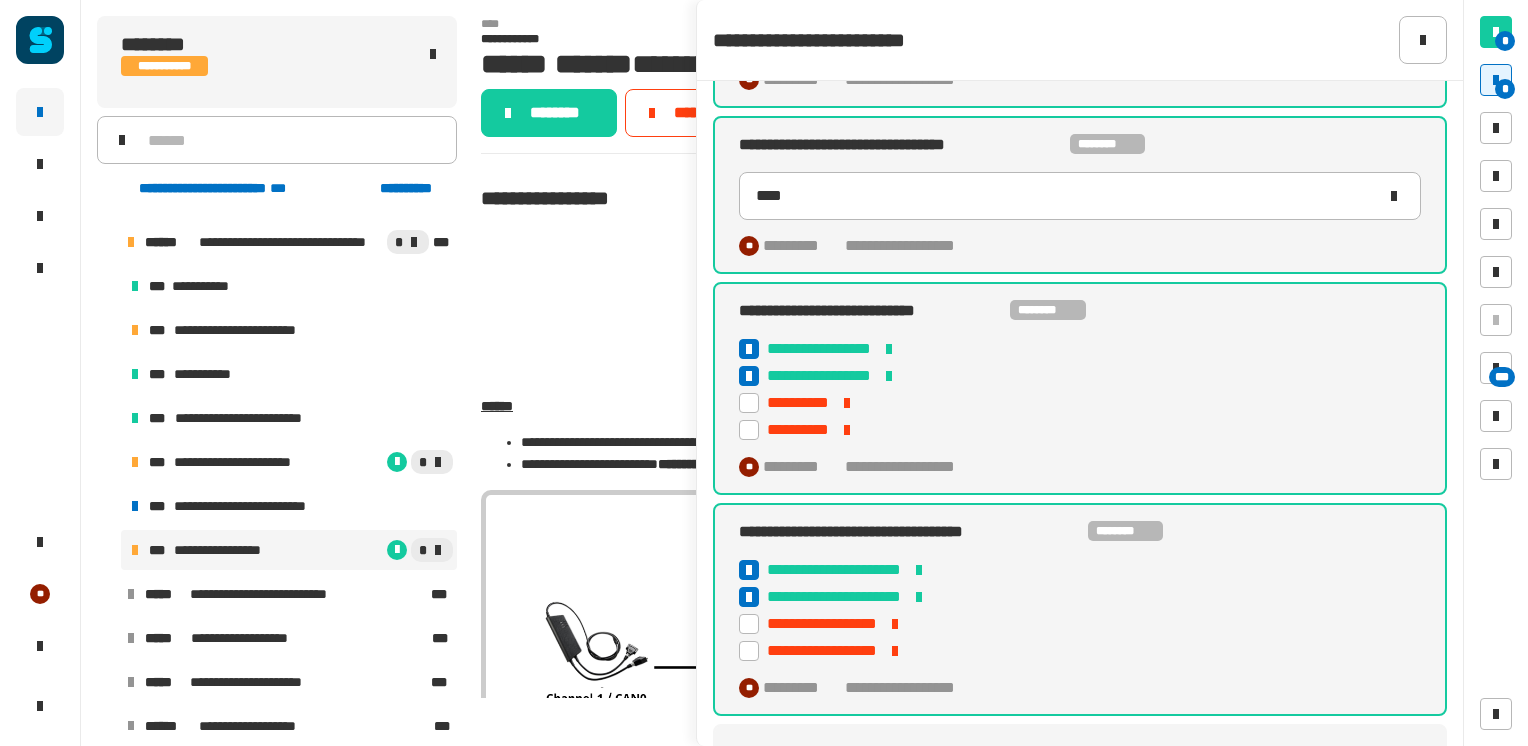 scroll, scrollTop: 808, scrollLeft: 0, axis: vertical 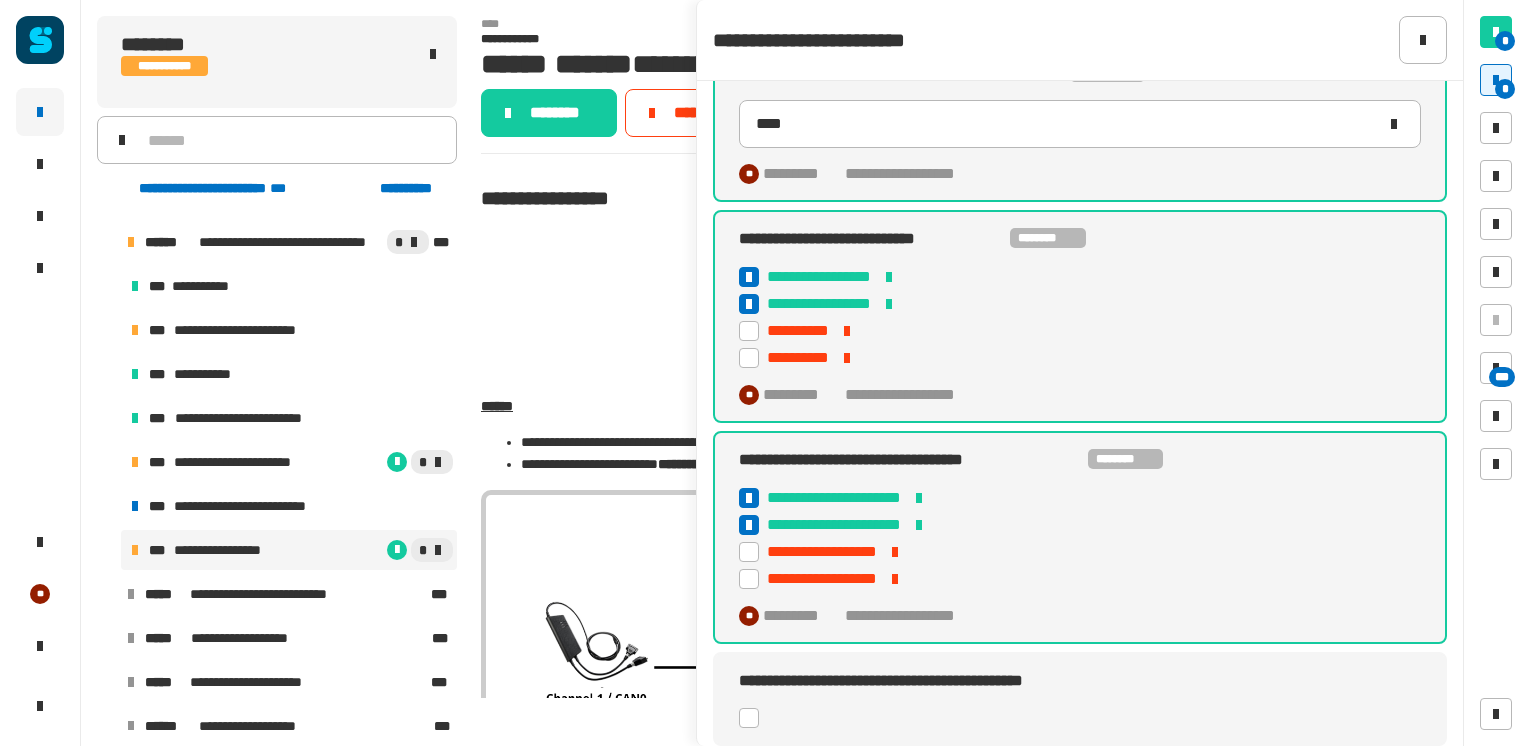 click 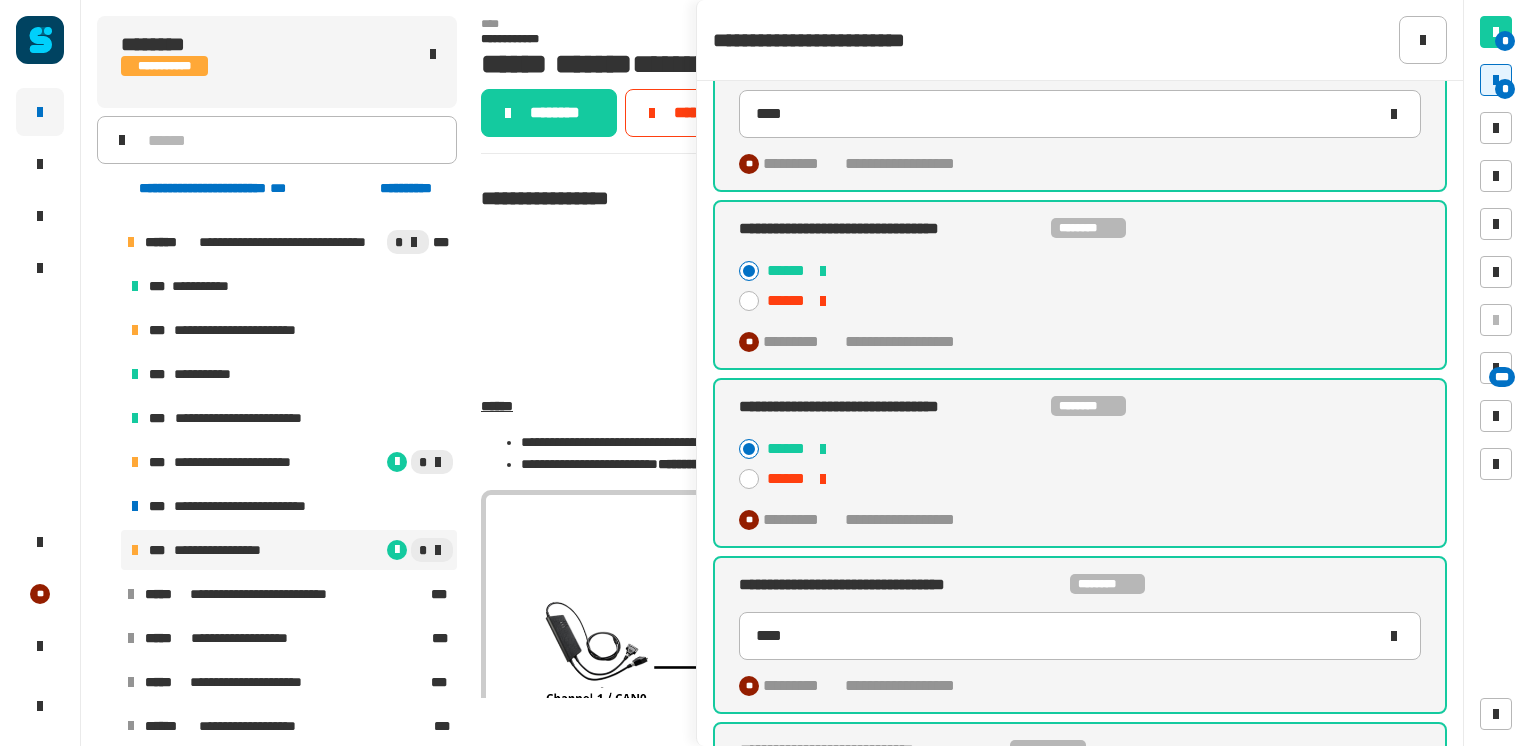 scroll, scrollTop: 0, scrollLeft: 0, axis: both 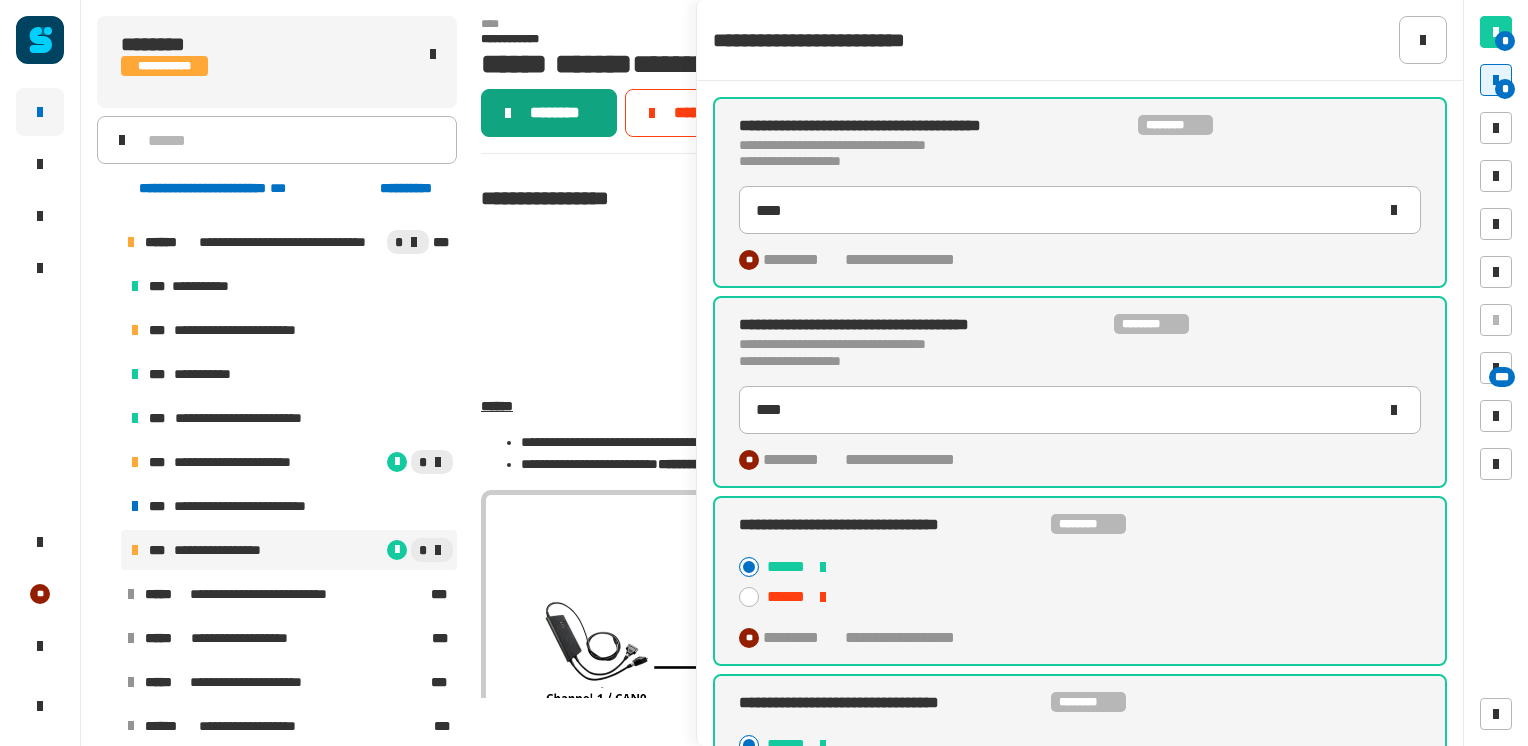 click on "********" 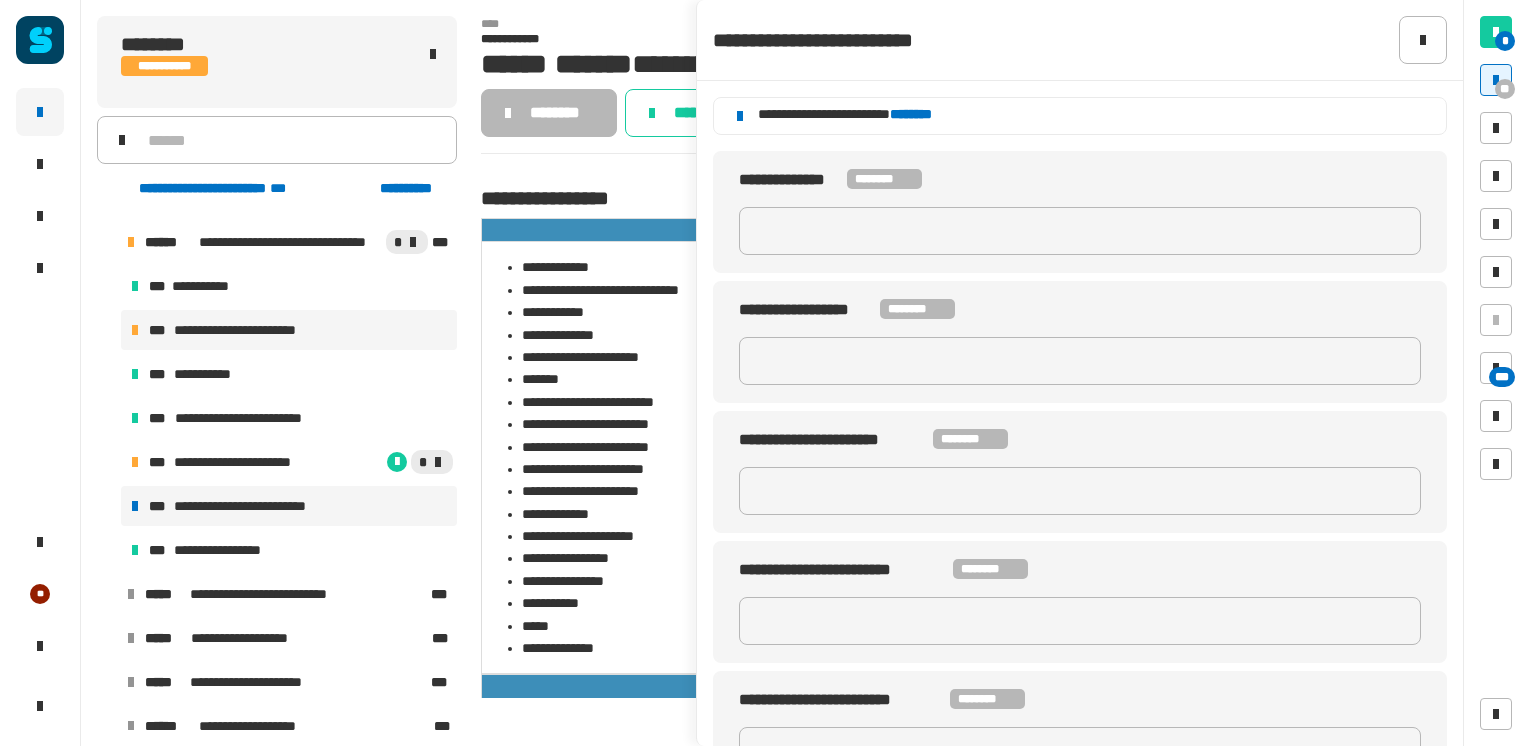 click on "**********" at bounding box center (255, 506) 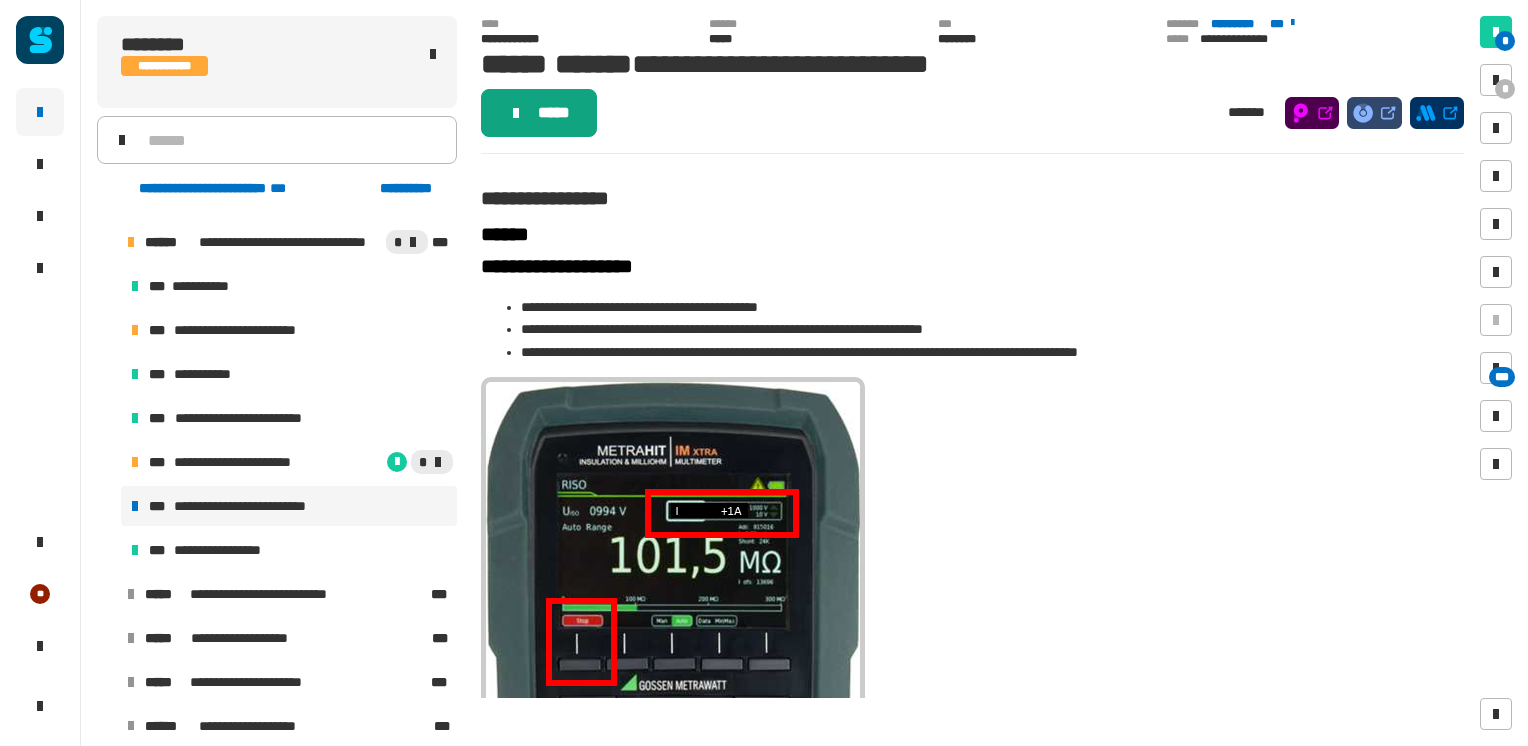 click on "*****" 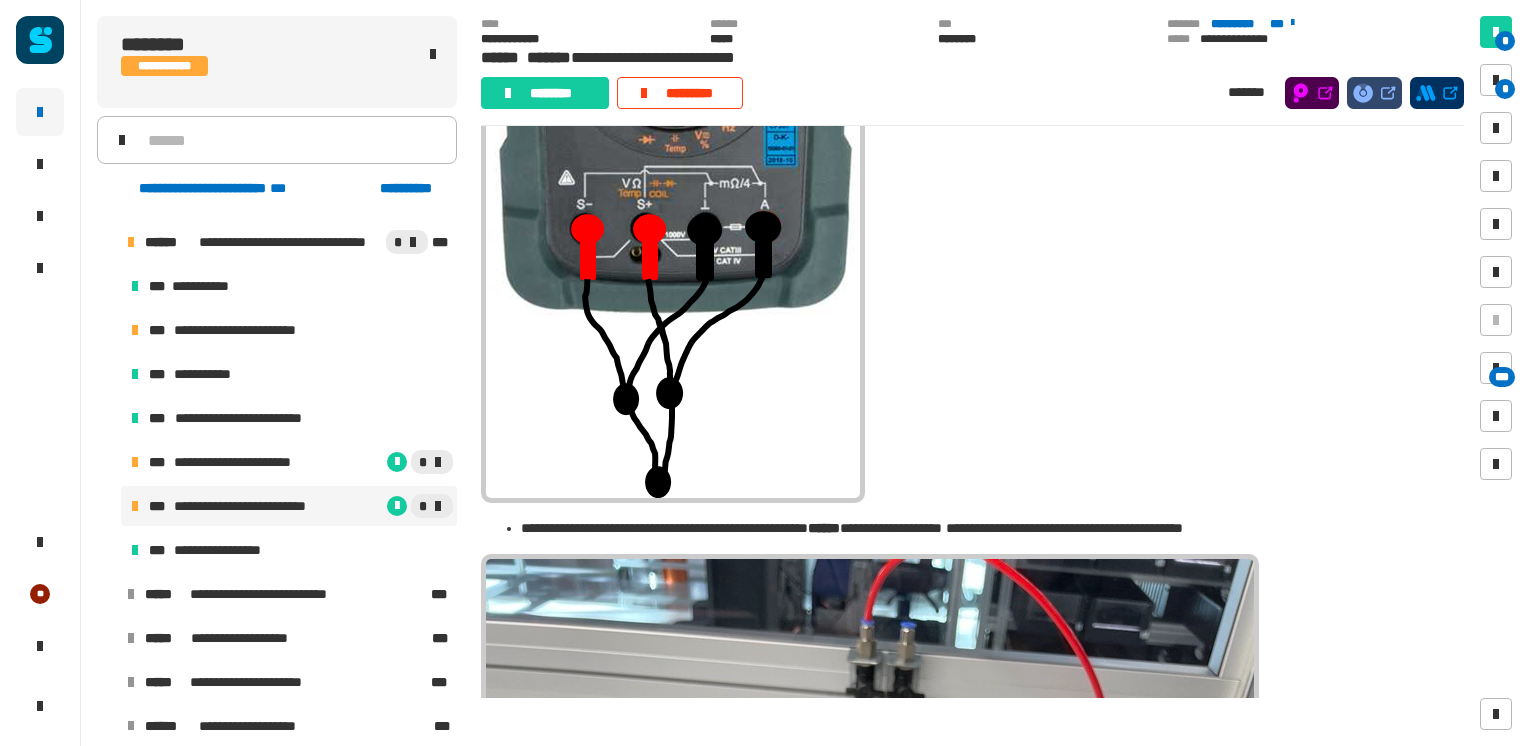 scroll, scrollTop: 821, scrollLeft: 0, axis: vertical 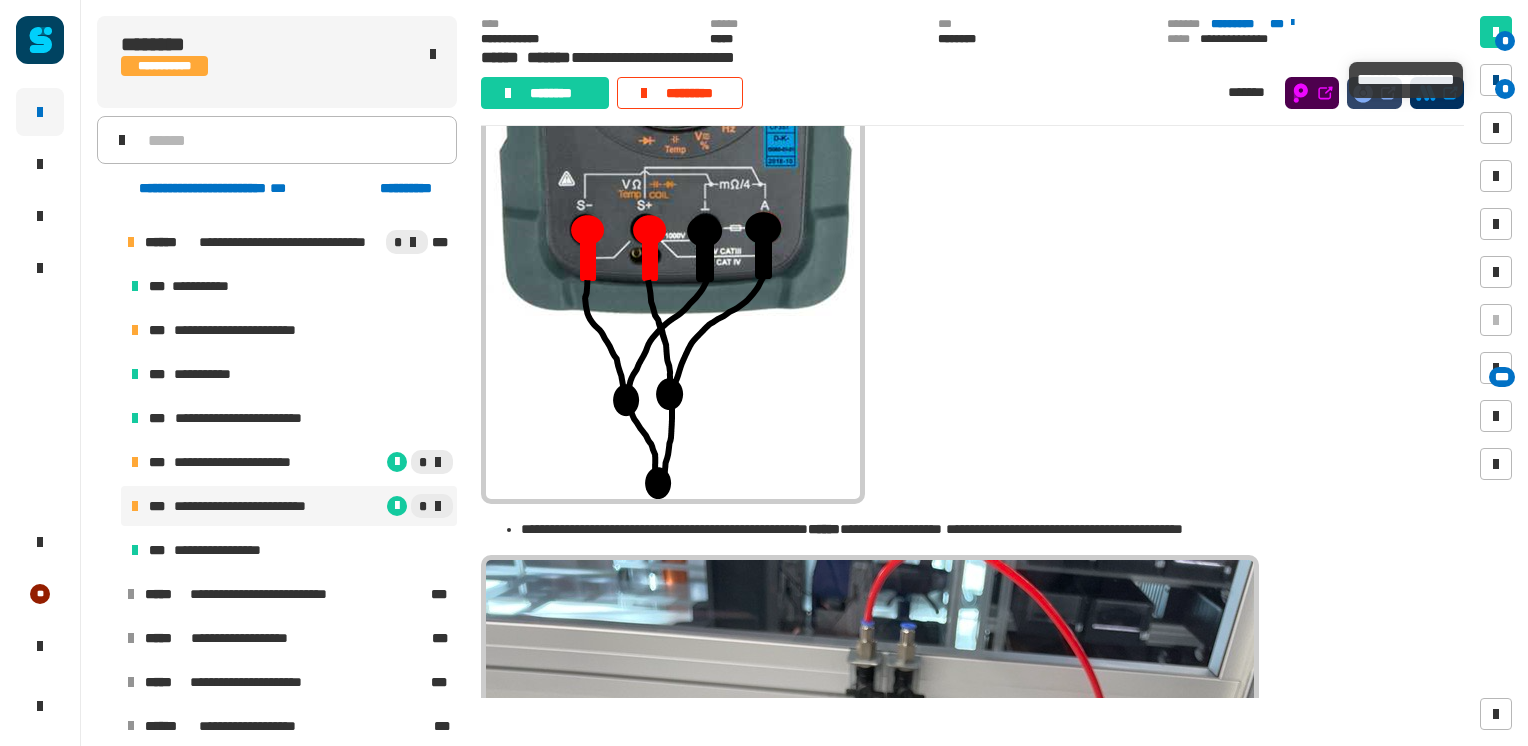 click at bounding box center (1496, 80) 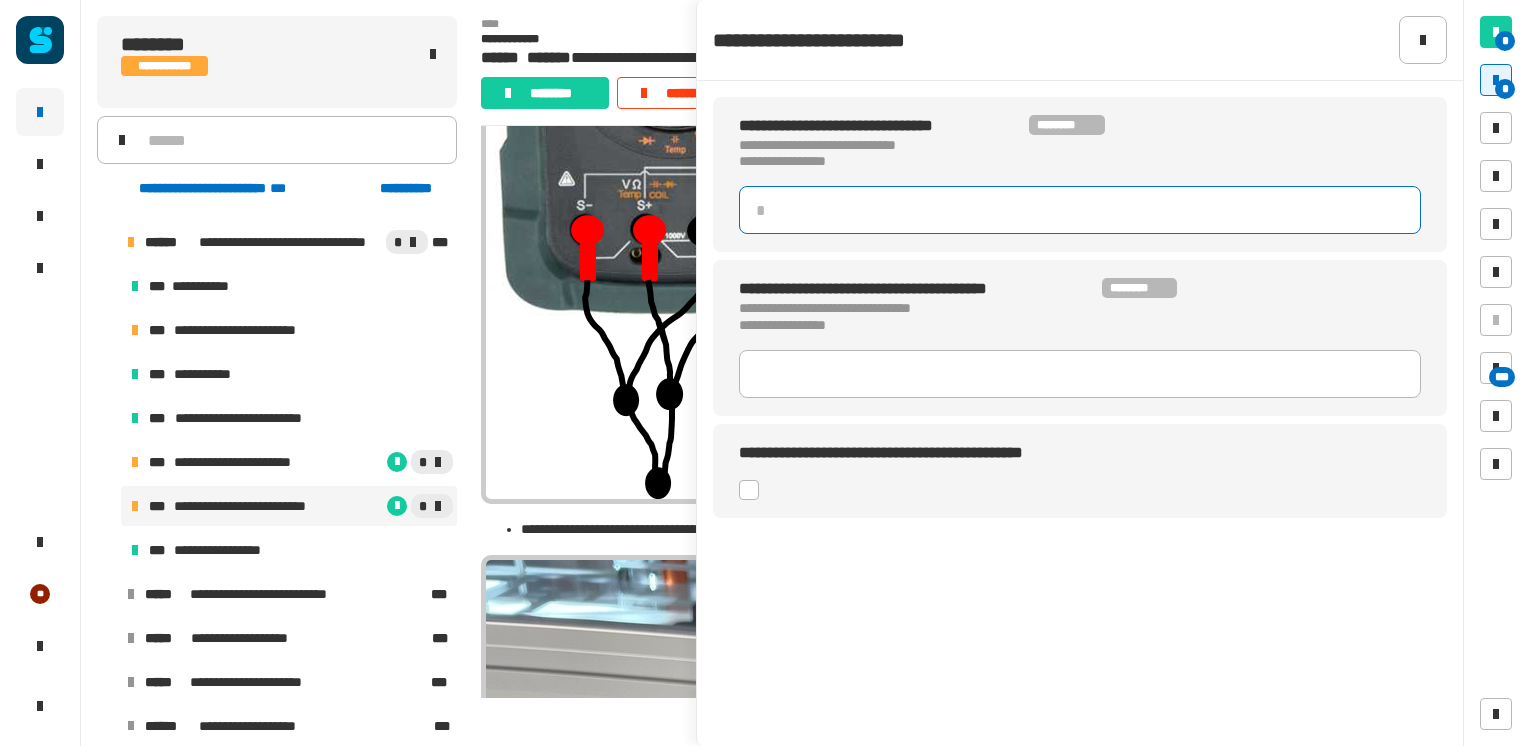 click 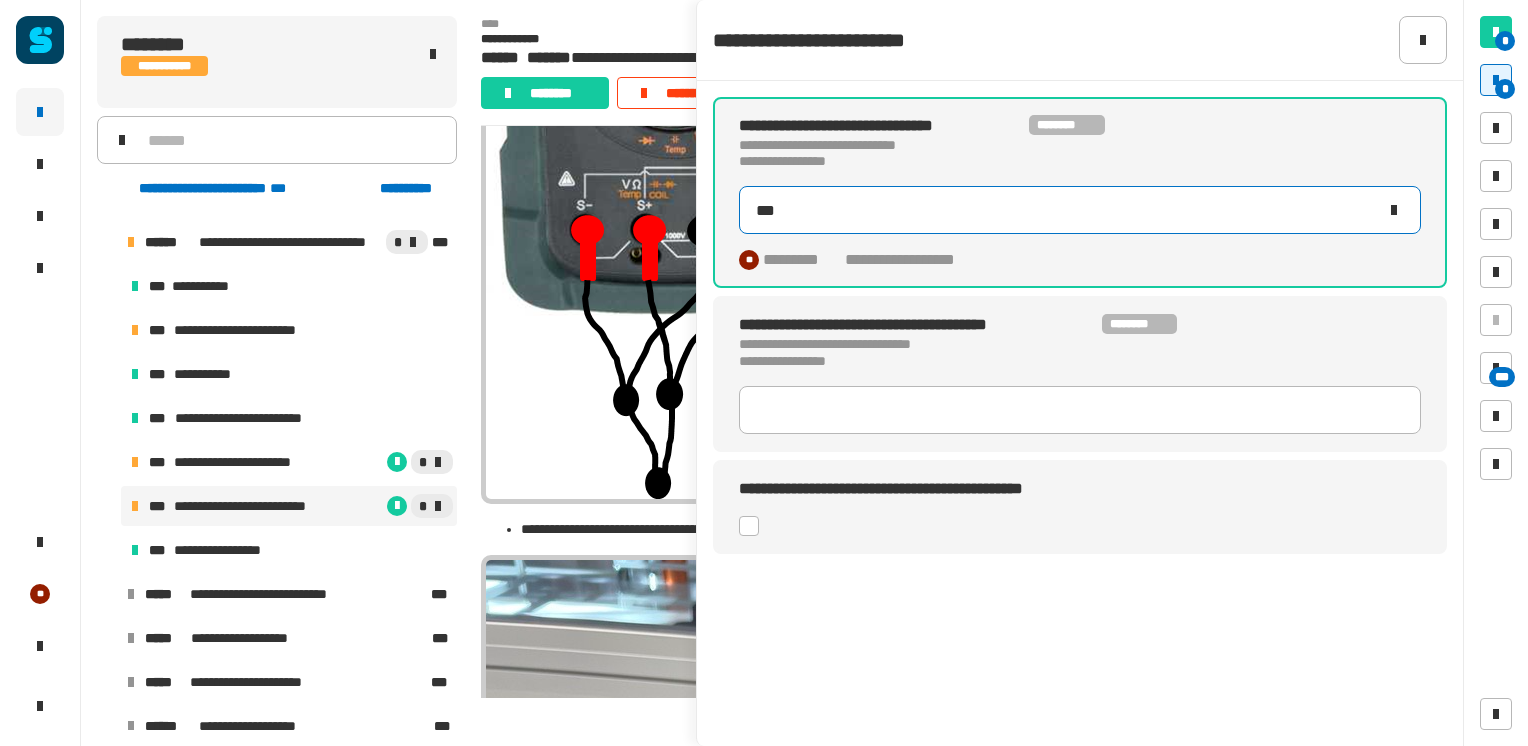 type on "****" 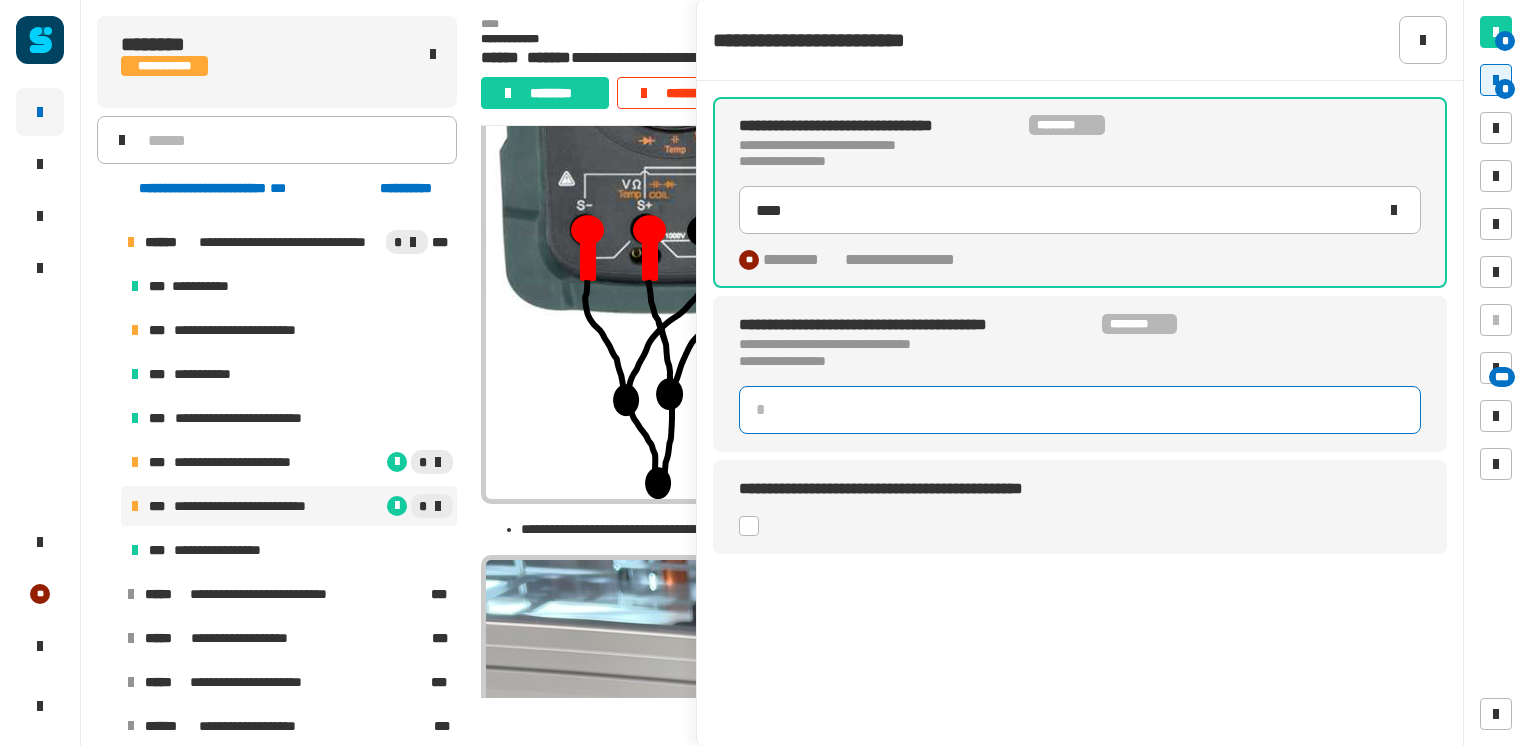 click 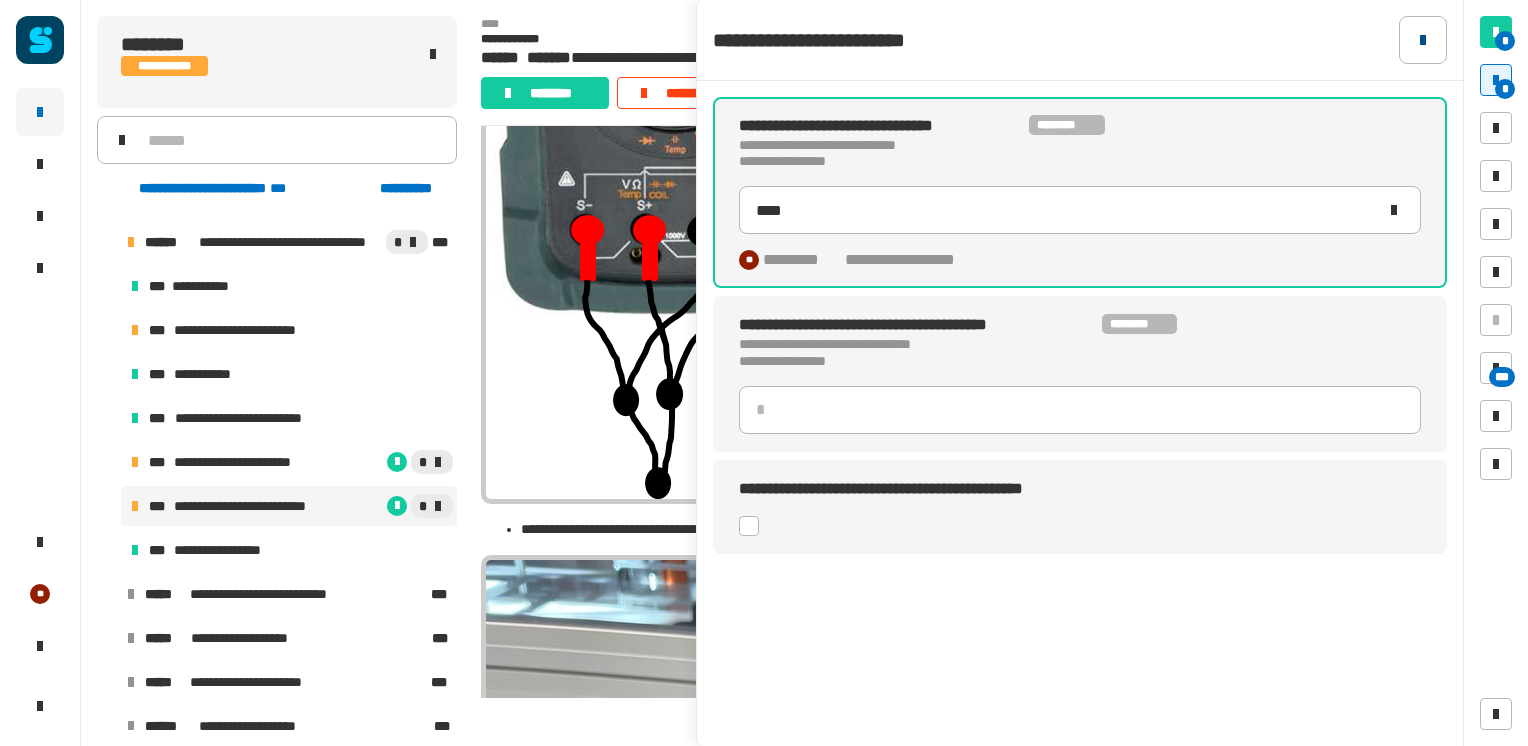type 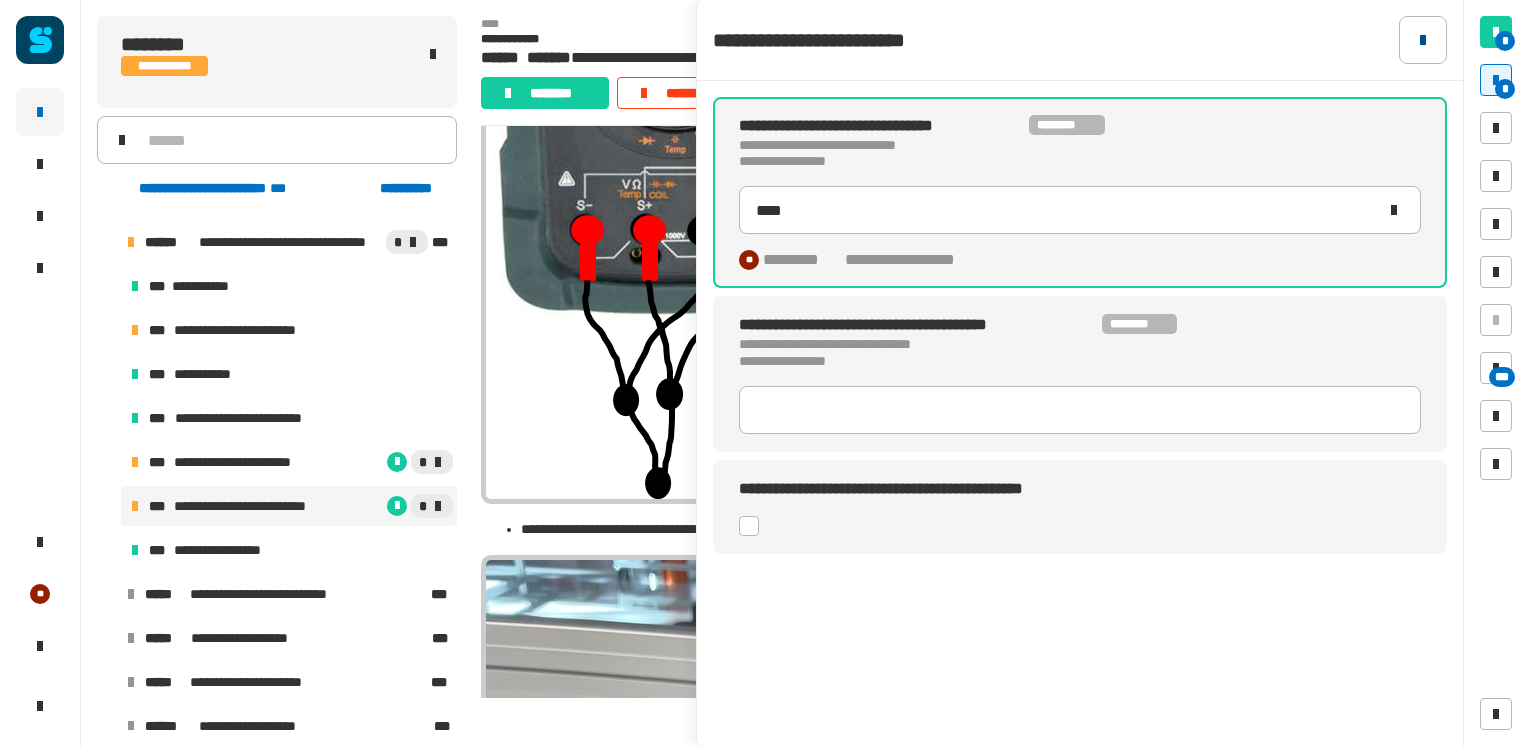 click 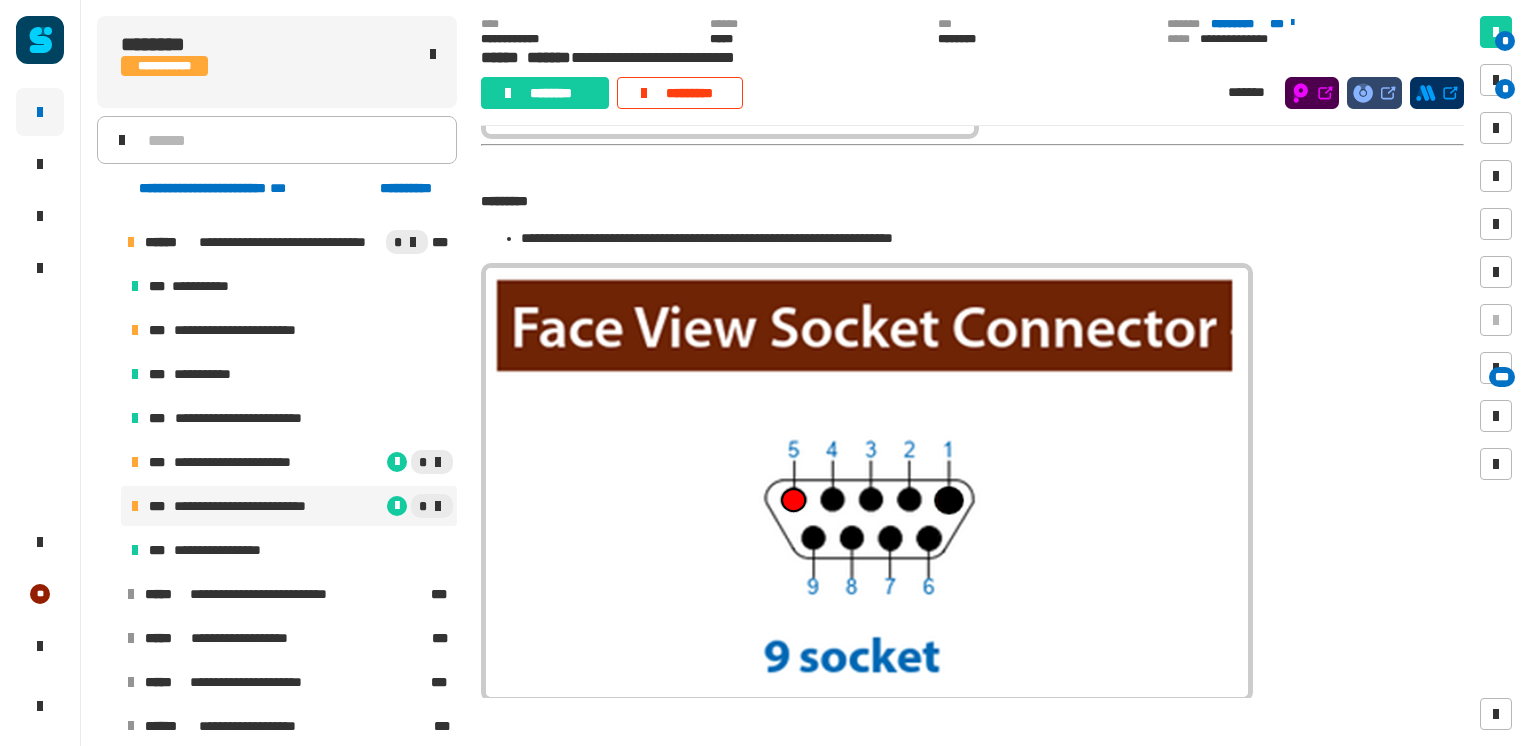scroll, scrollTop: 4408, scrollLeft: 0, axis: vertical 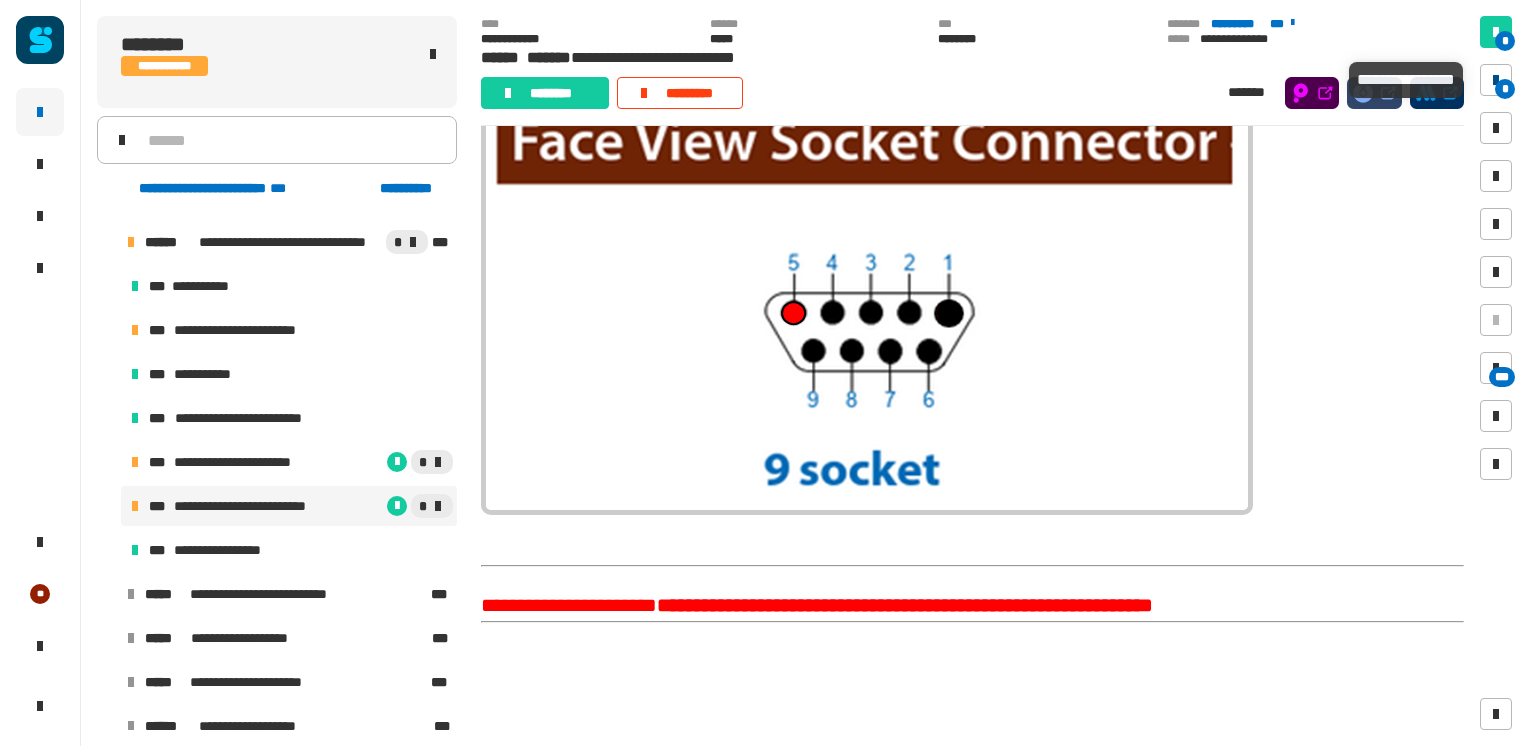 click on "*" at bounding box center (1505, 89) 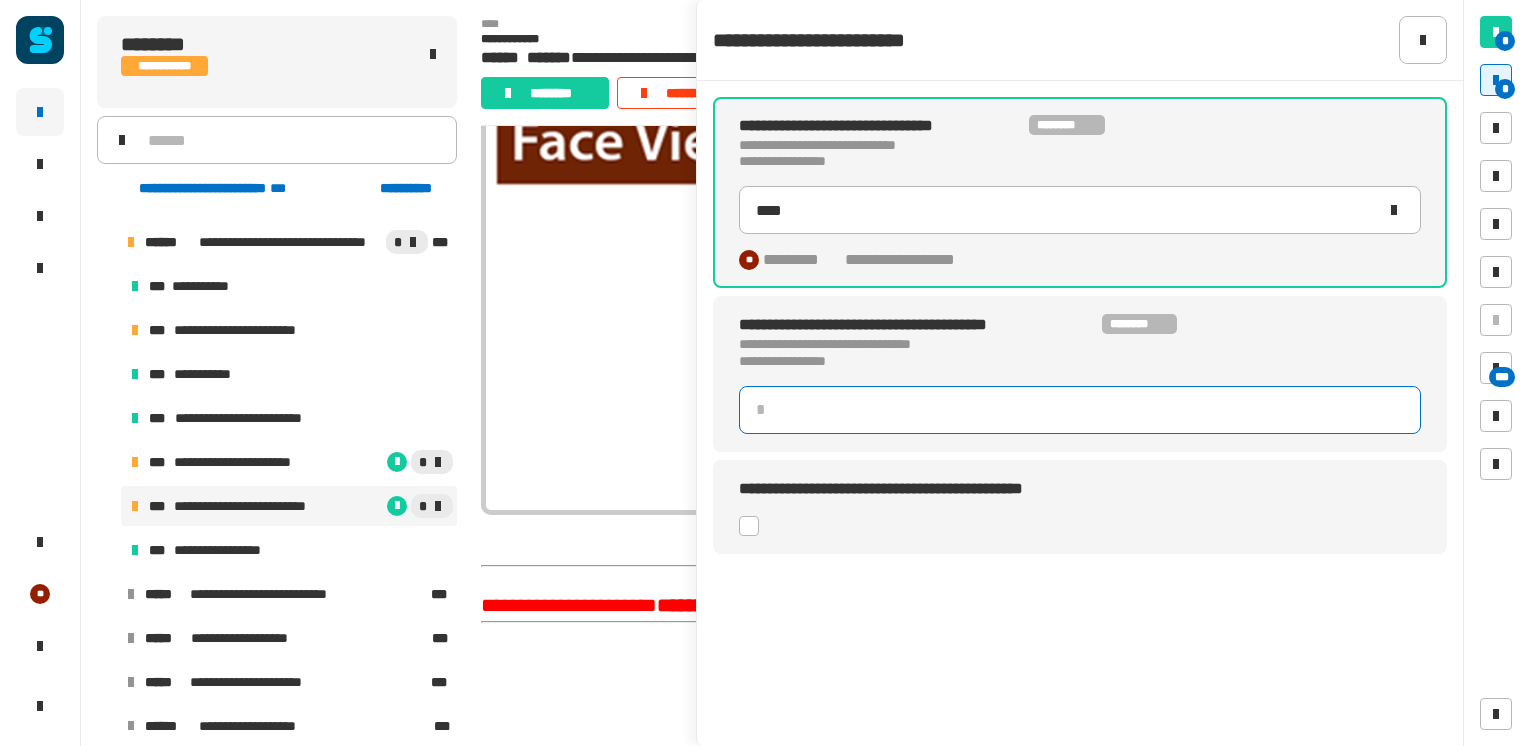 click 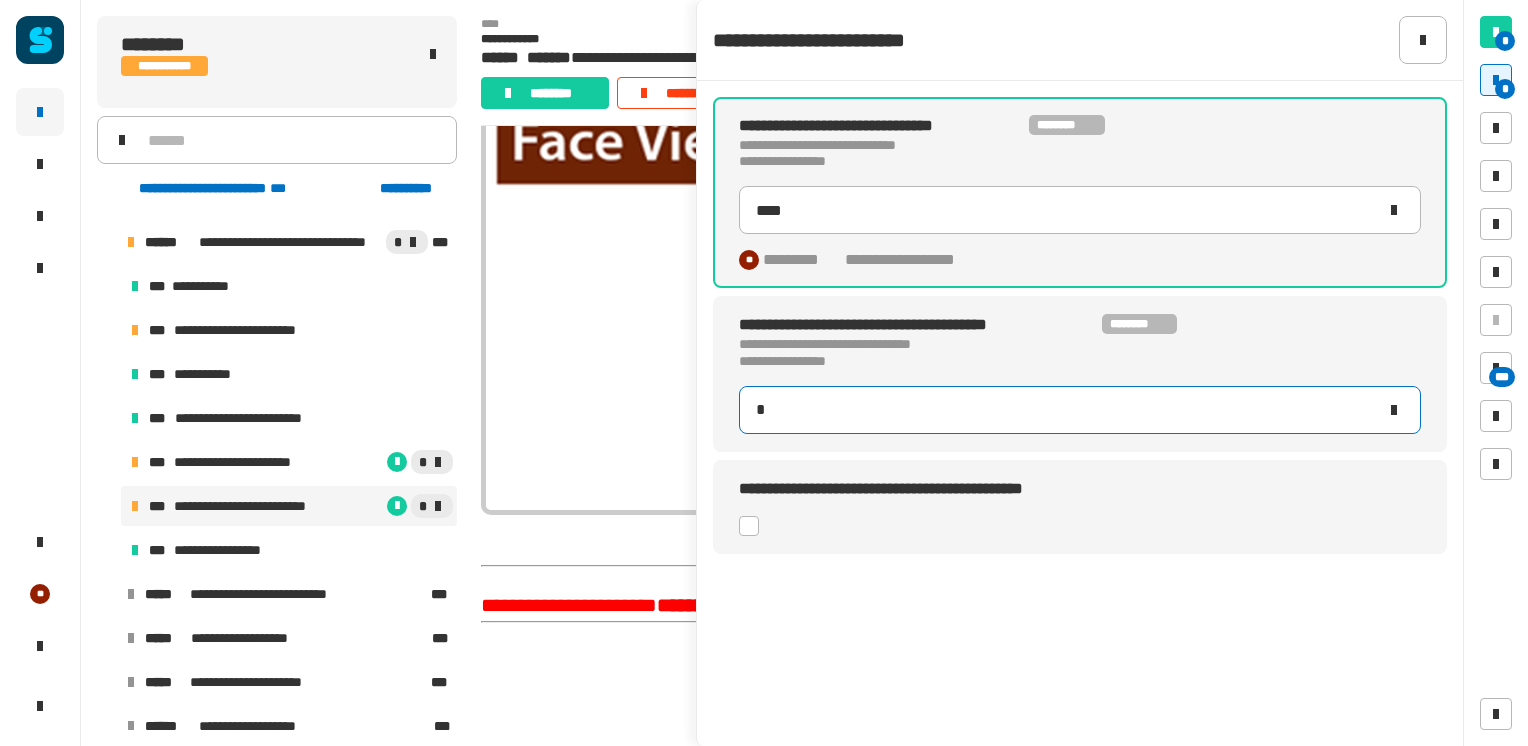 type on "***" 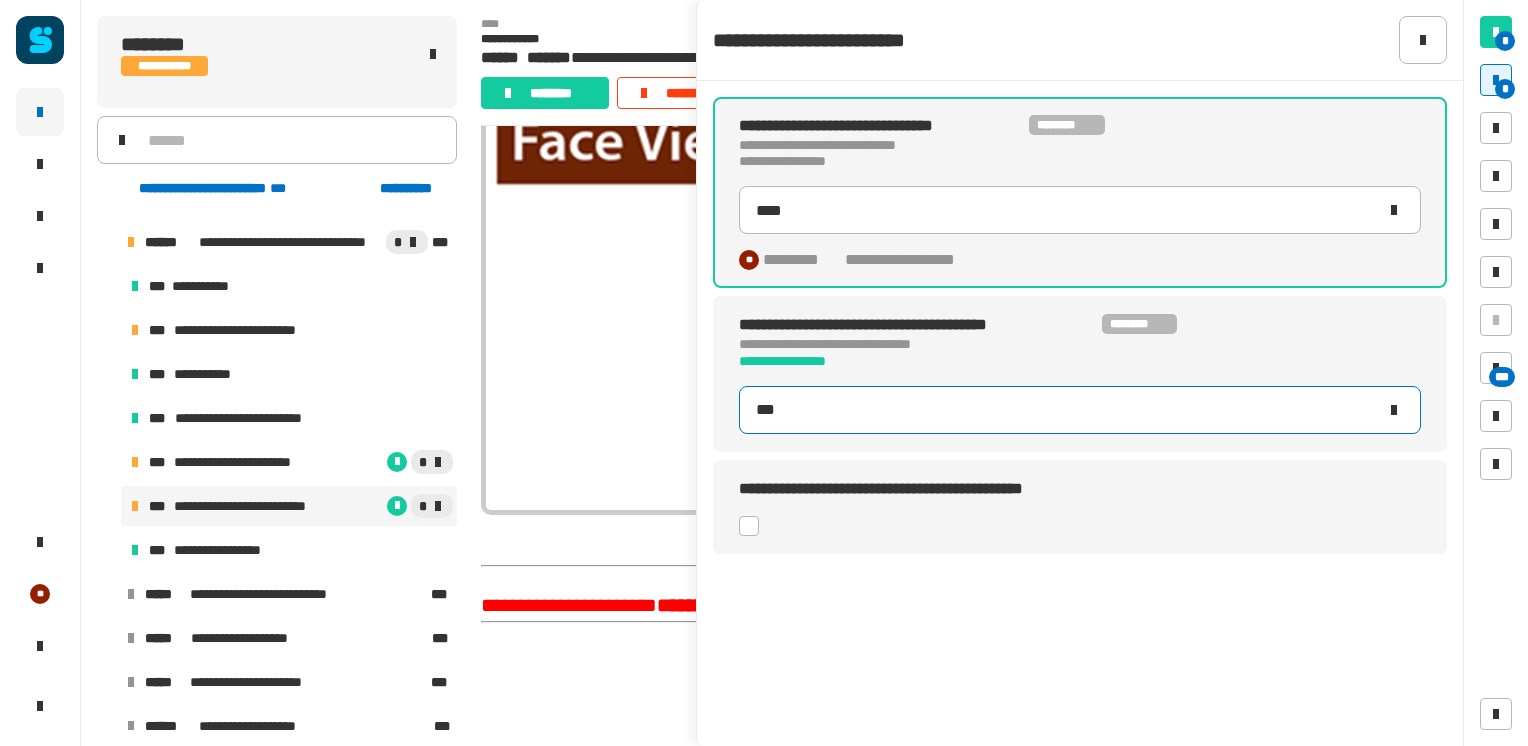 type on "****" 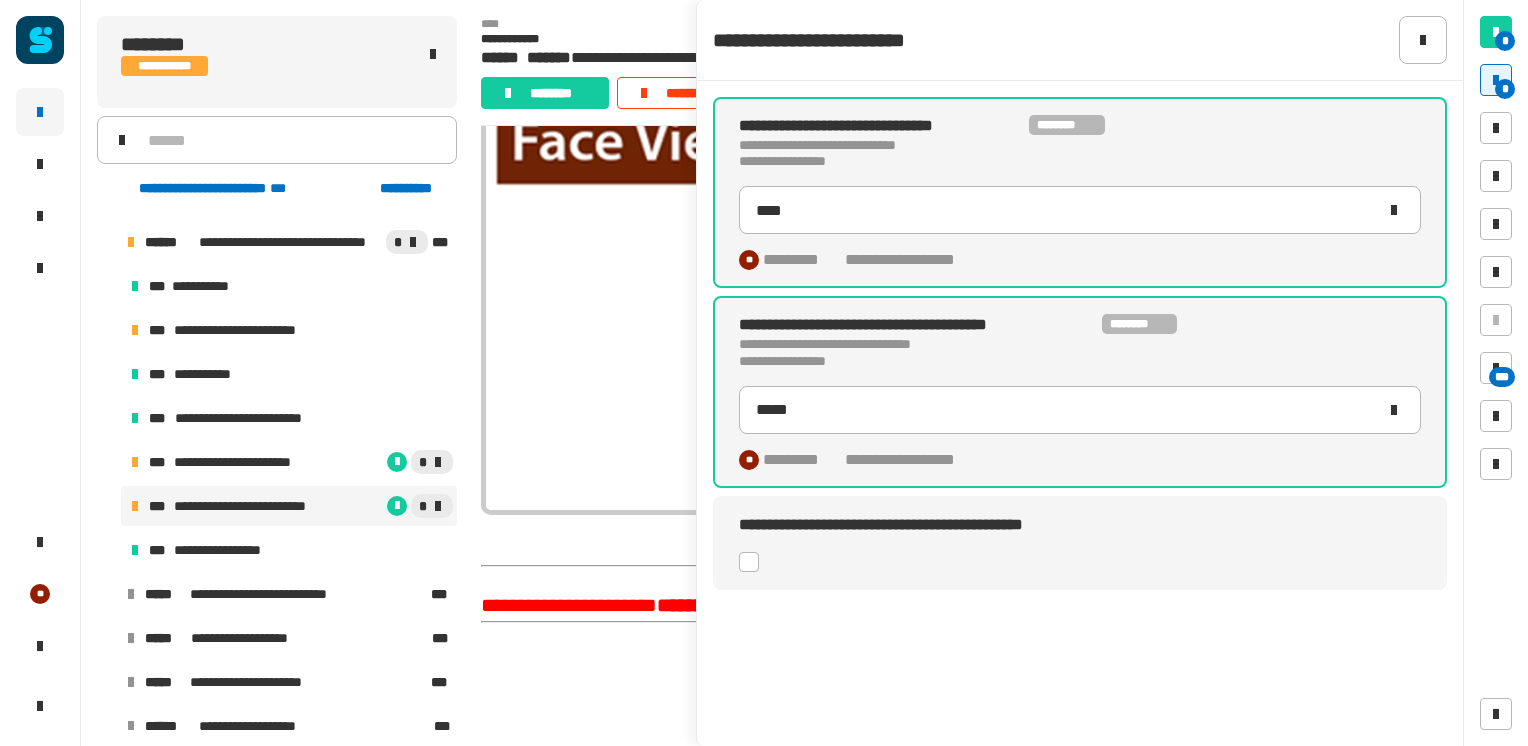 click 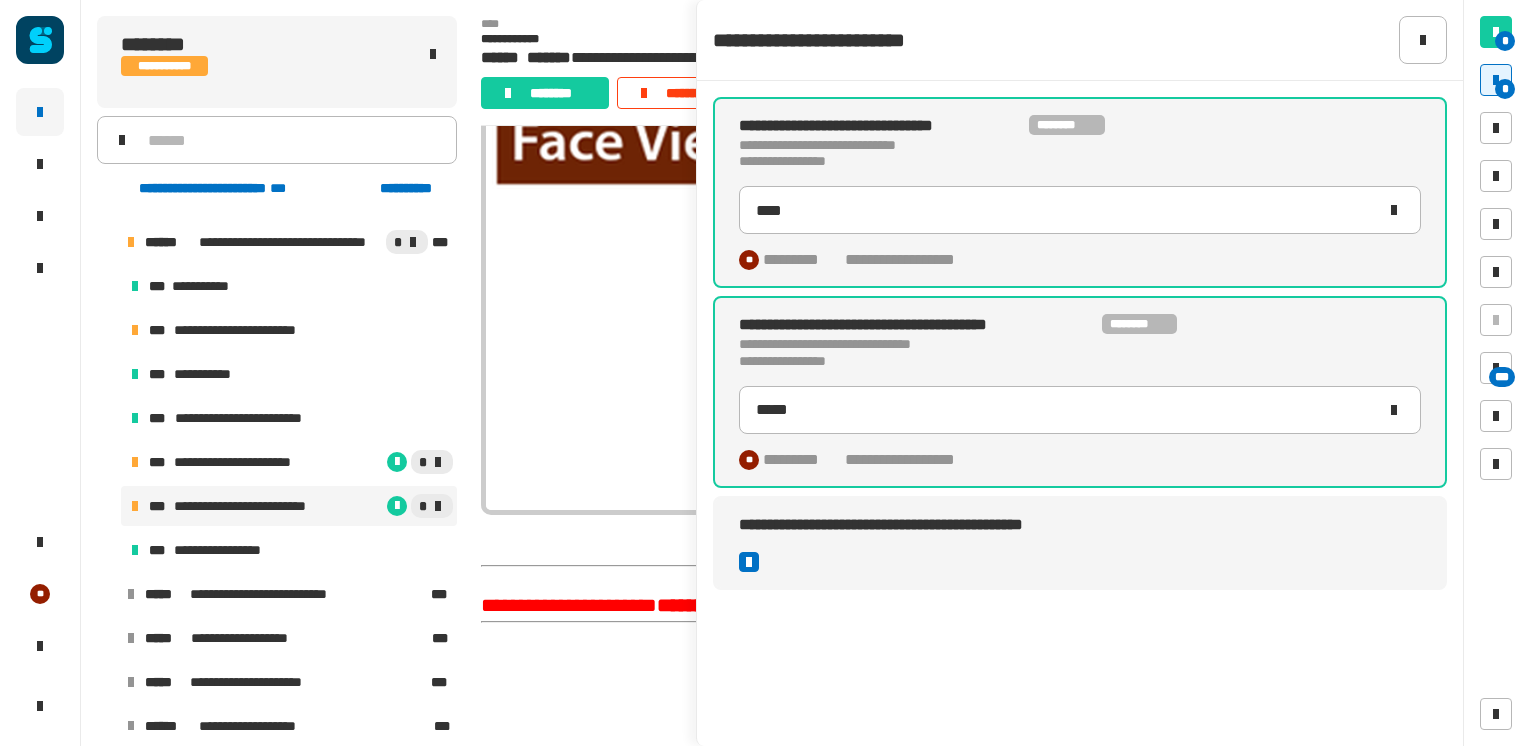 type on "*****" 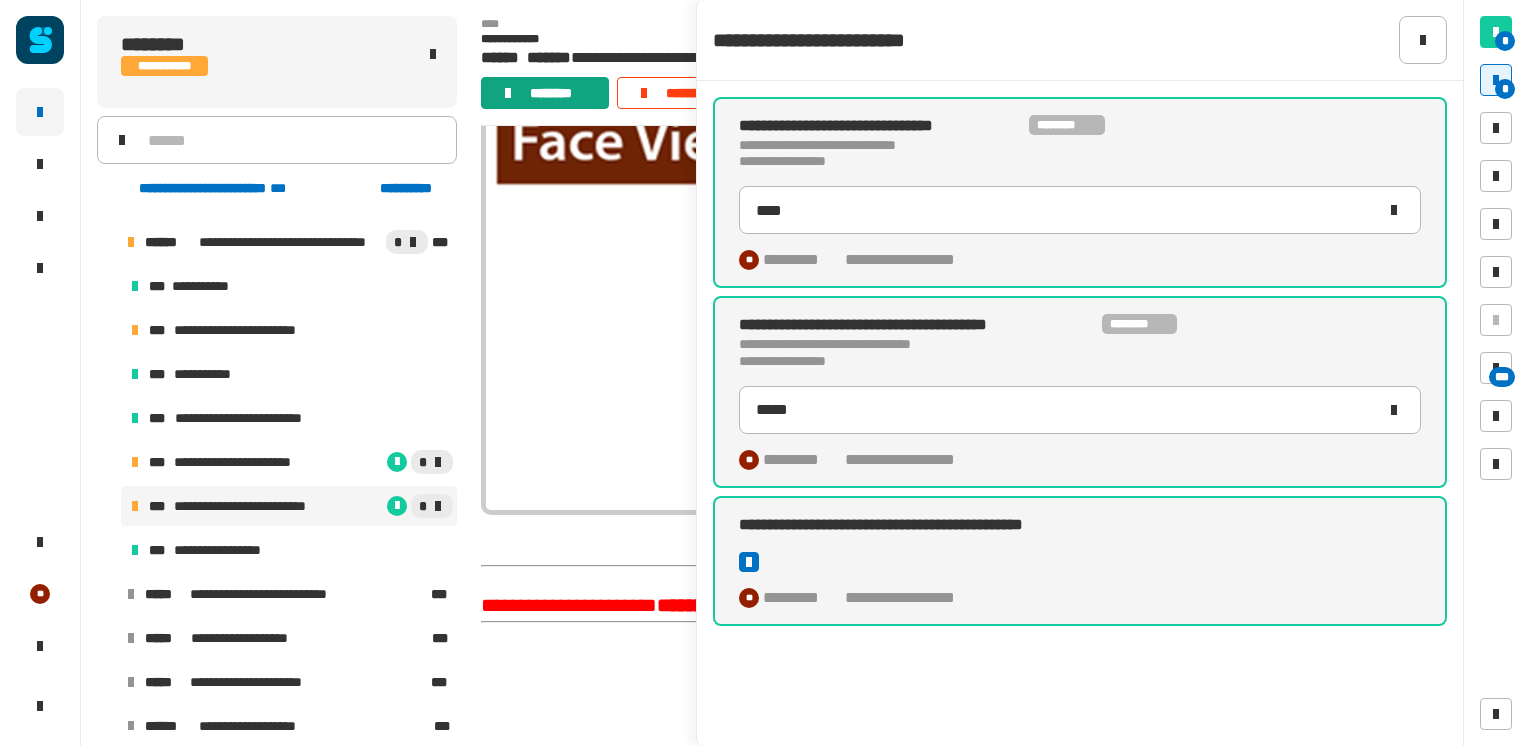 click on "********" 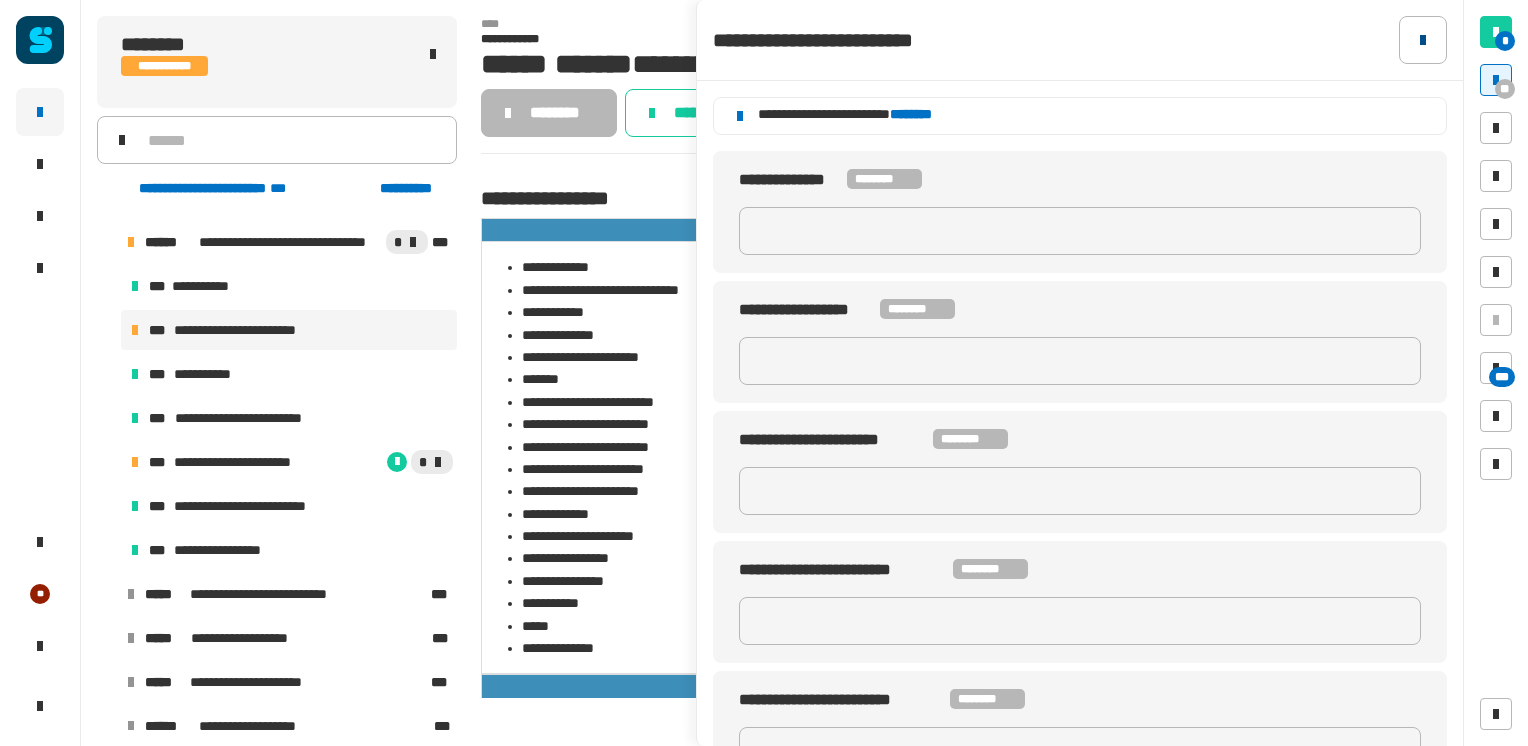 click 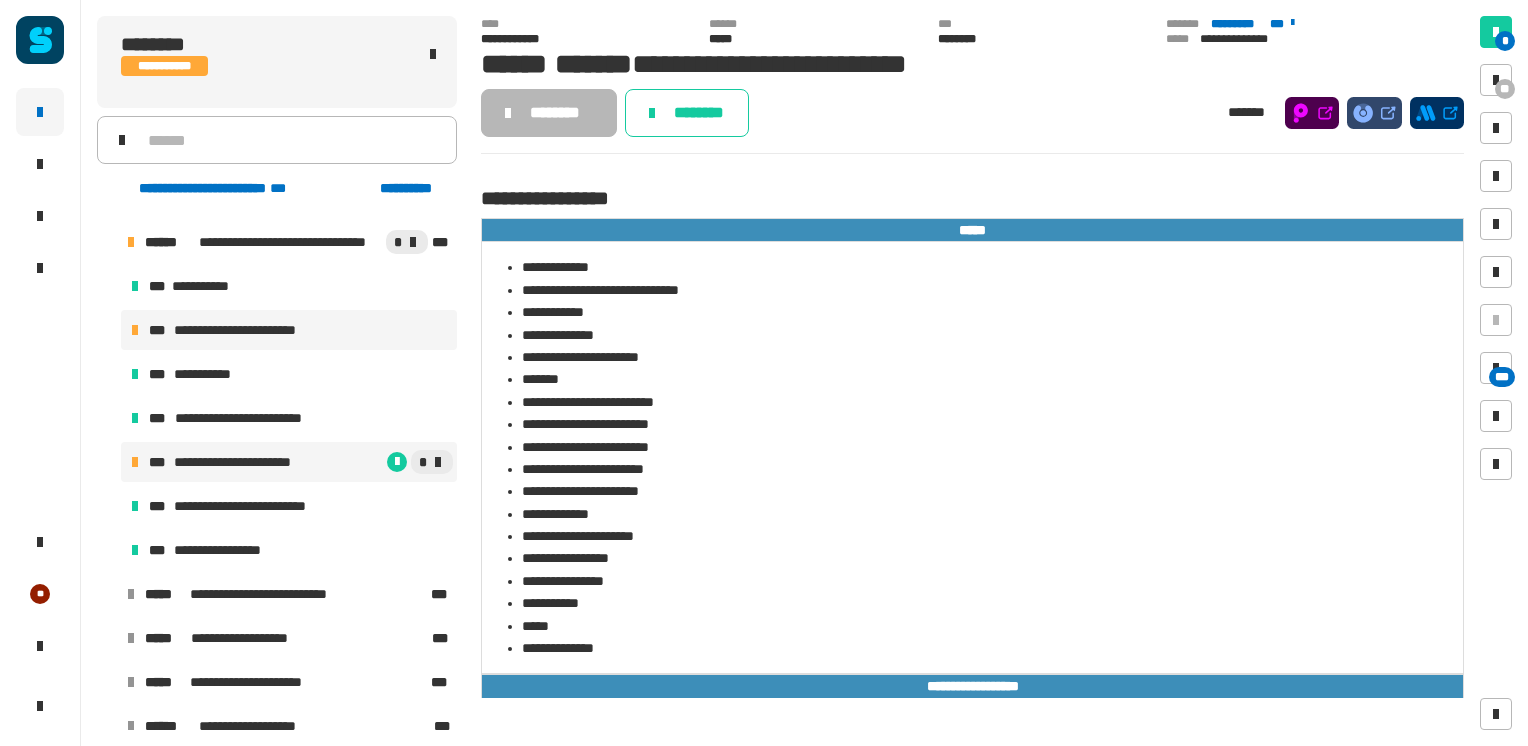 click on "**********" at bounding box center [246, 462] 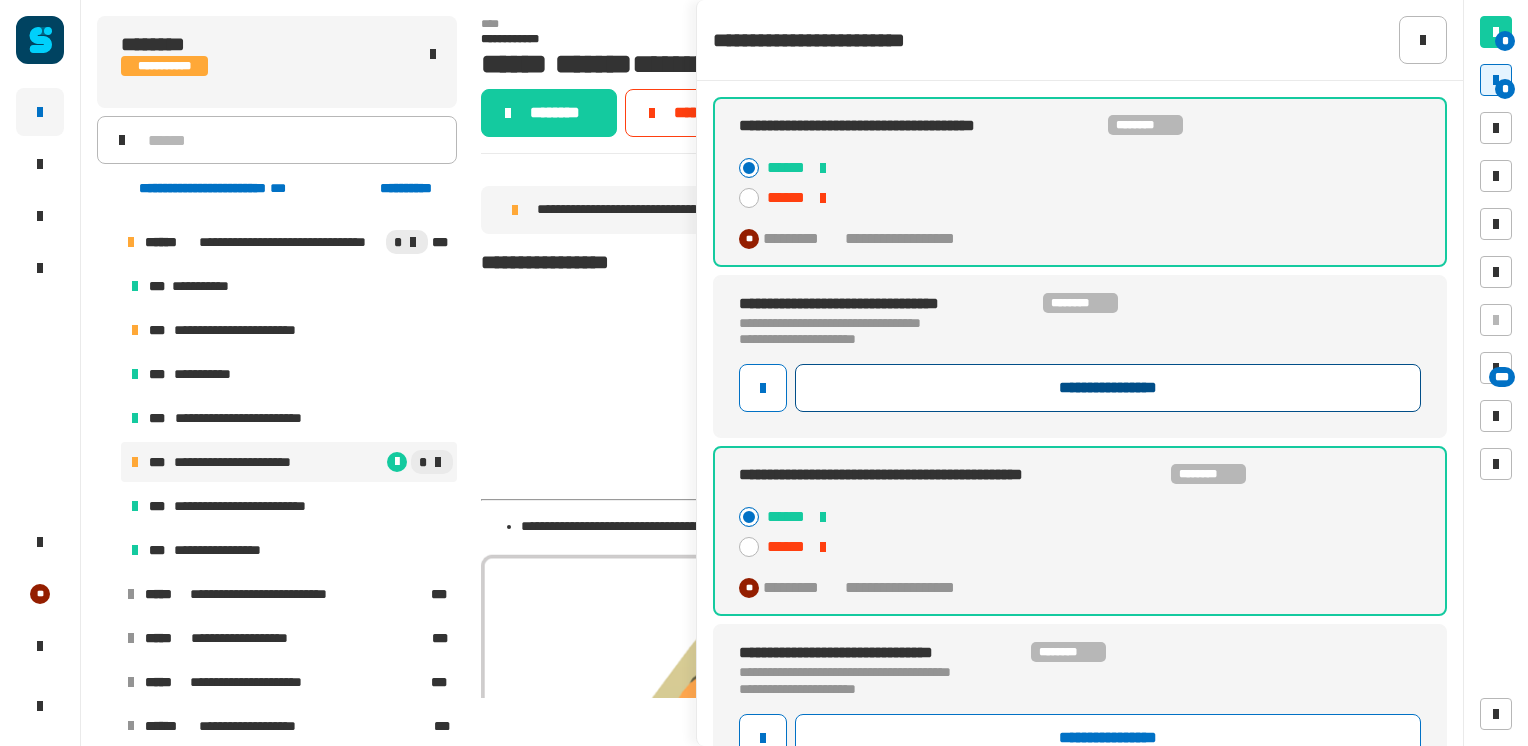 click on "**********" 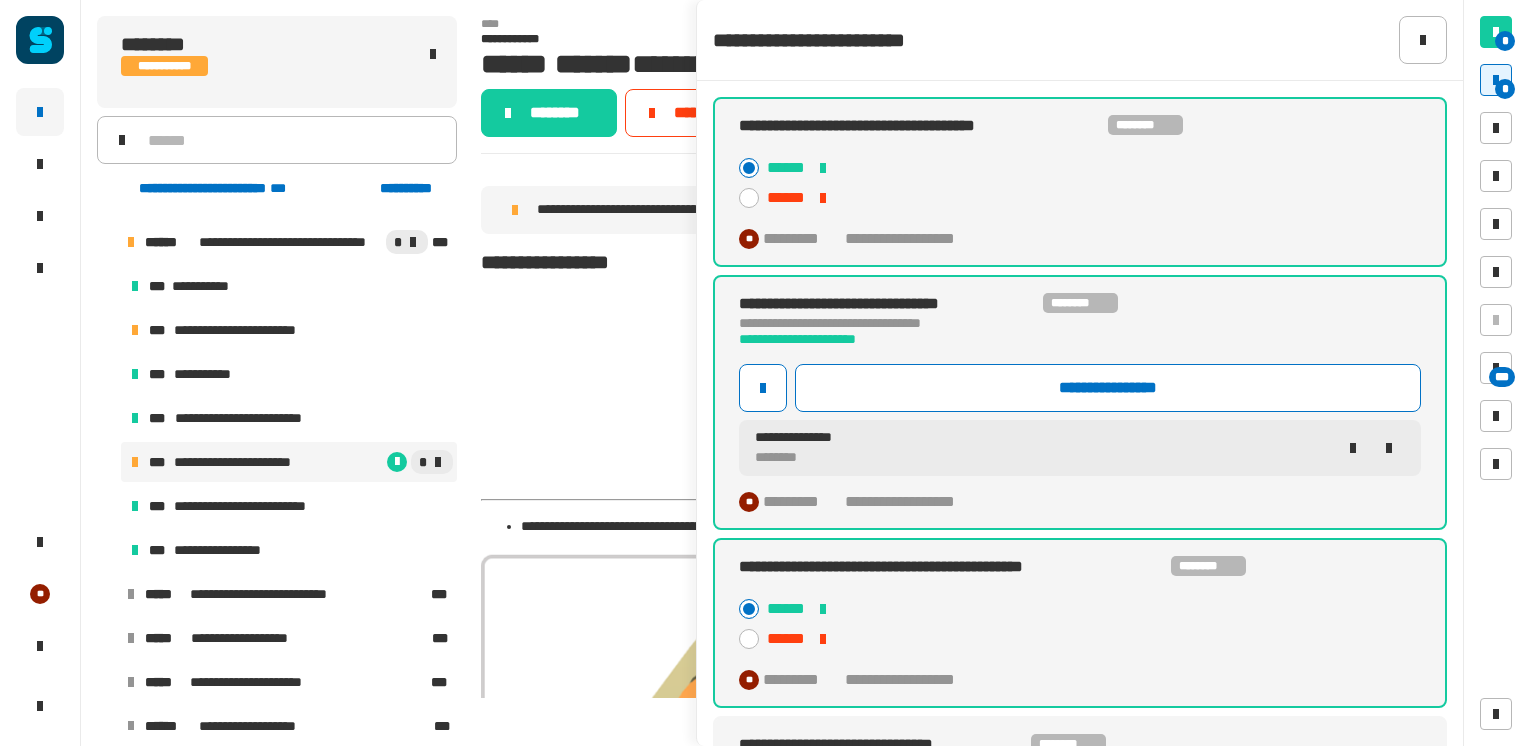 click on "**********" 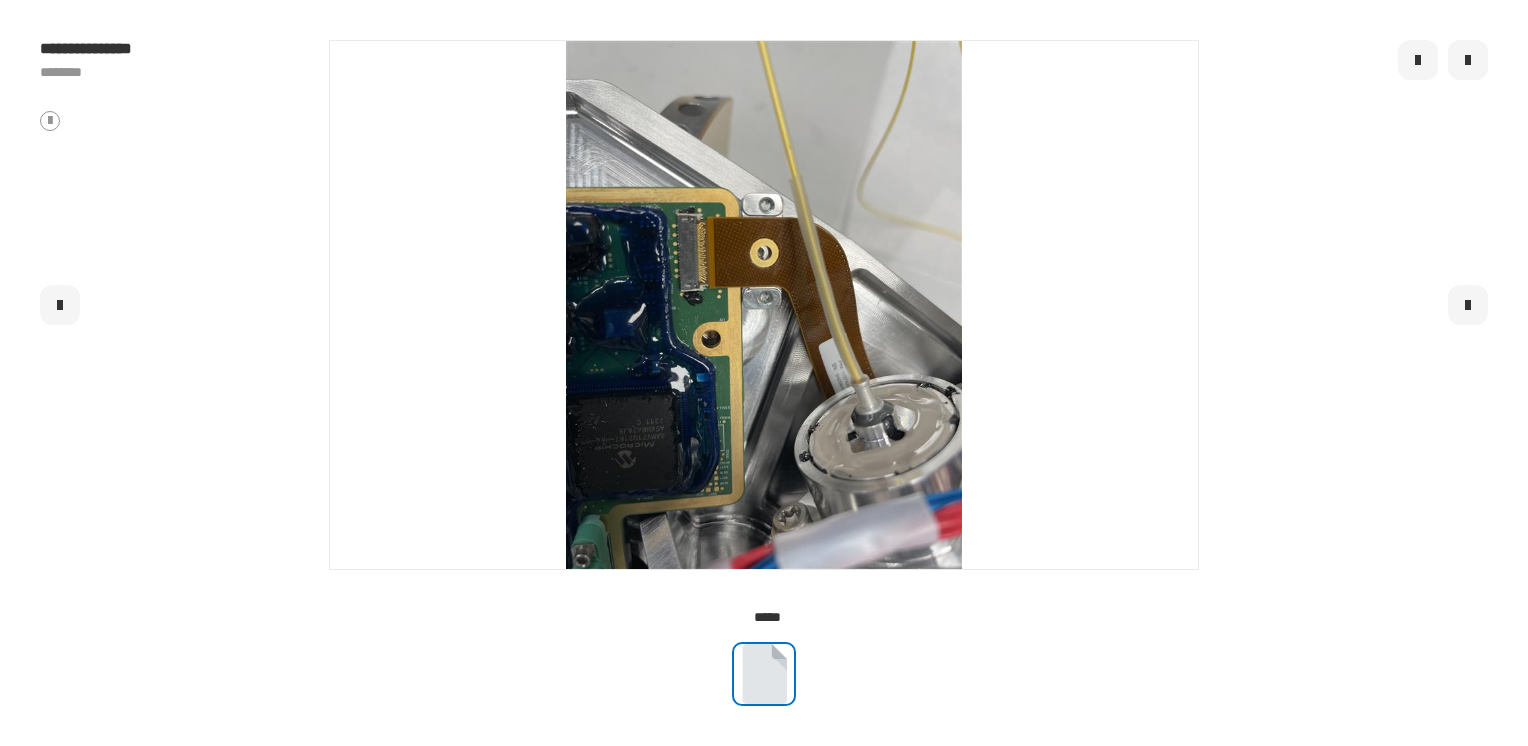 click 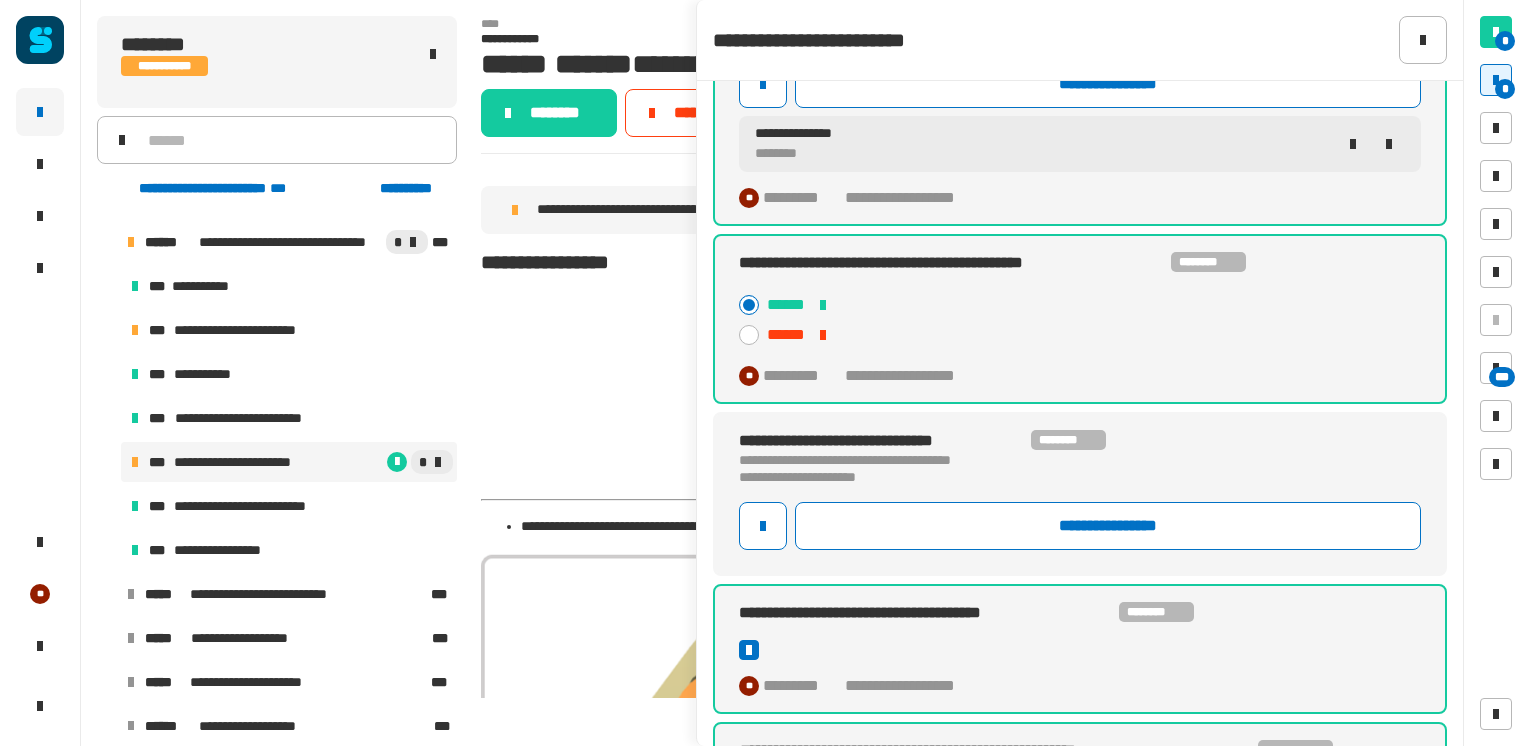 scroll, scrollTop: 410, scrollLeft: 0, axis: vertical 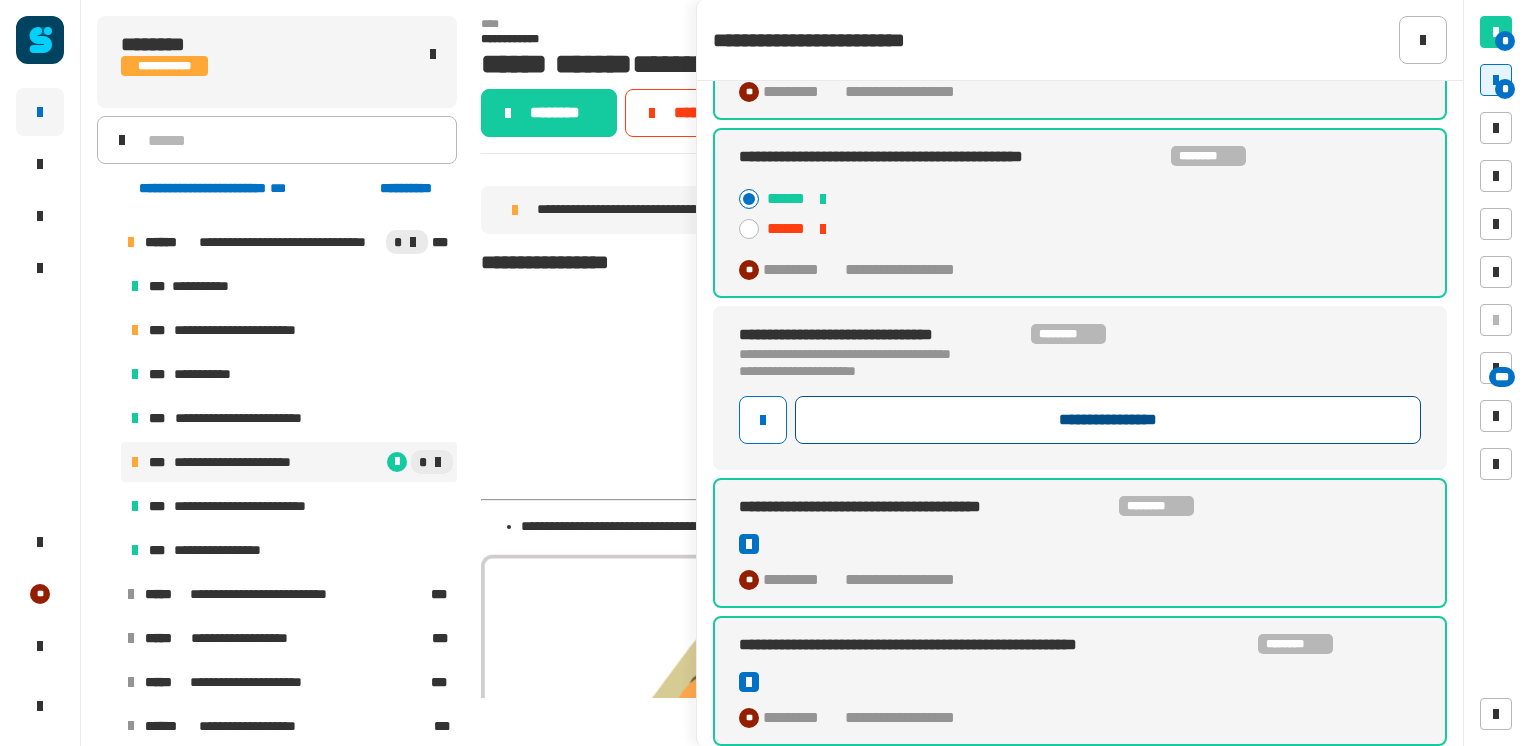 click on "**********" 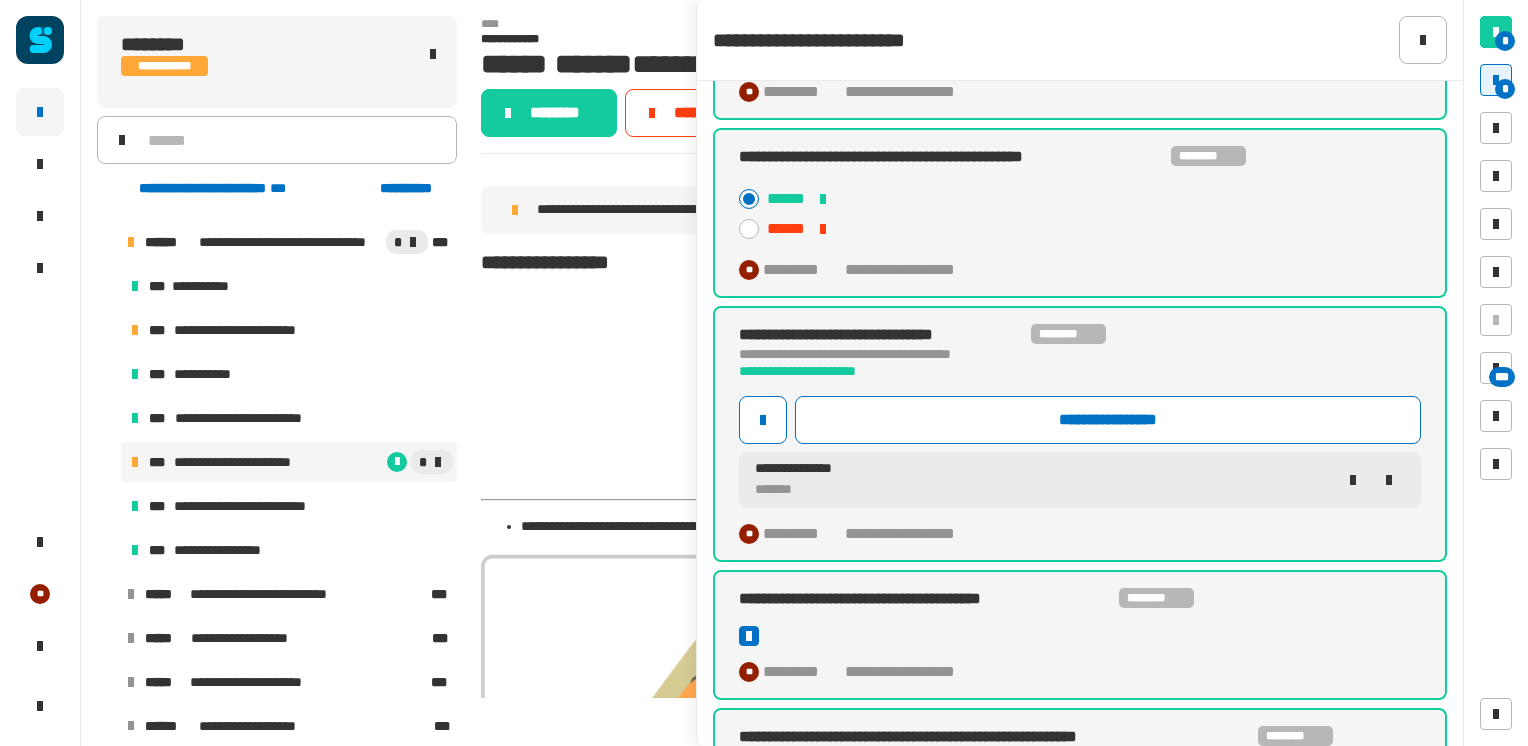 click on "**********" 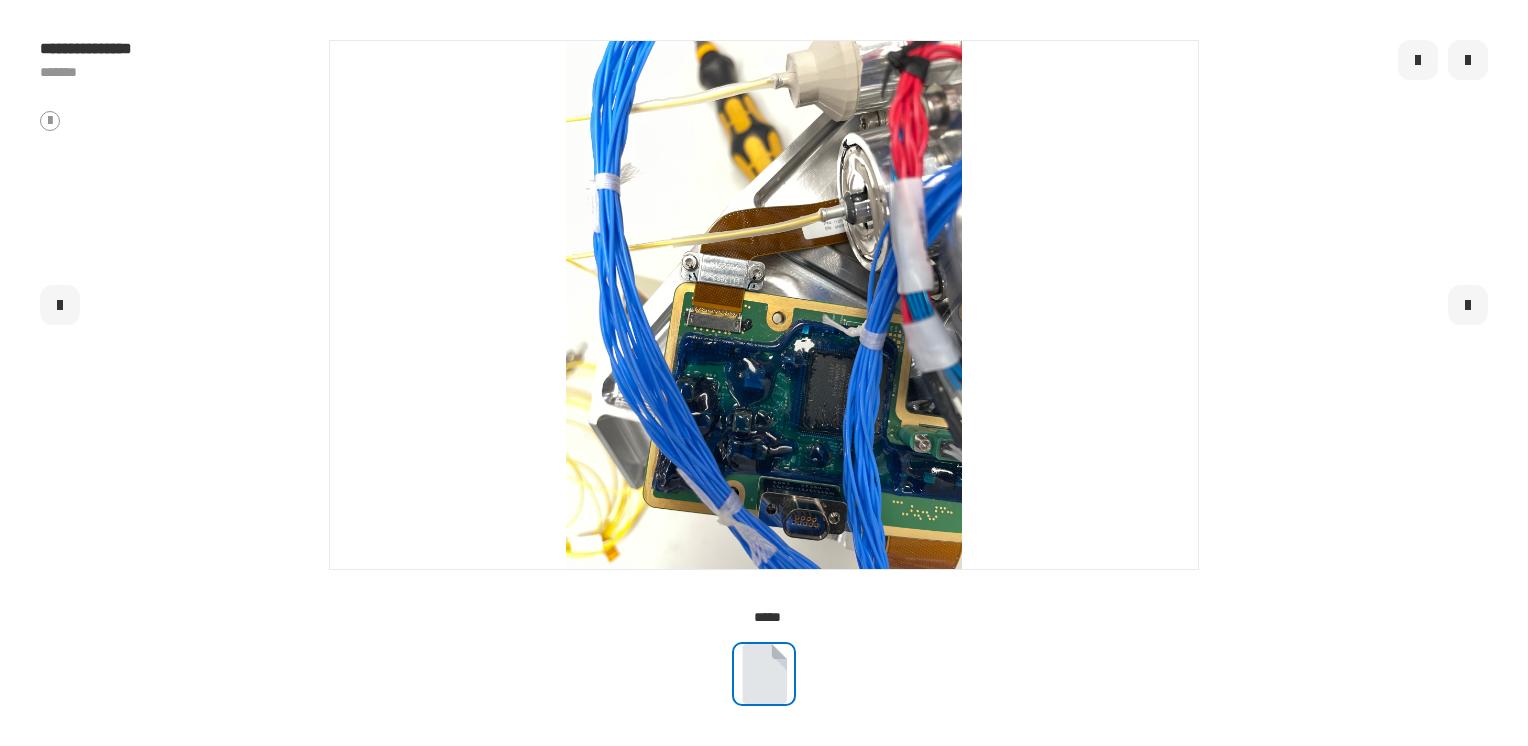 click 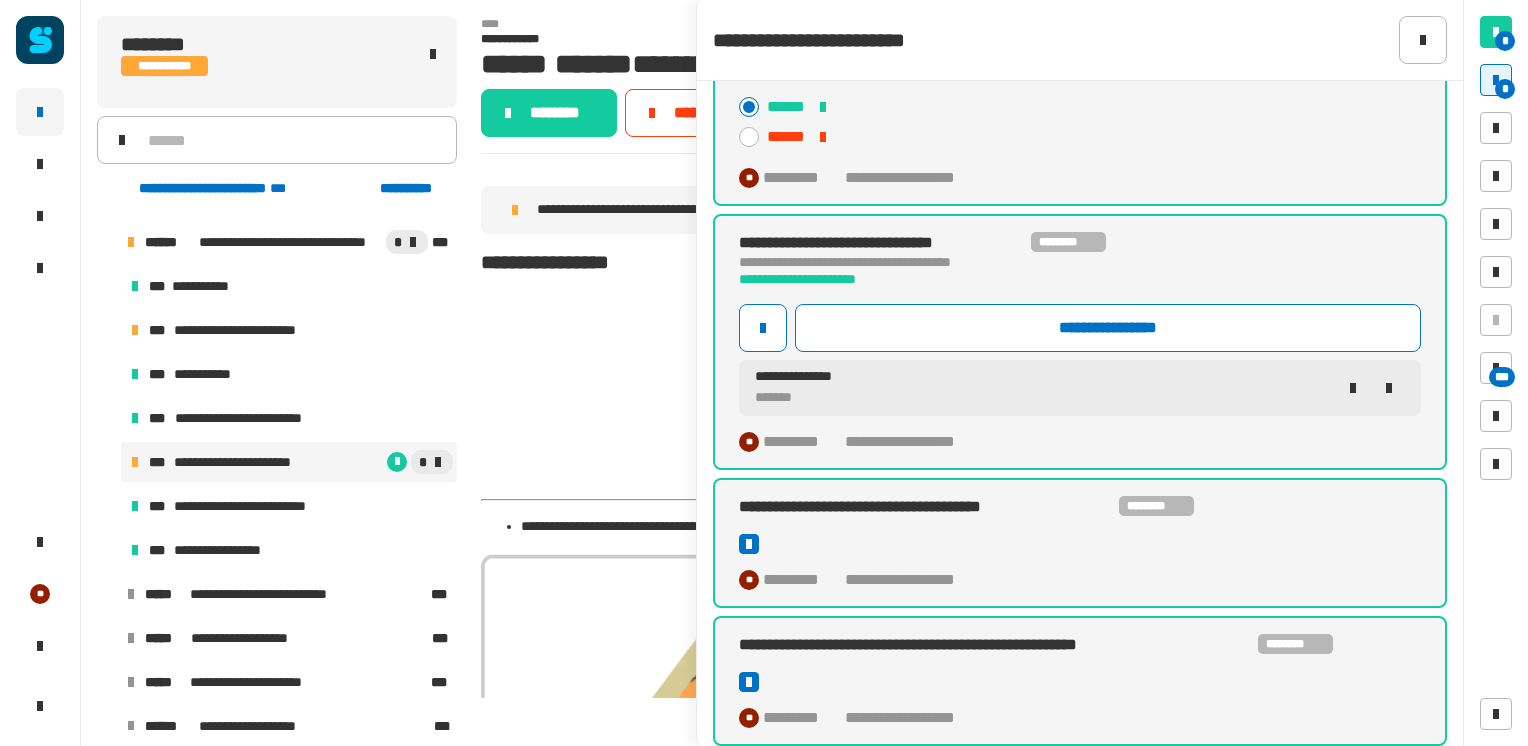 scroll, scrollTop: 0, scrollLeft: 0, axis: both 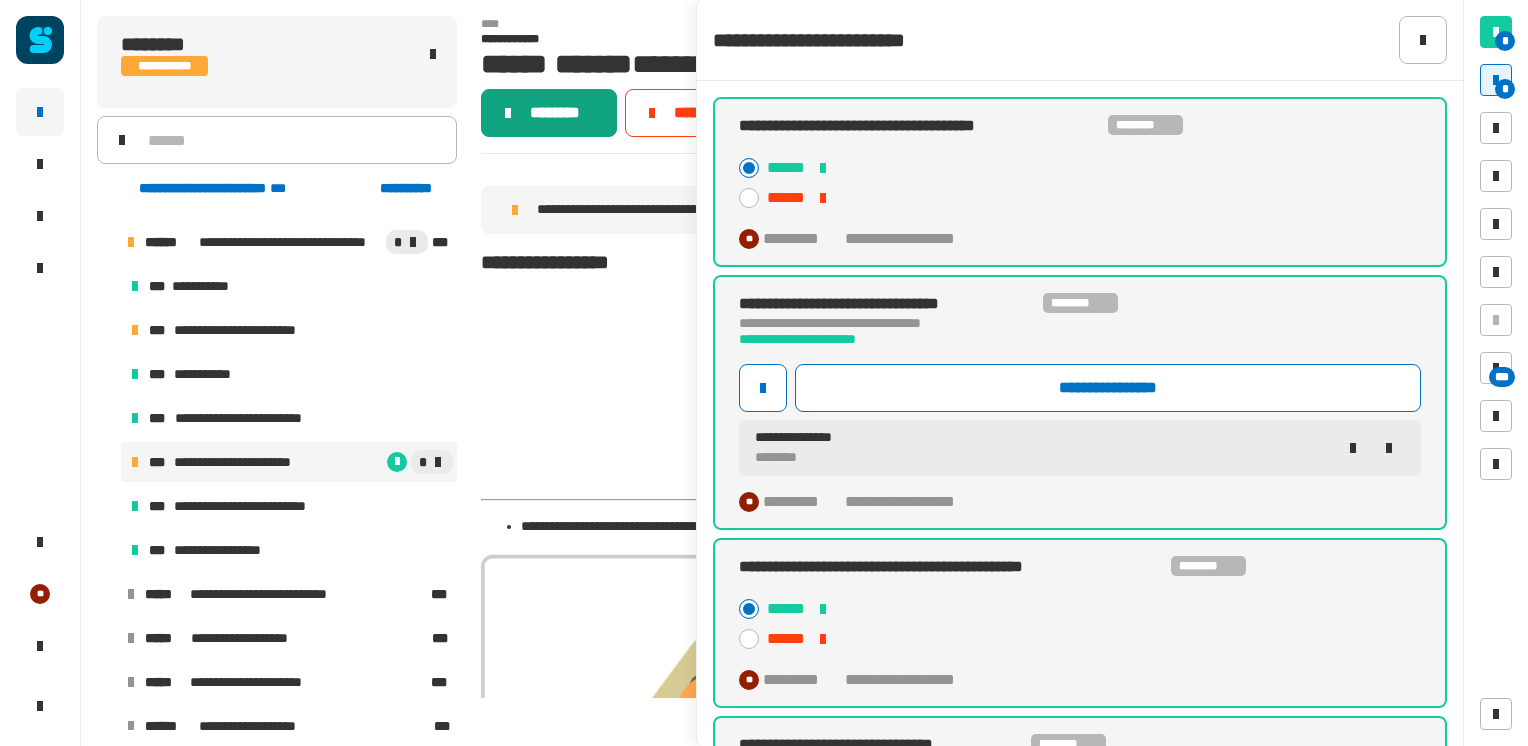 click on "********" 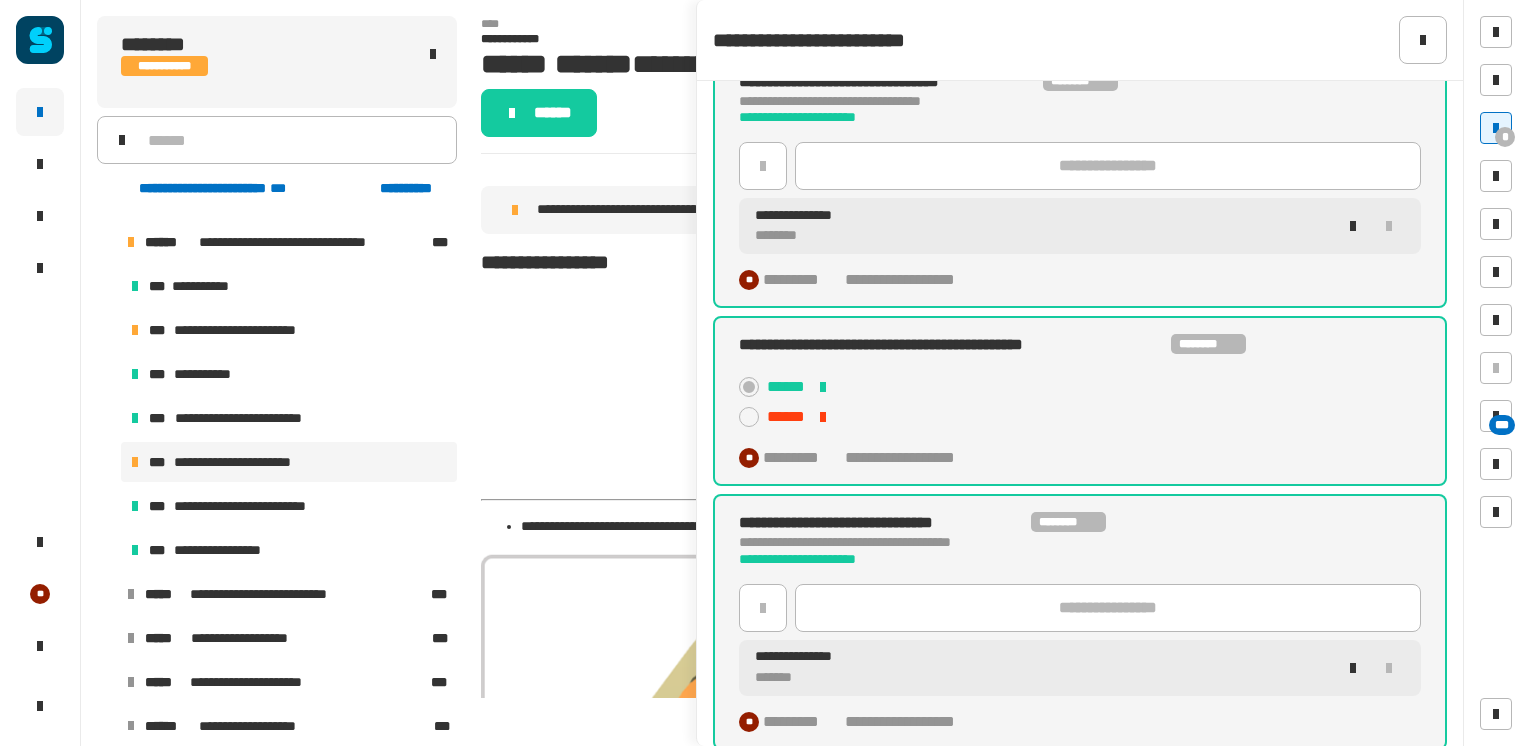 scroll, scrollTop: 0, scrollLeft: 0, axis: both 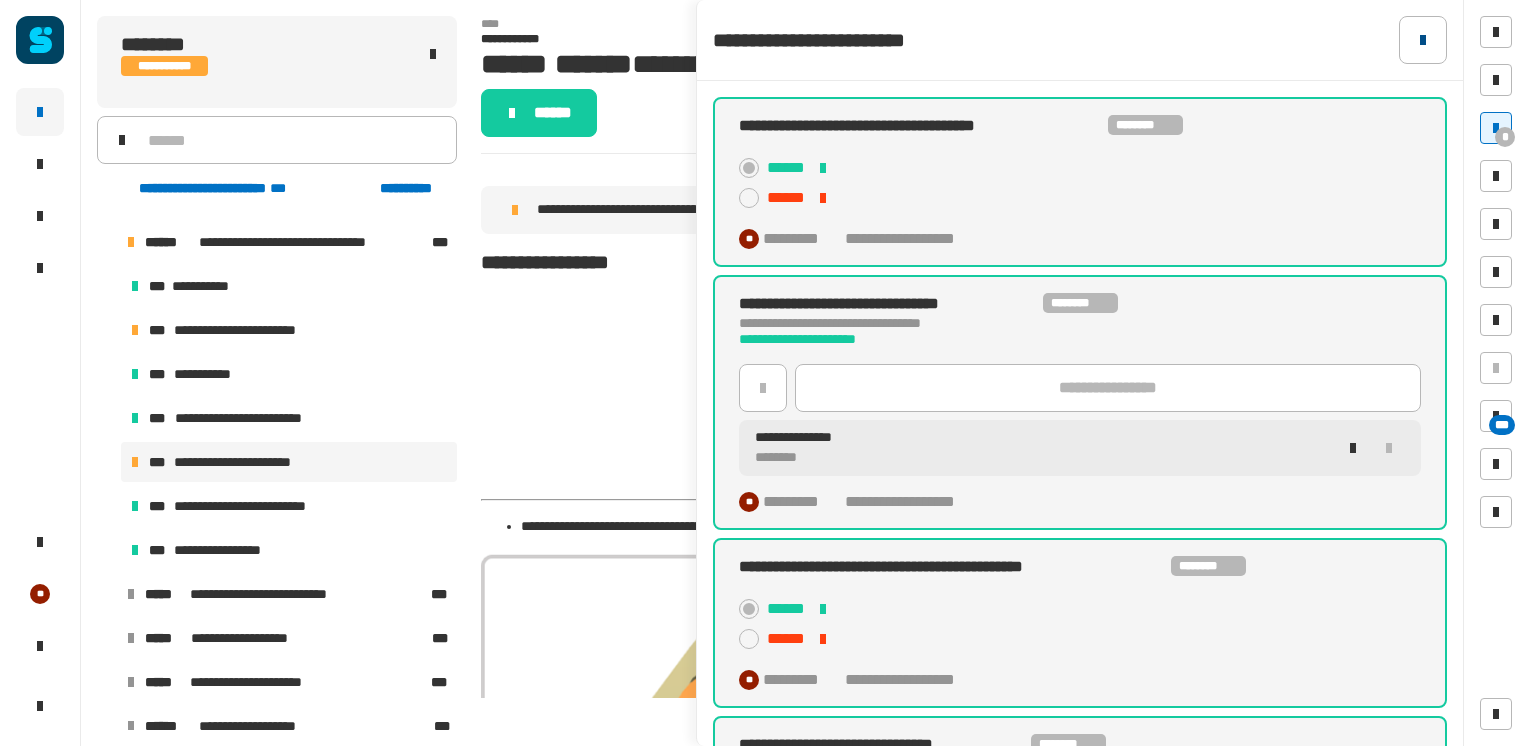 click 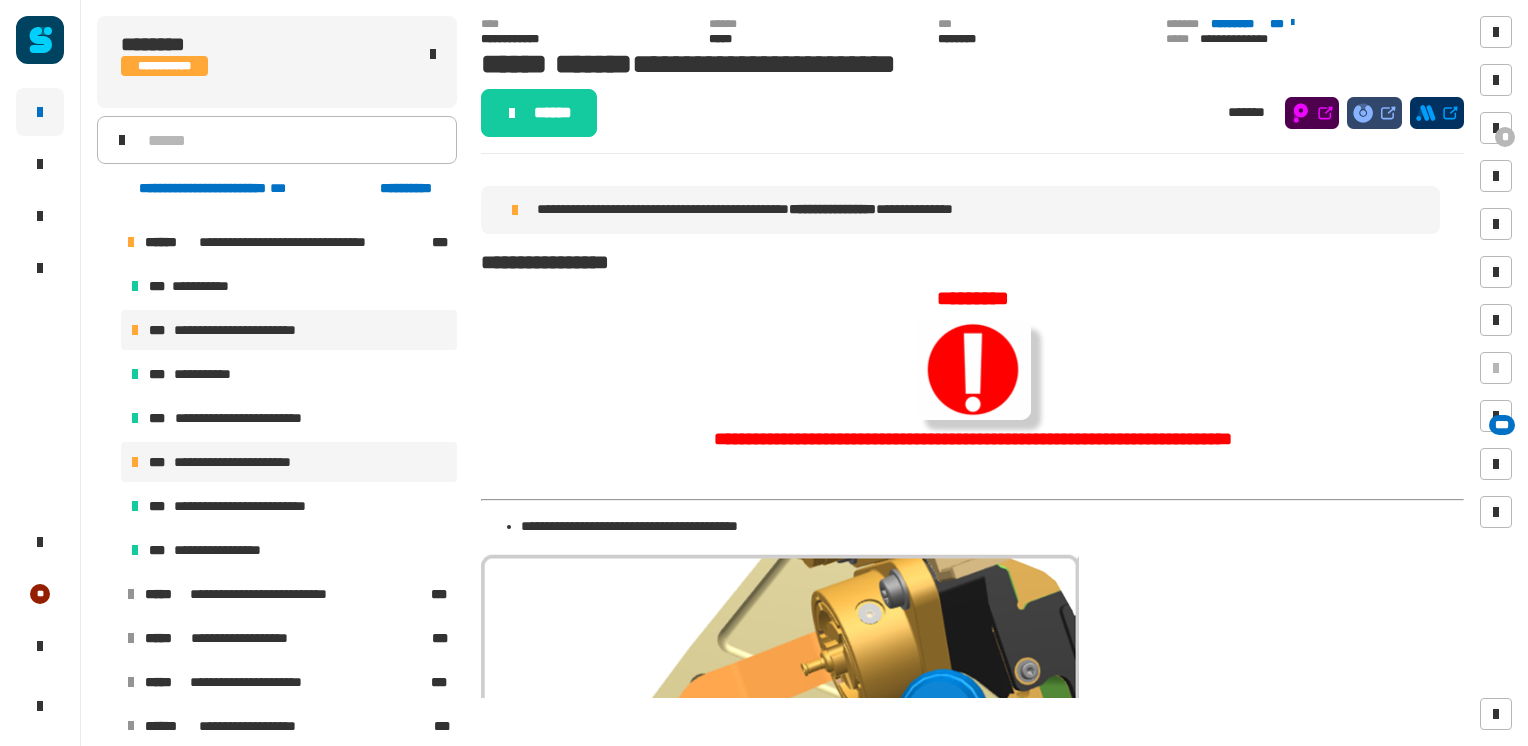 click on "**********" at bounding box center (248, 330) 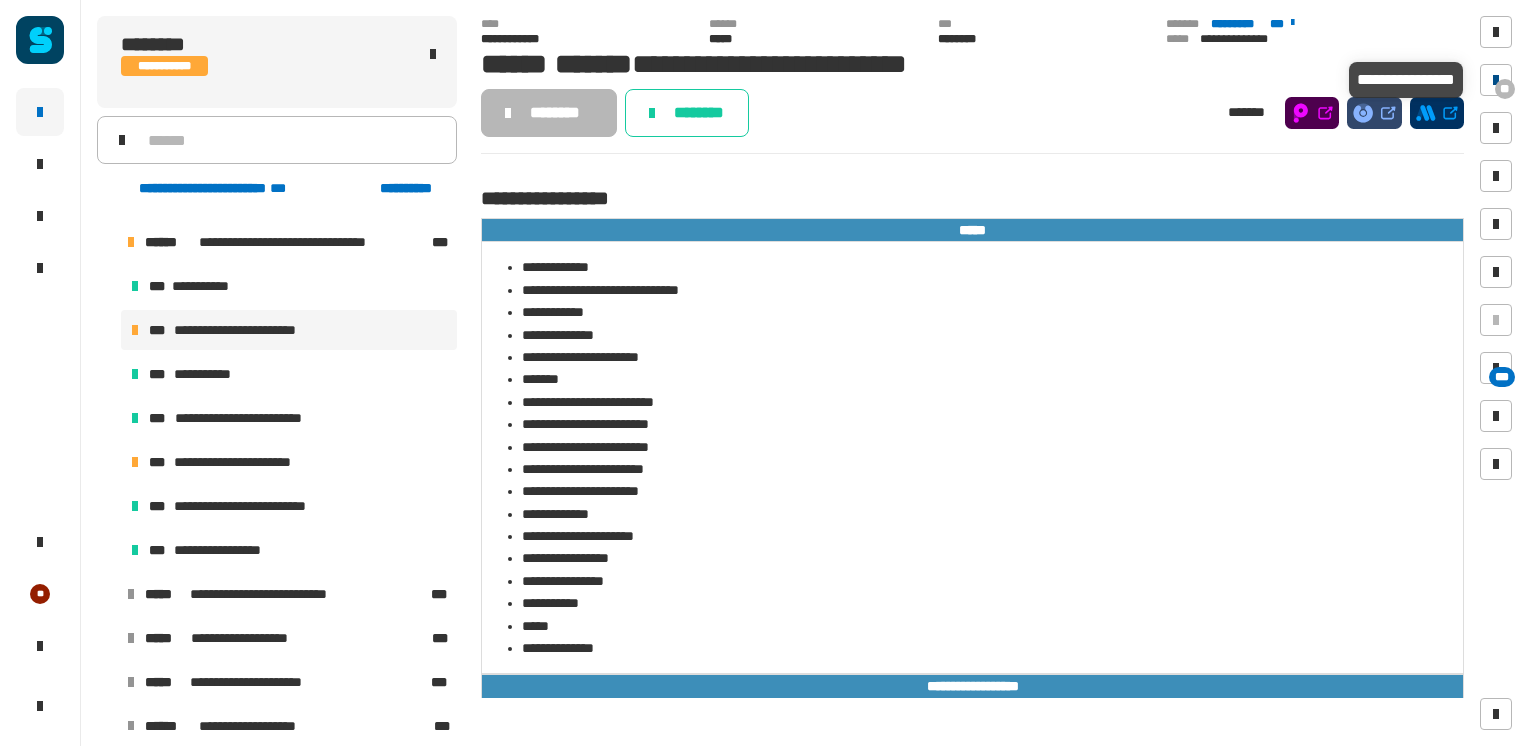 click on "**" at bounding box center [1505, 89] 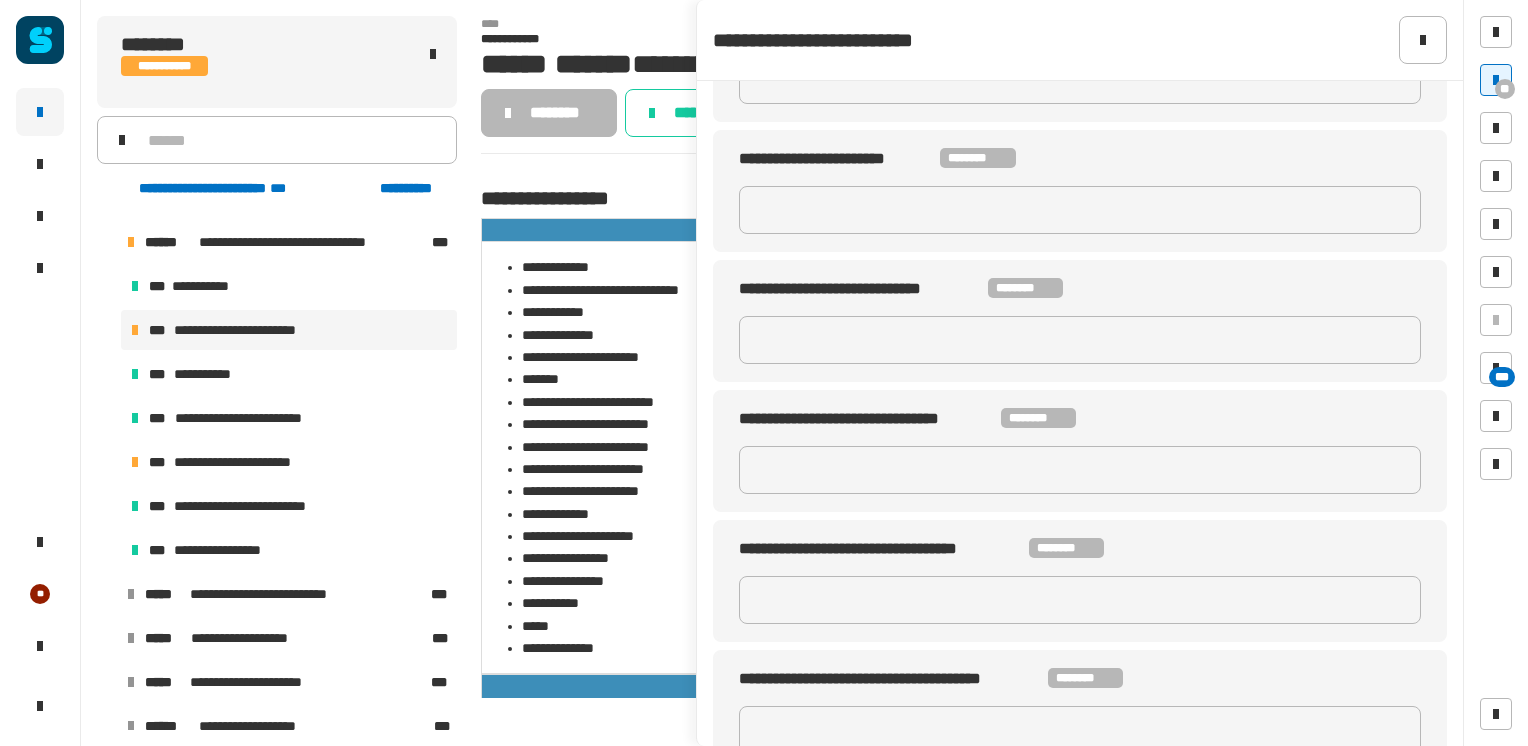 scroll, scrollTop: 696, scrollLeft: 0, axis: vertical 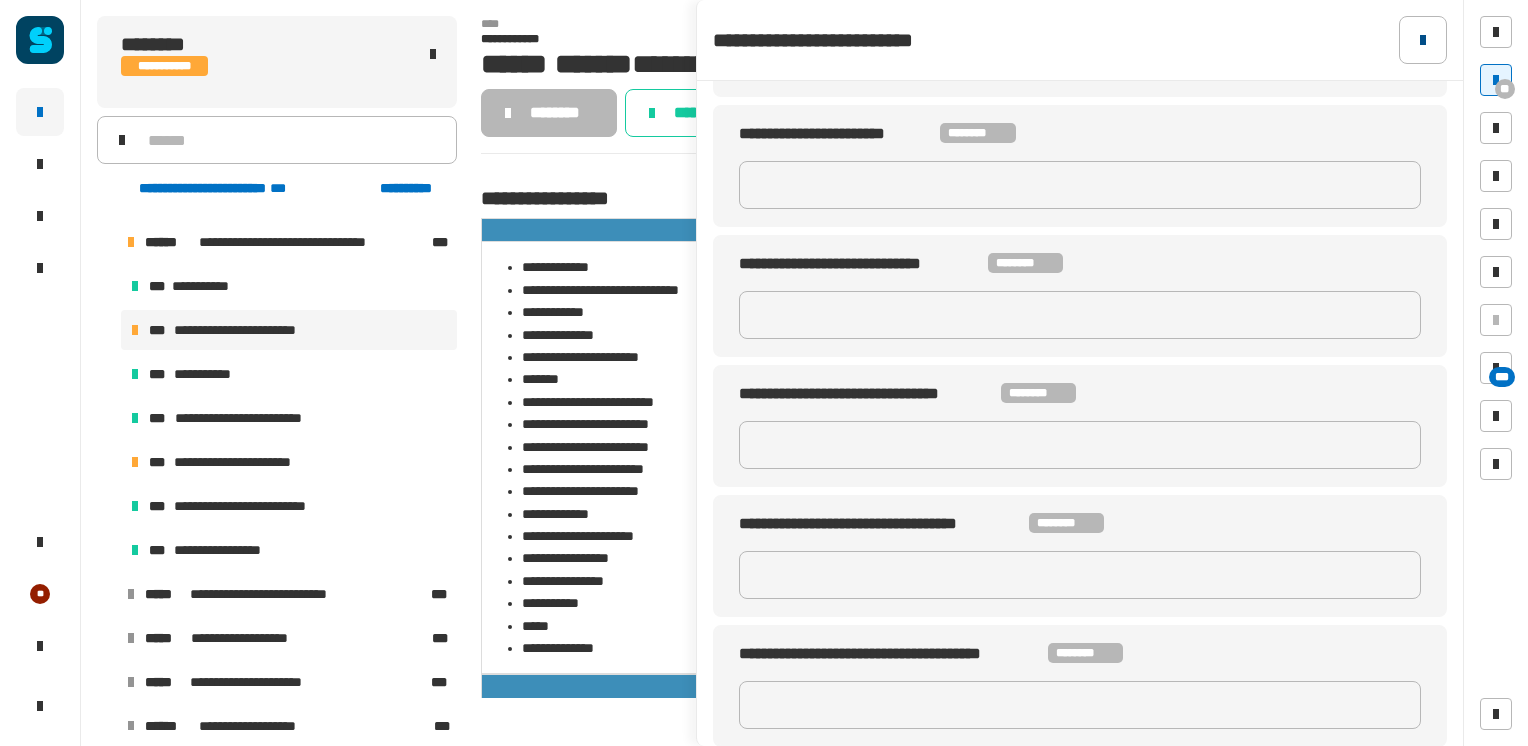 click 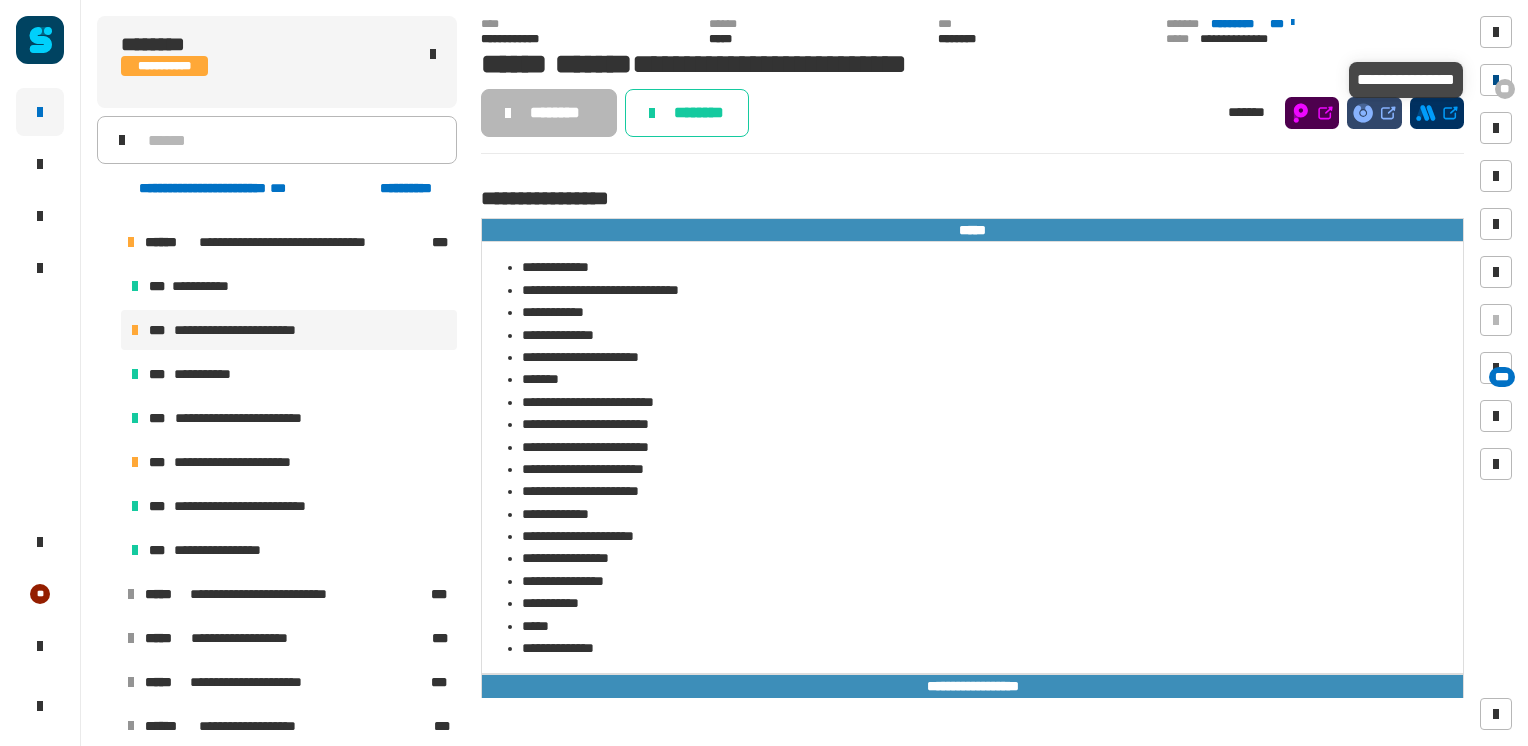 click at bounding box center (1496, 80) 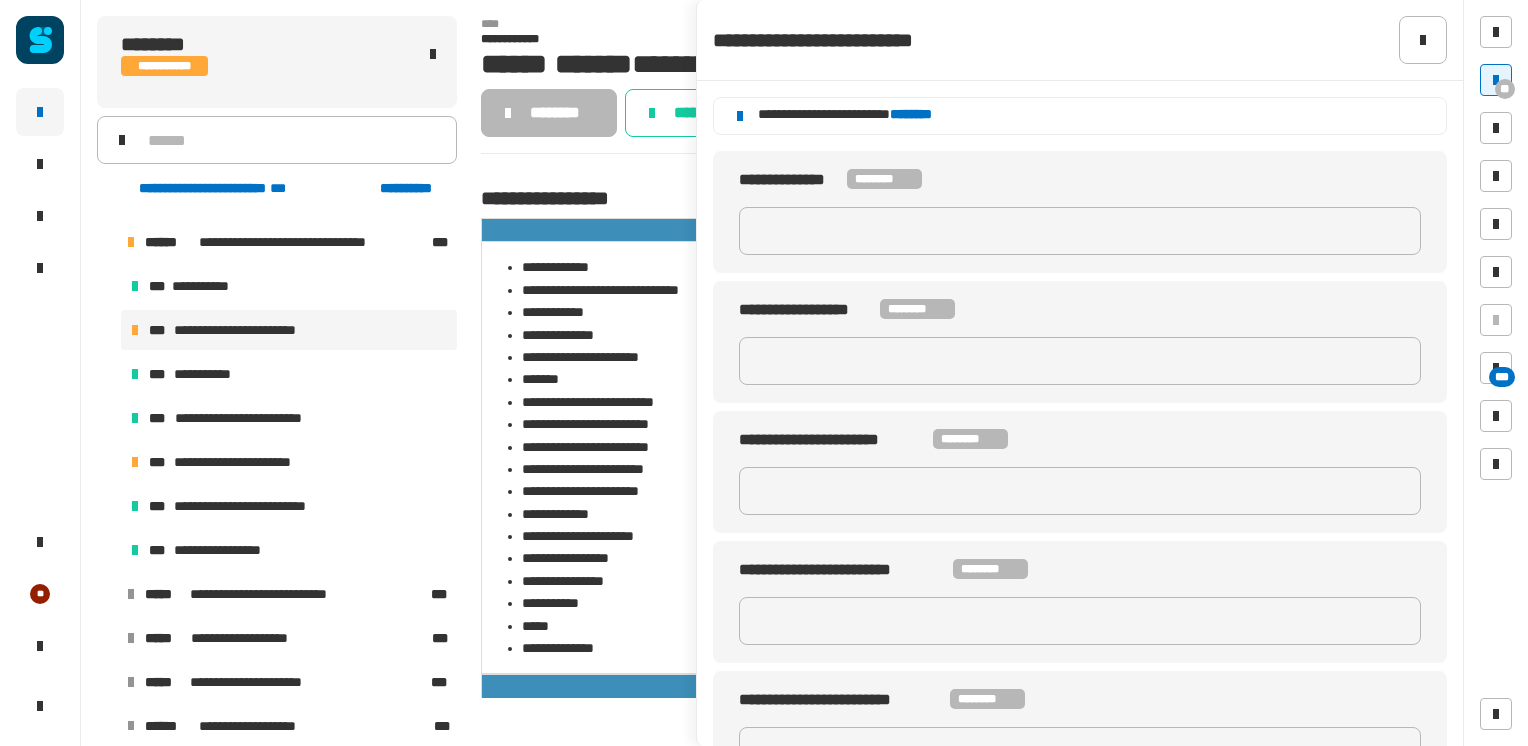 scroll, scrollTop: 696, scrollLeft: 0, axis: vertical 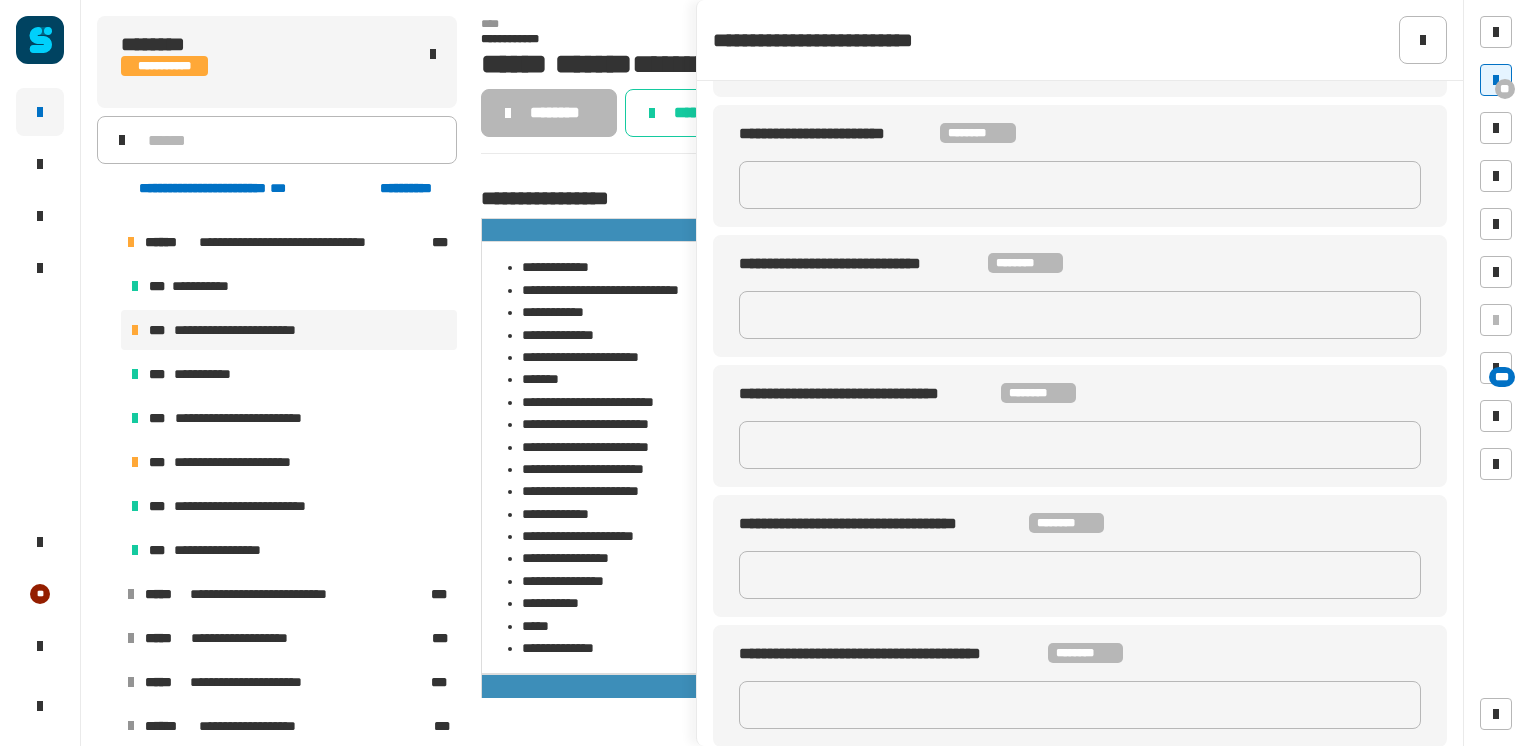 click 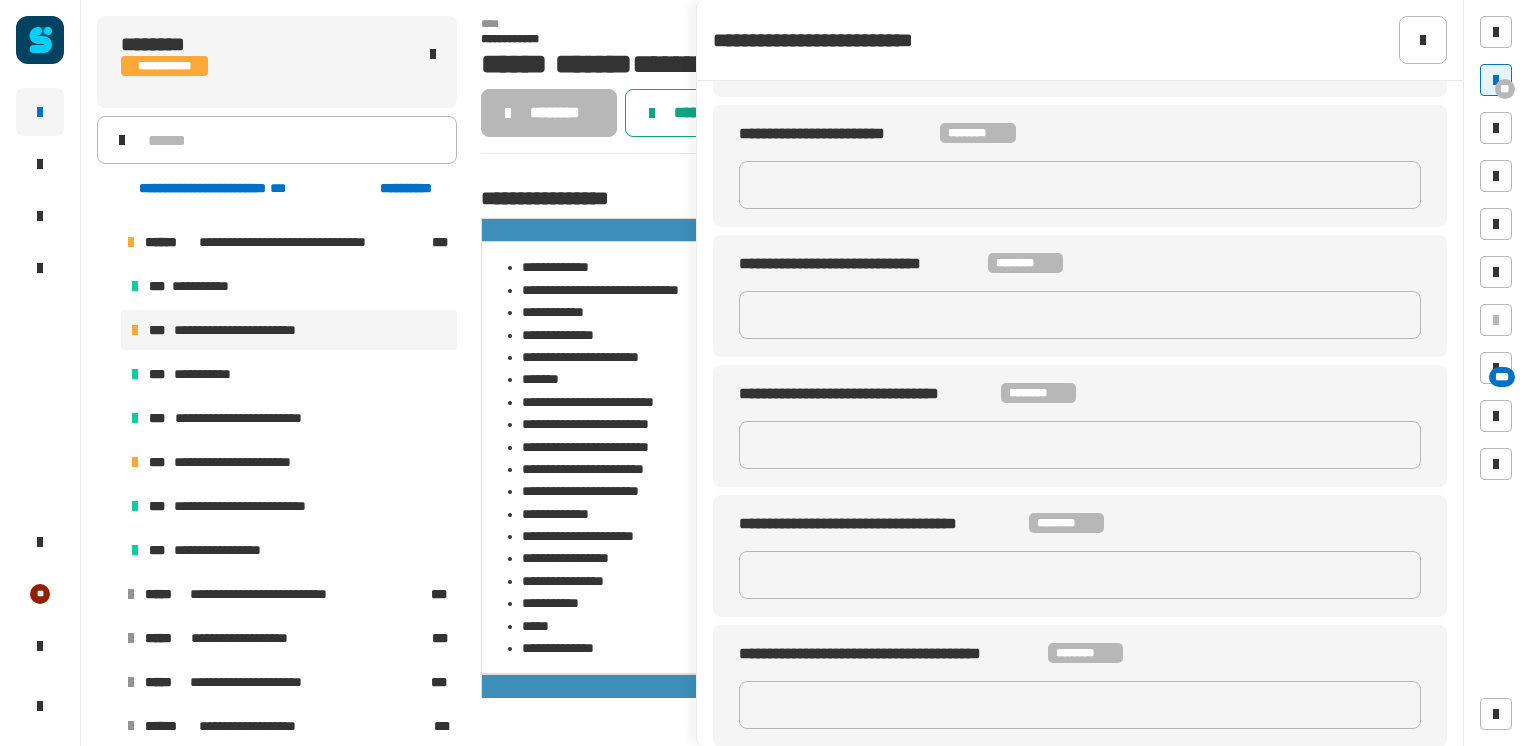 click on "********" 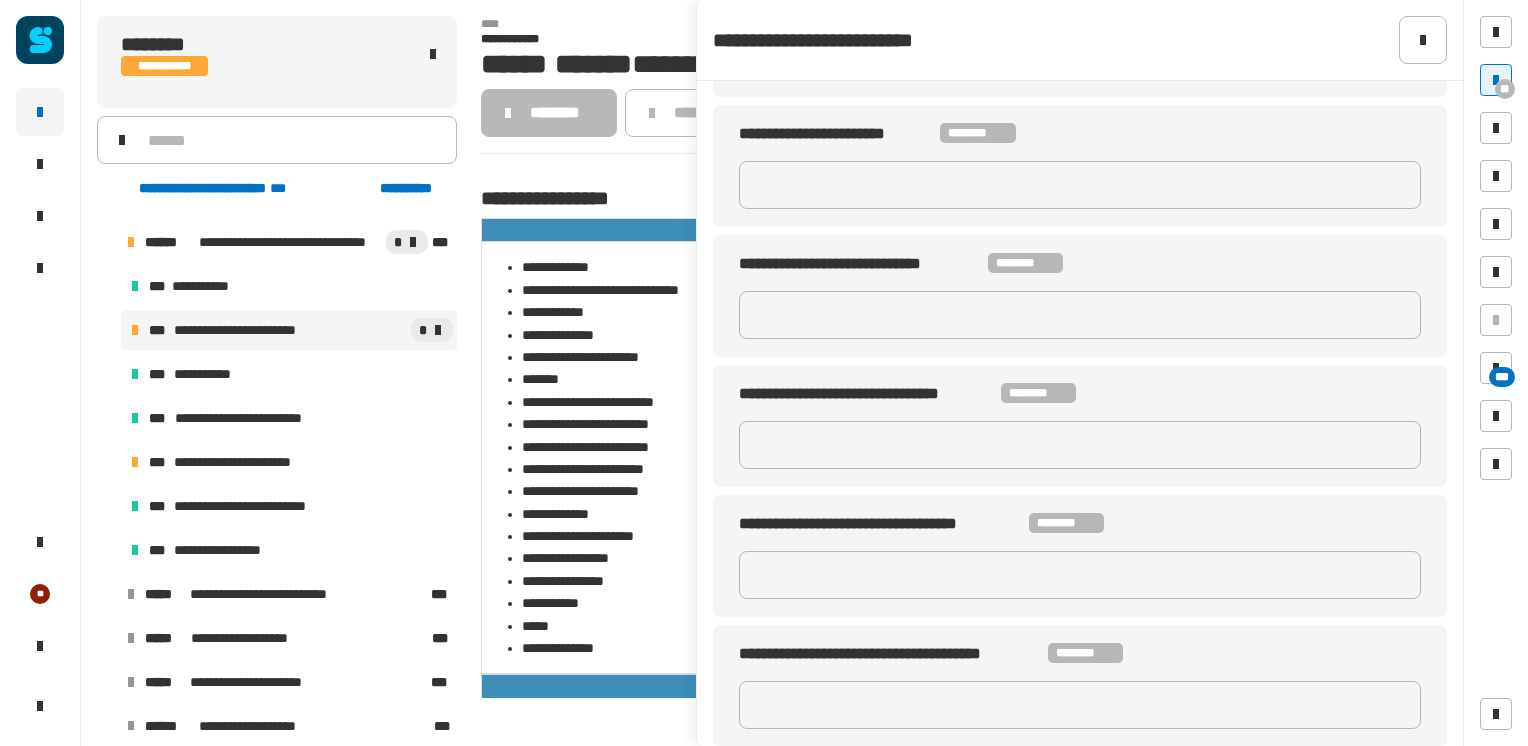 scroll, scrollTop: 642, scrollLeft: 0, axis: vertical 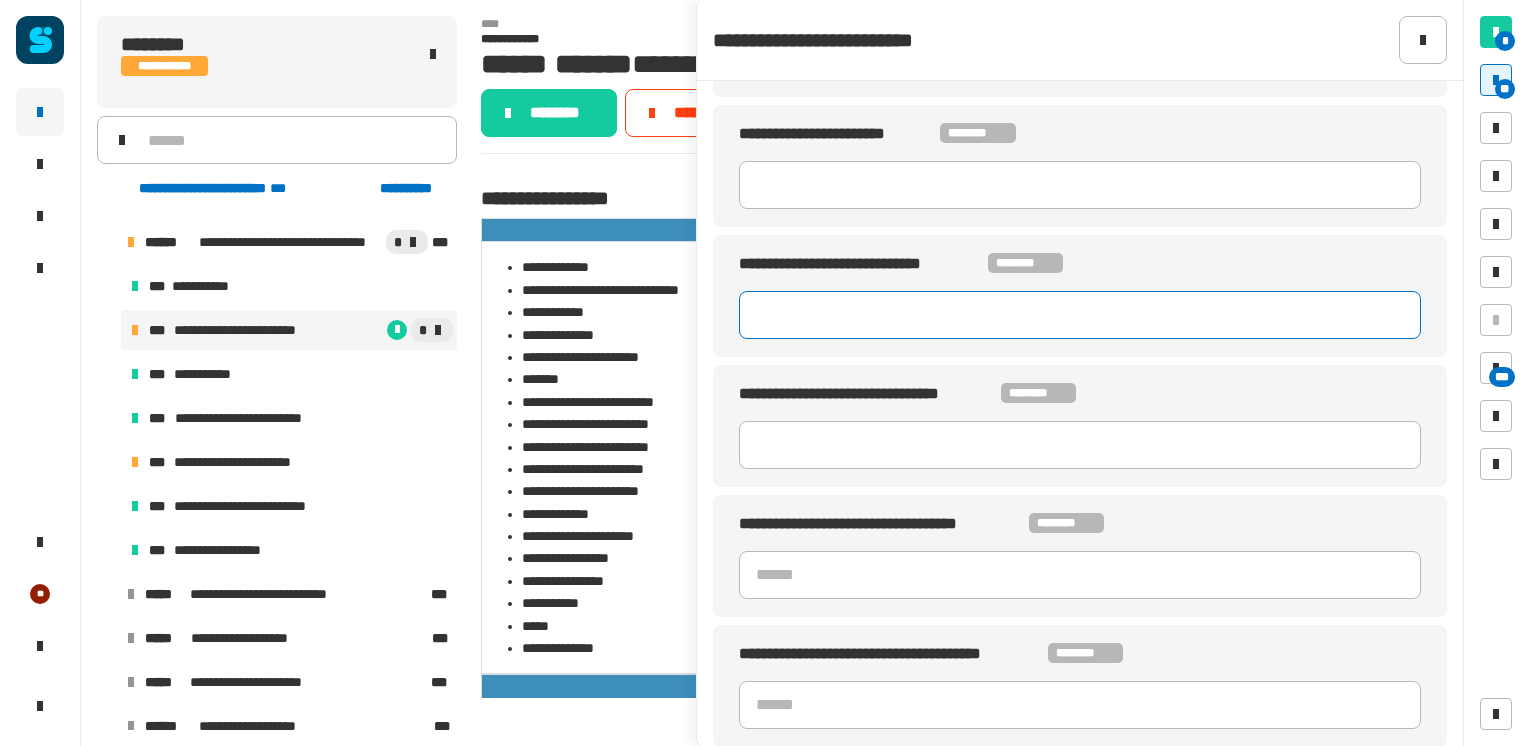 click 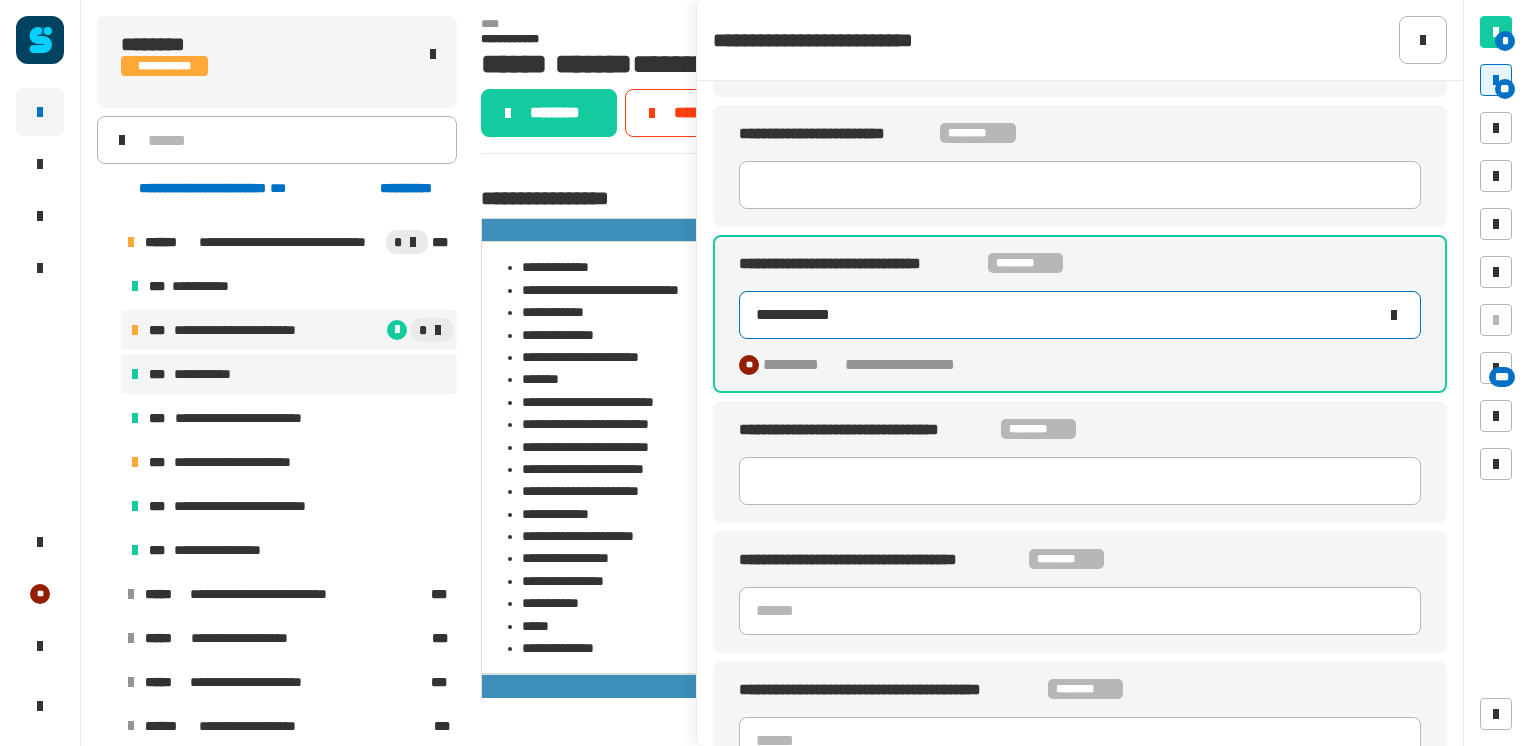 type on "**********" 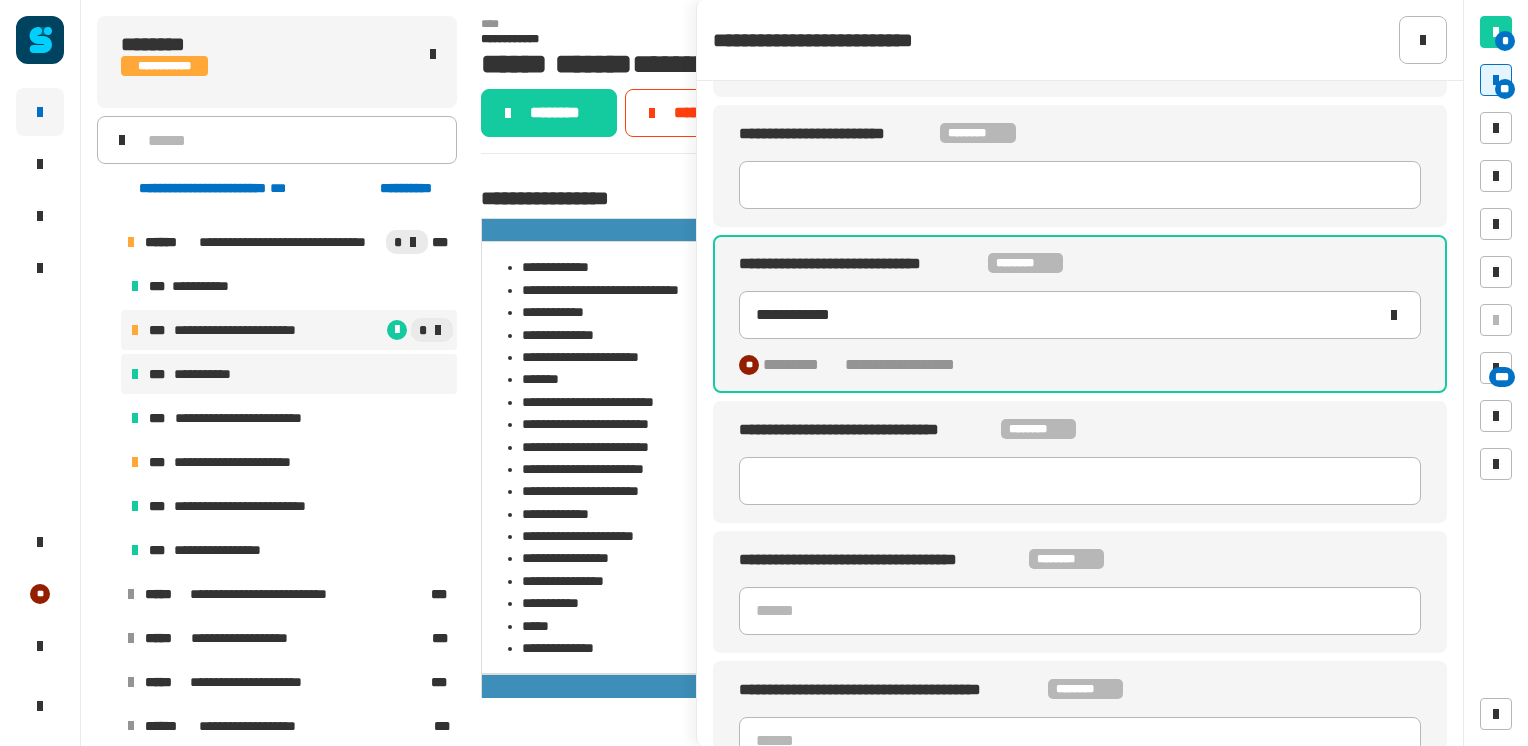 click on "**********" at bounding box center [212, 374] 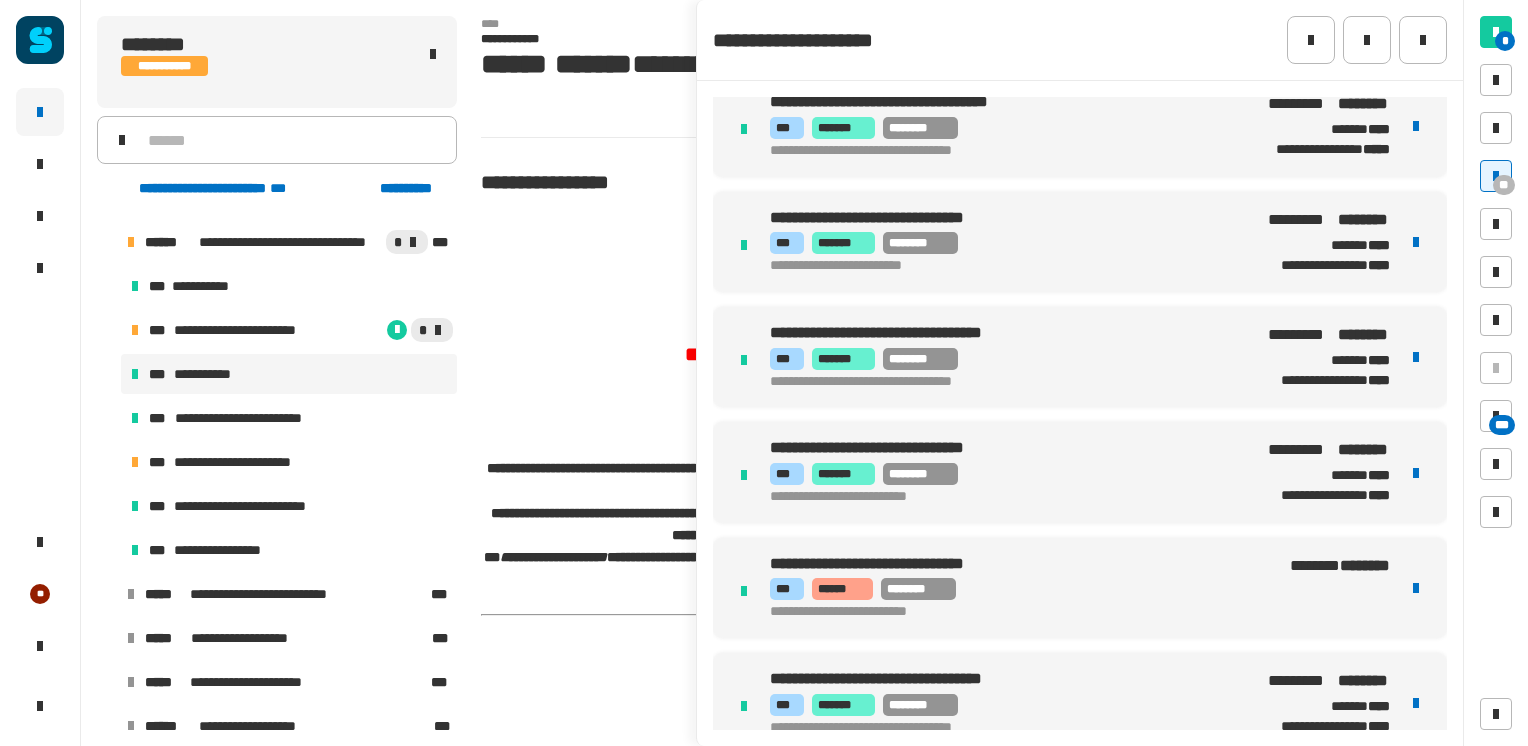 scroll, scrollTop: 692, scrollLeft: 0, axis: vertical 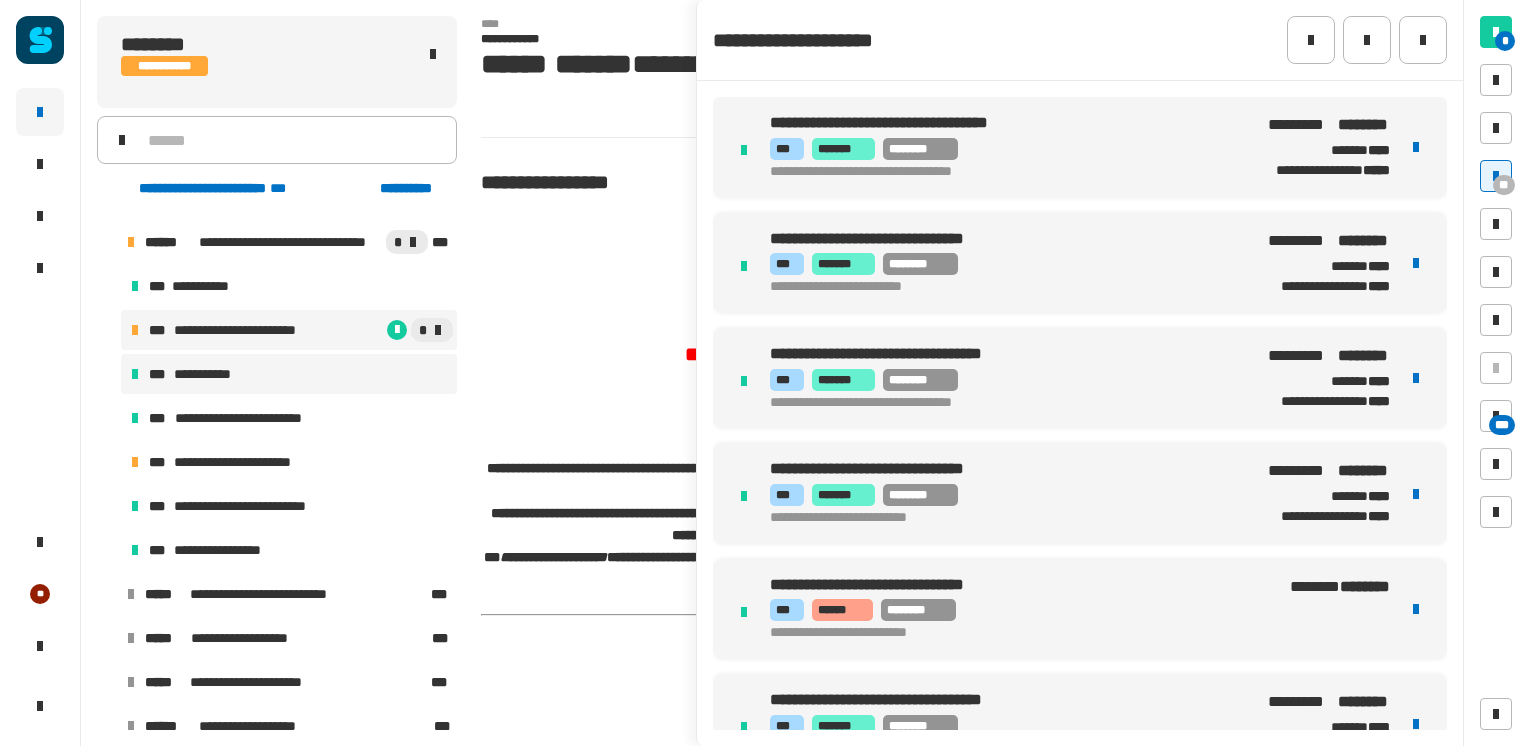 click on "**********" at bounding box center (248, 330) 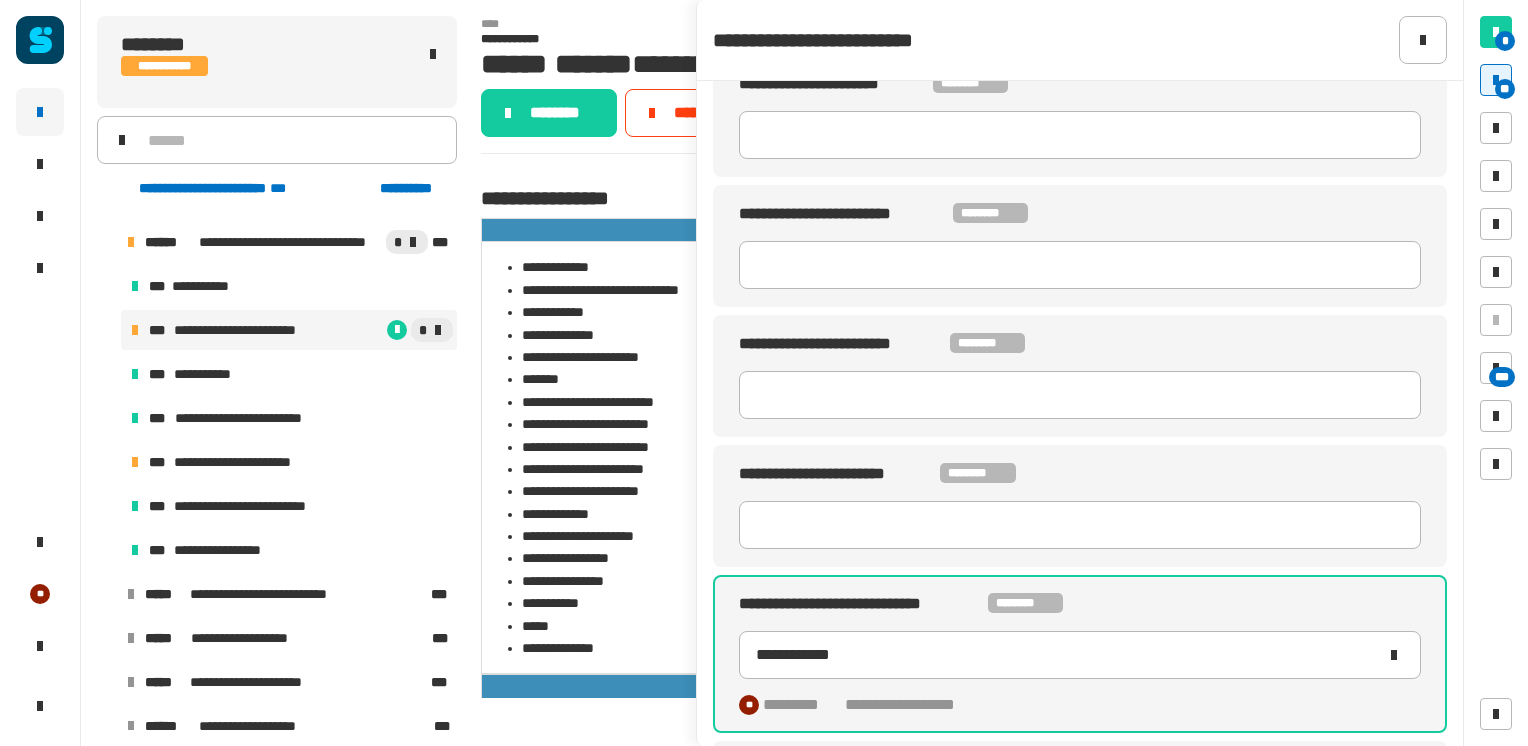 scroll, scrollTop: 678, scrollLeft: 0, axis: vertical 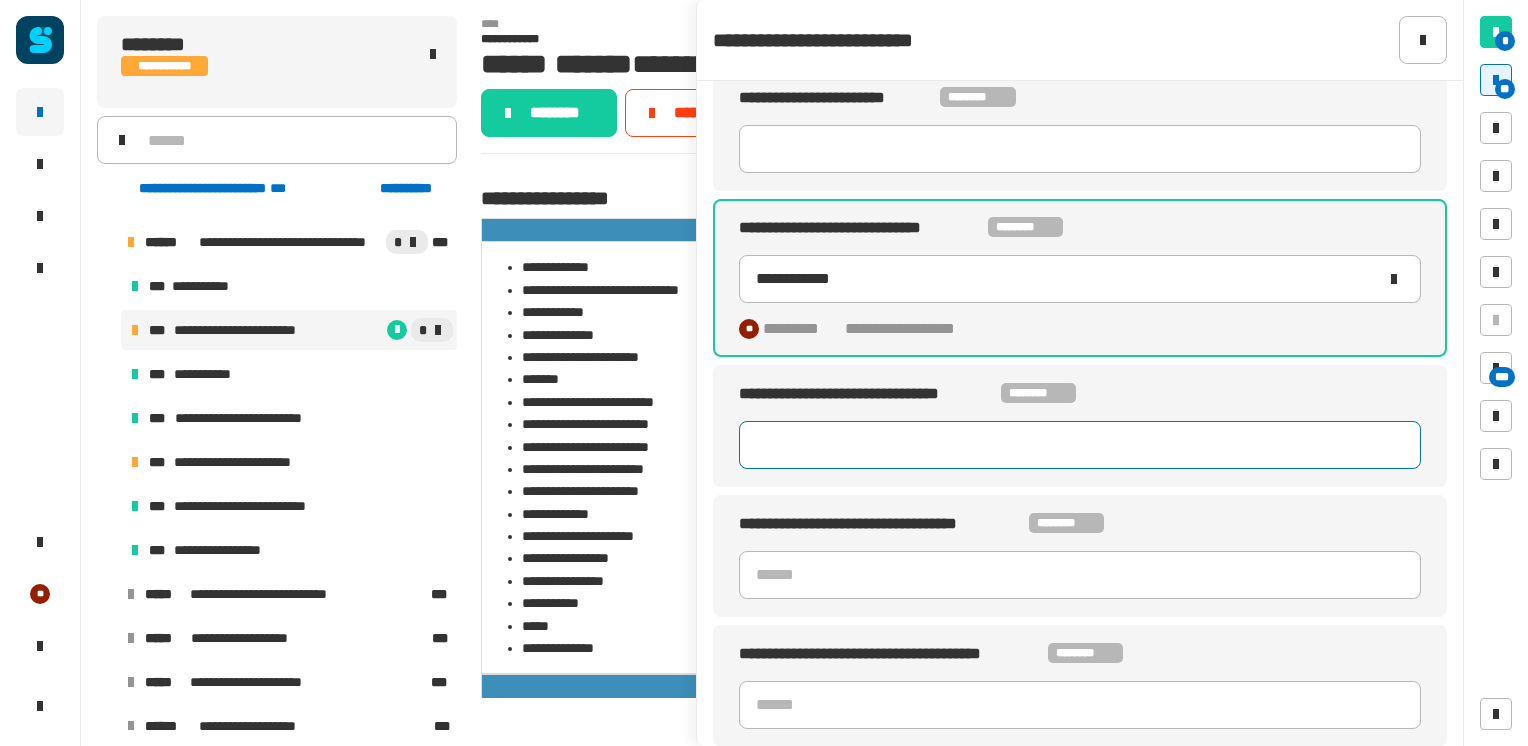 click 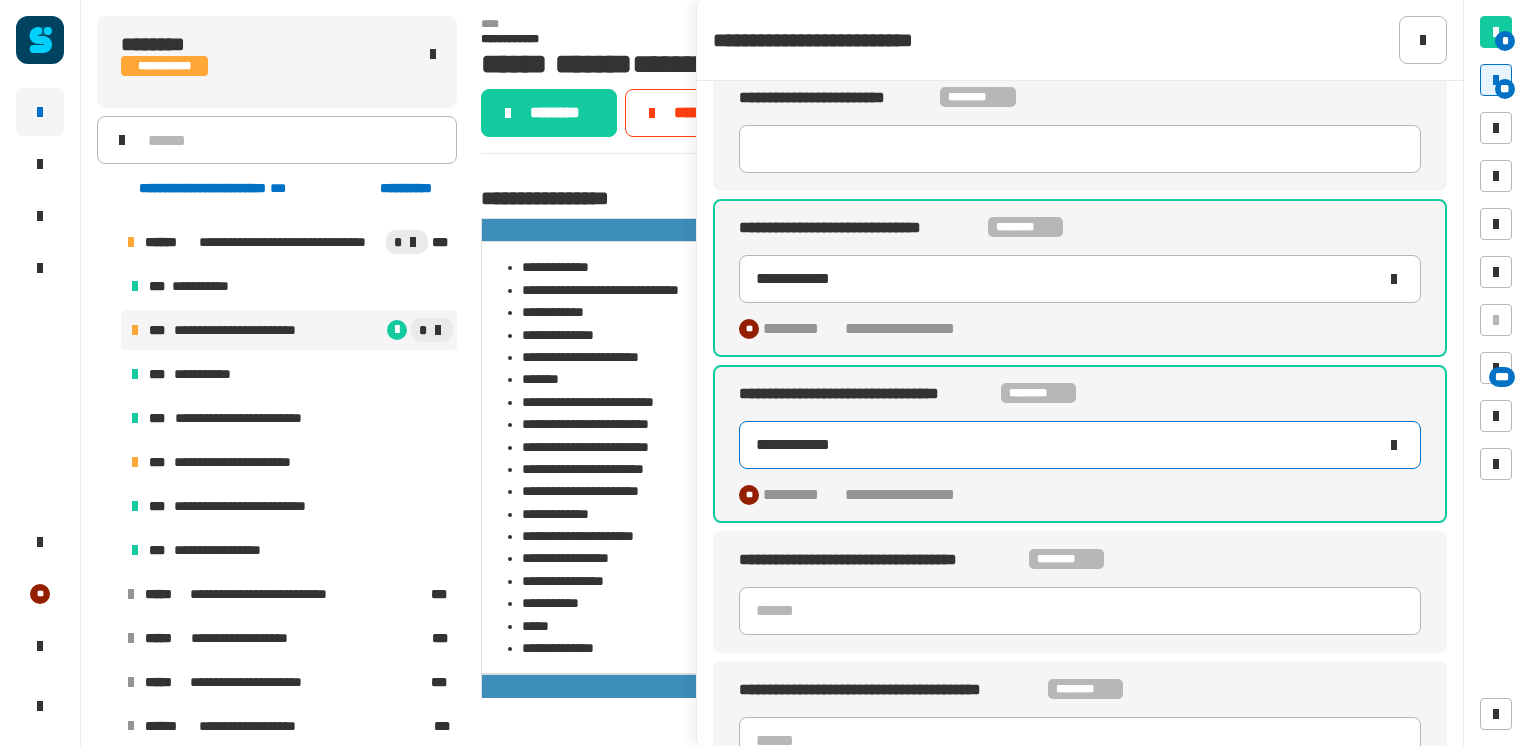 scroll, scrollTop: 714, scrollLeft: 0, axis: vertical 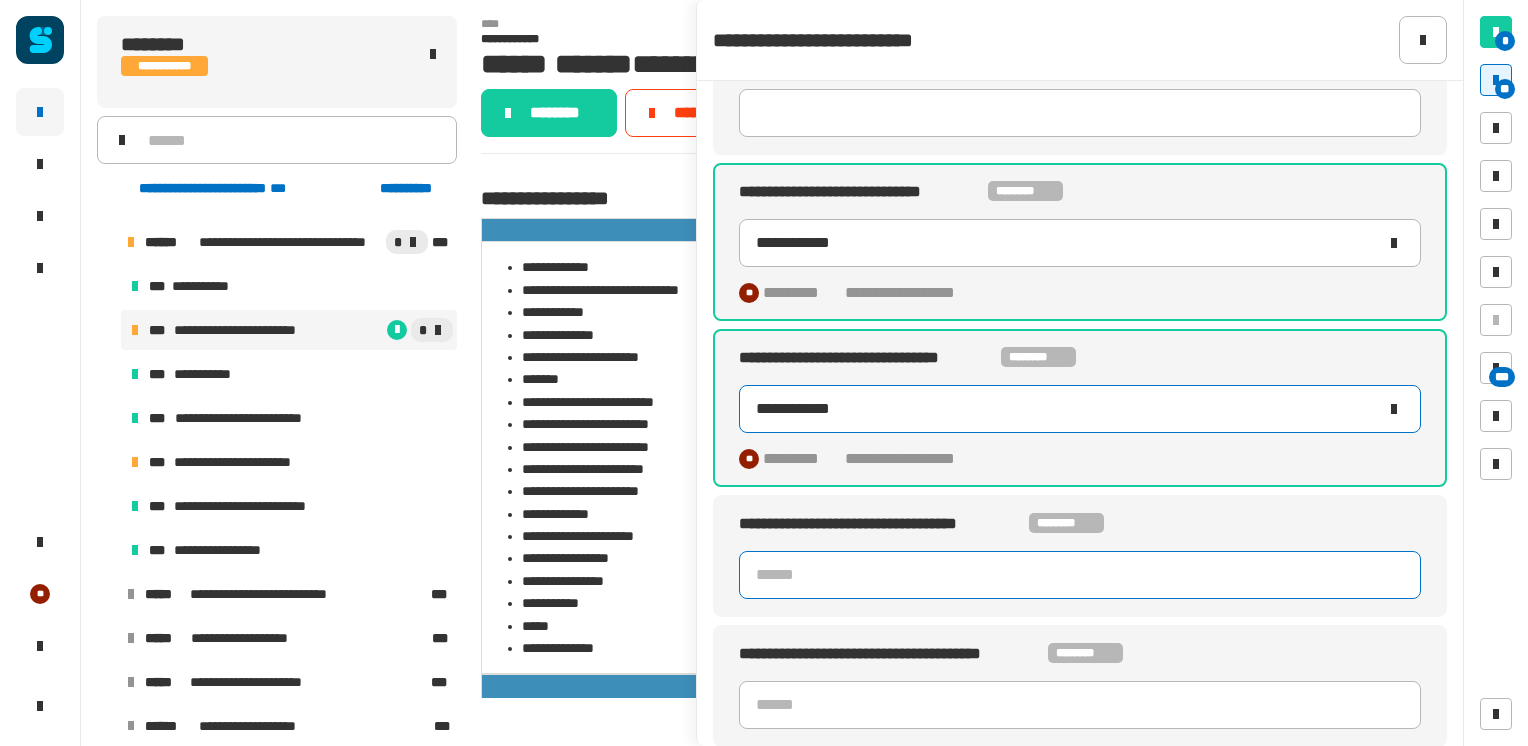 type on "**********" 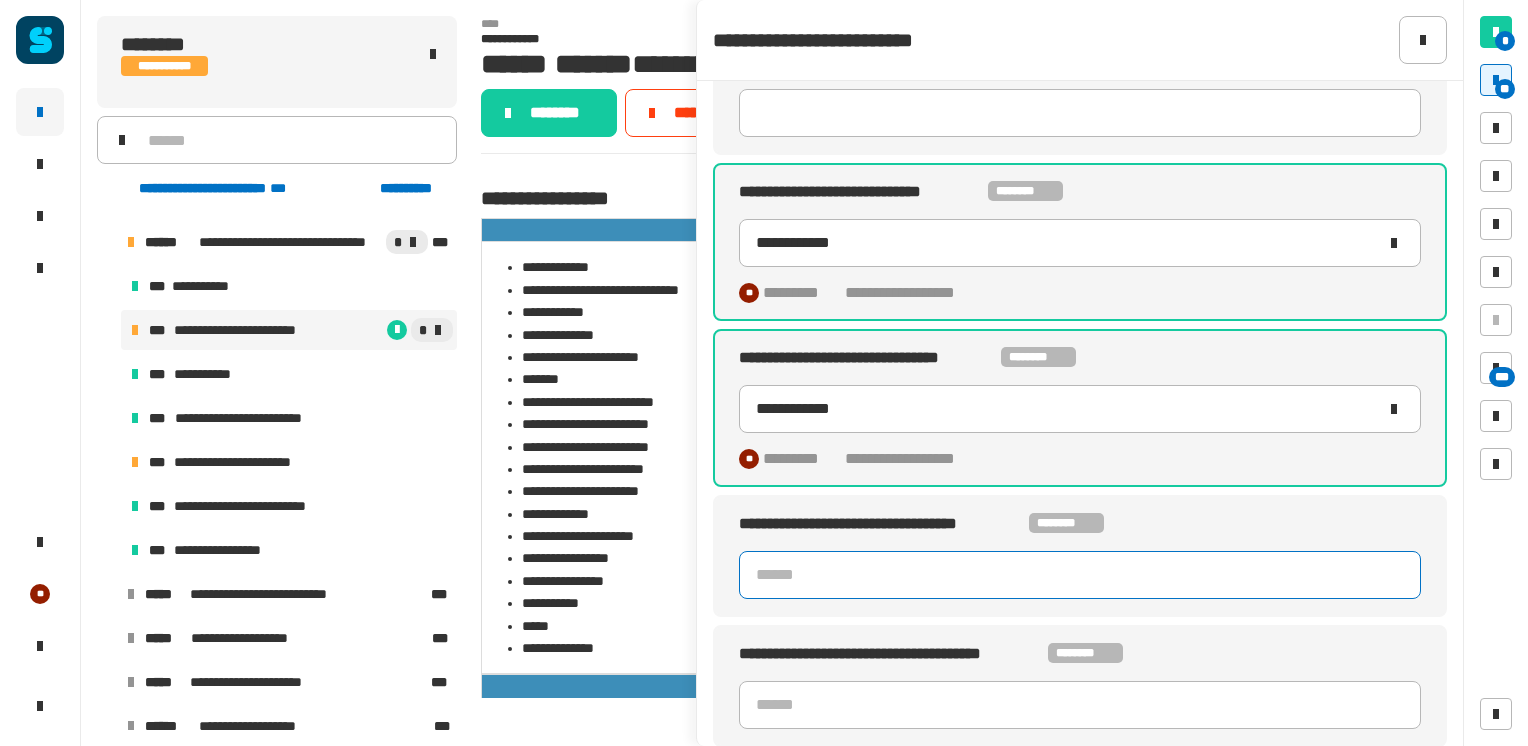 click 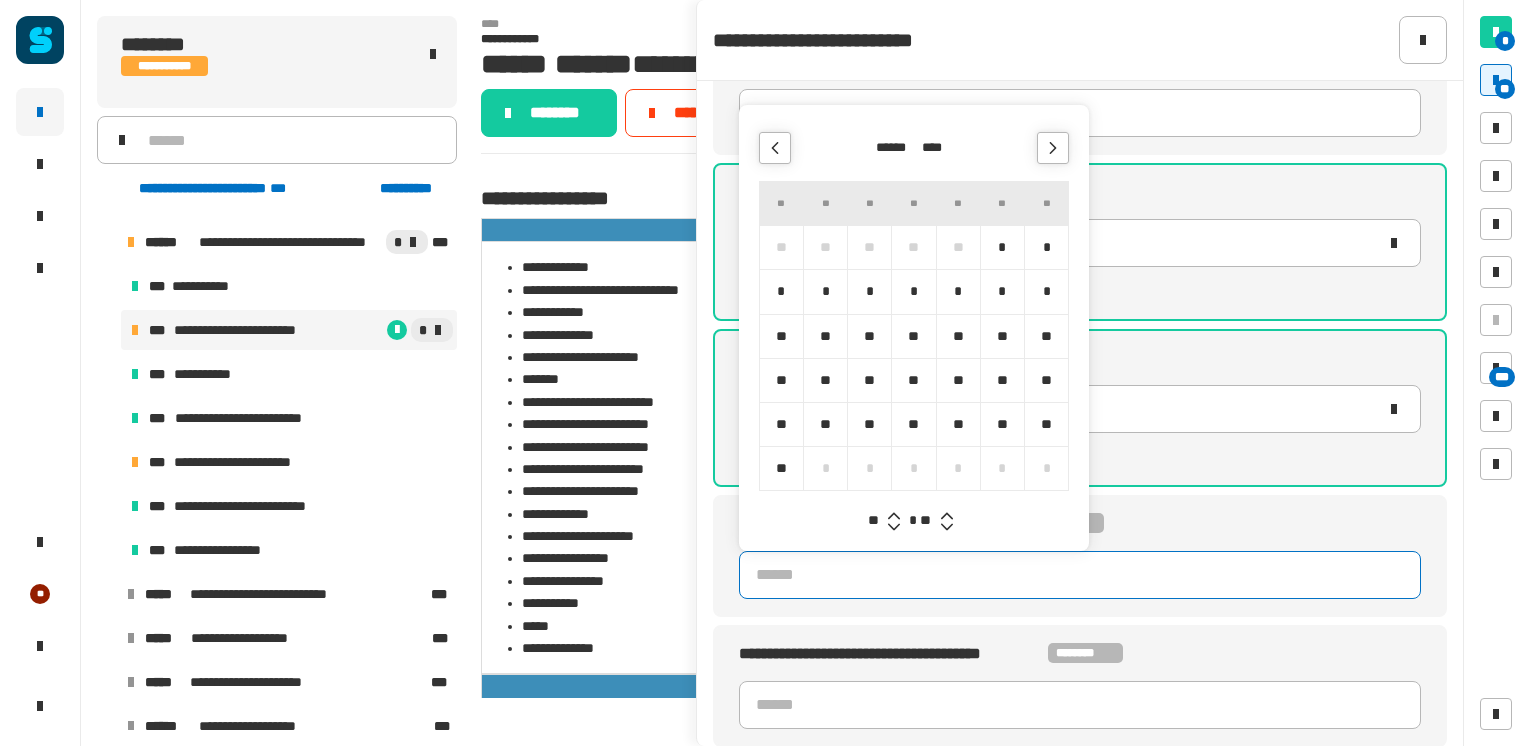 click on "****" at bounding box center [937, 148] 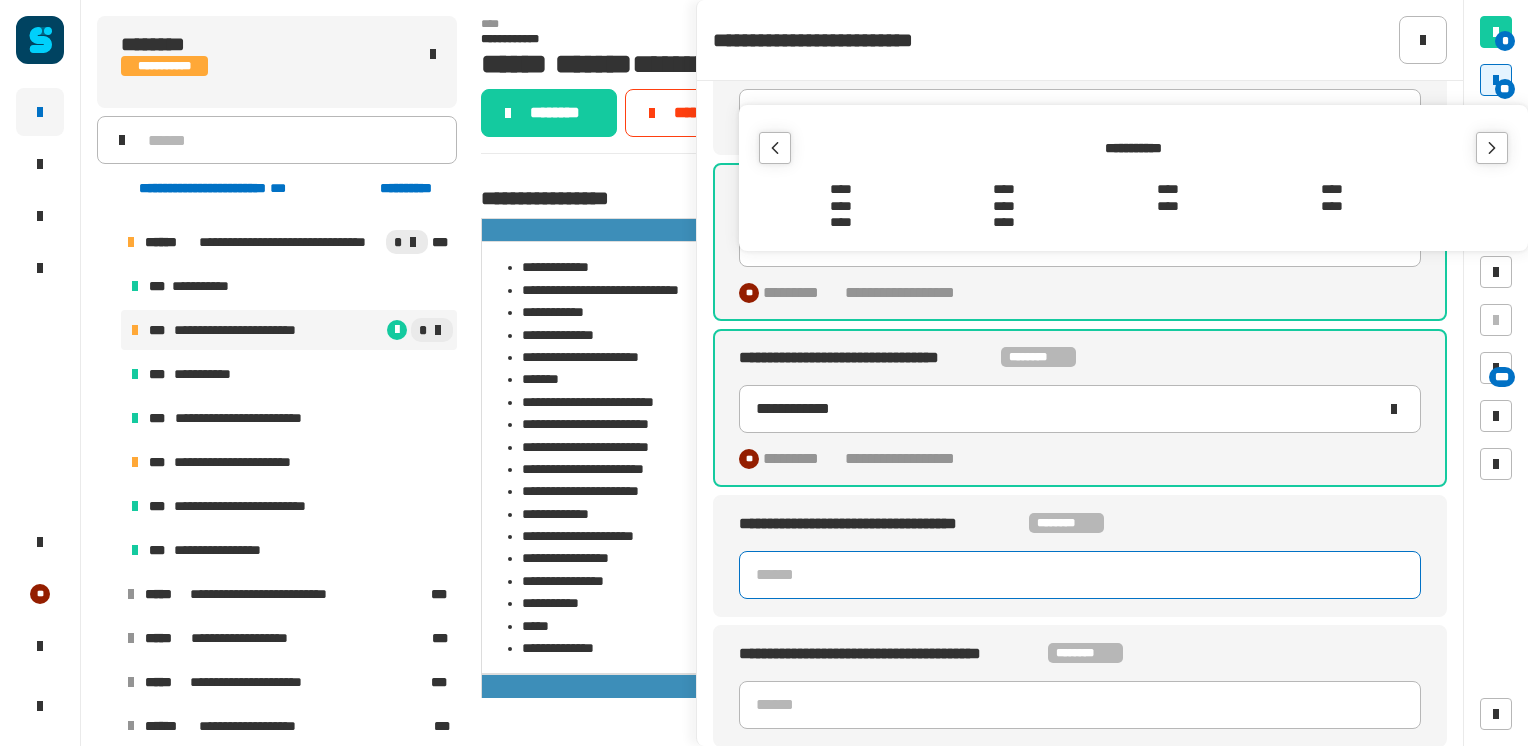click on "****" at bounding box center (1168, 206) 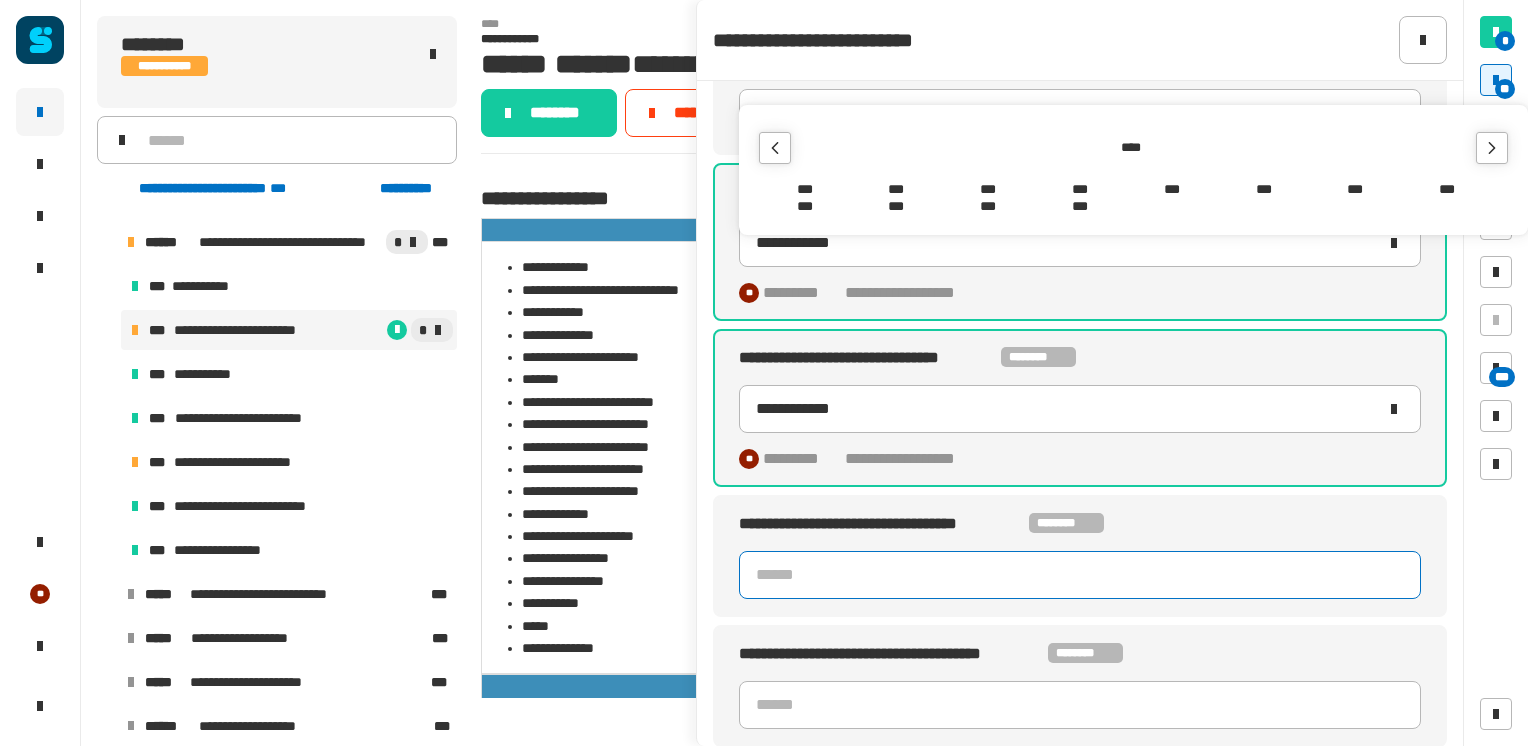 click on "***" at bounding box center [988, 189] 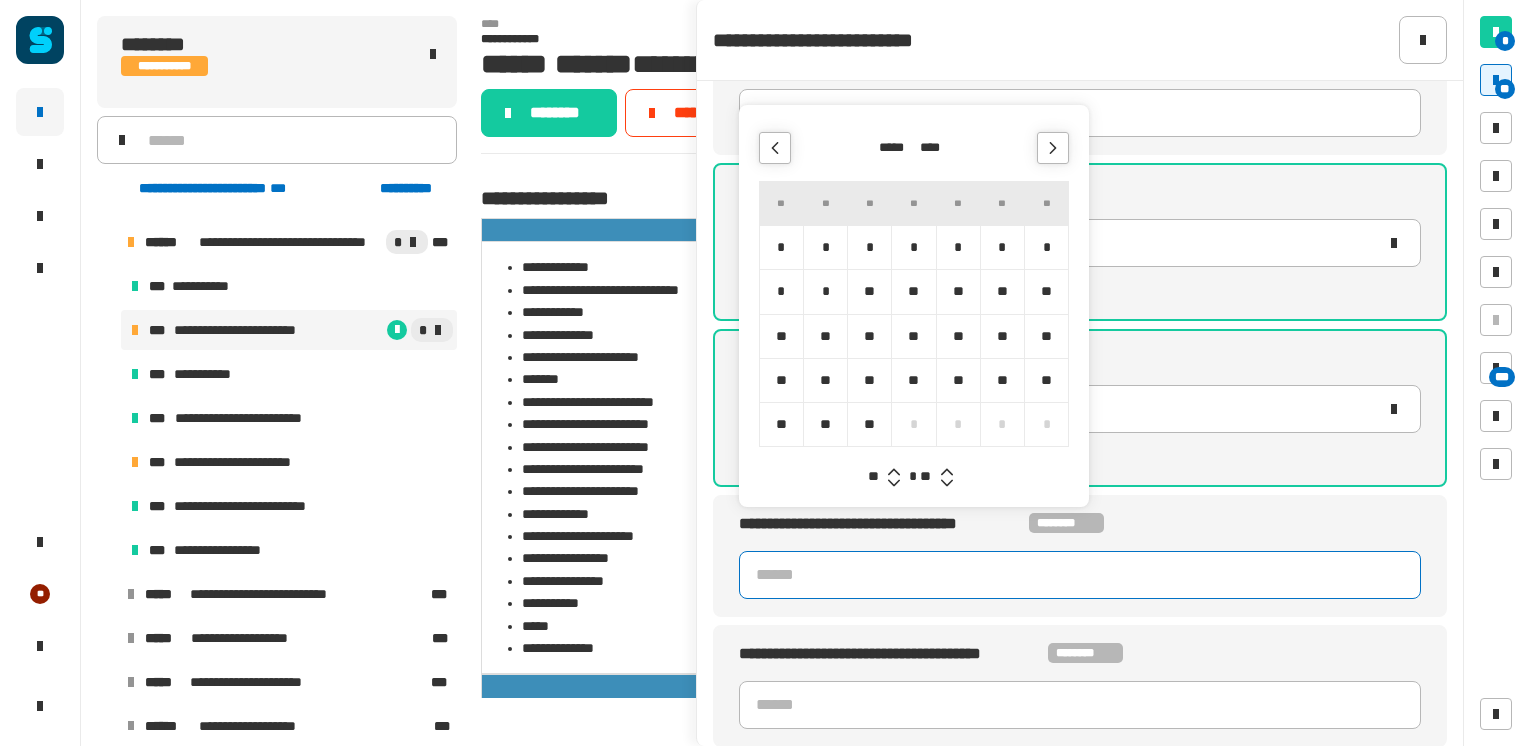 click on "*" at bounding box center (1046, 247) 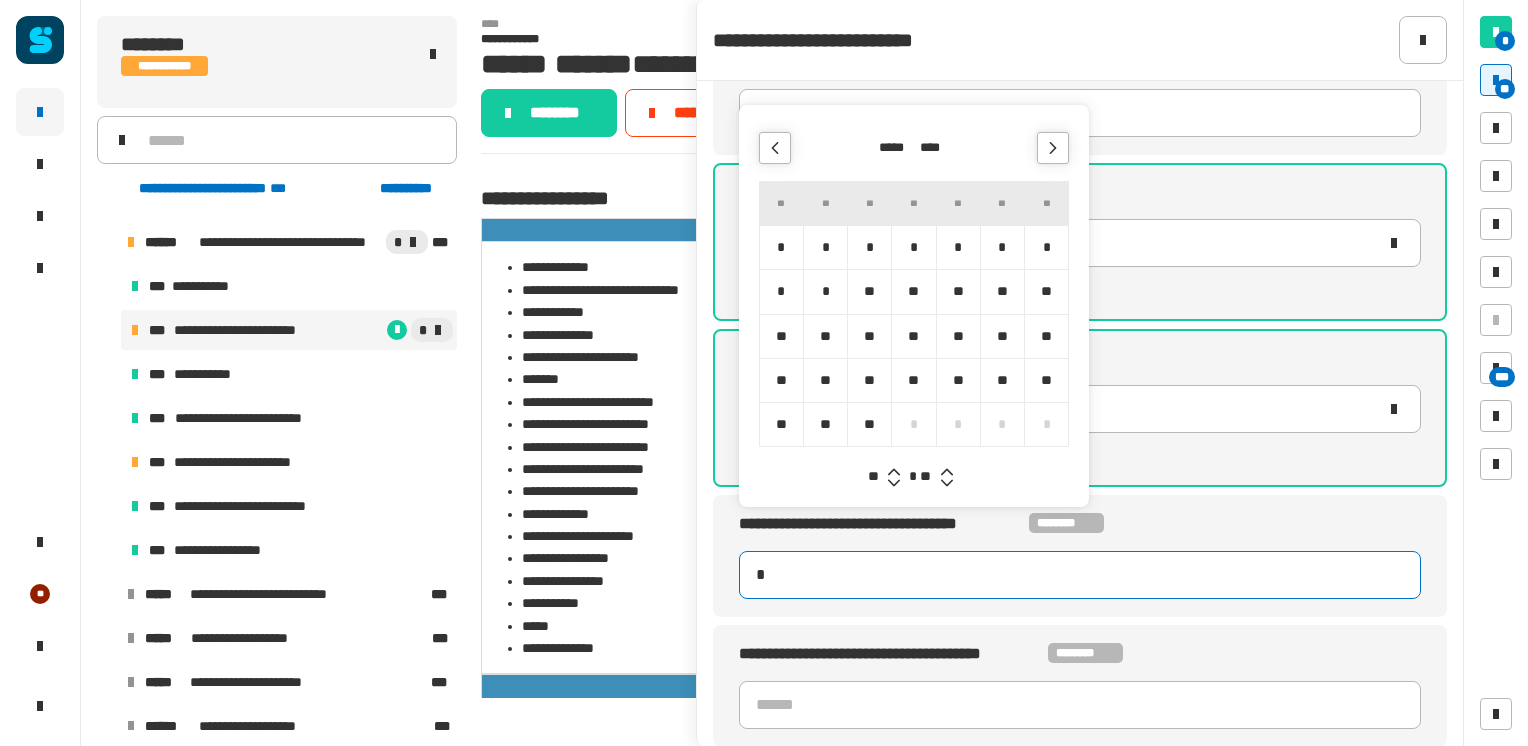type on "**********" 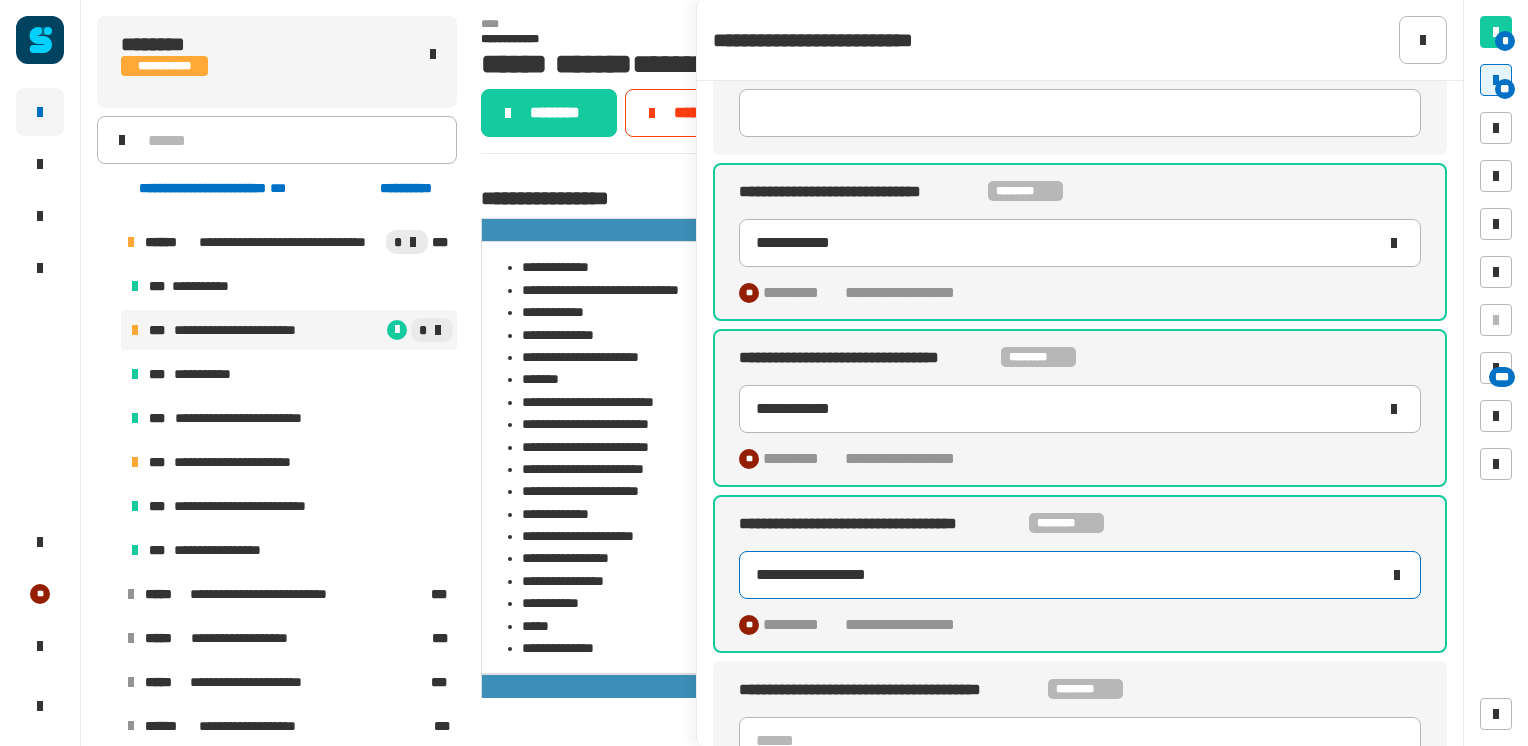 click on "**********" 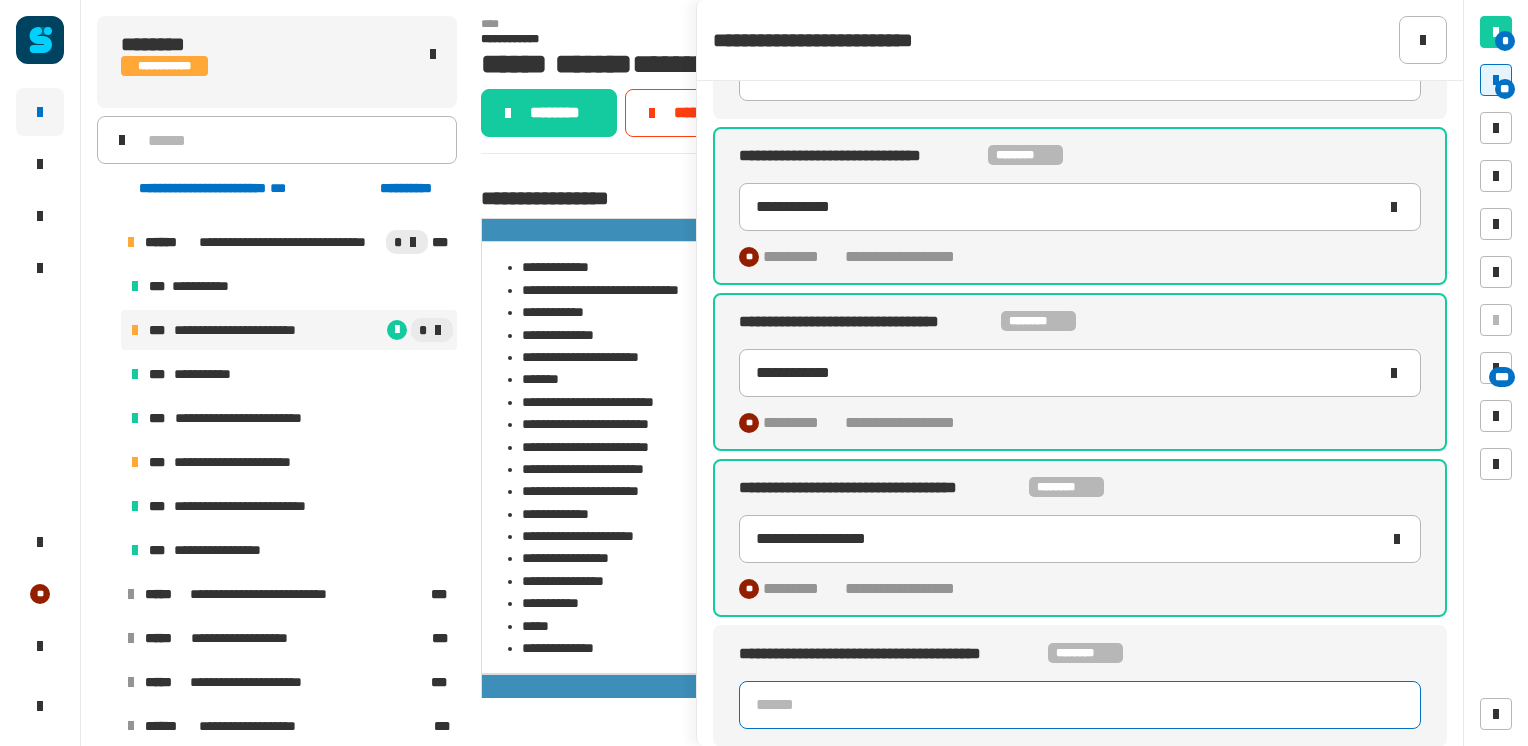 click 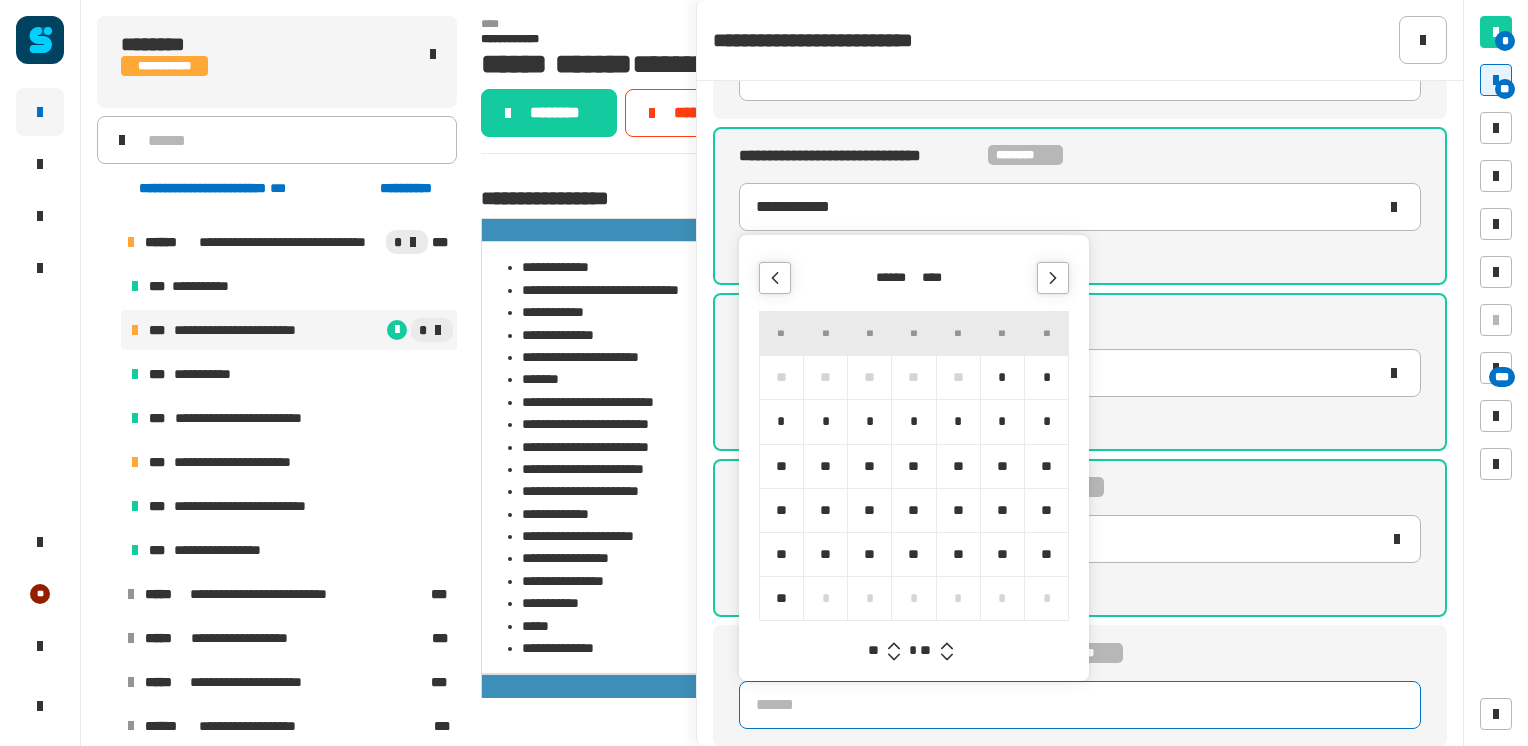 click on "****" at bounding box center (937, 278) 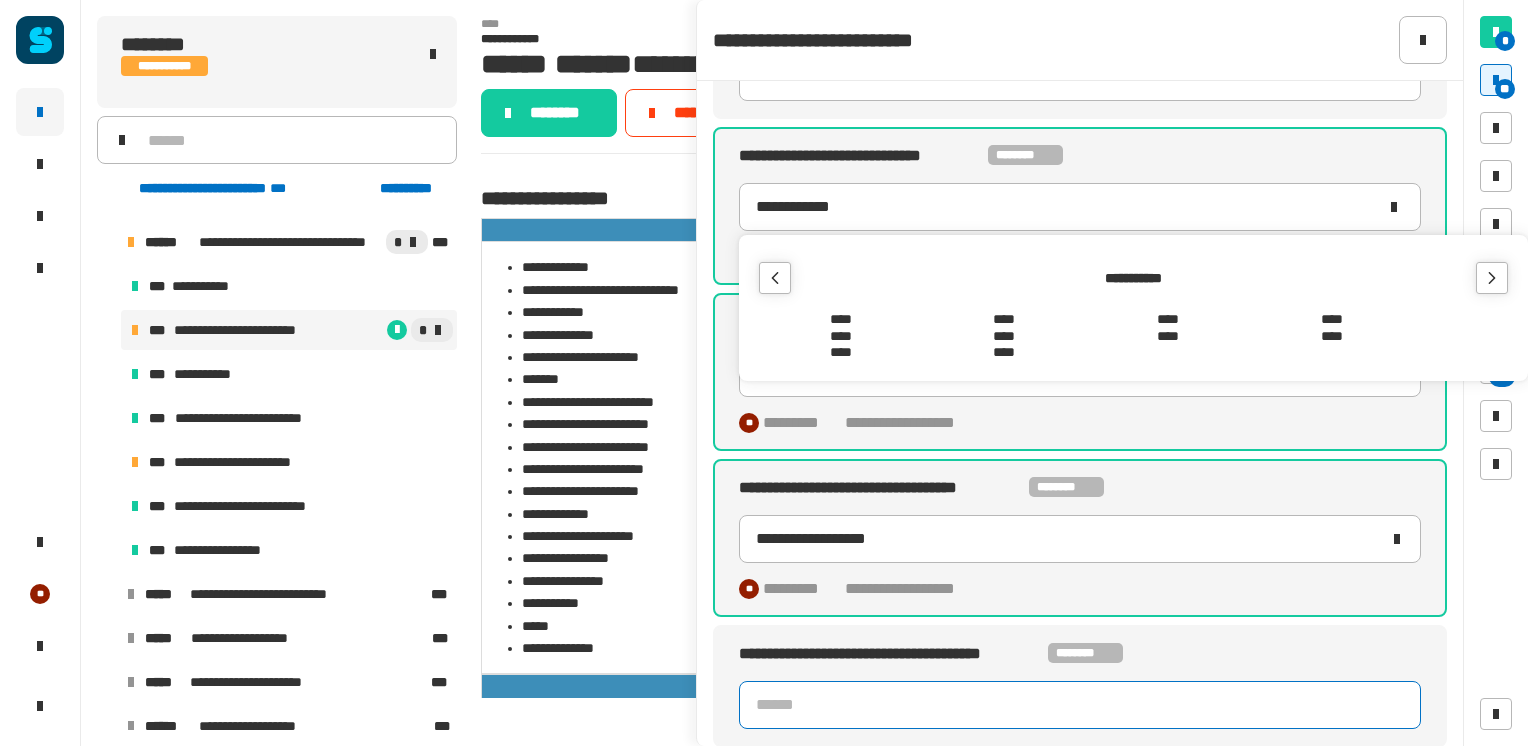 click on "****" at bounding box center [1332, 336] 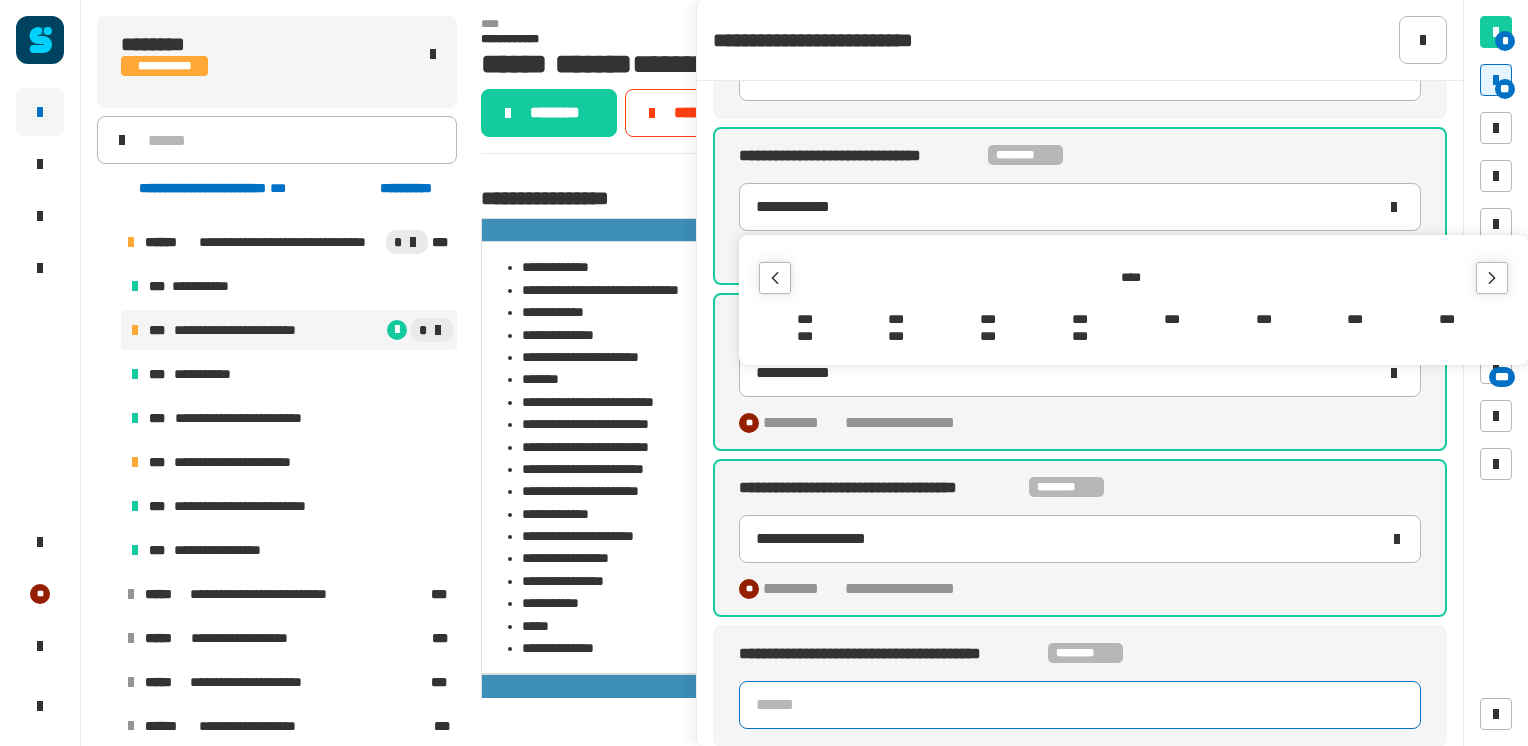 click on "***" at bounding box center (897, 319) 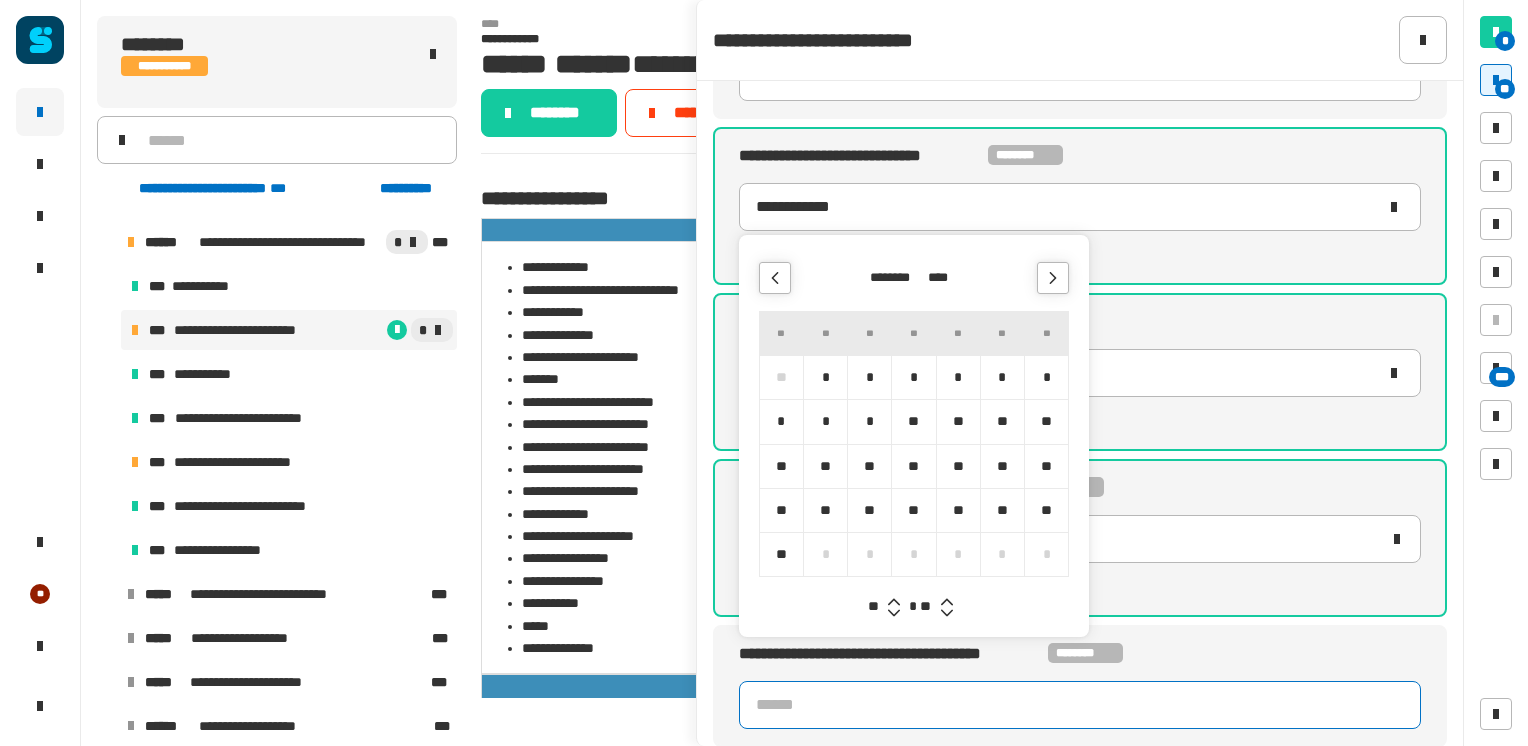 click on "**" at bounding box center [958, 510] 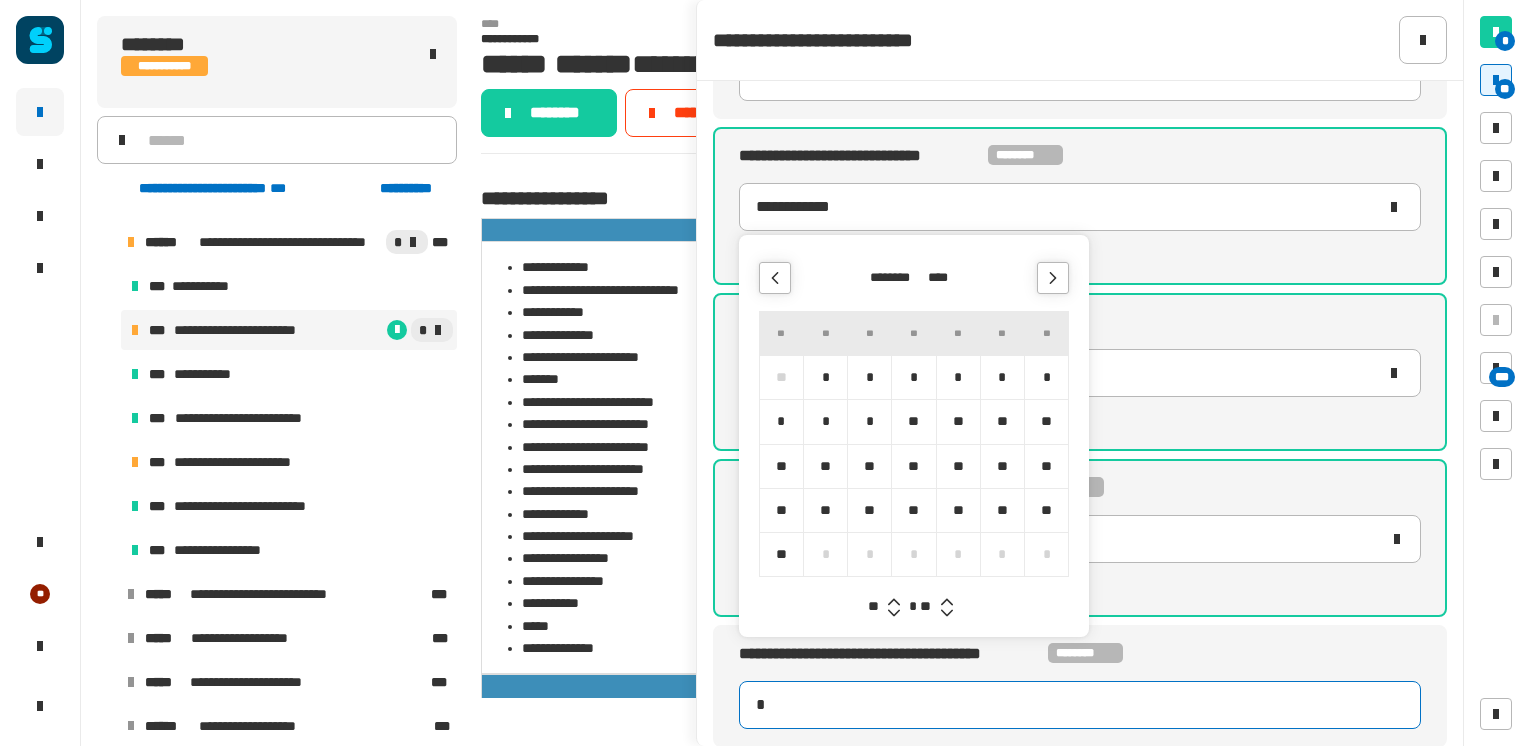 type on "**********" 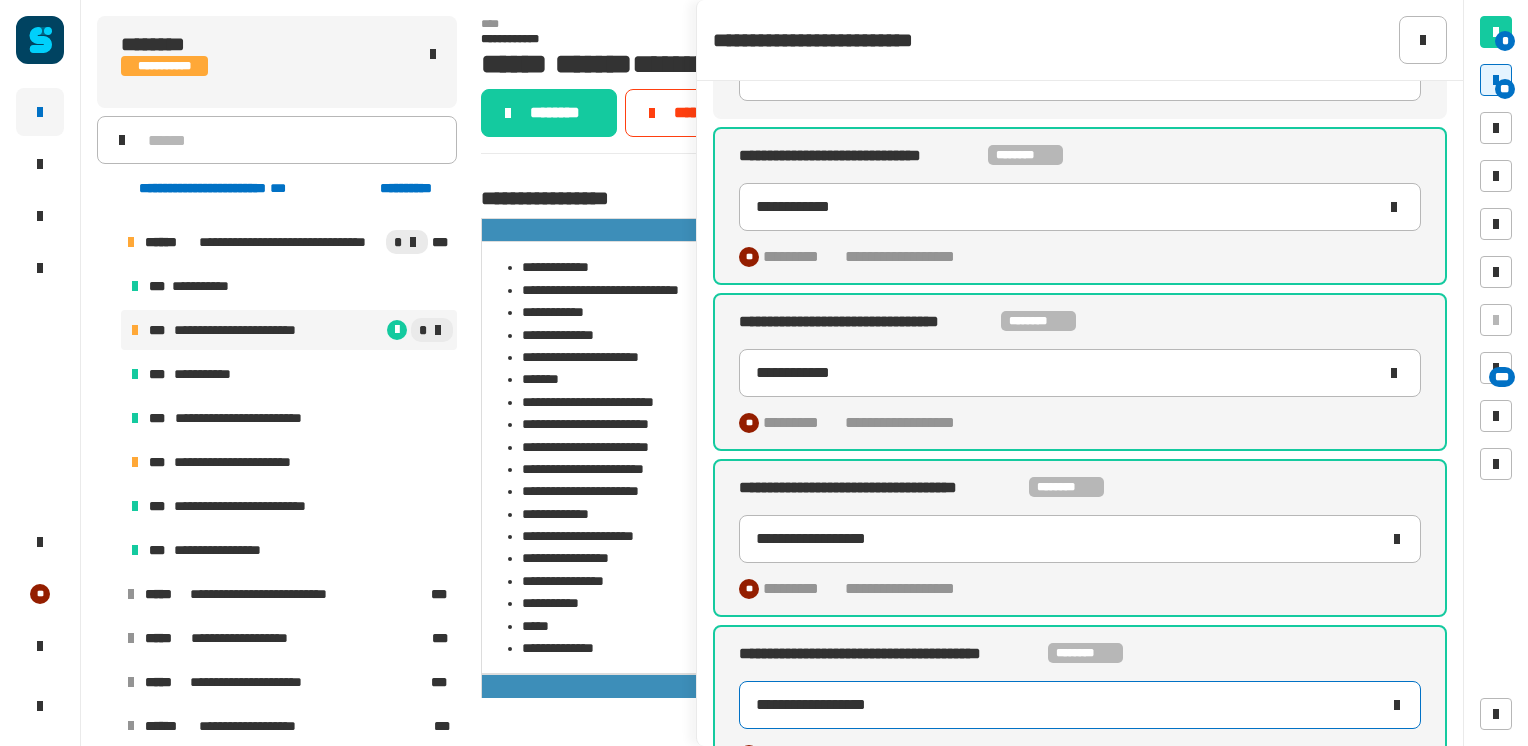 click on "**********" 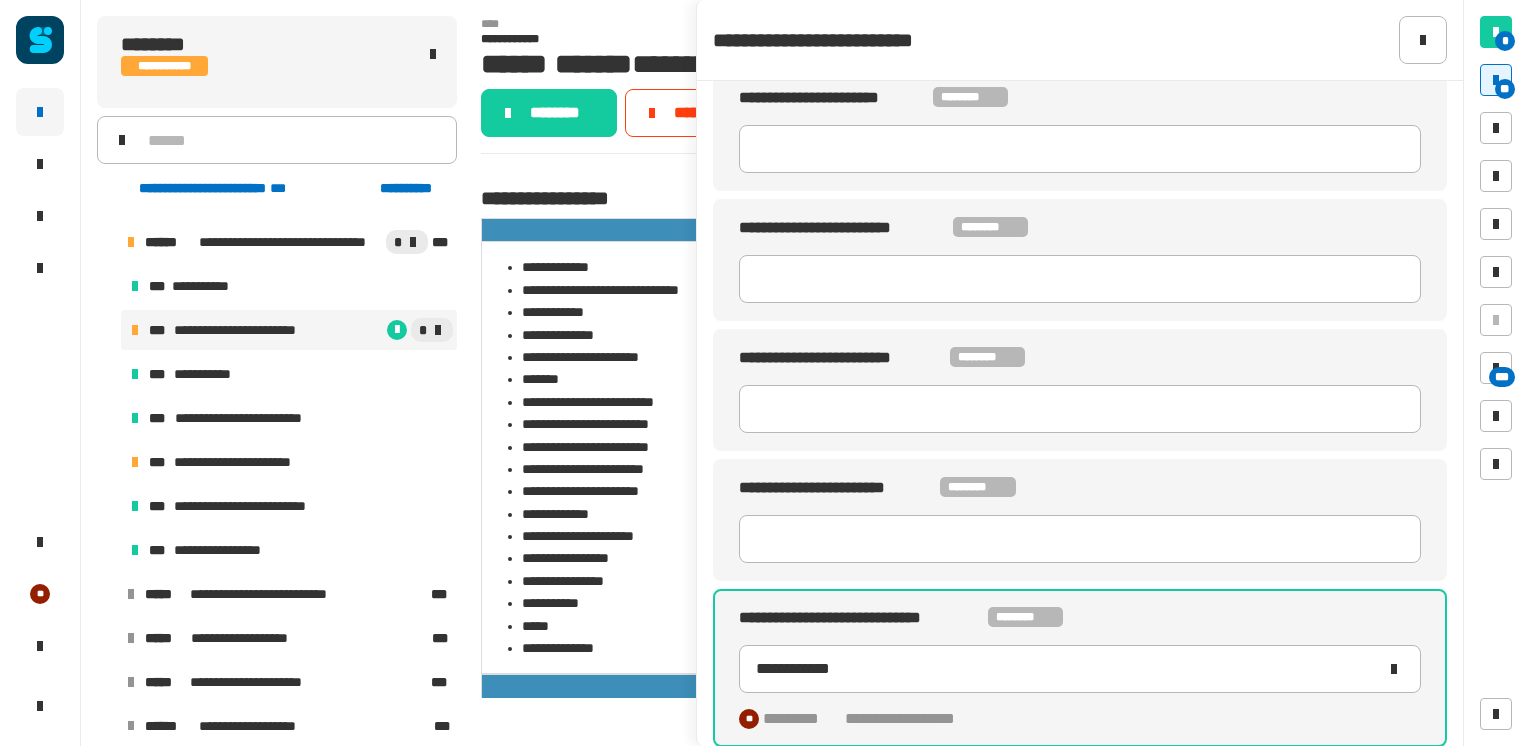 scroll, scrollTop: 288, scrollLeft: 0, axis: vertical 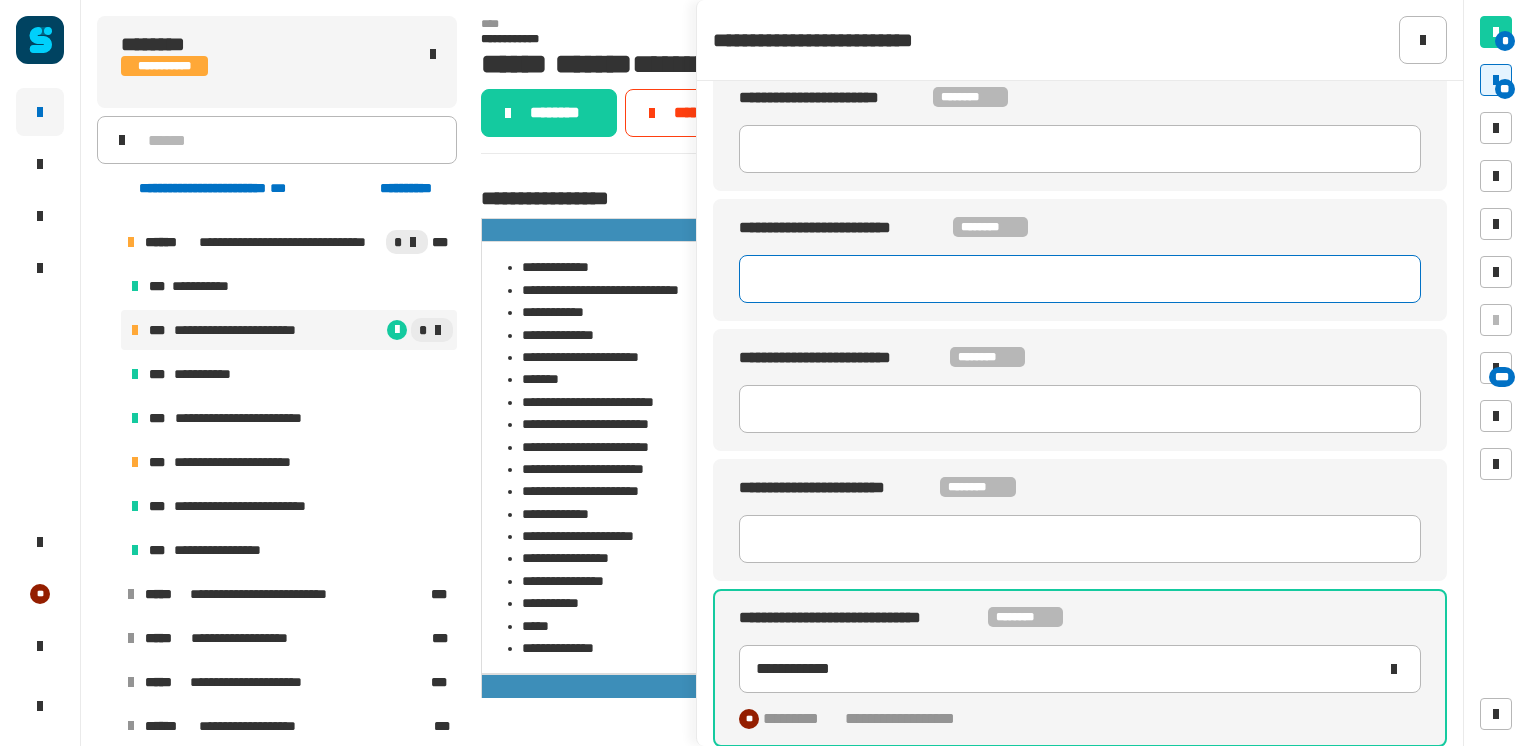 click 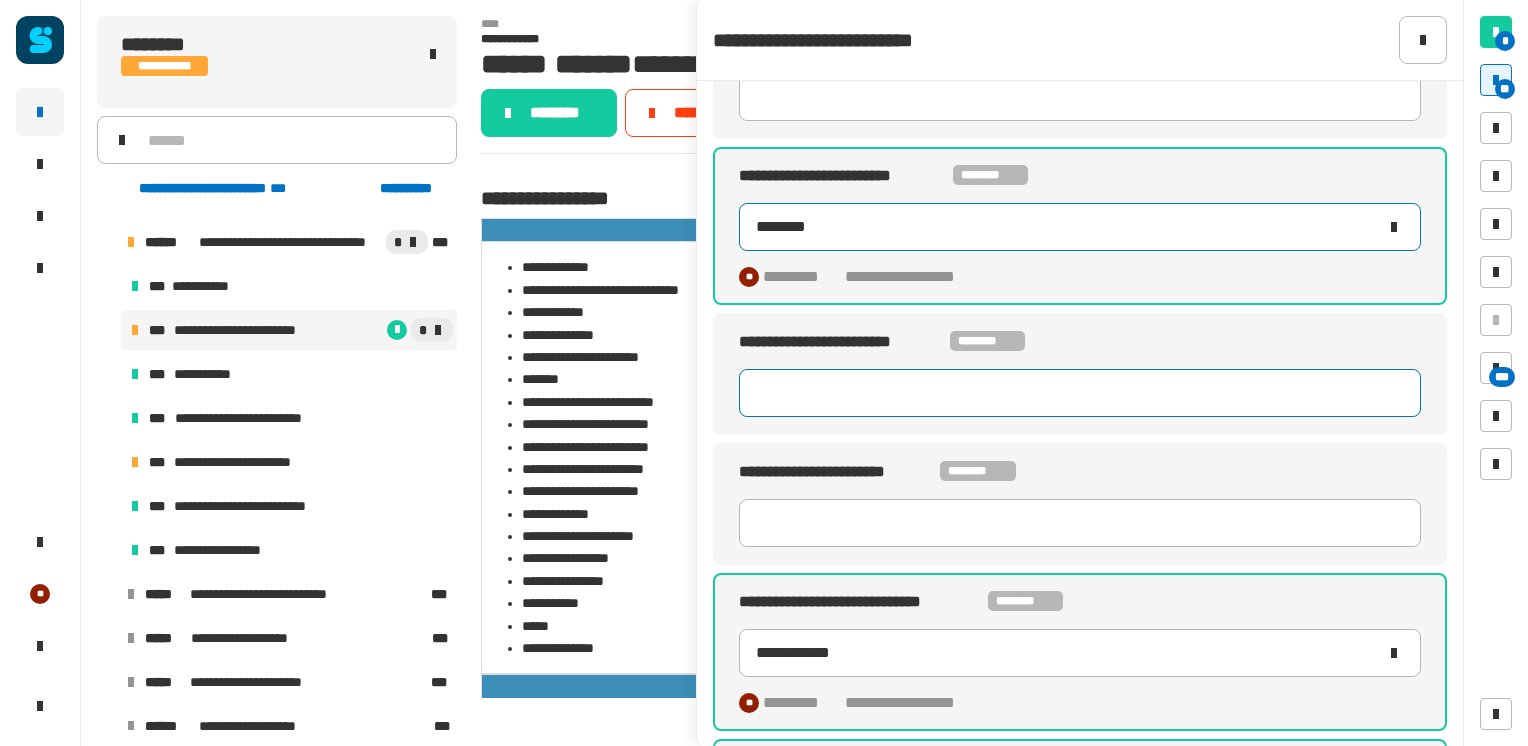 scroll, scrollTop: 378, scrollLeft: 0, axis: vertical 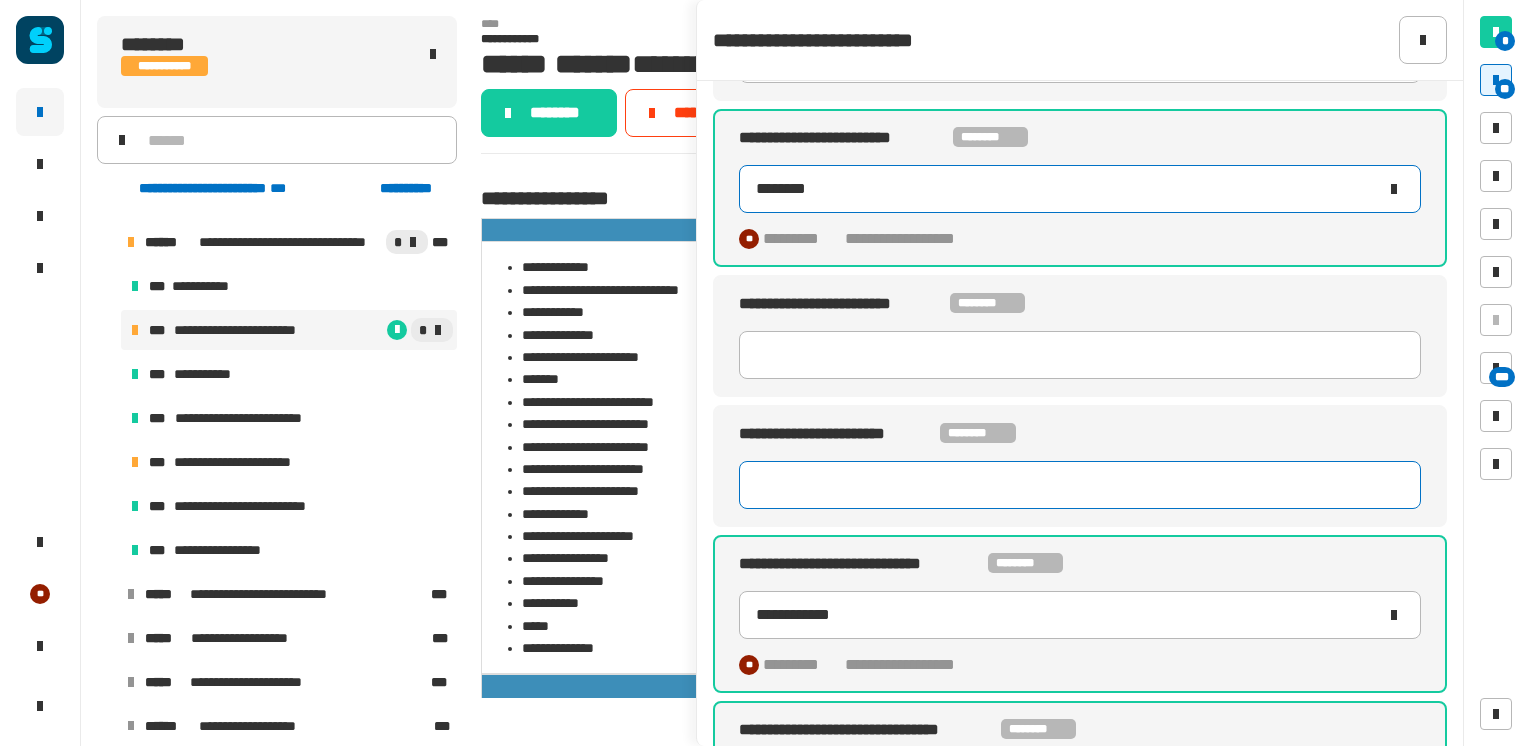 type on "********" 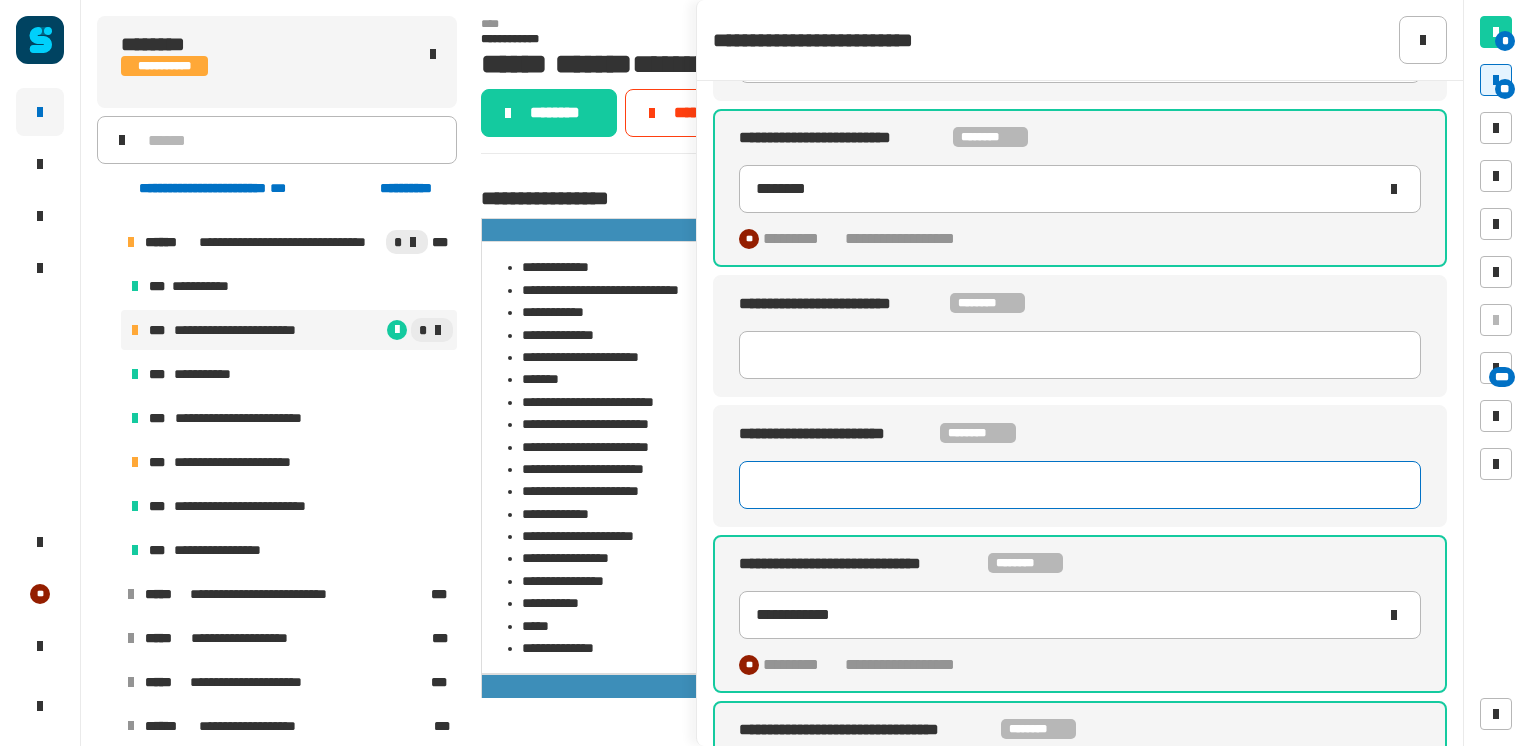 click 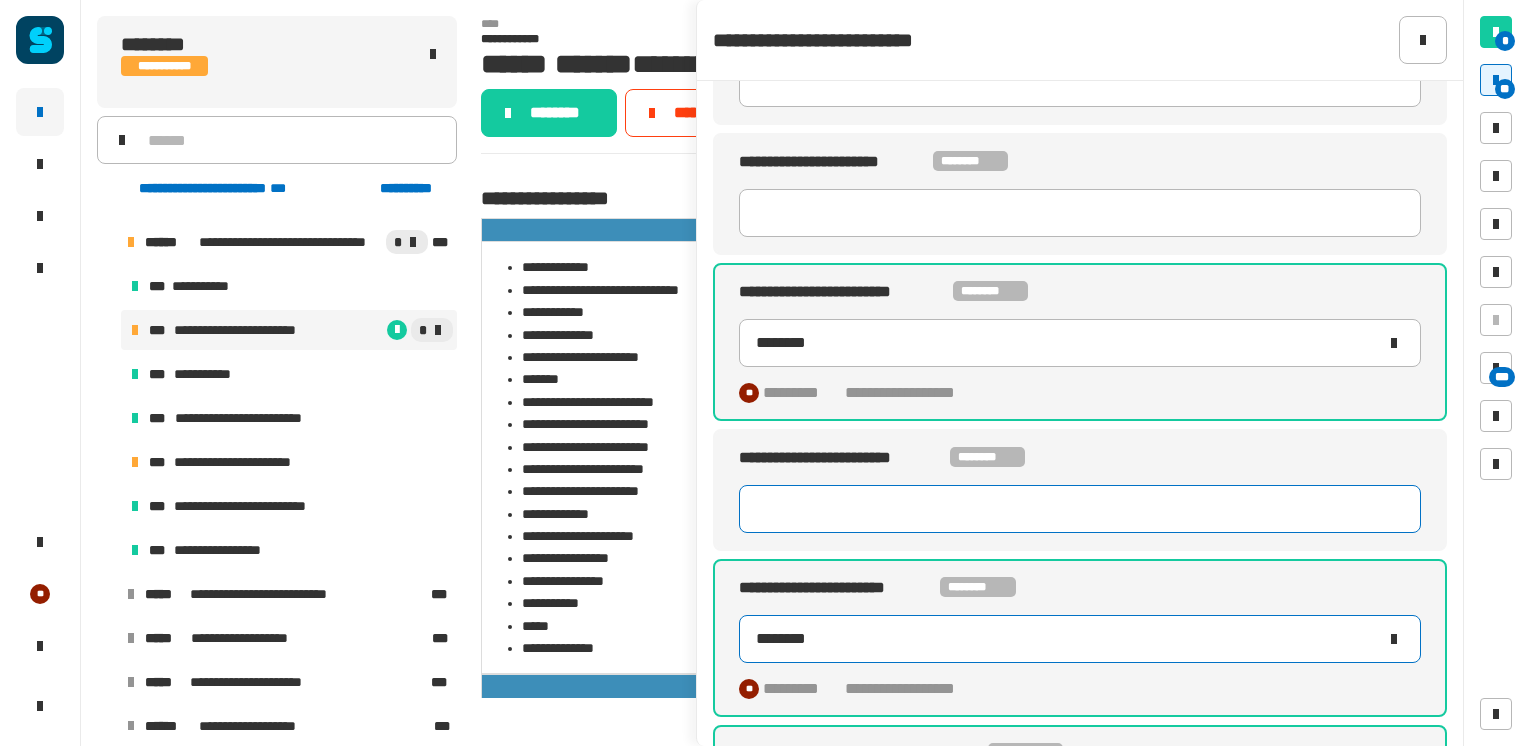scroll, scrollTop: 222, scrollLeft: 0, axis: vertical 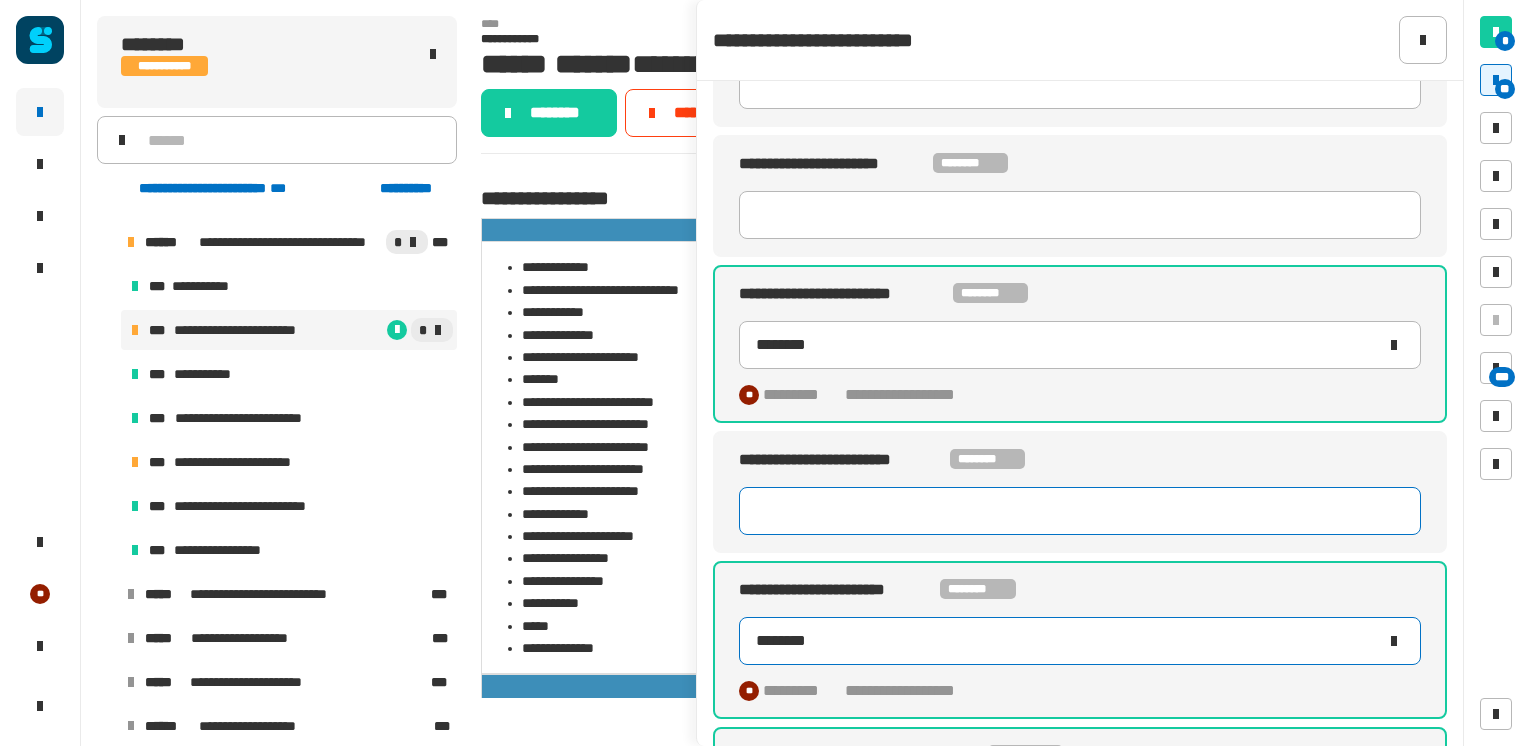 type on "********" 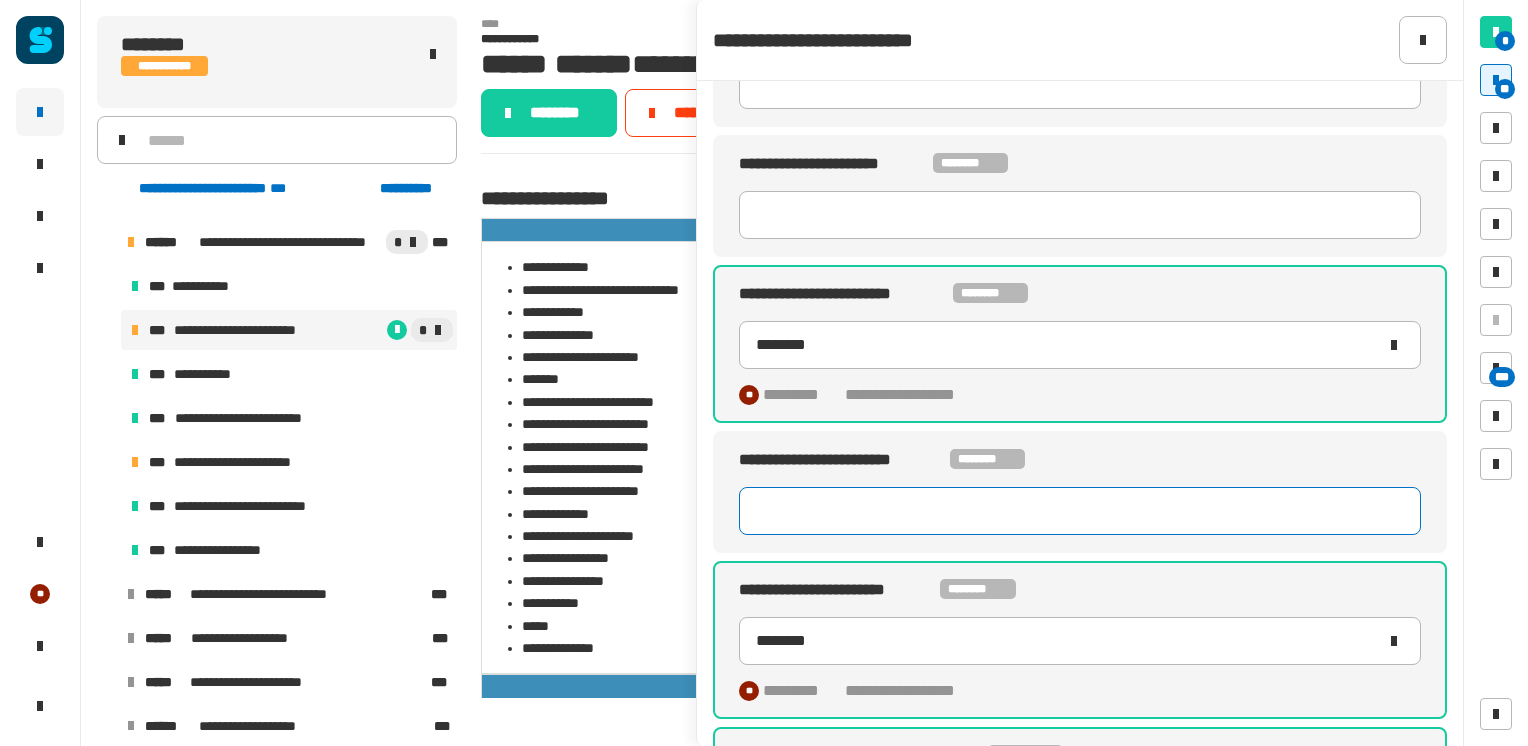 click 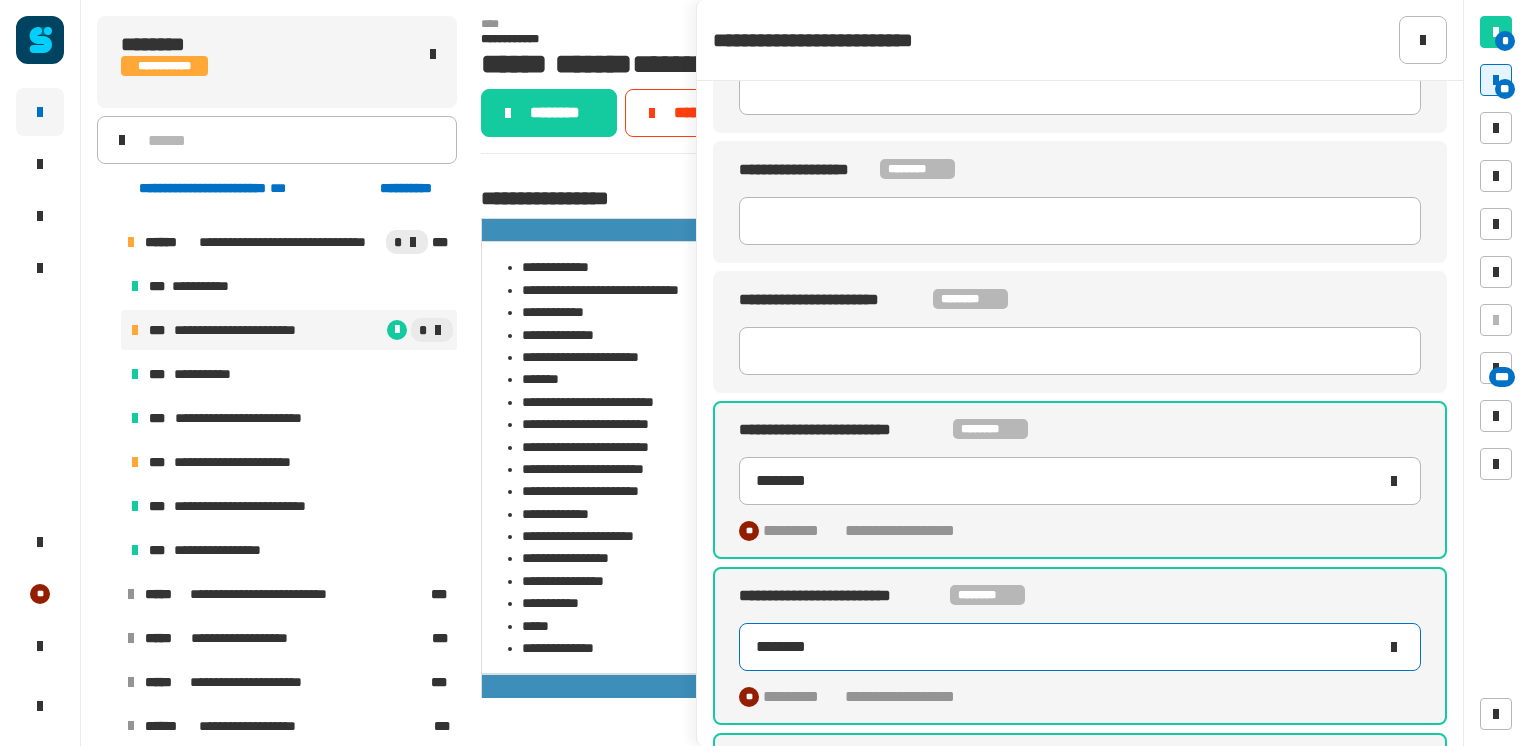 scroll, scrollTop: 56, scrollLeft: 0, axis: vertical 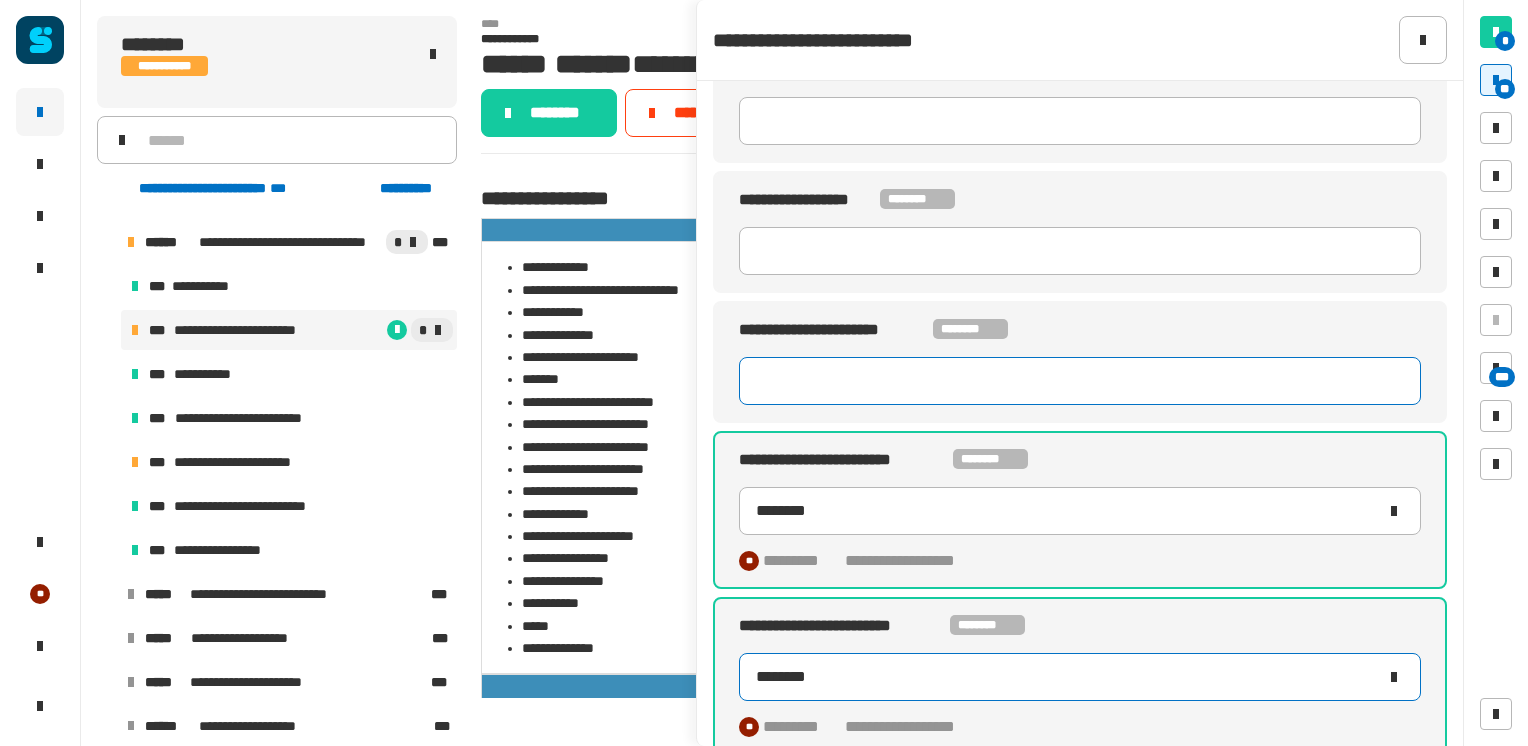 type on "********" 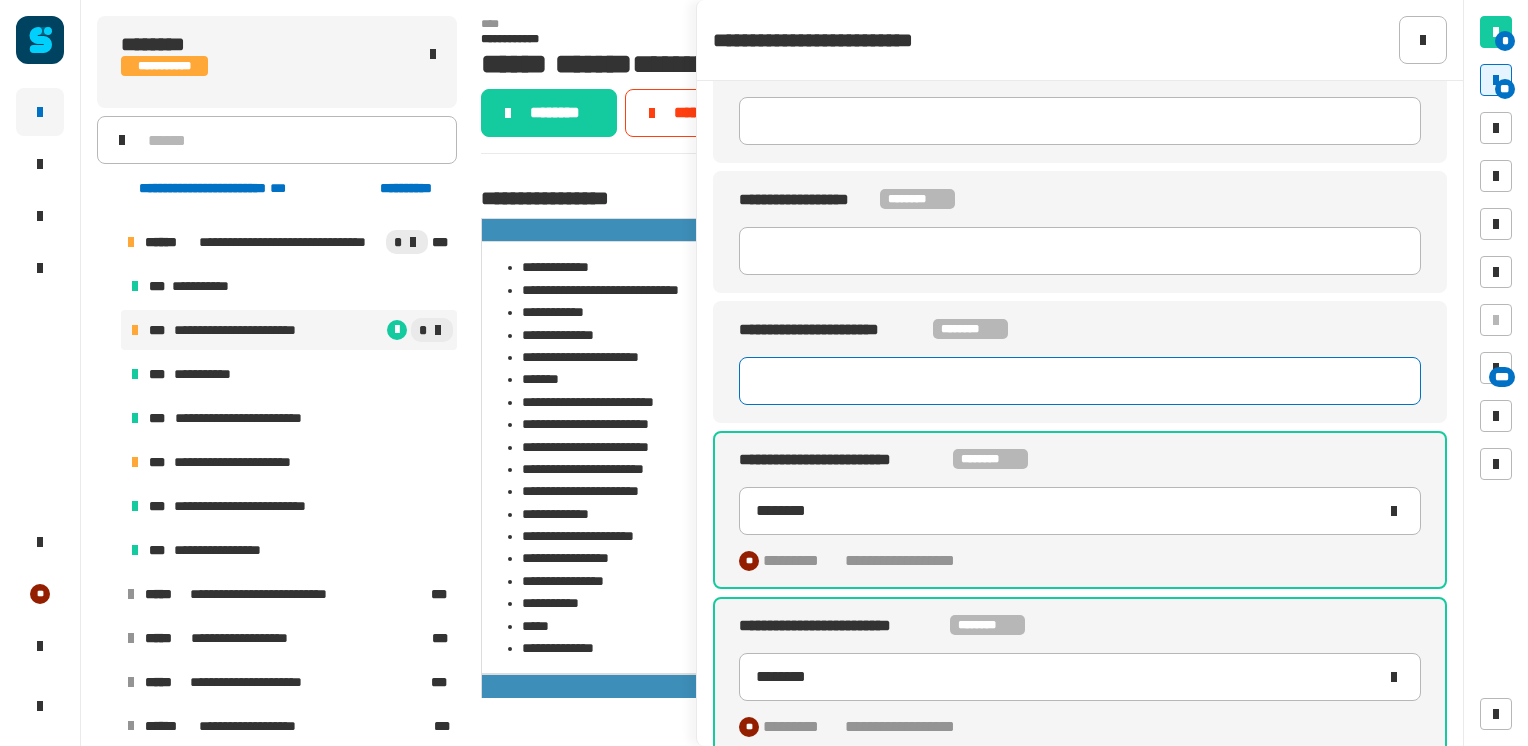 click 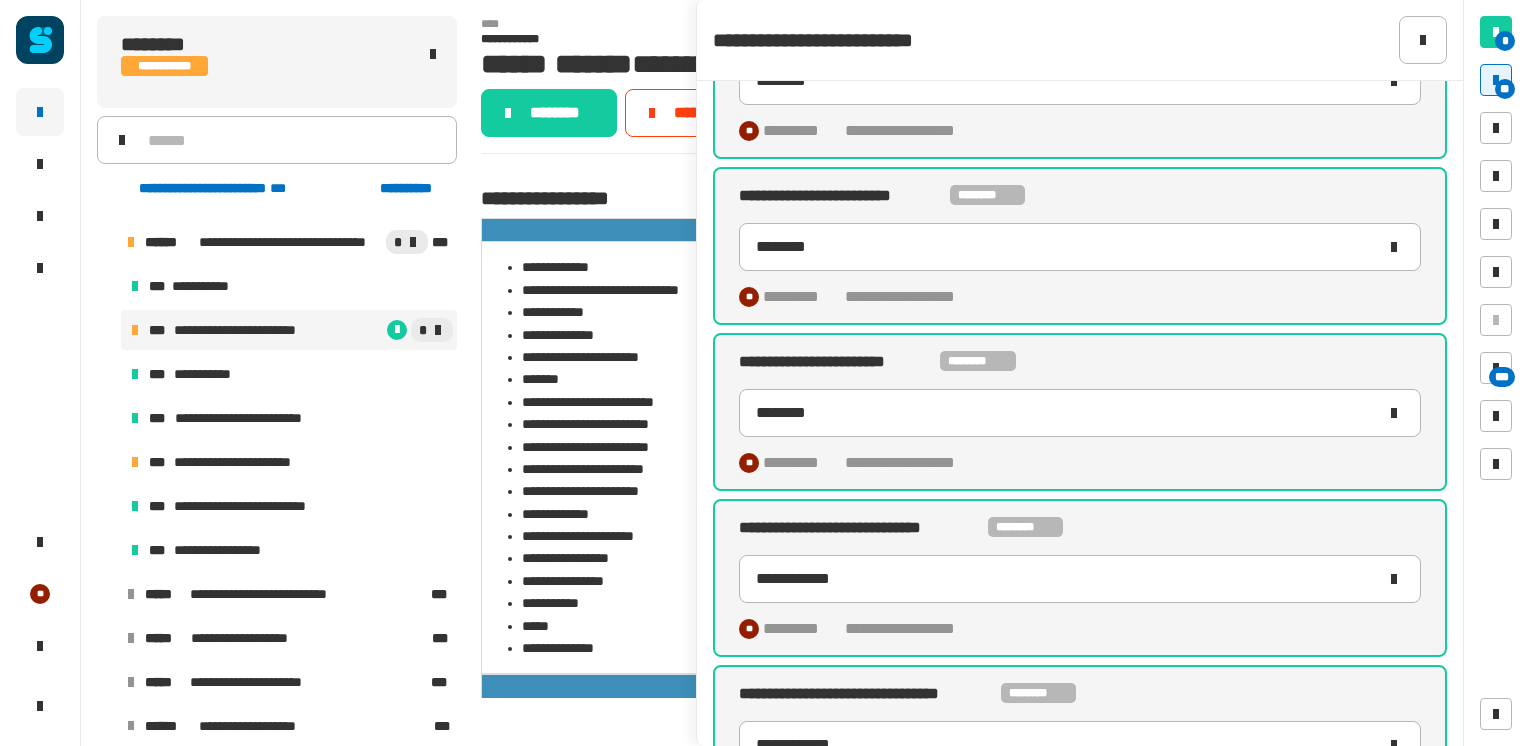 scroll, scrollTop: 520, scrollLeft: 0, axis: vertical 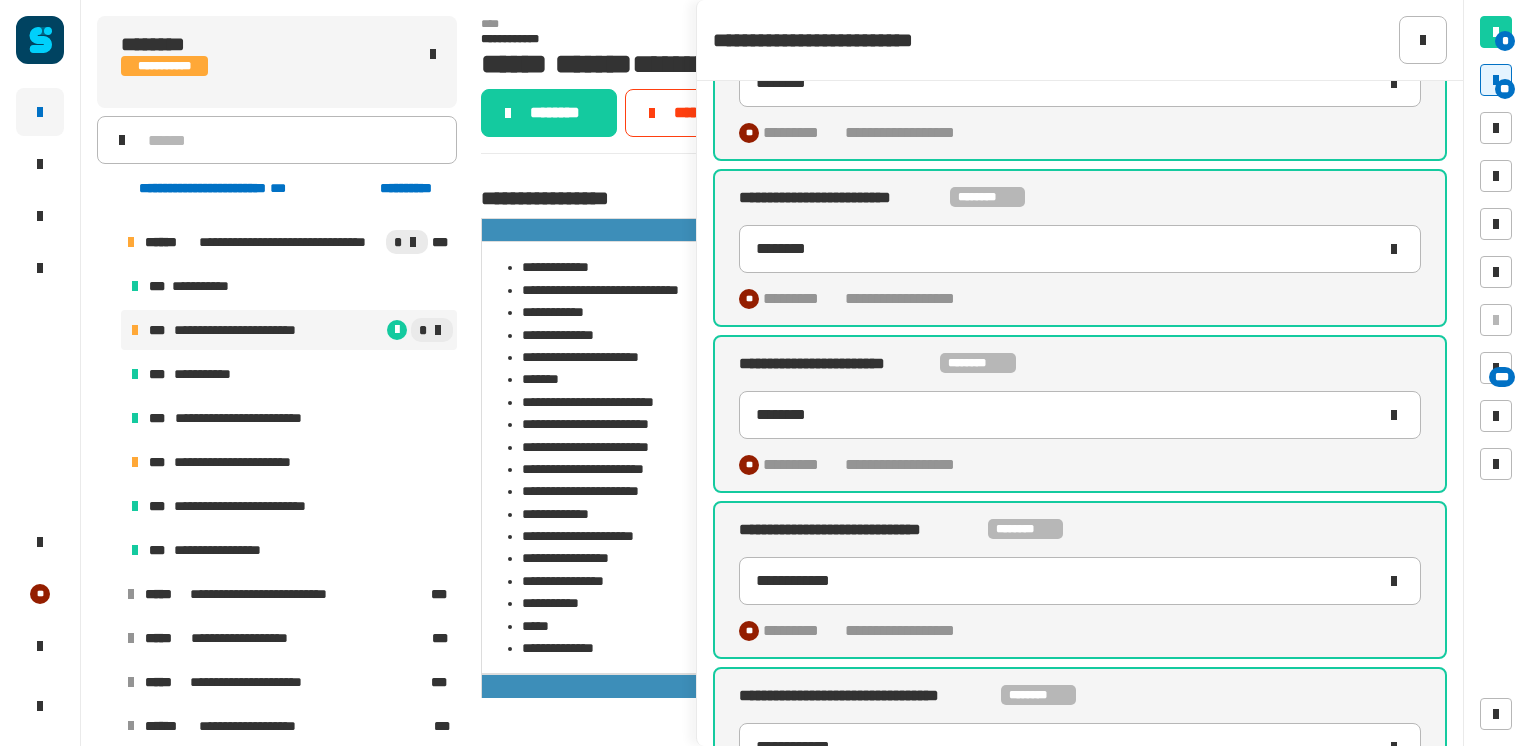 type on "********" 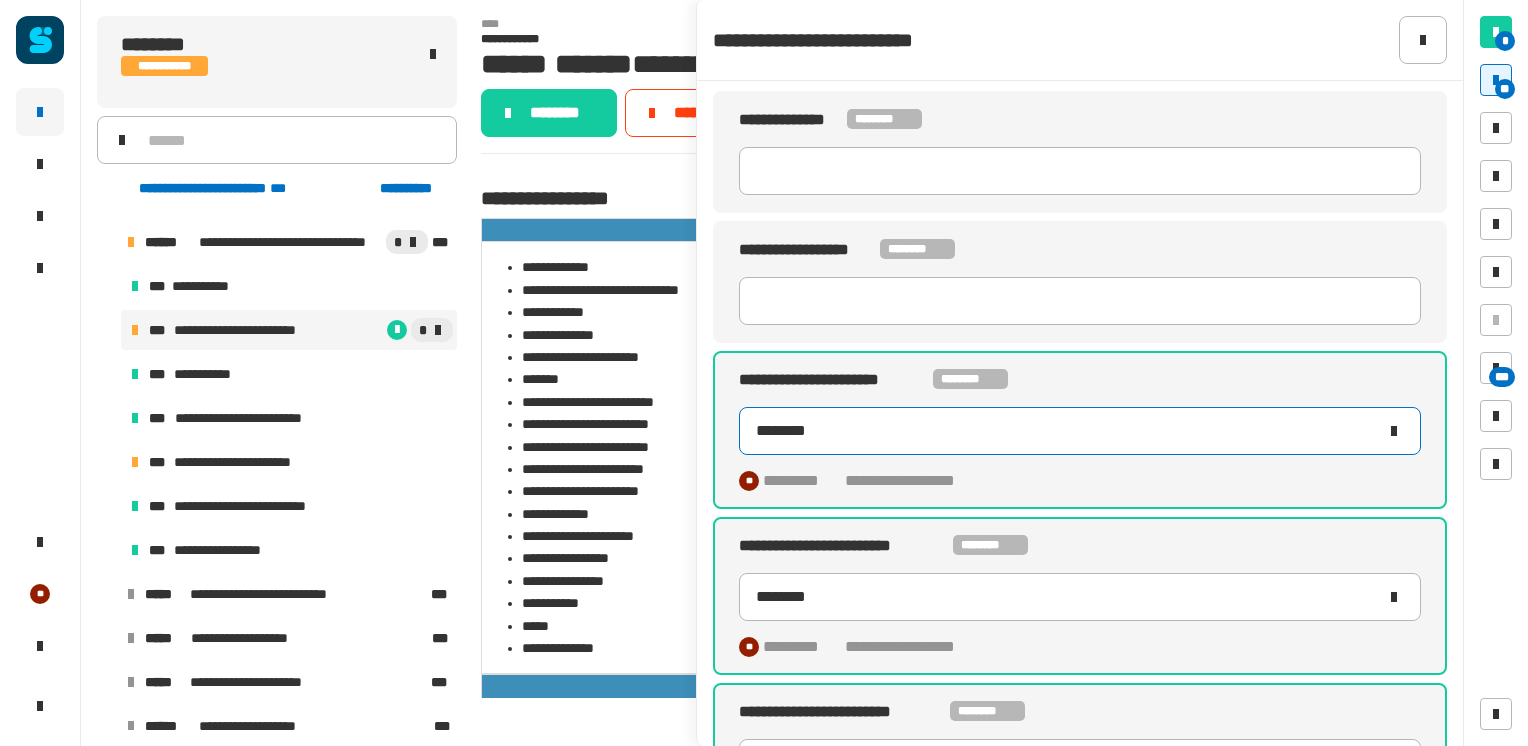scroll, scrollTop: 0, scrollLeft: 0, axis: both 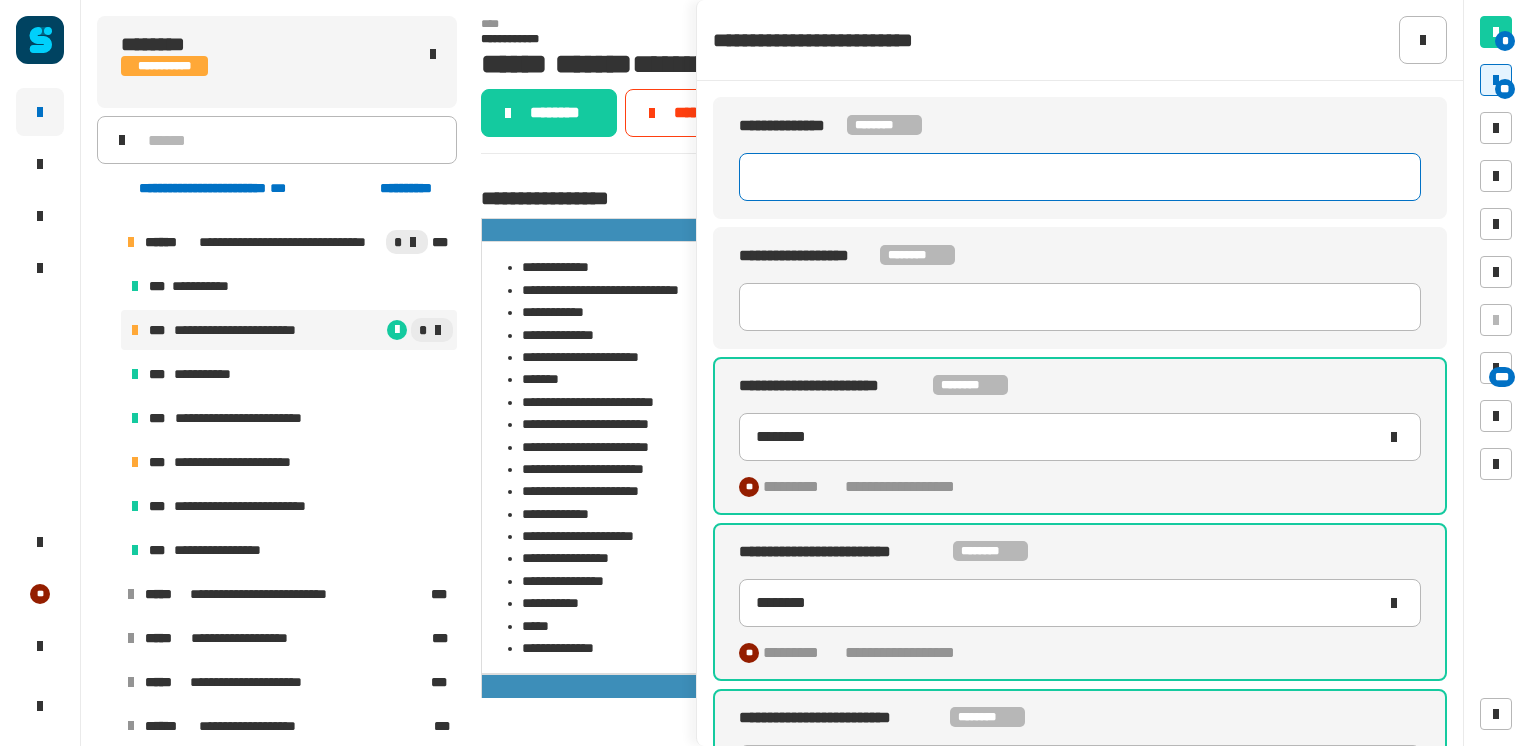 click 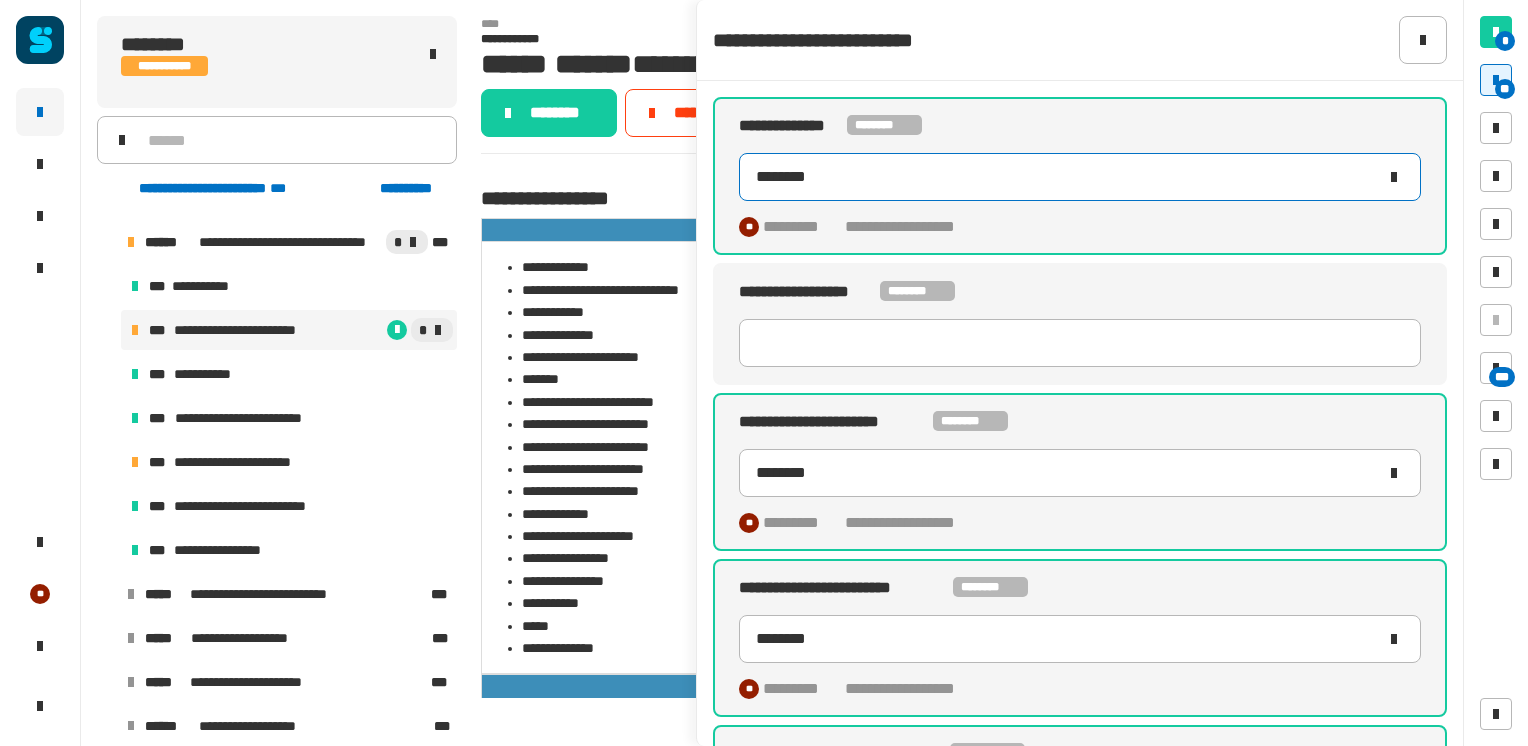 type on "********" 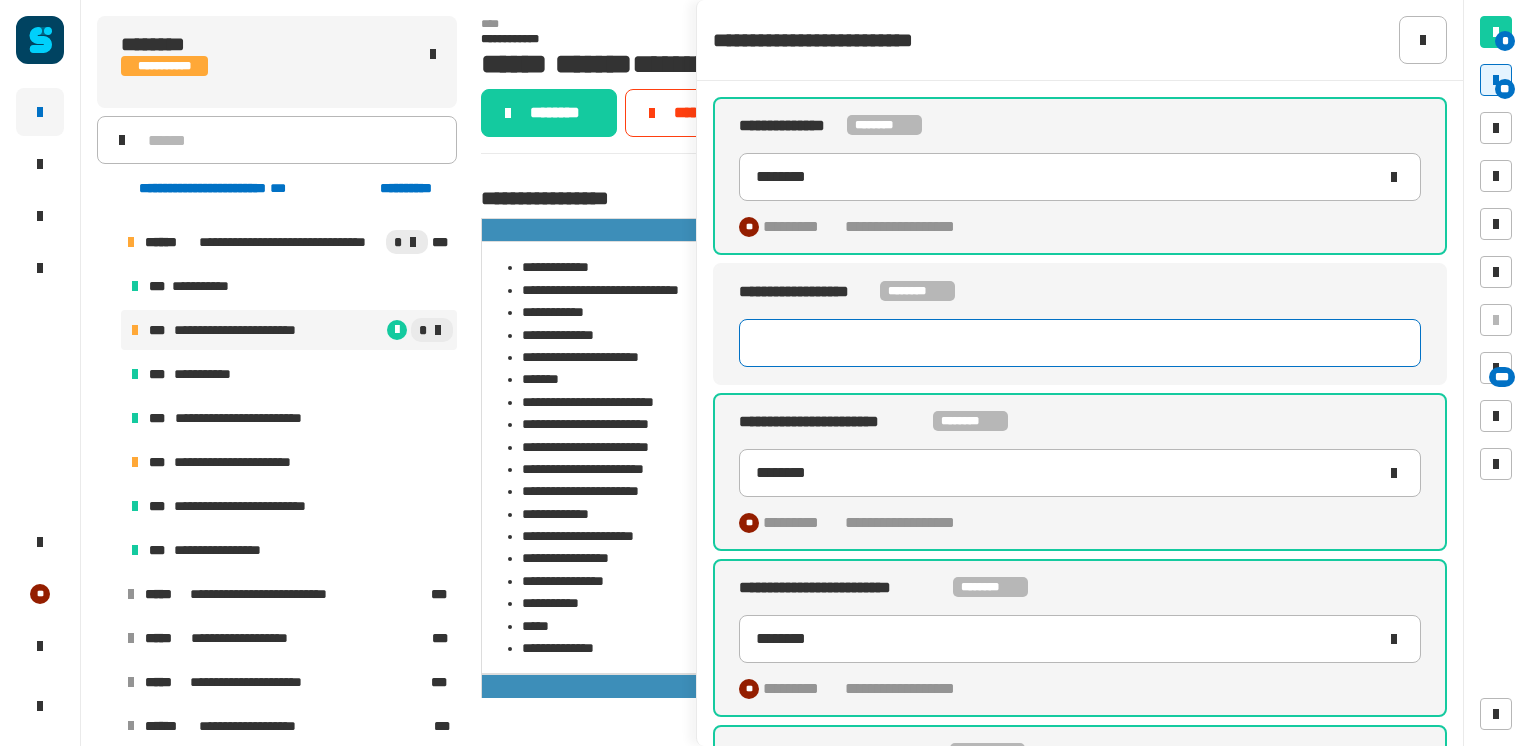 click 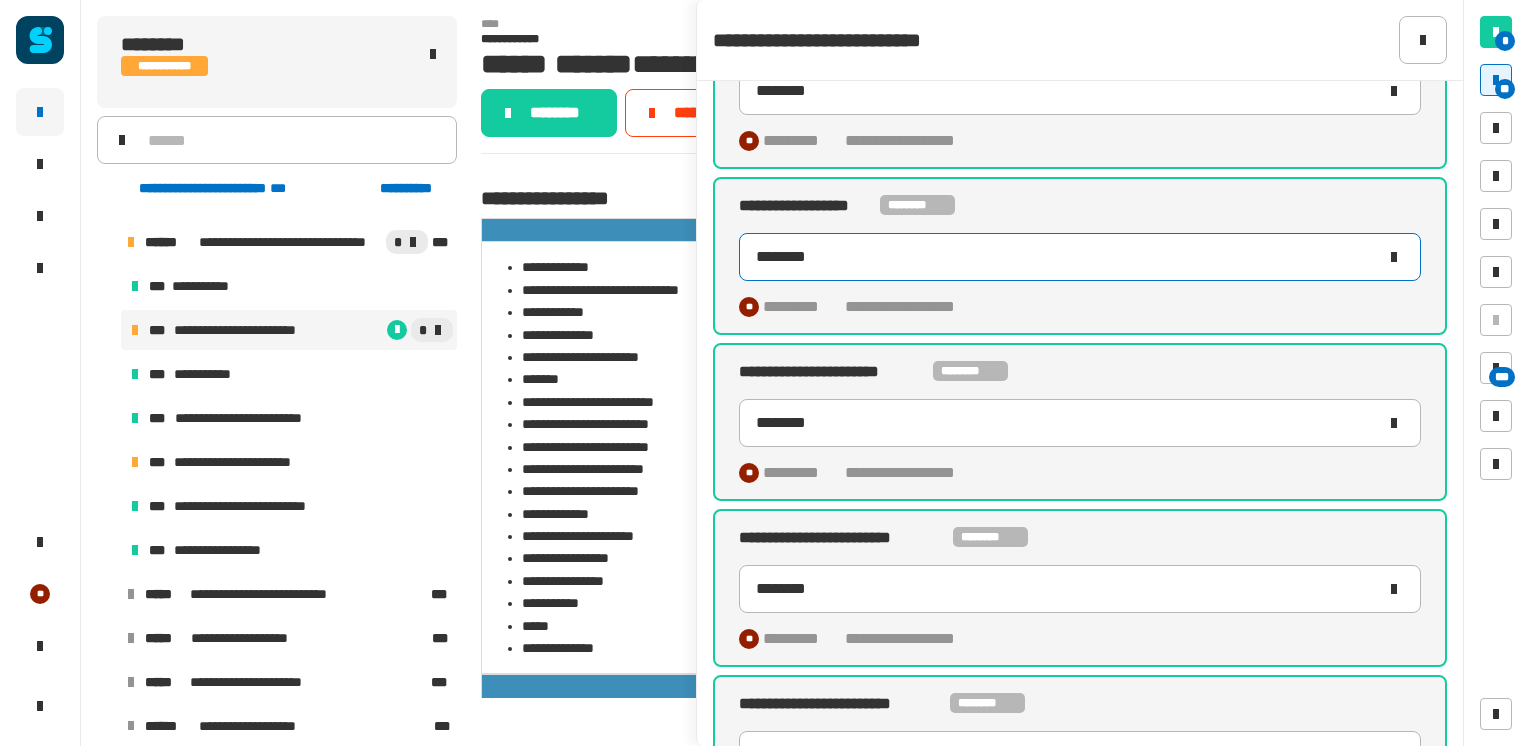 scroll, scrollTop: 89, scrollLeft: 0, axis: vertical 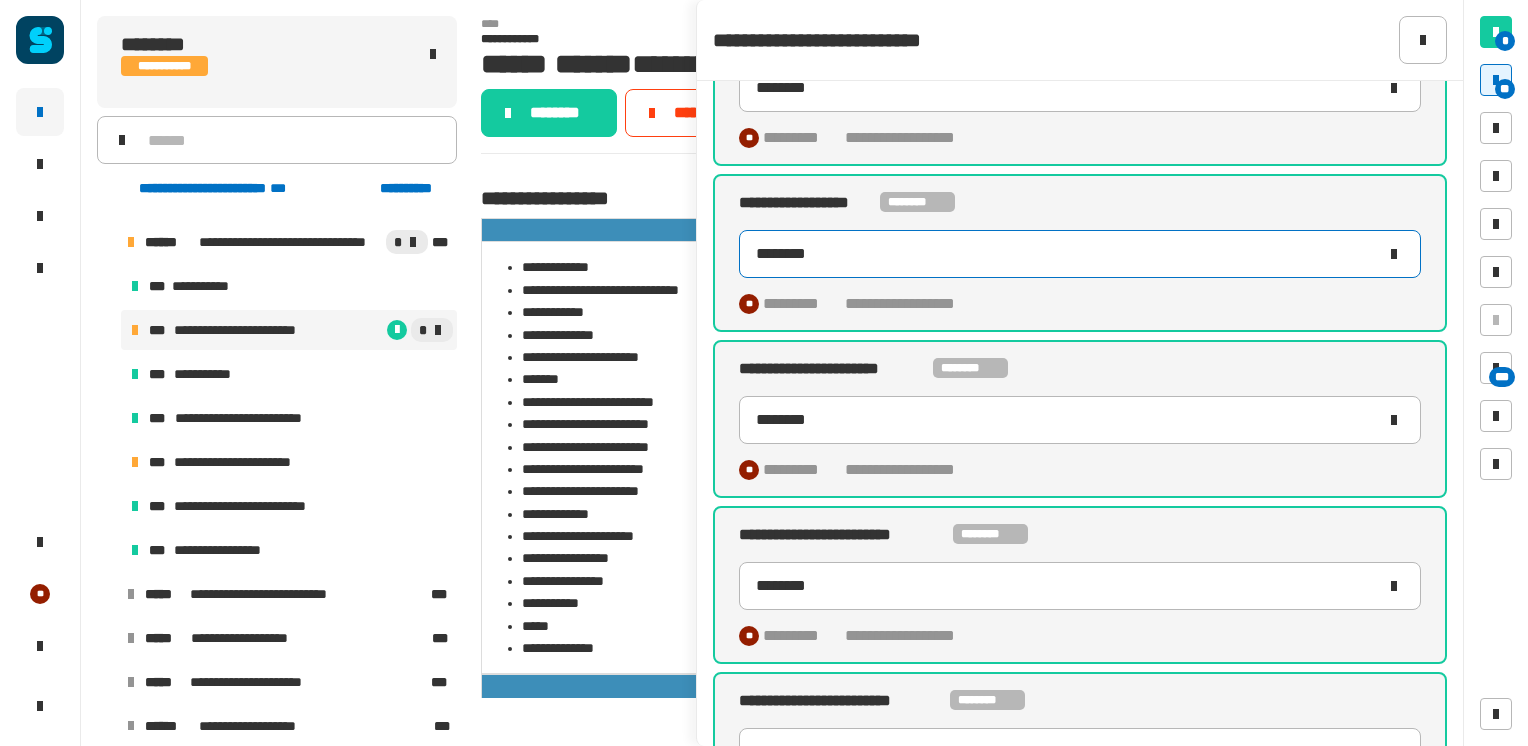type on "********" 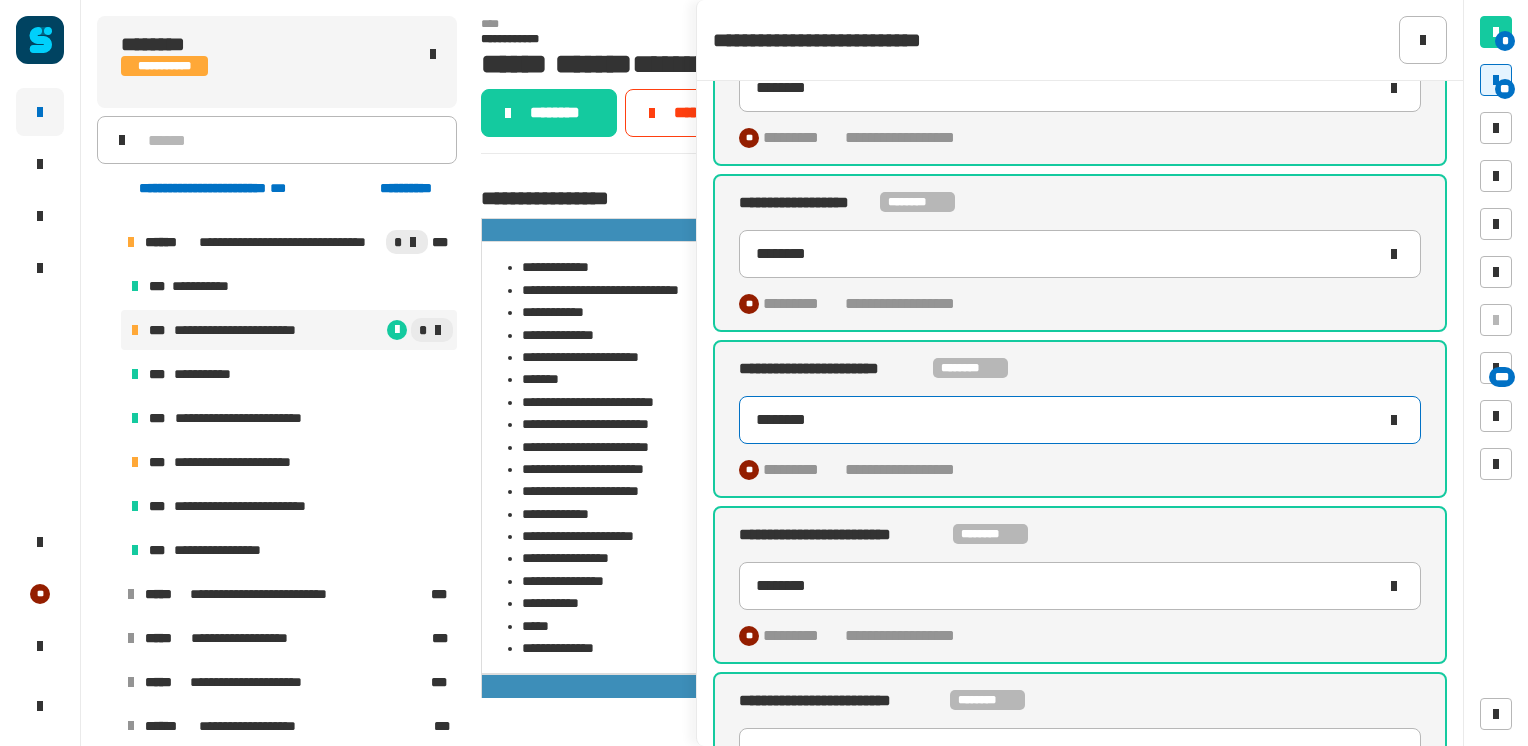 click on "********" 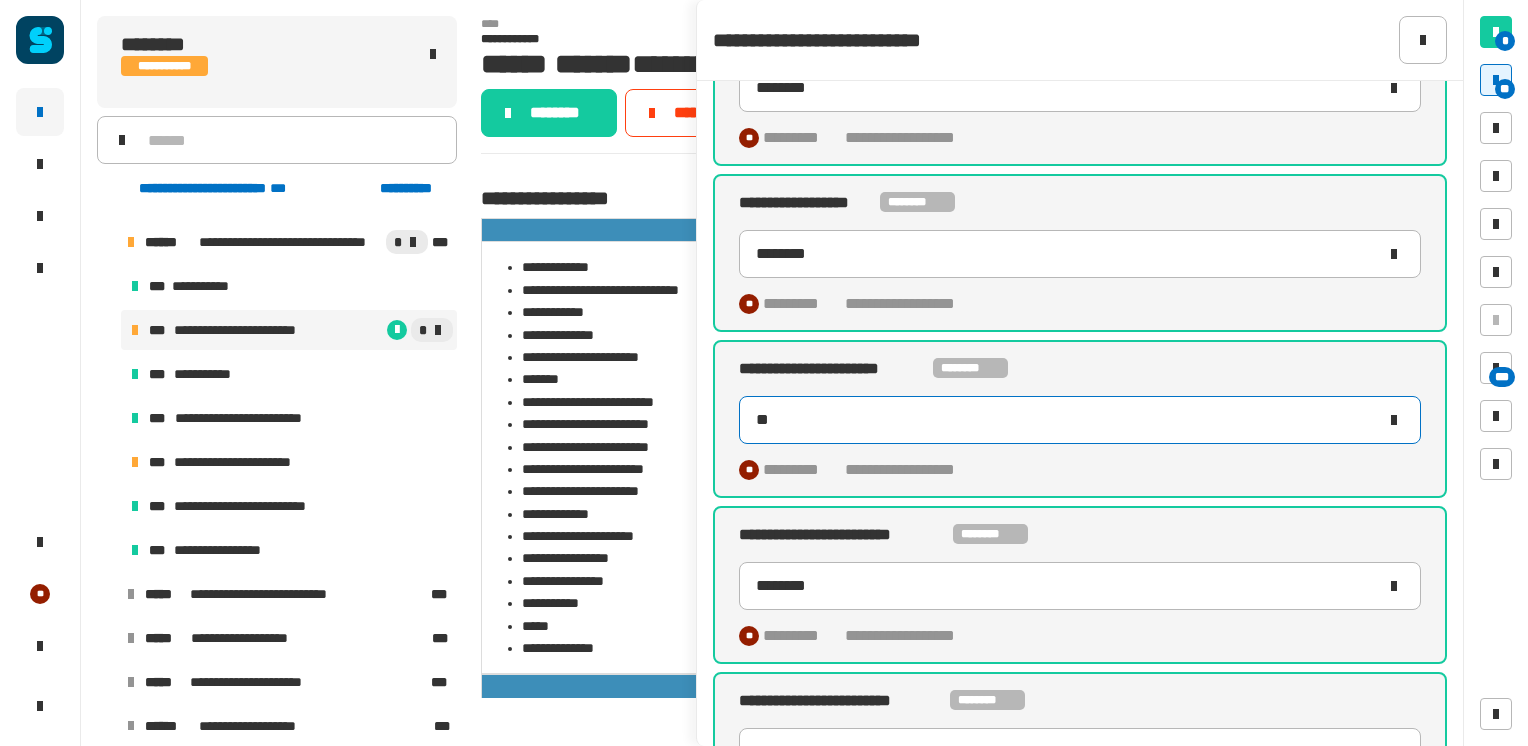 type on "*" 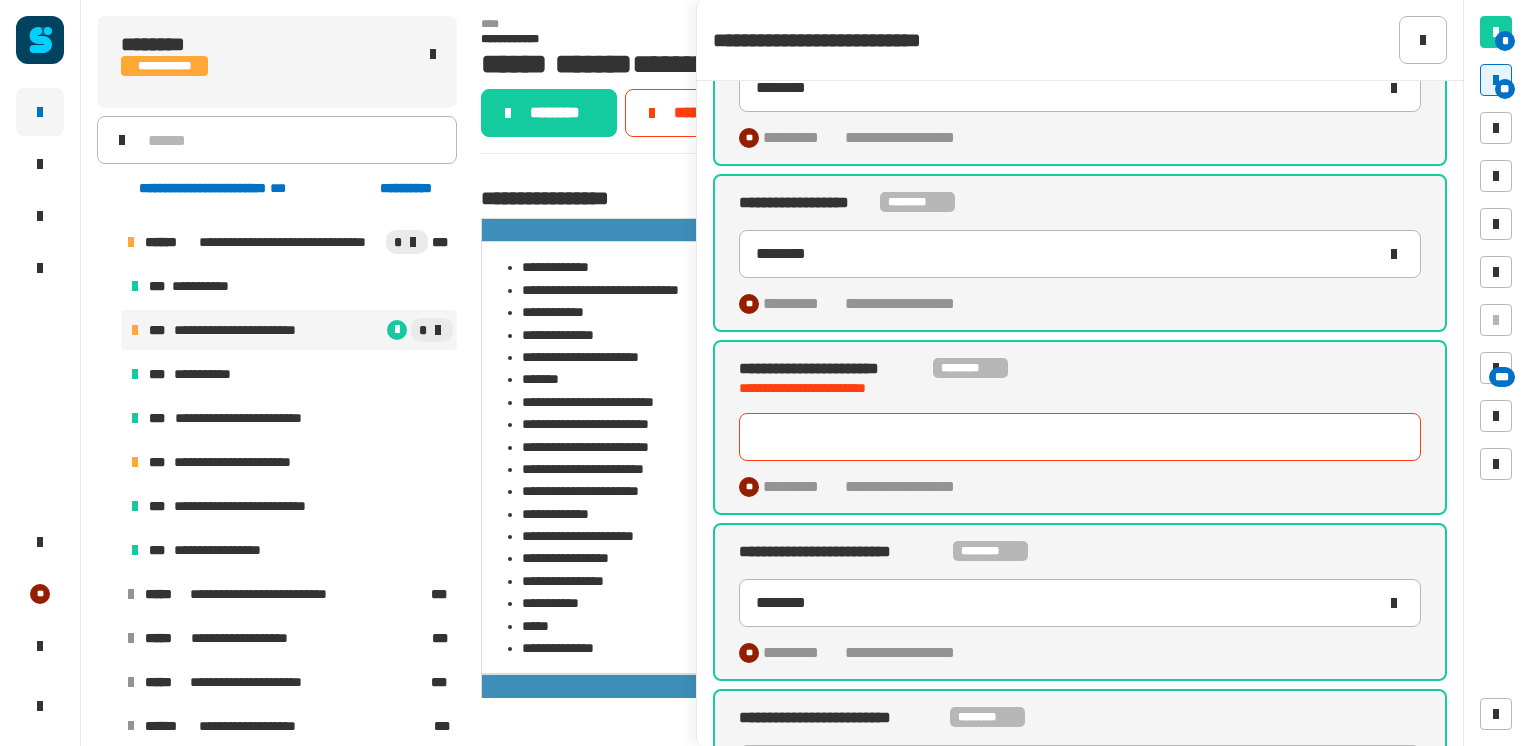 click 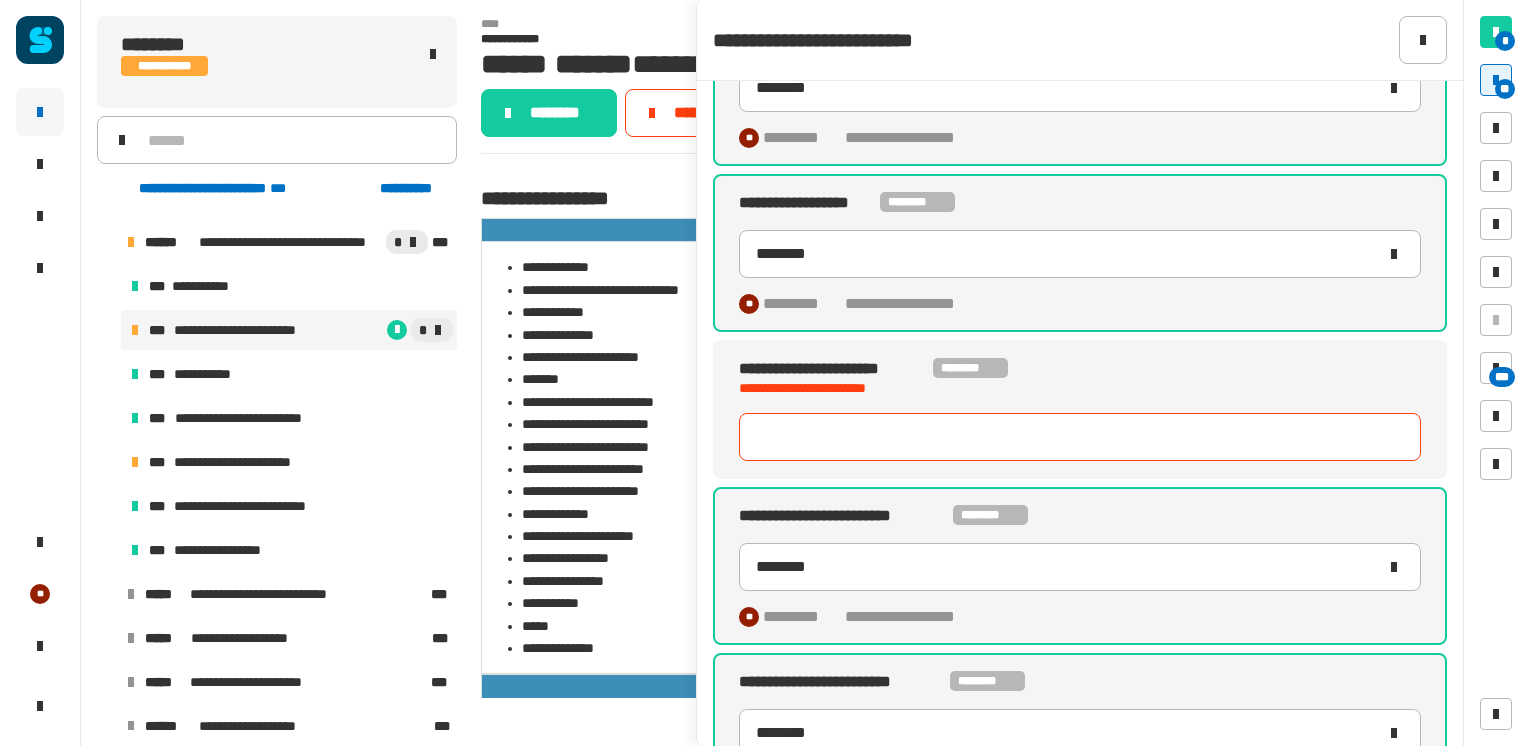 paste on "********" 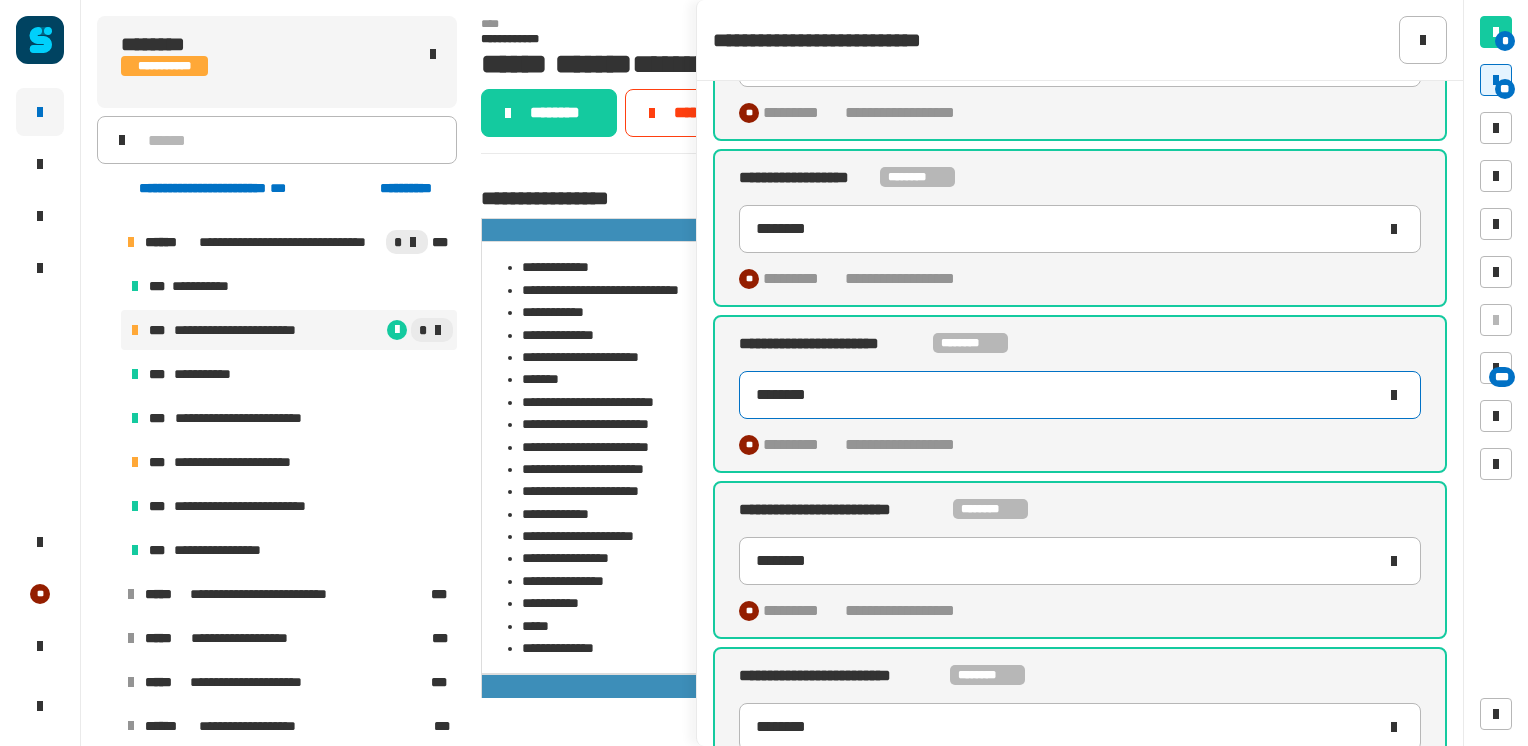scroll, scrollTop: 0, scrollLeft: 0, axis: both 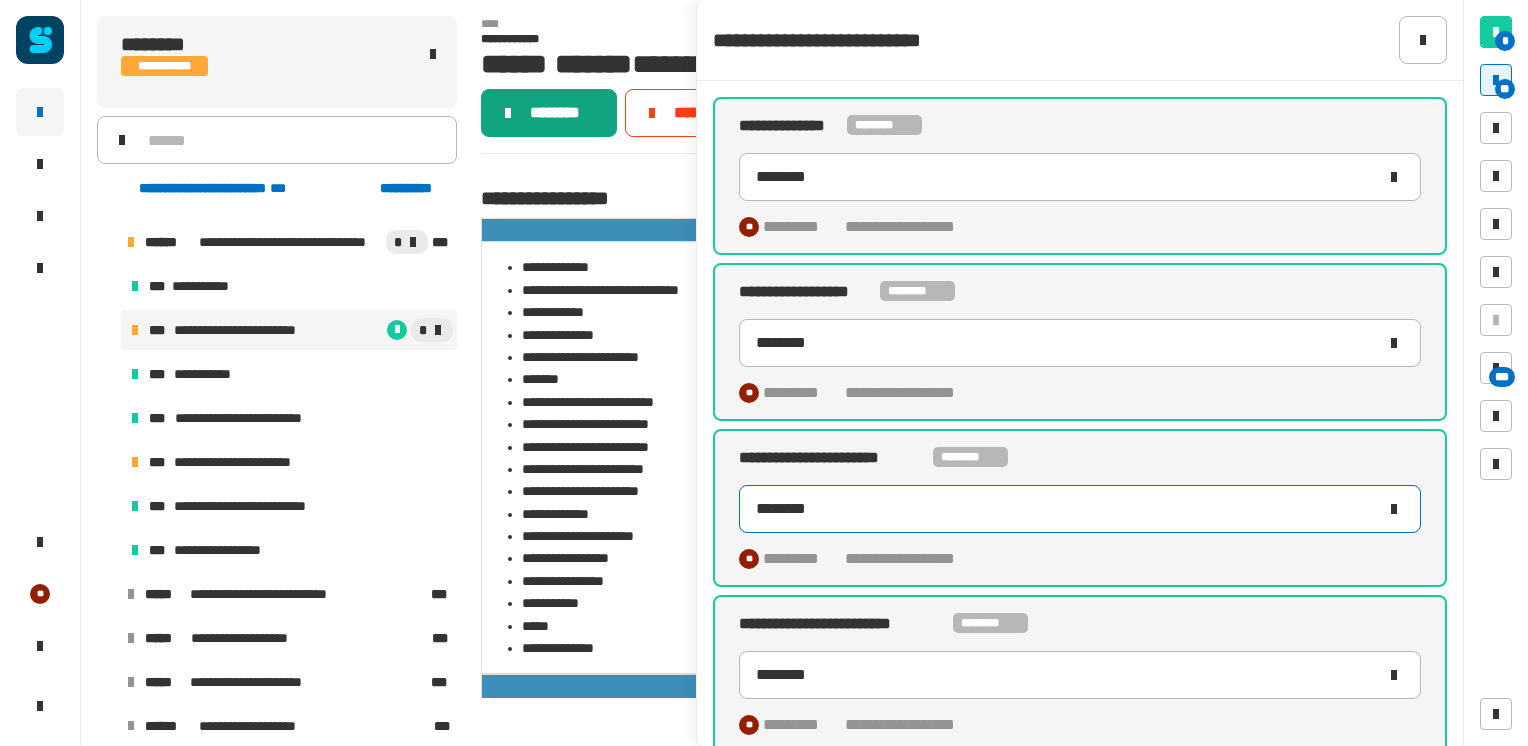 type on "********" 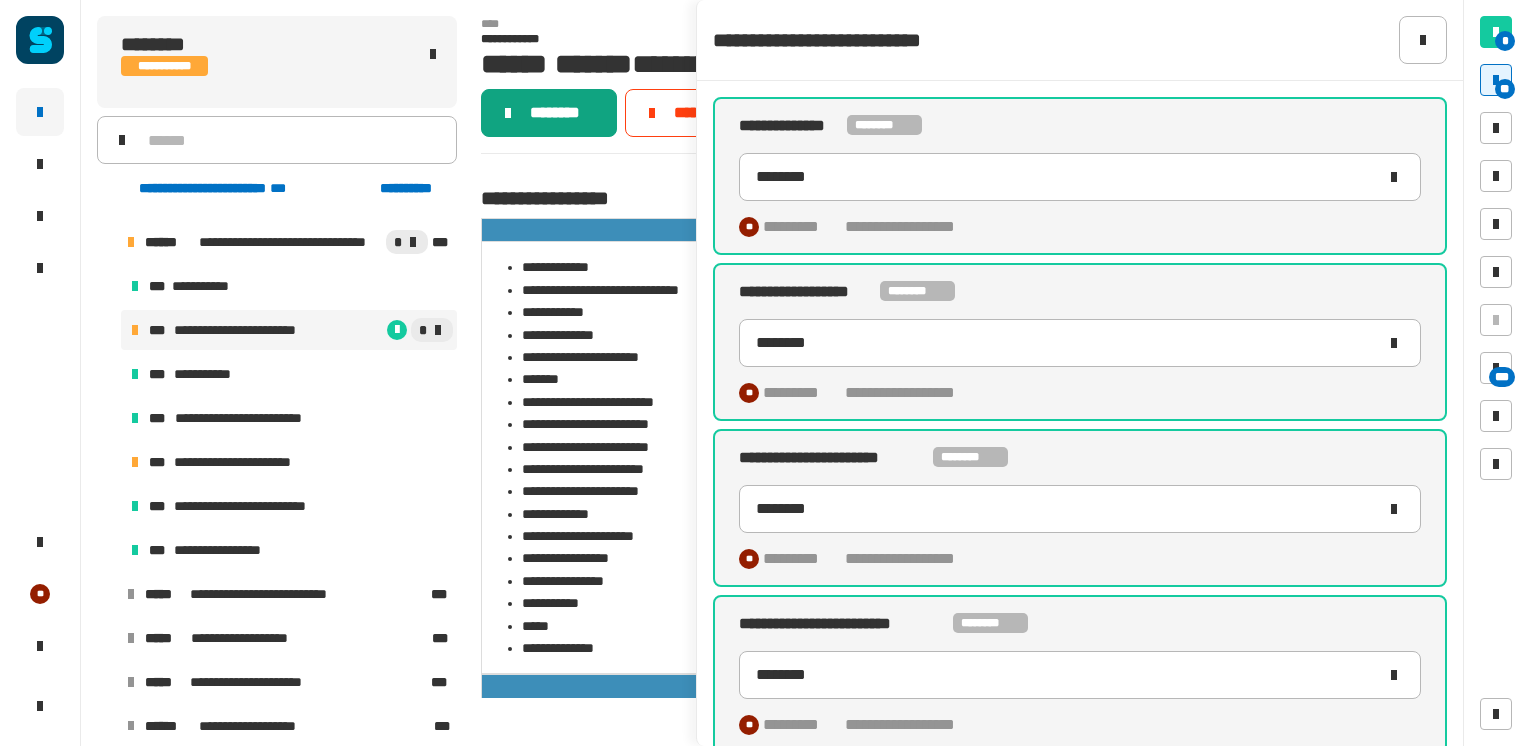 click on "********" 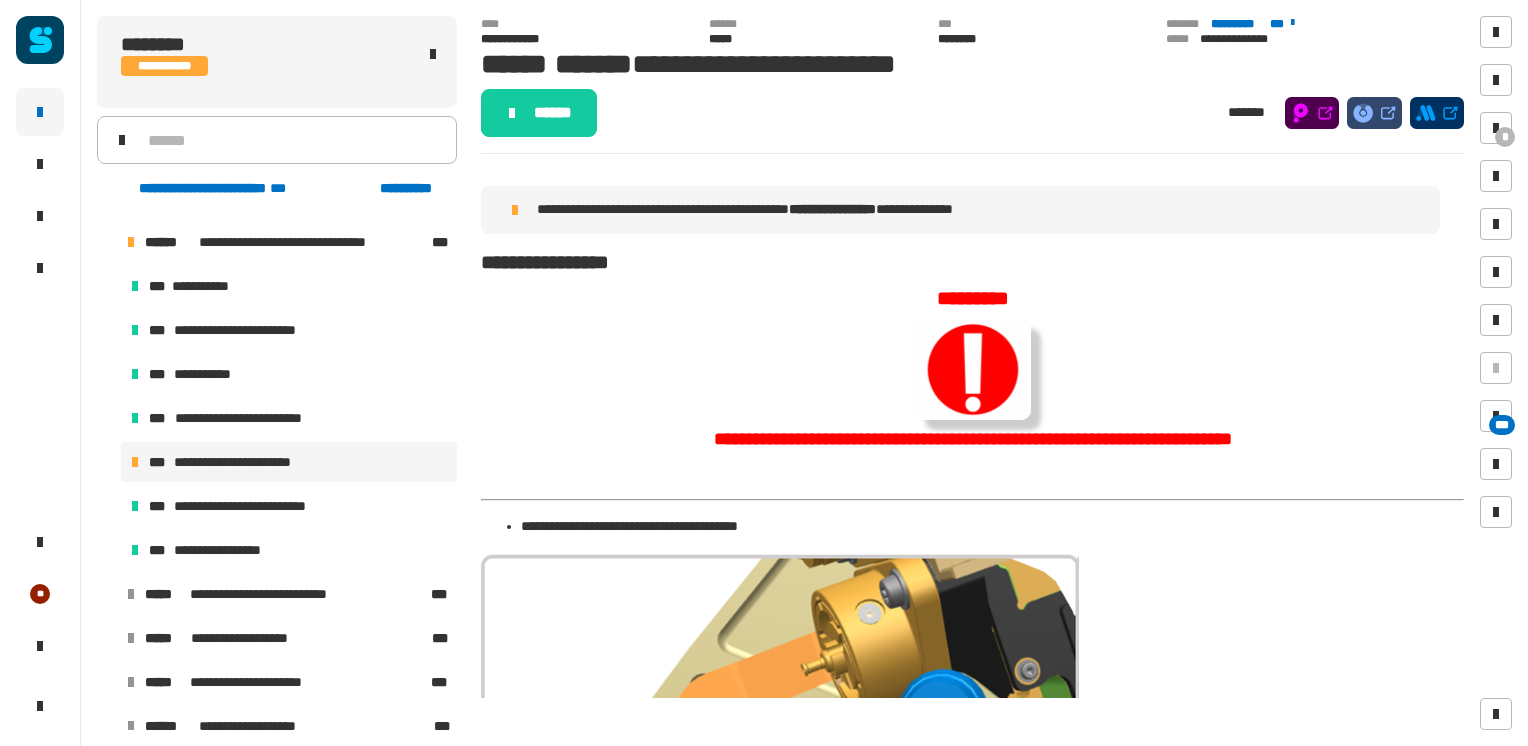 click on "**********" 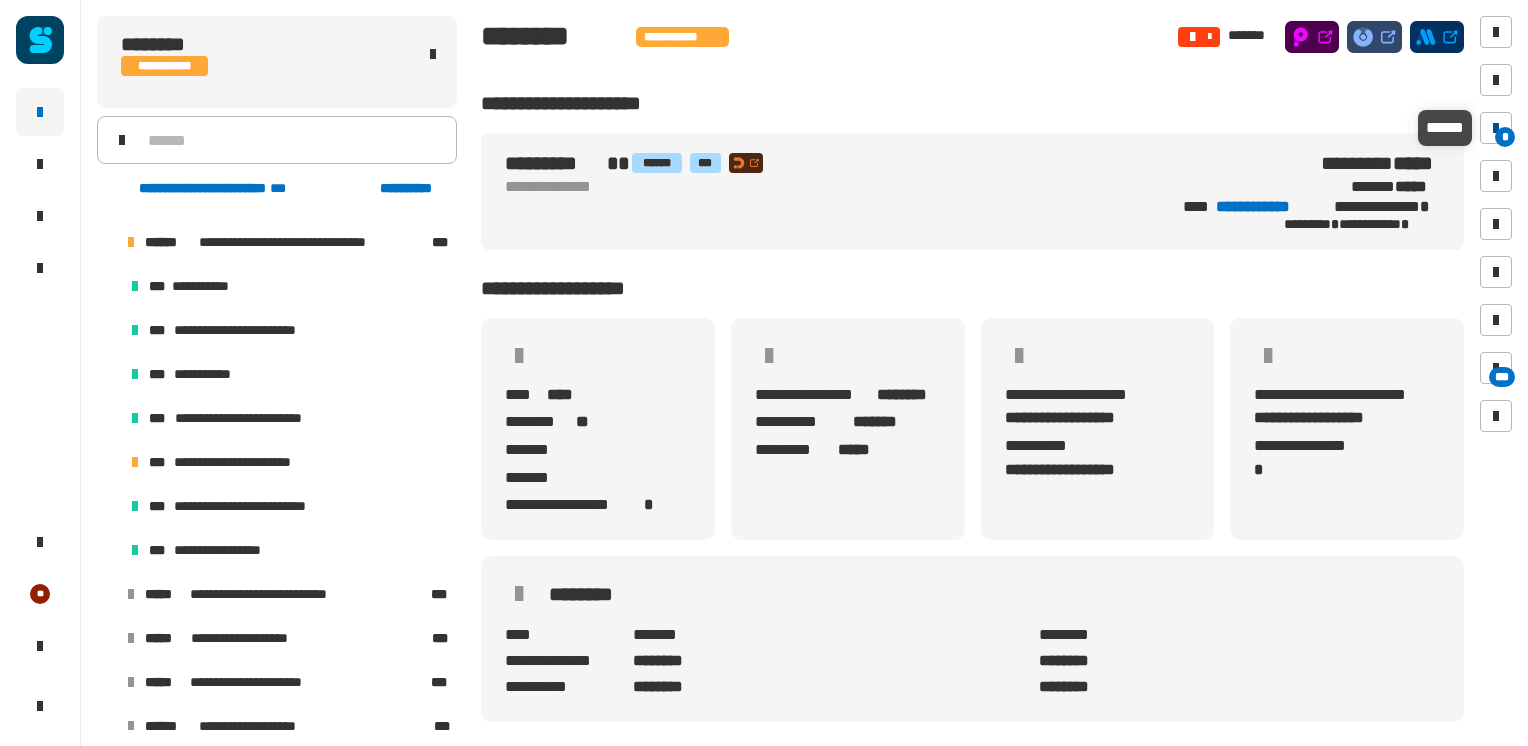 click at bounding box center (1496, 128) 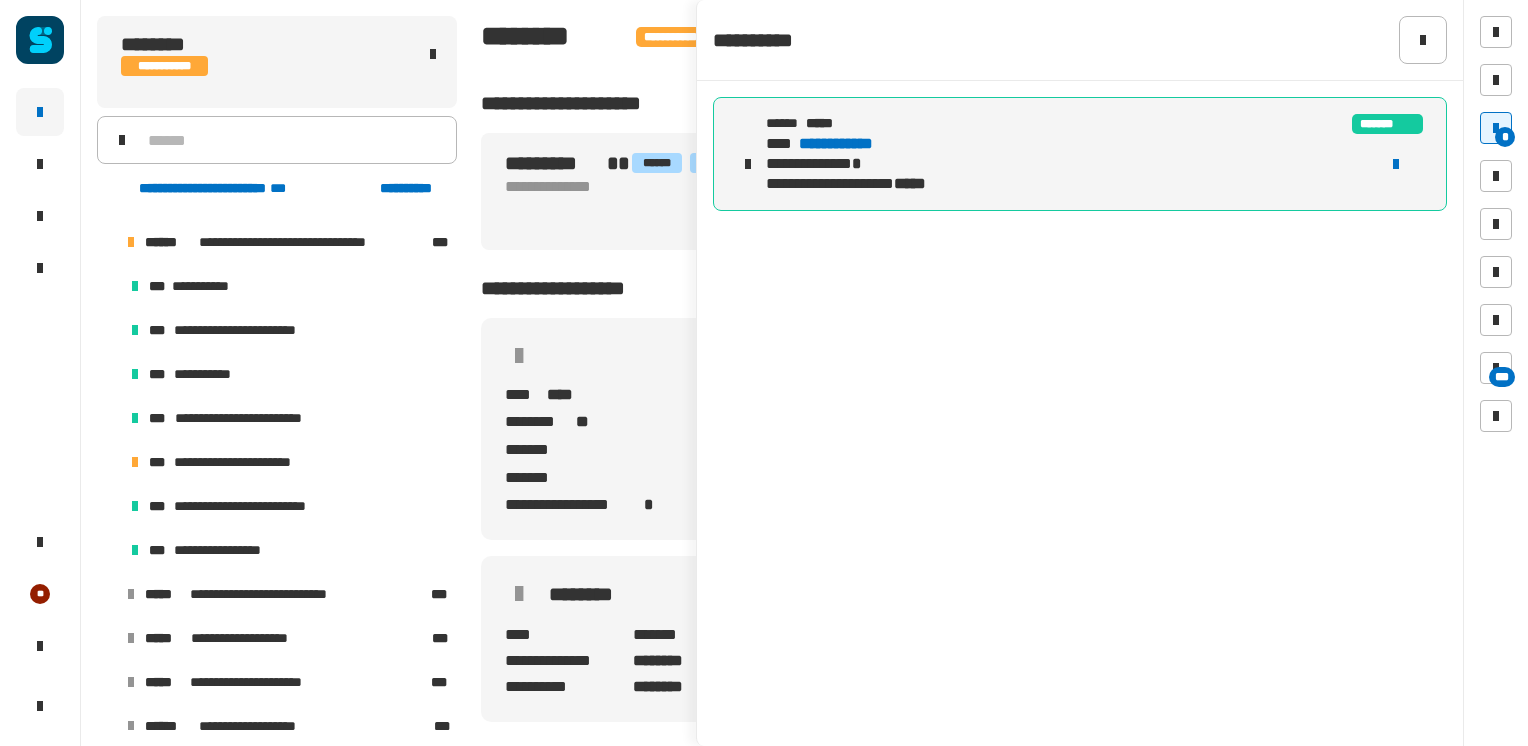 click on "**********" at bounding box center [1062, 164] 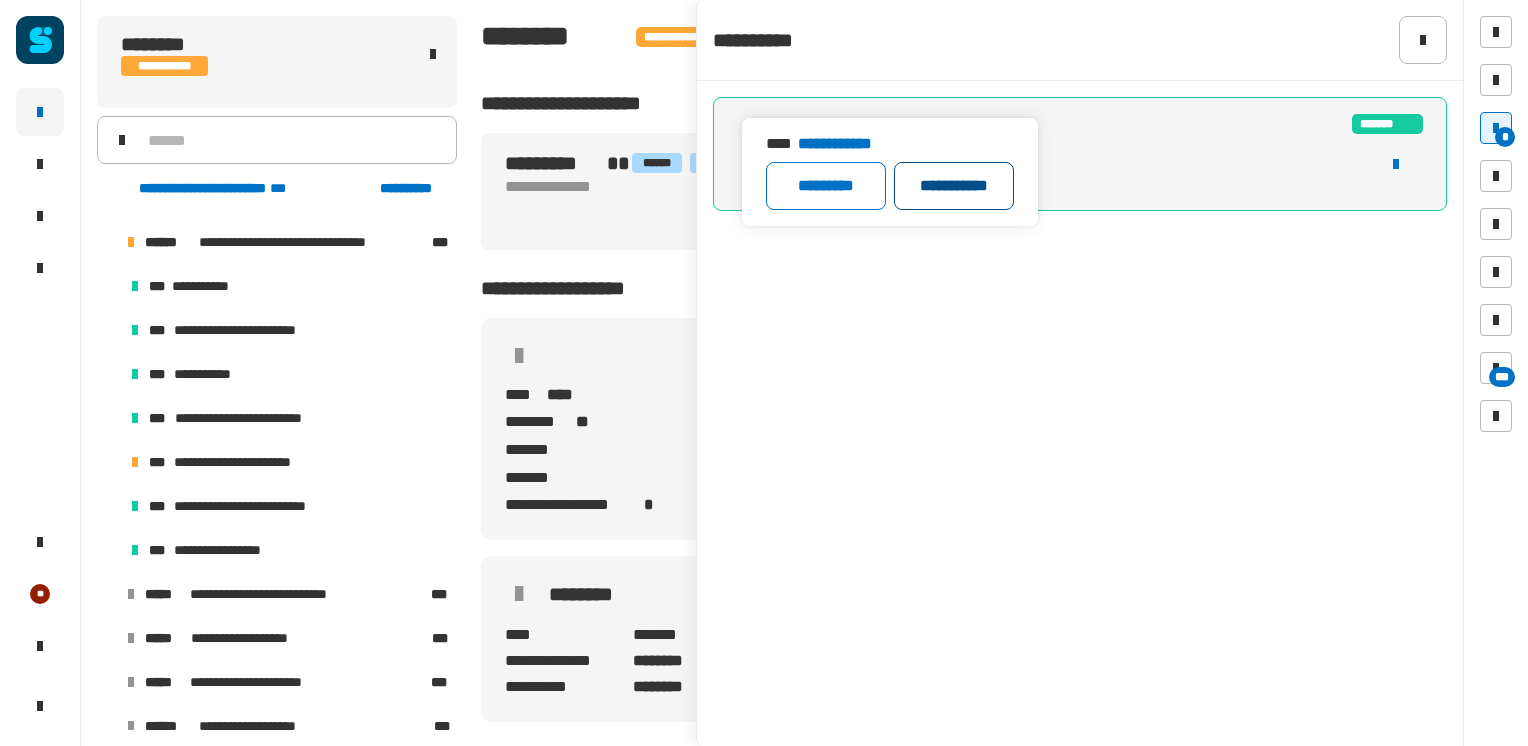 click on "**********" at bounding box center [954, 186] 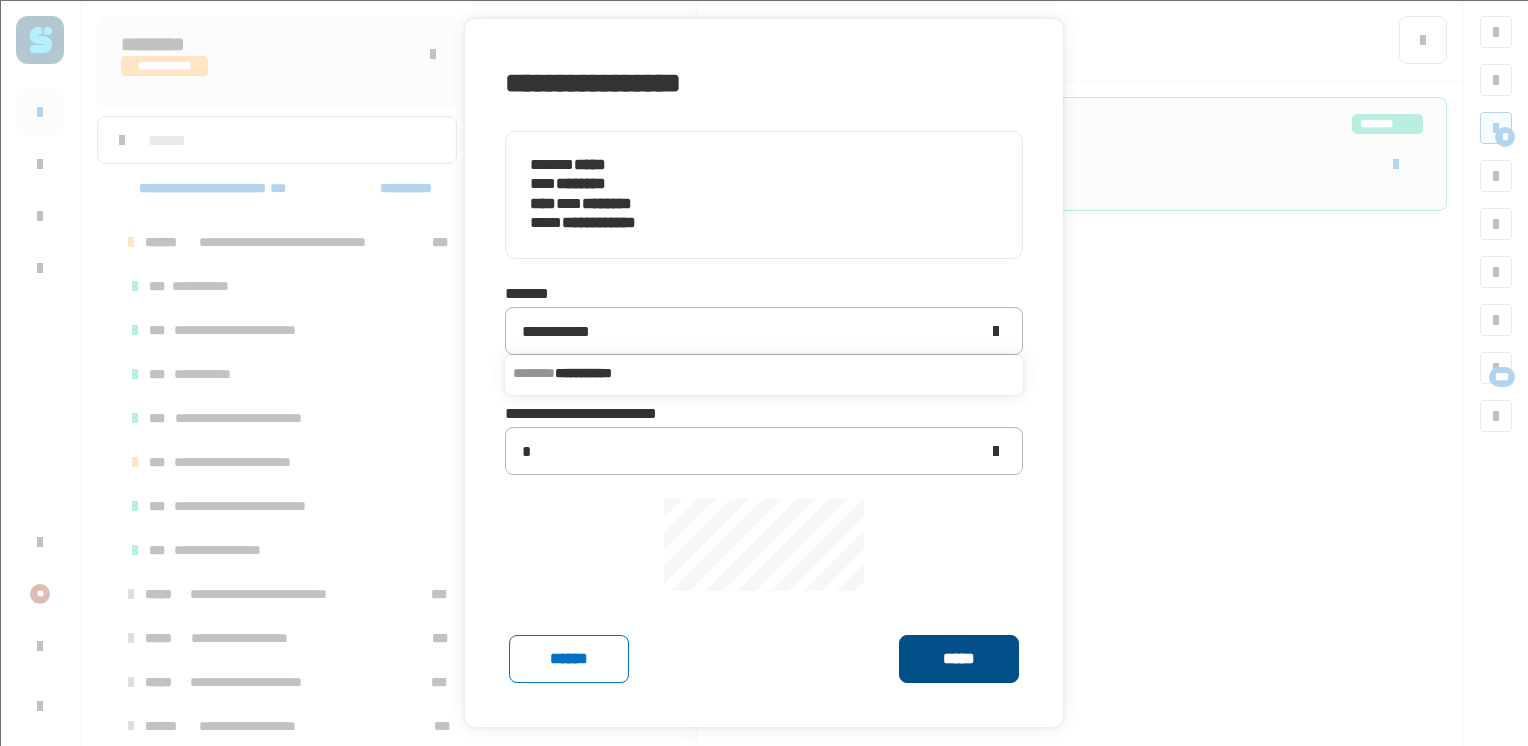 click on "*****" 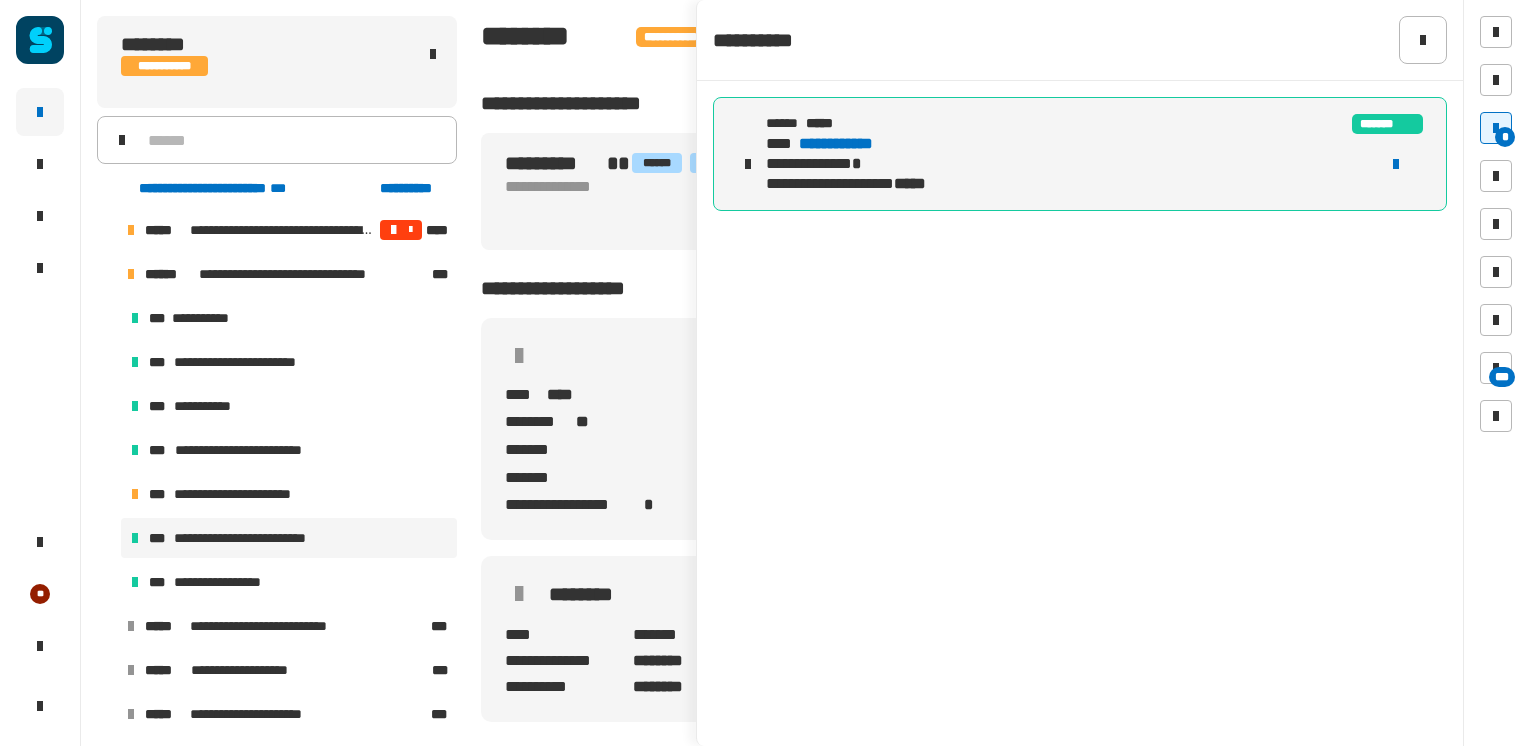 scroll, scrollTop: 0, scrollLeft: 0, axis: both 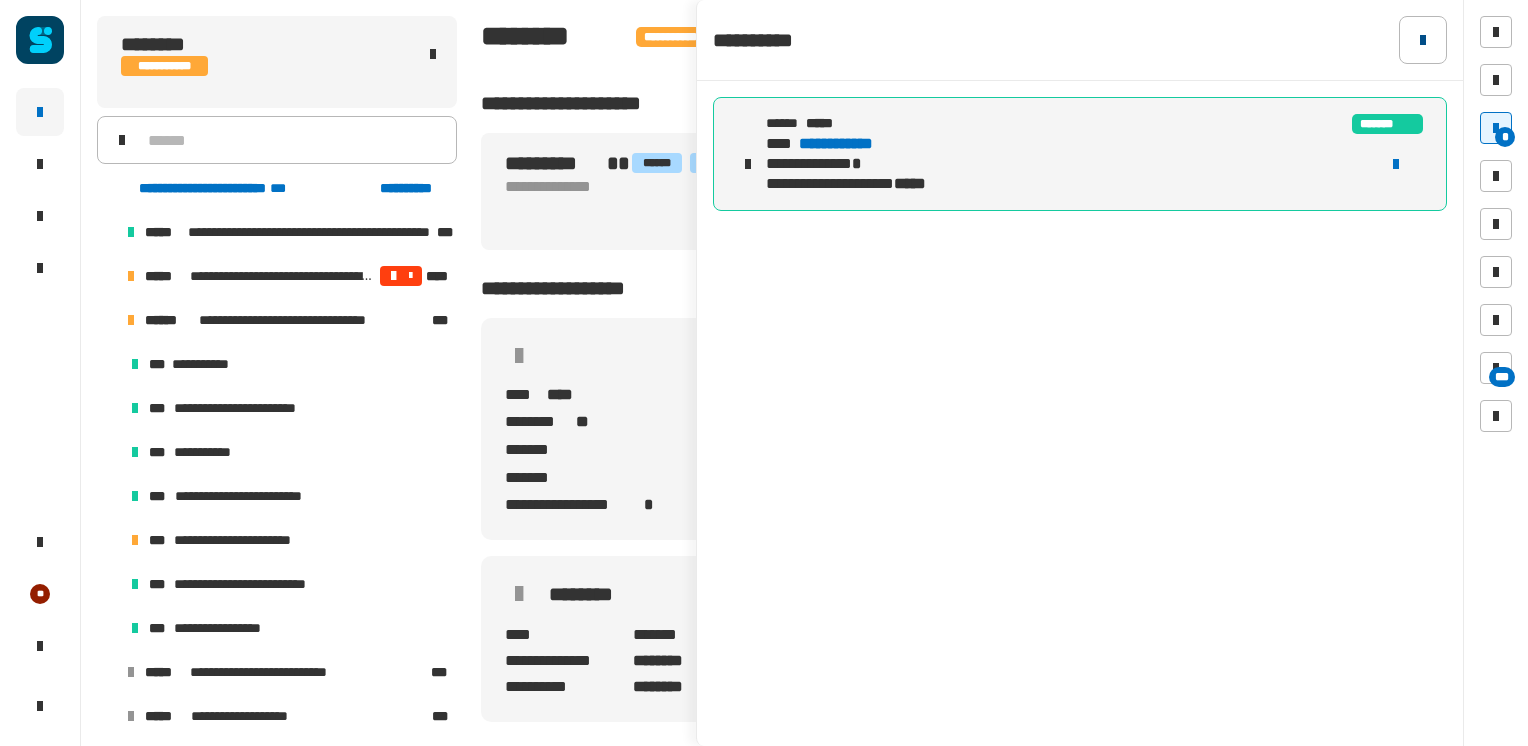 click 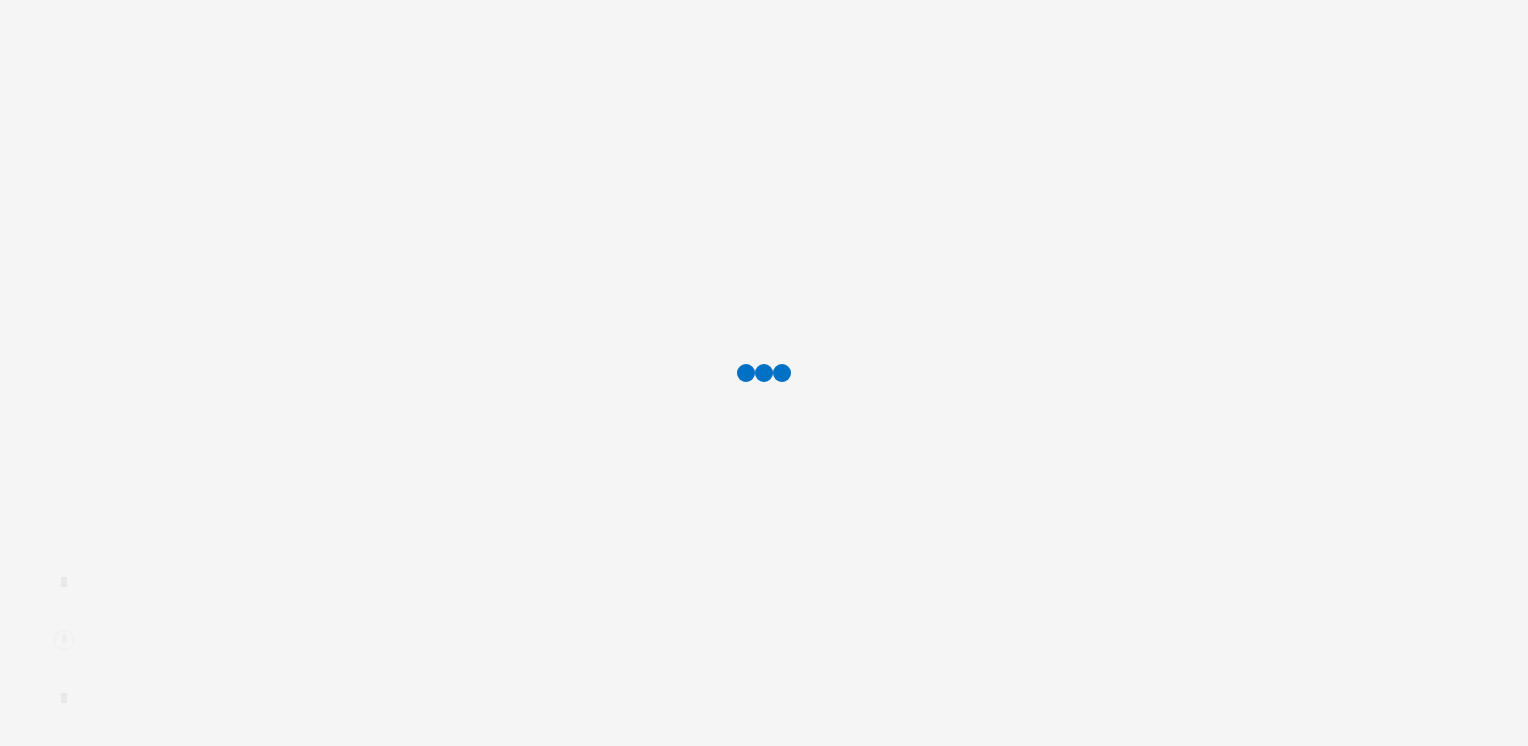 scroll, scrollTop: 0, scrollLeft: 0, axis: both 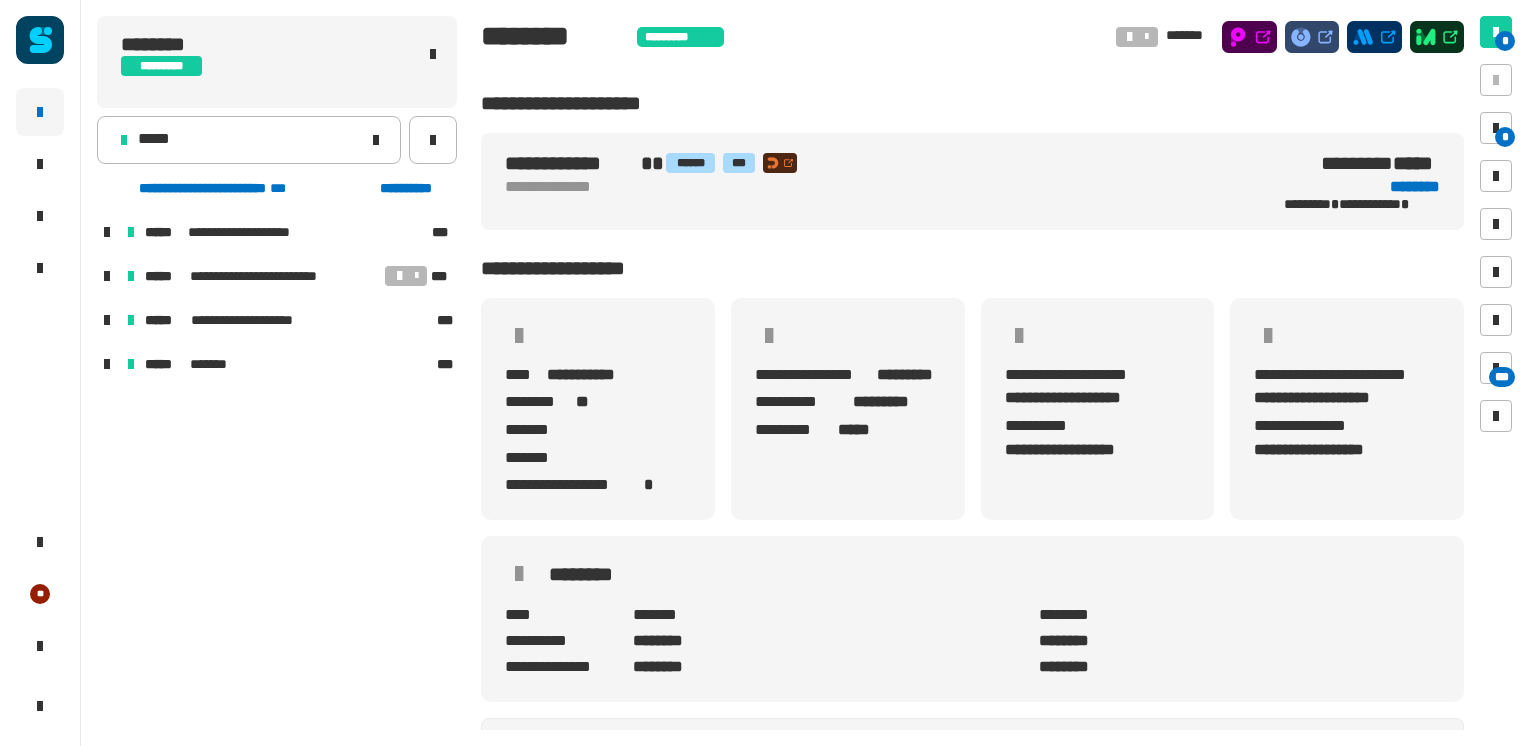 click at bounding box center (107, 276) 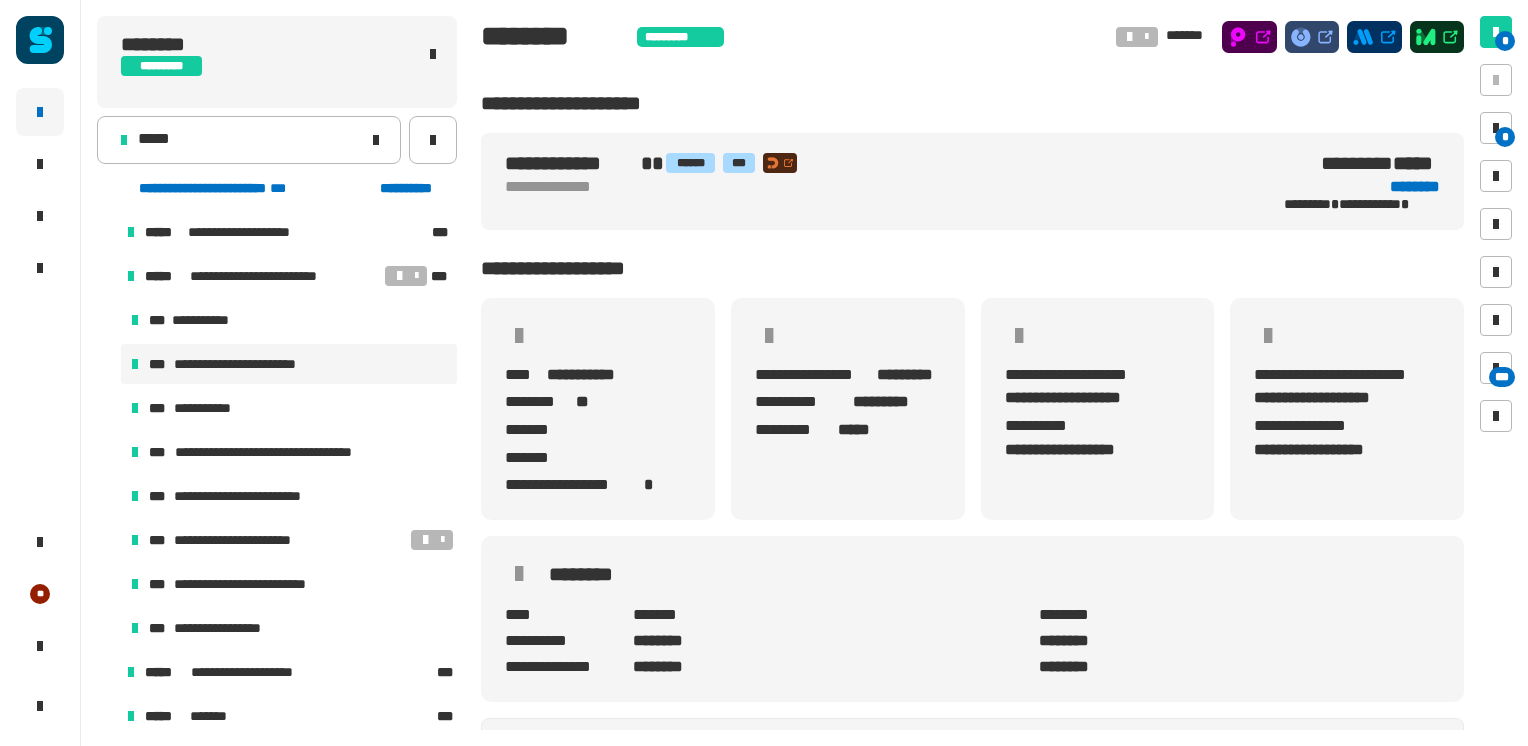 click on "**********" at bounding box center [248, 364] 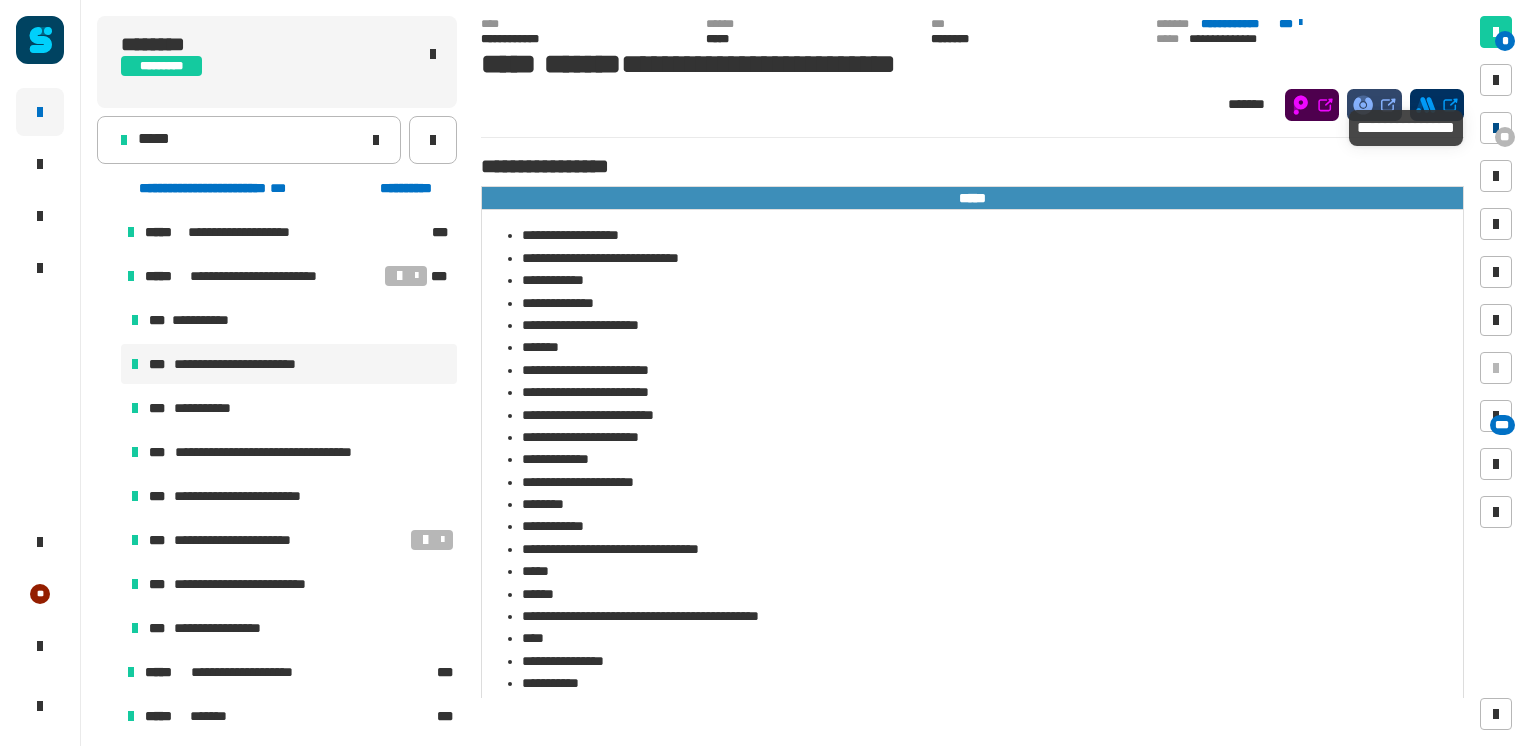 click on "**" at bounding box center [1505, 137] 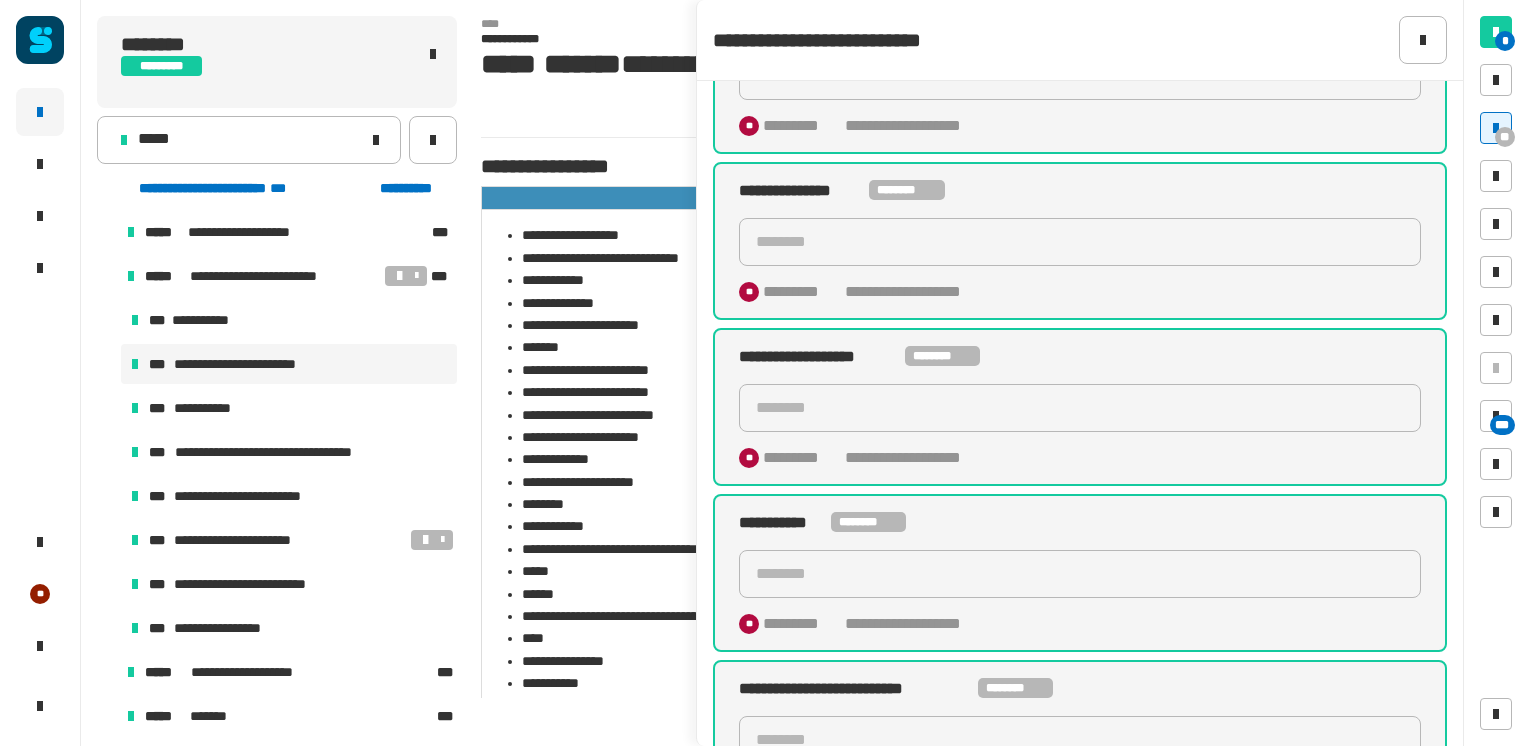 scroll, scrollTop: 600, scrollLeft: 0, axis: vertical 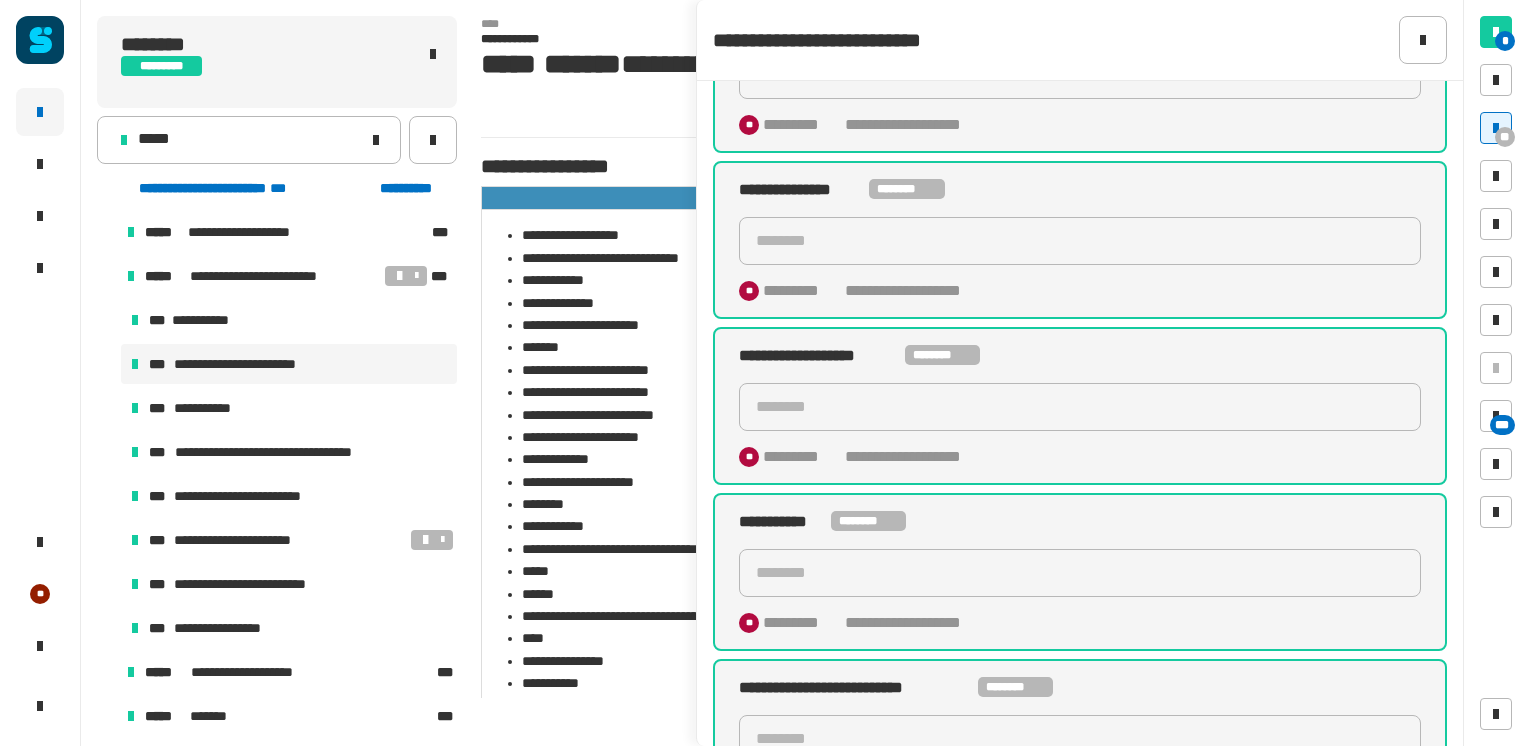 click on "********" 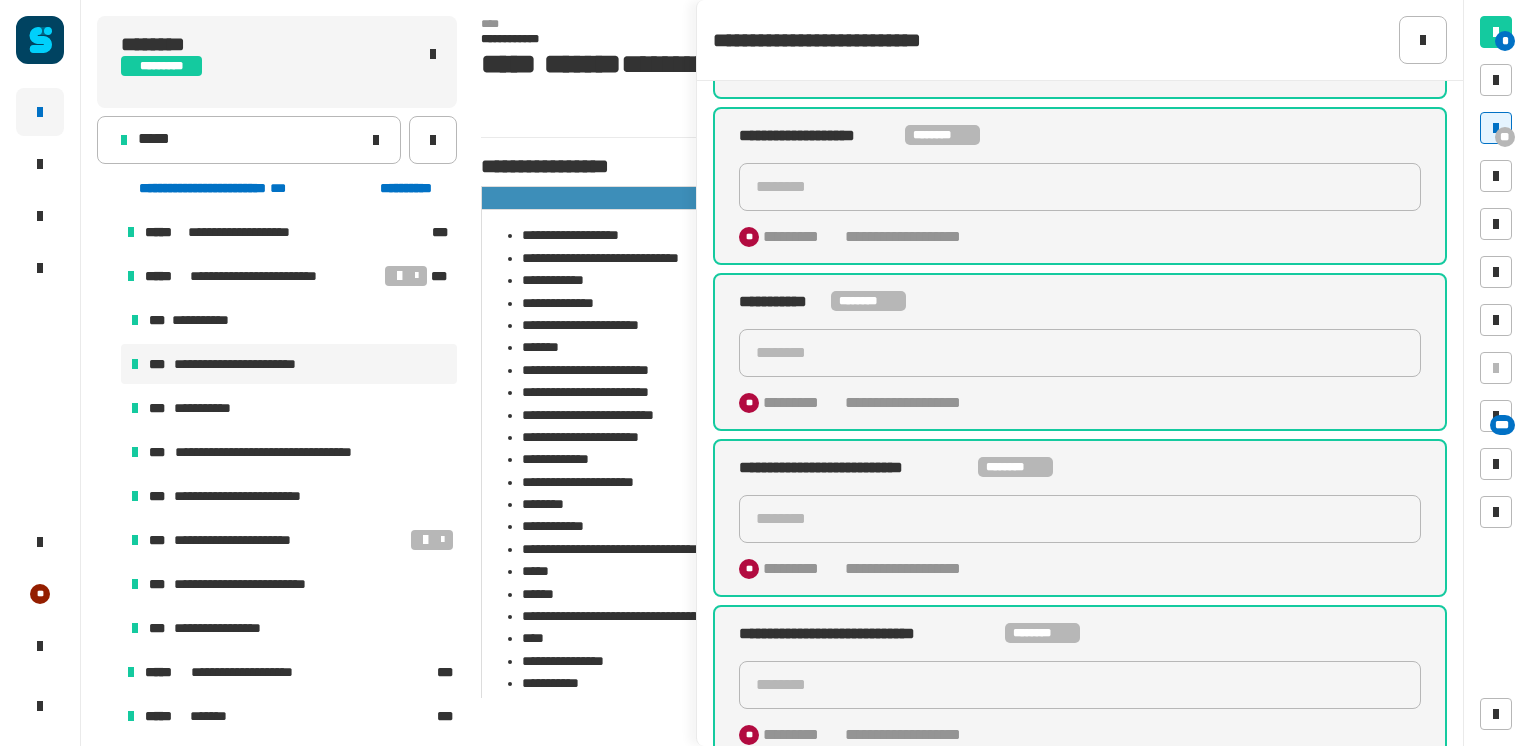 scroll, scrollTop: 822, scrollLeft: 0, axis: vertical 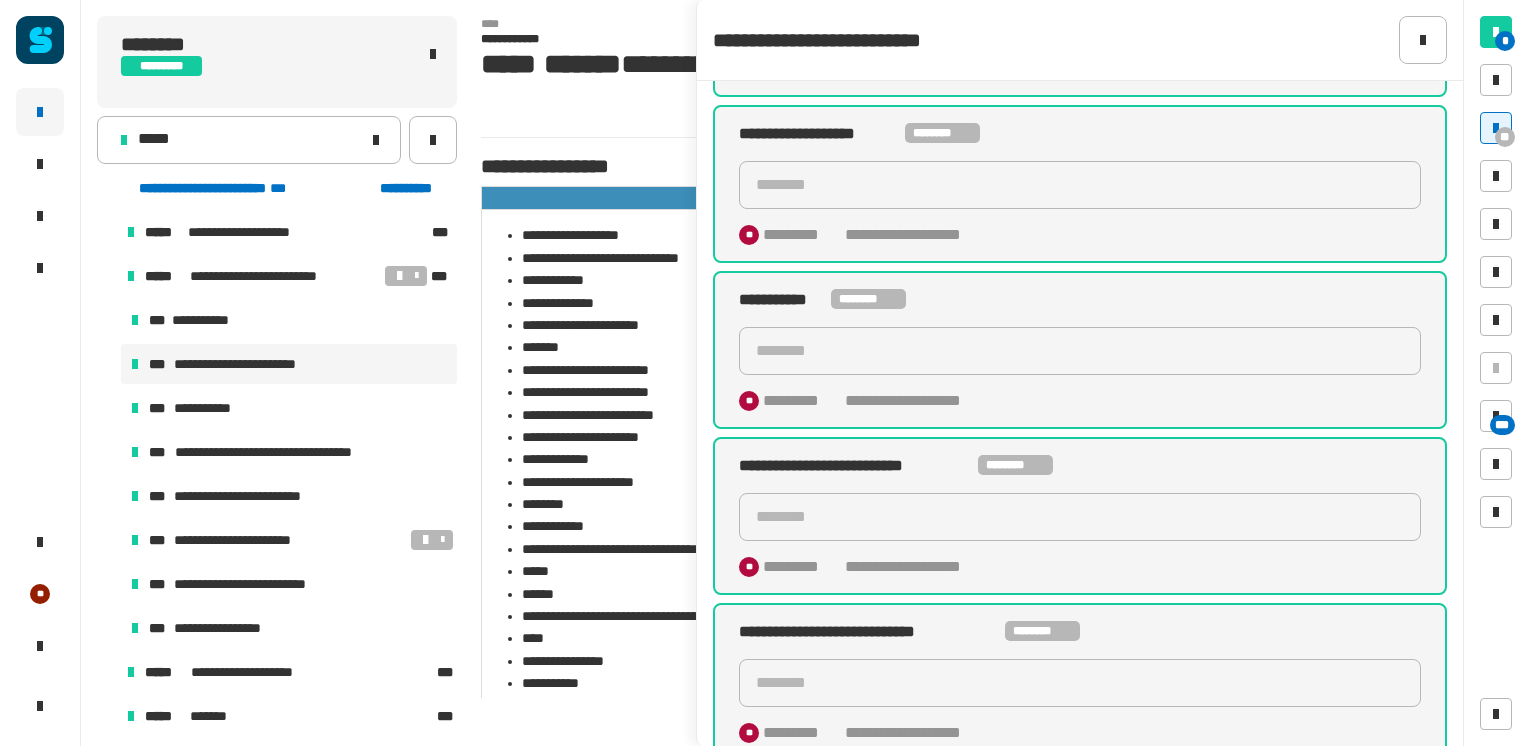 click on "********" 